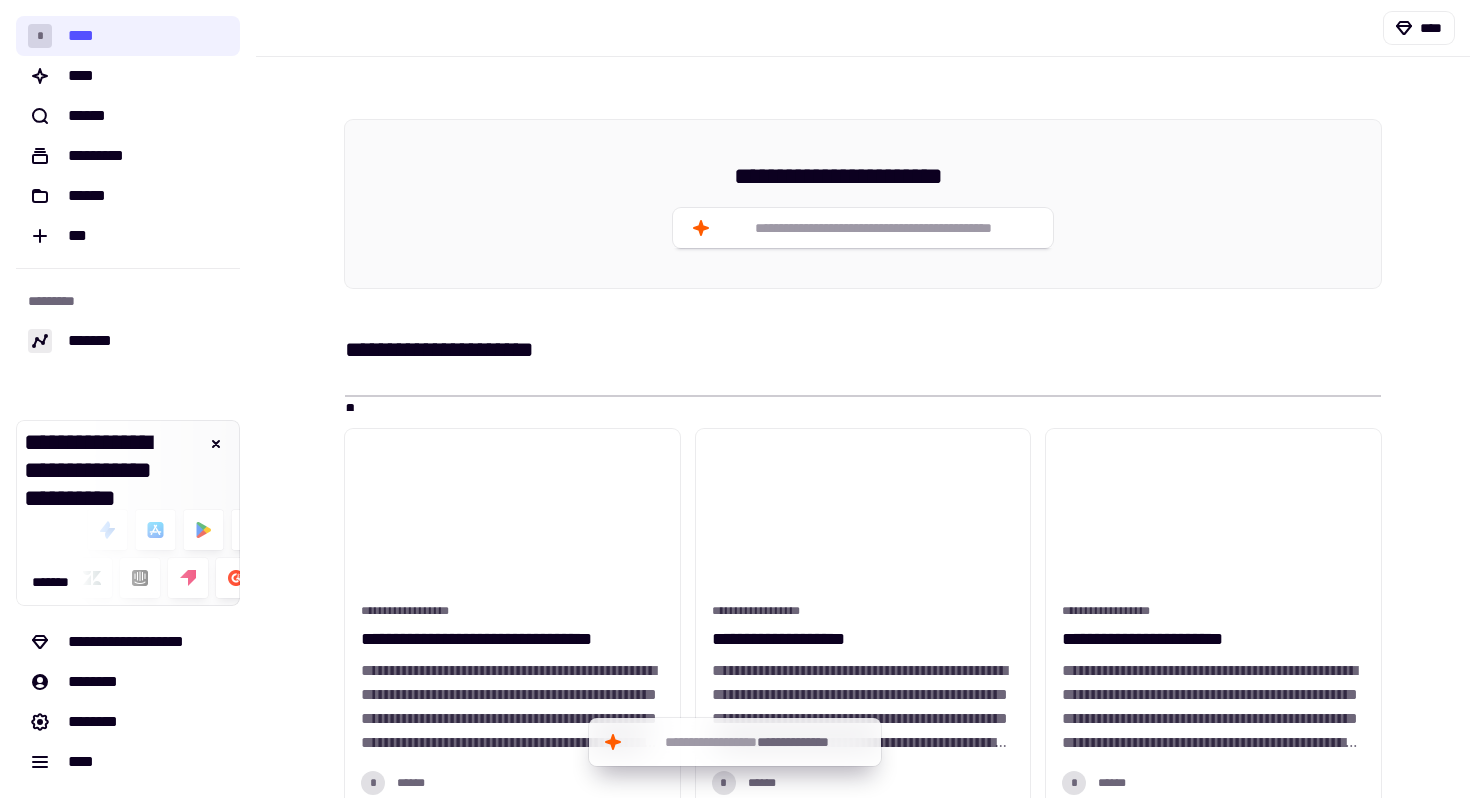 scroll, scrollTop: 0, scrollLeft: 0, axis: both 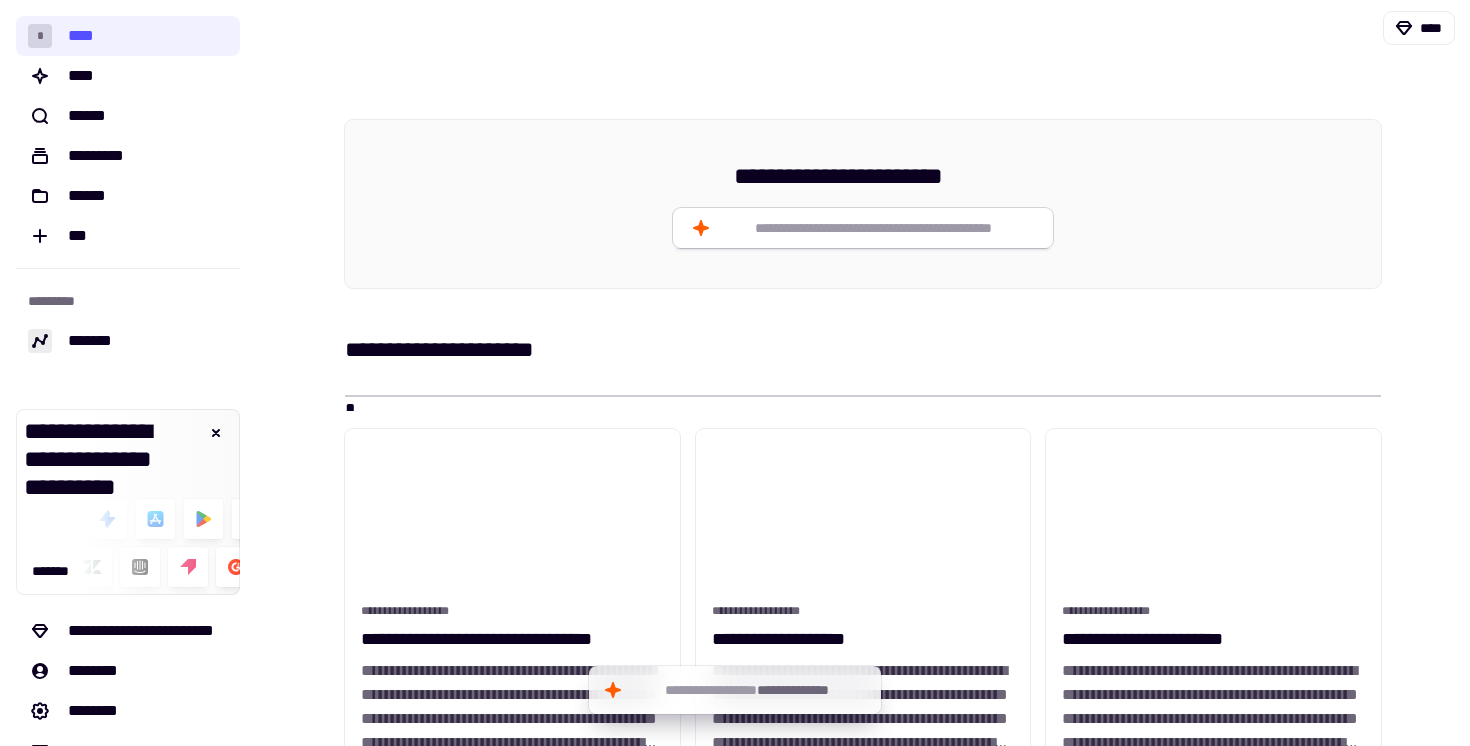 click on "**********" 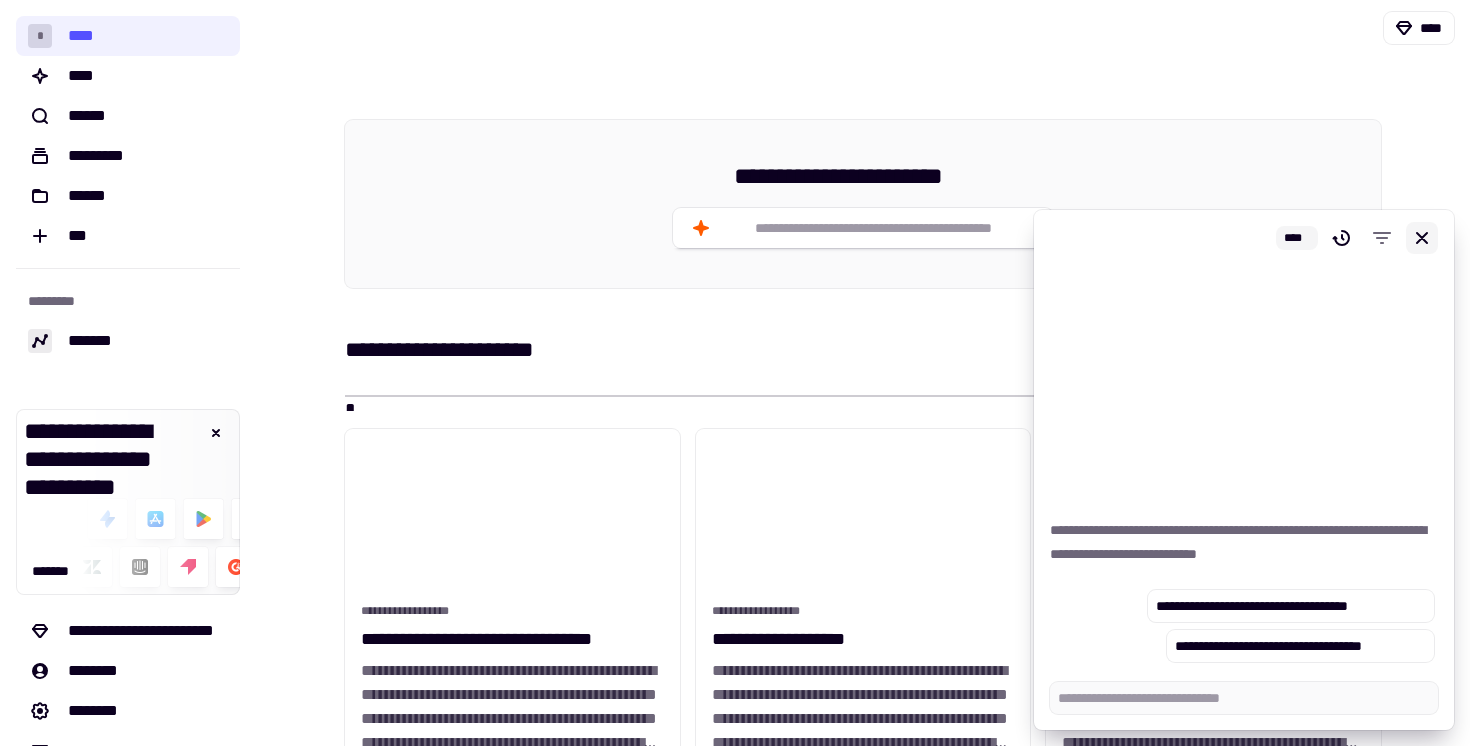 click 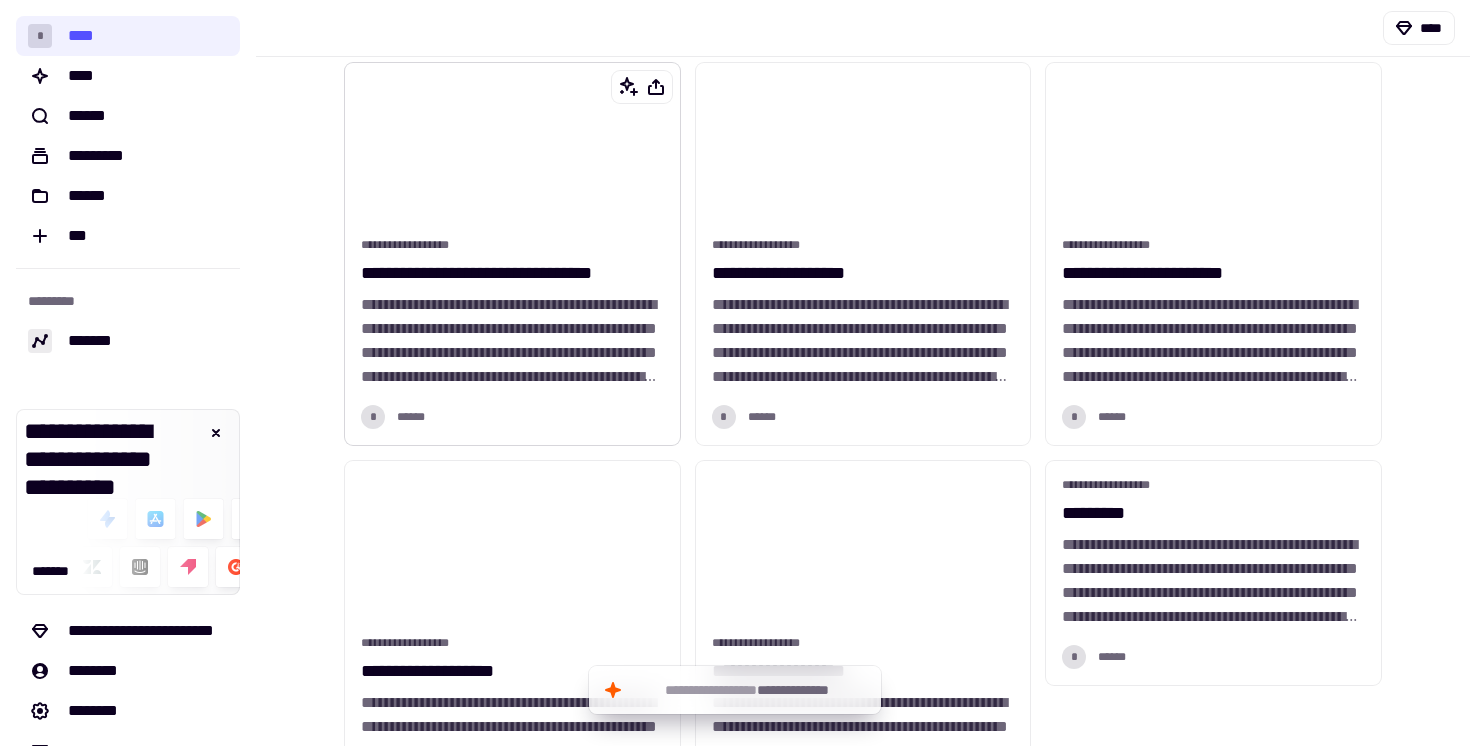 scroll, scrollTop: 321, scrollLeft: 0, axis: vertical 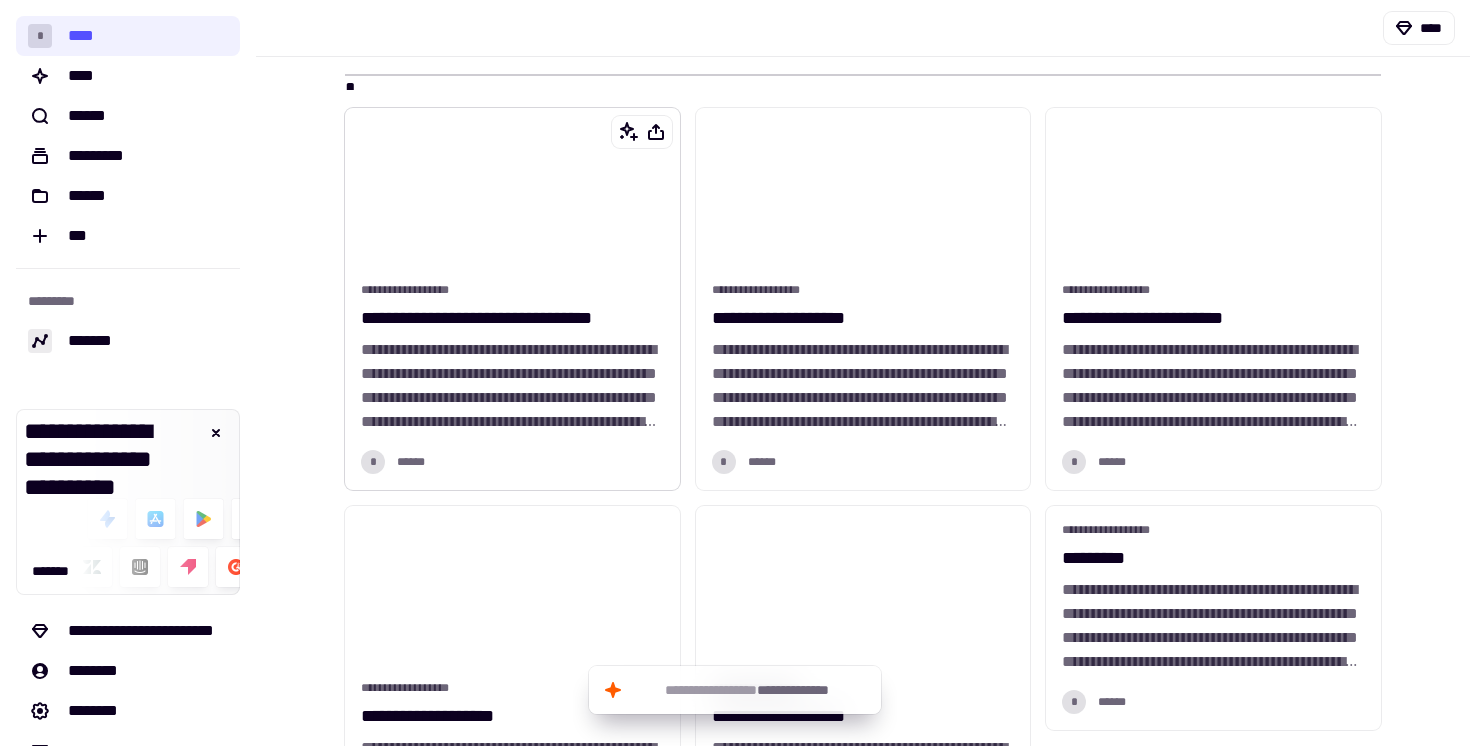 click at bounding box center (512, 191) 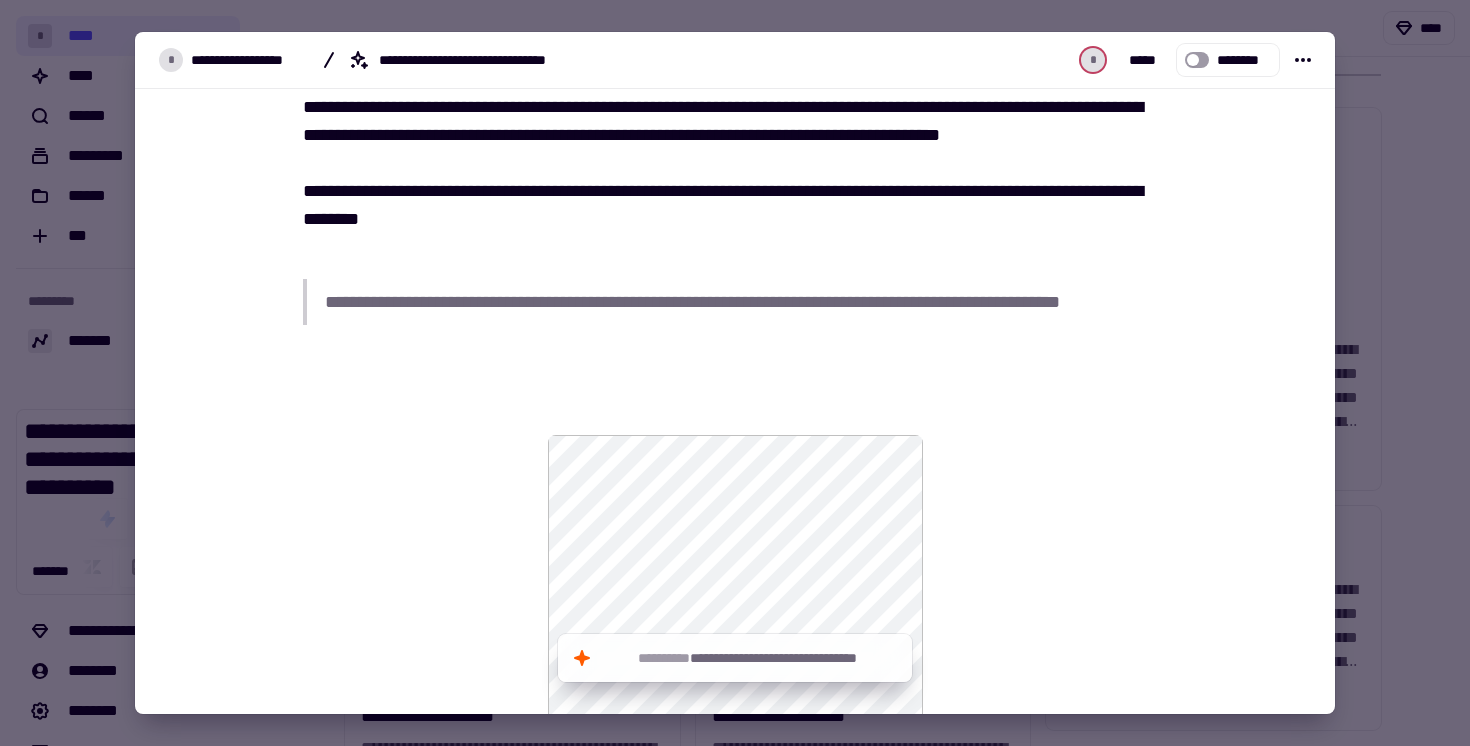 scroll, scrollTop: 342, scrollLeft: 0, axis: vertical 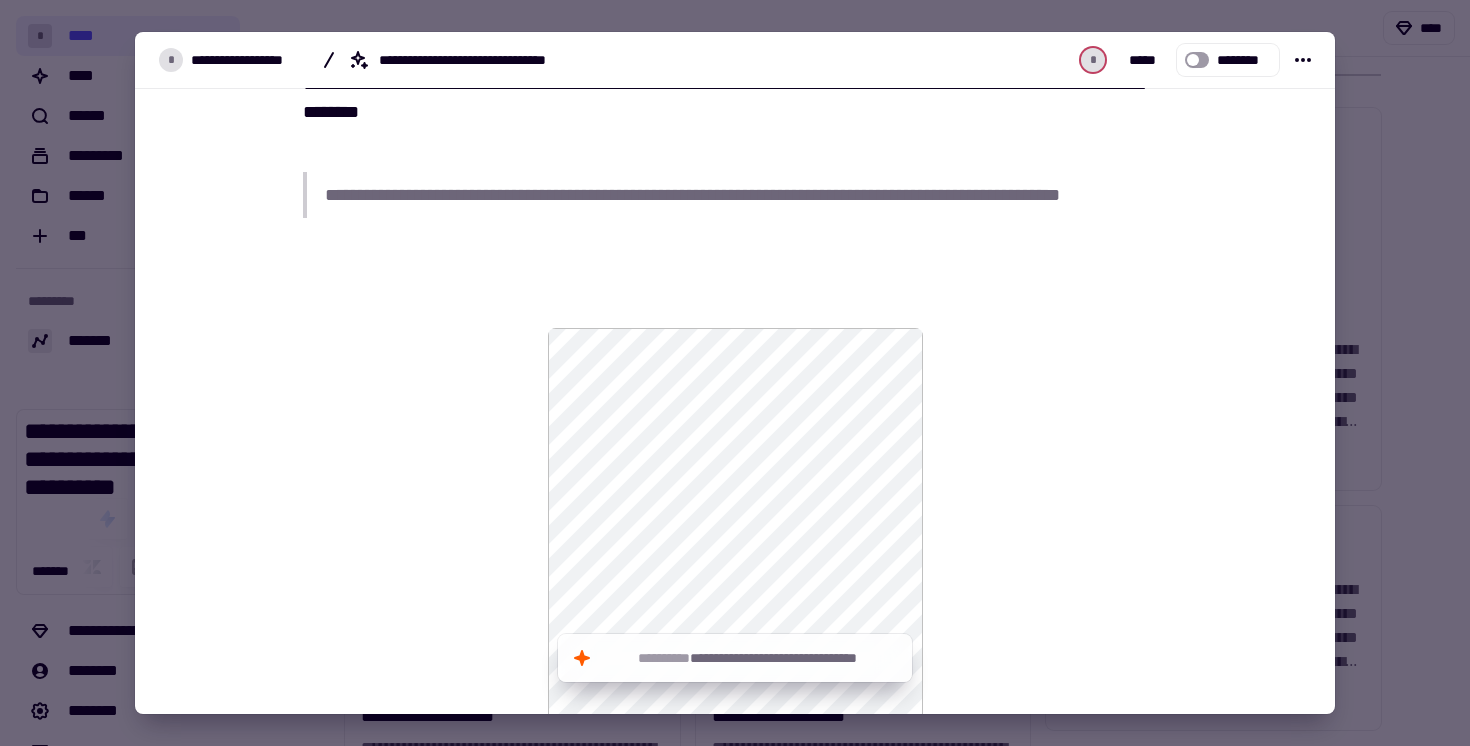 click at bounding box center (735, 373) 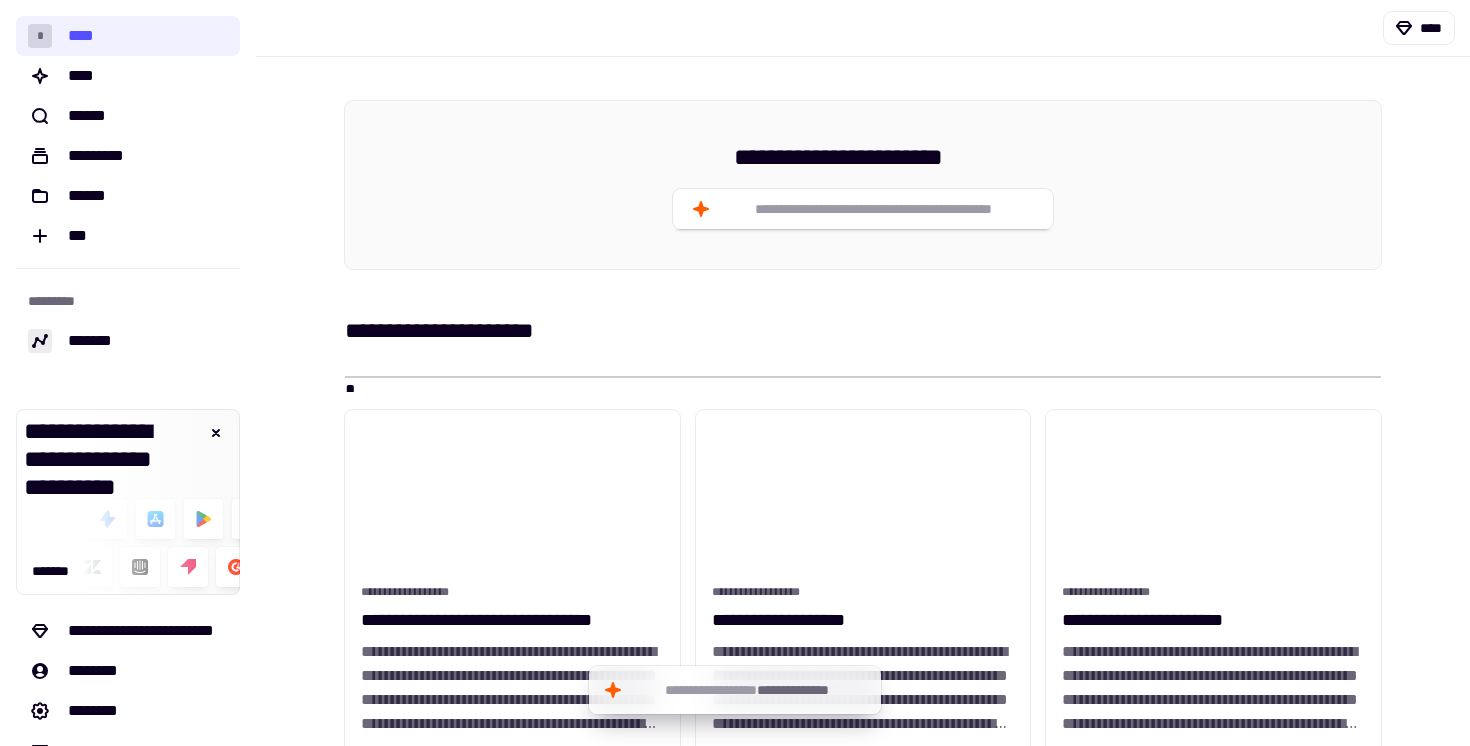 scroll, scrollTop: 10, scrollLeft: 0, axis: vertical 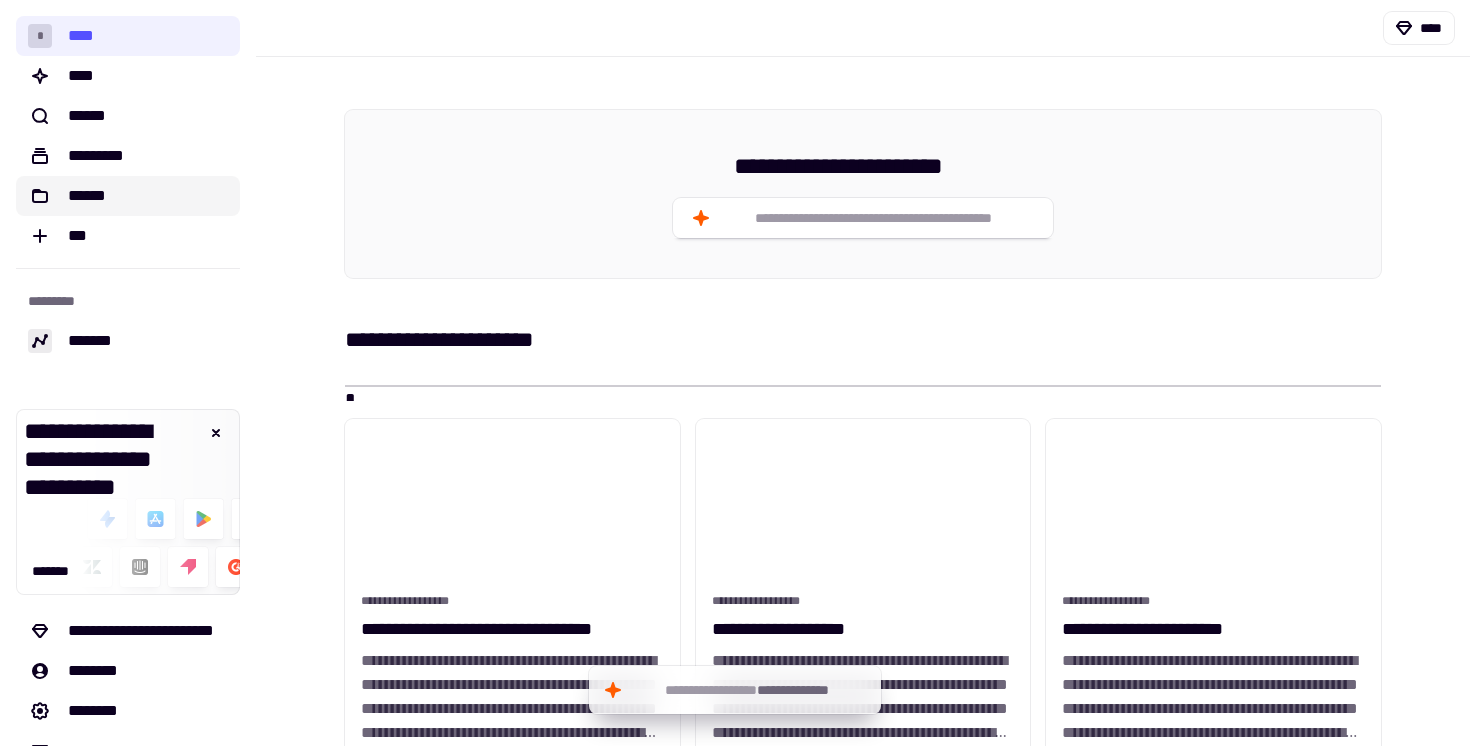 click on "******" 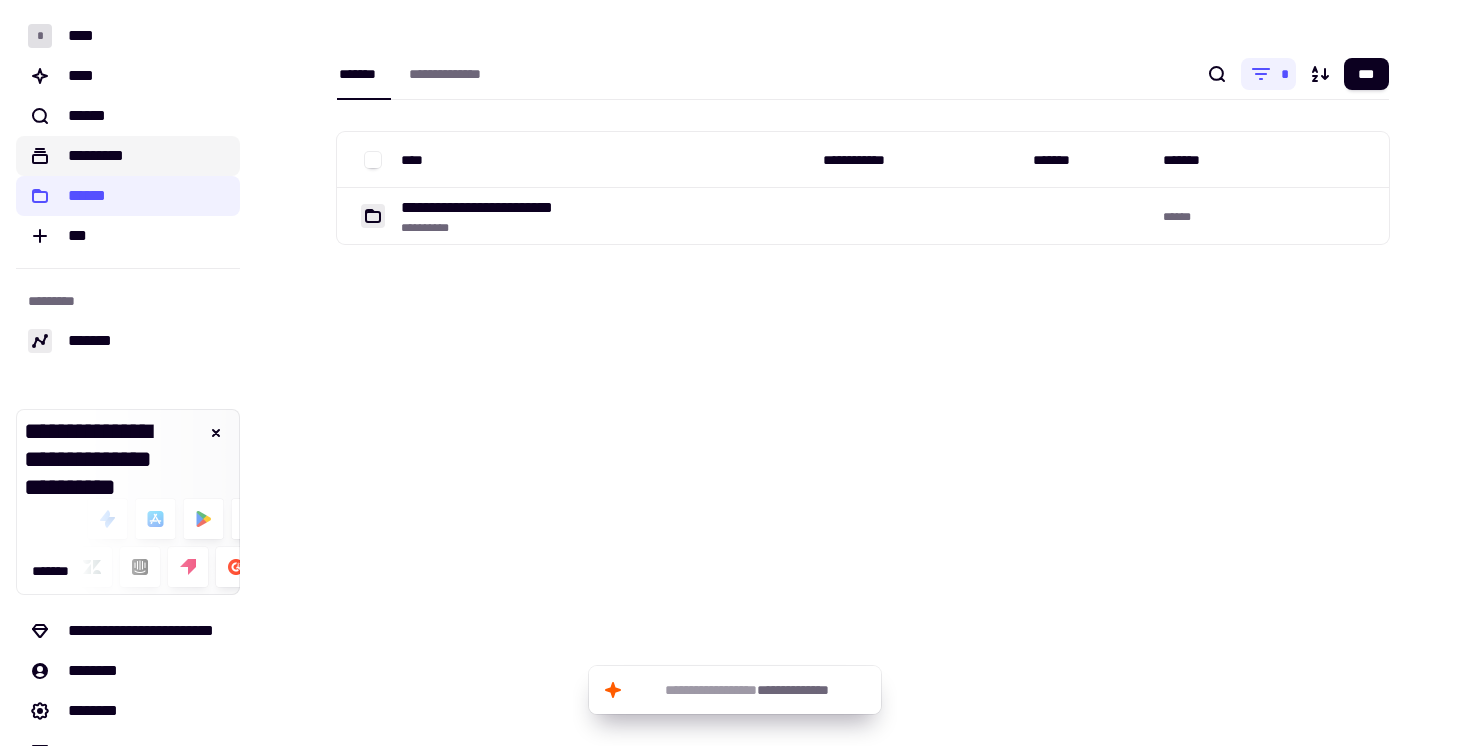 click on "*********" 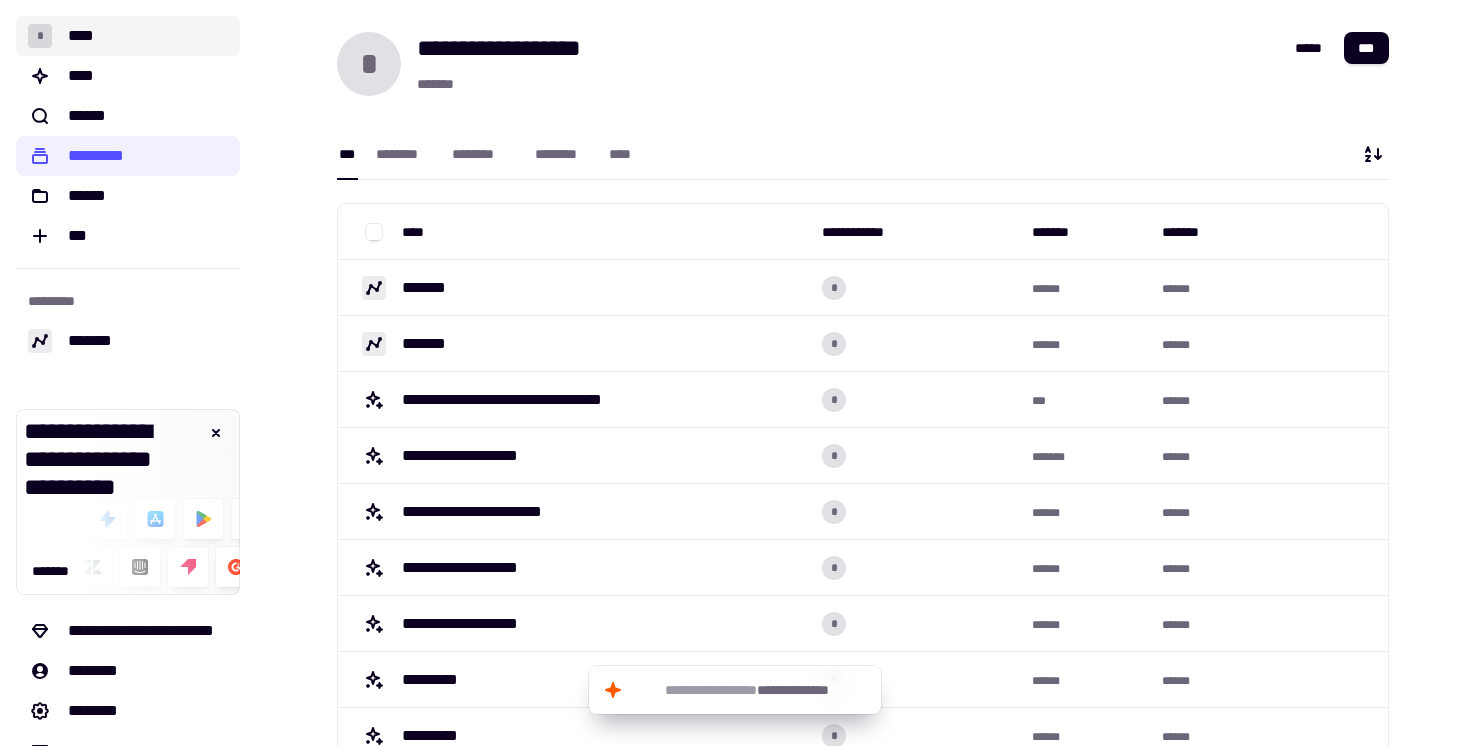 click on "* ****" 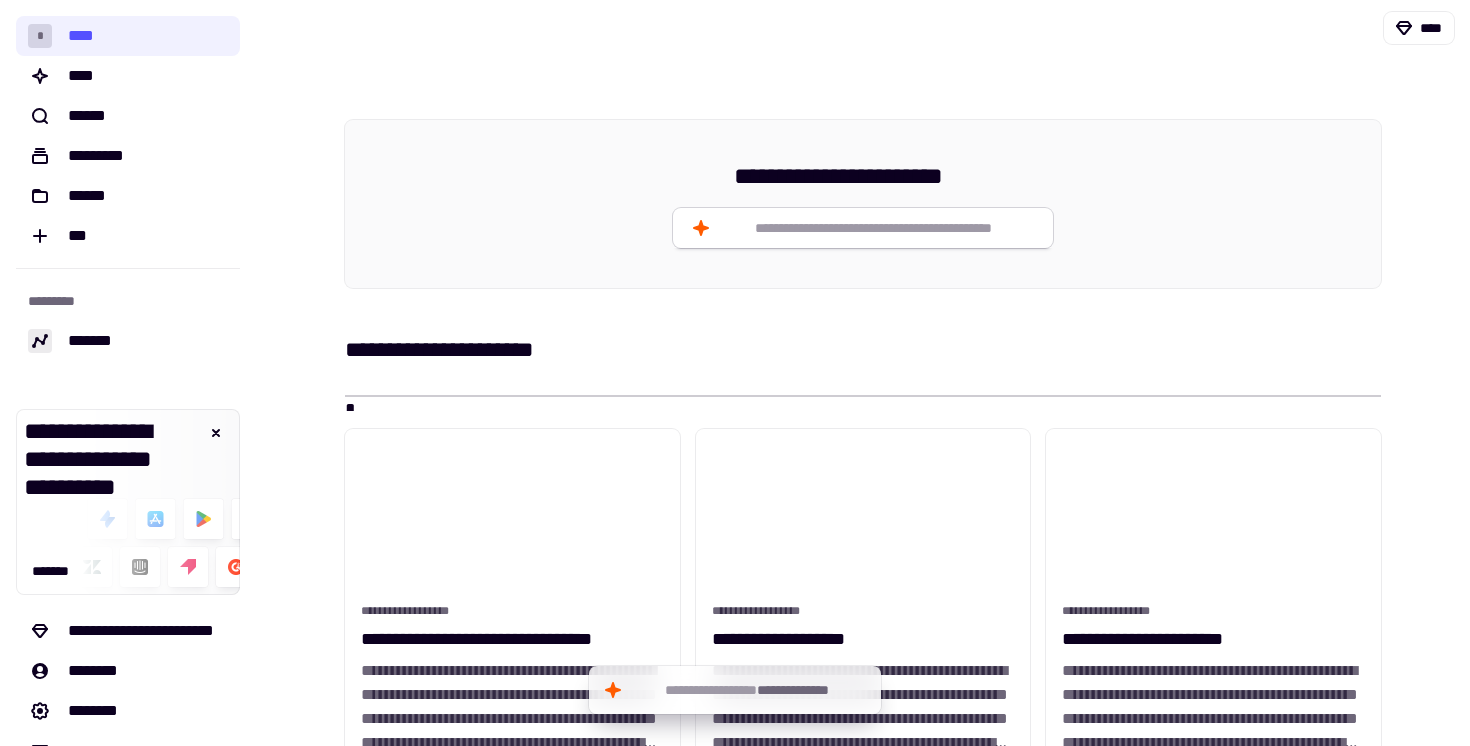 click on "**********" 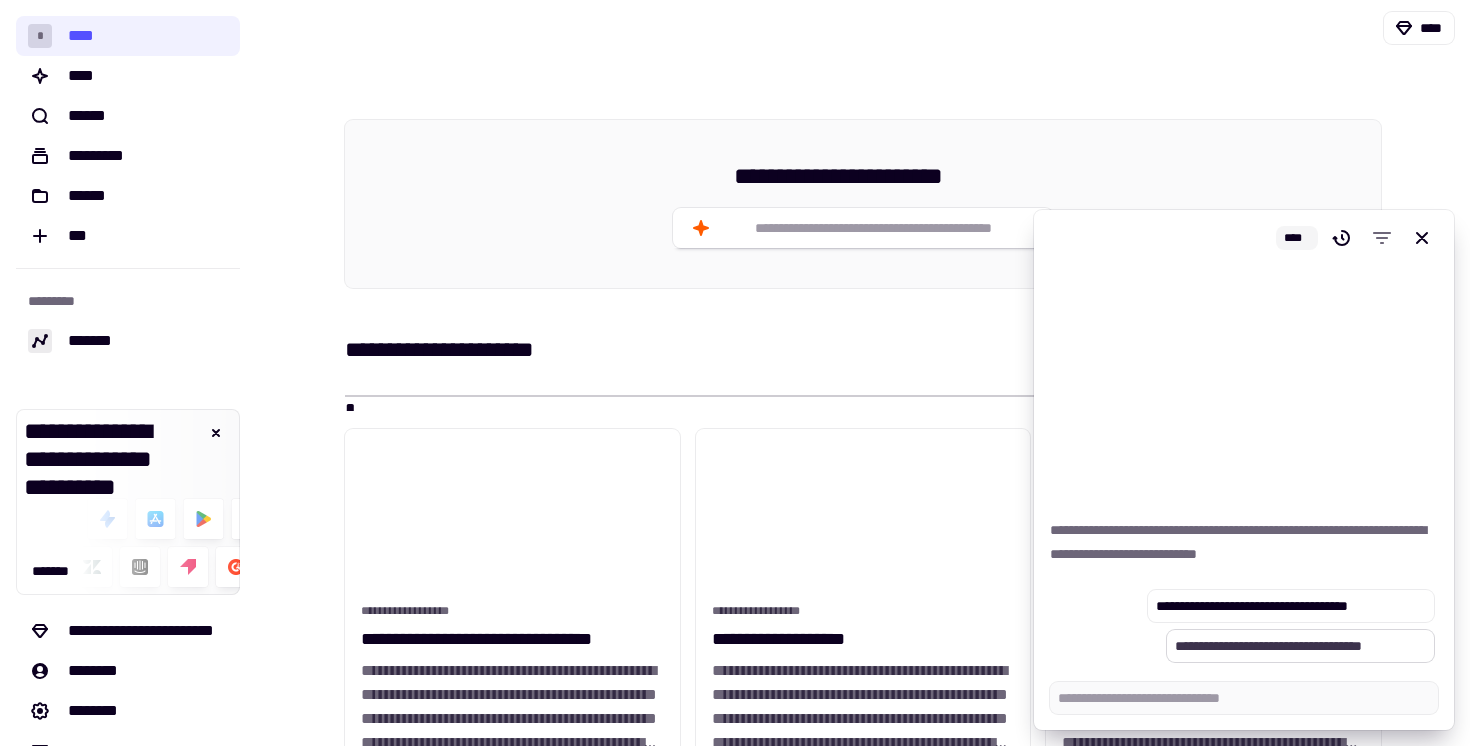 click on "**********" at bounding box center [1300, 646] 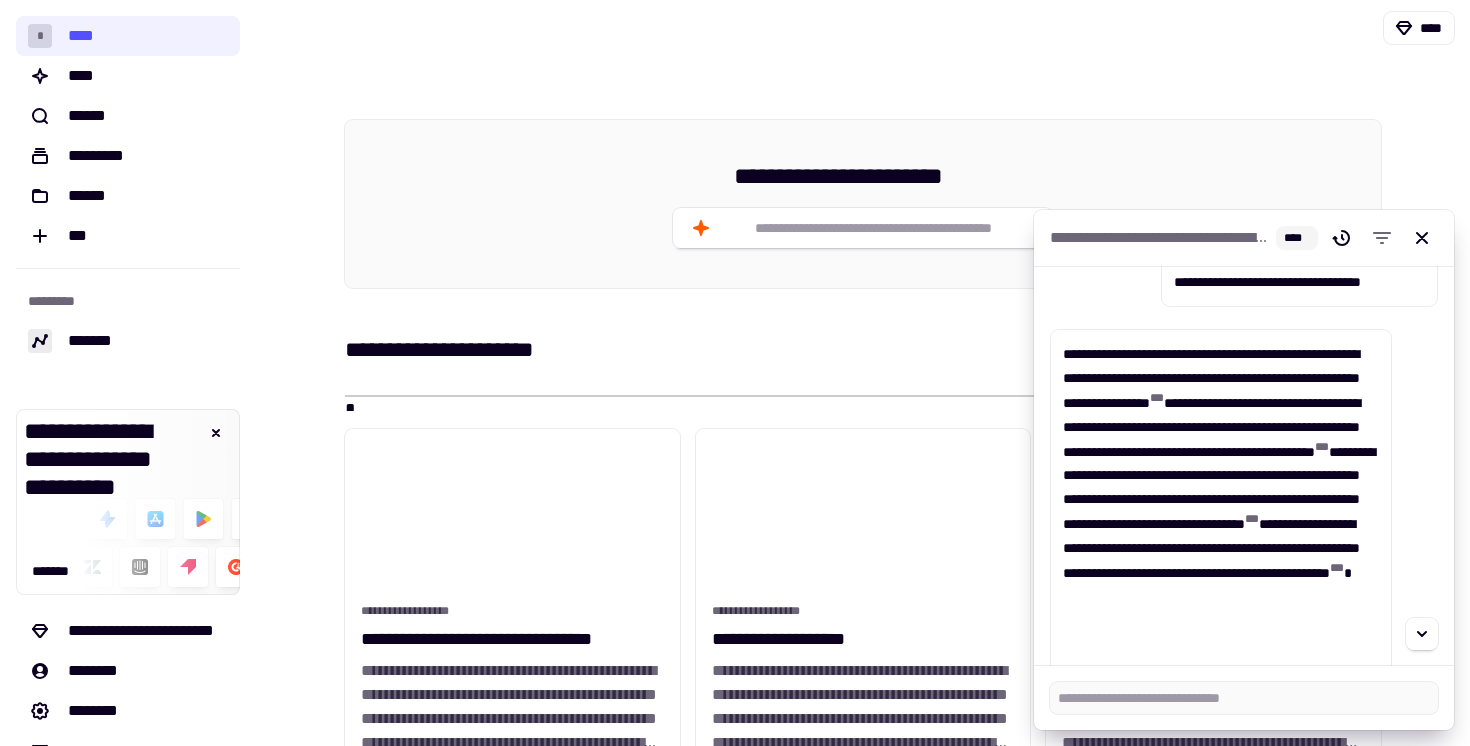 scroll, scrollTop: 23, scrollLeft: 0, axis: vertical 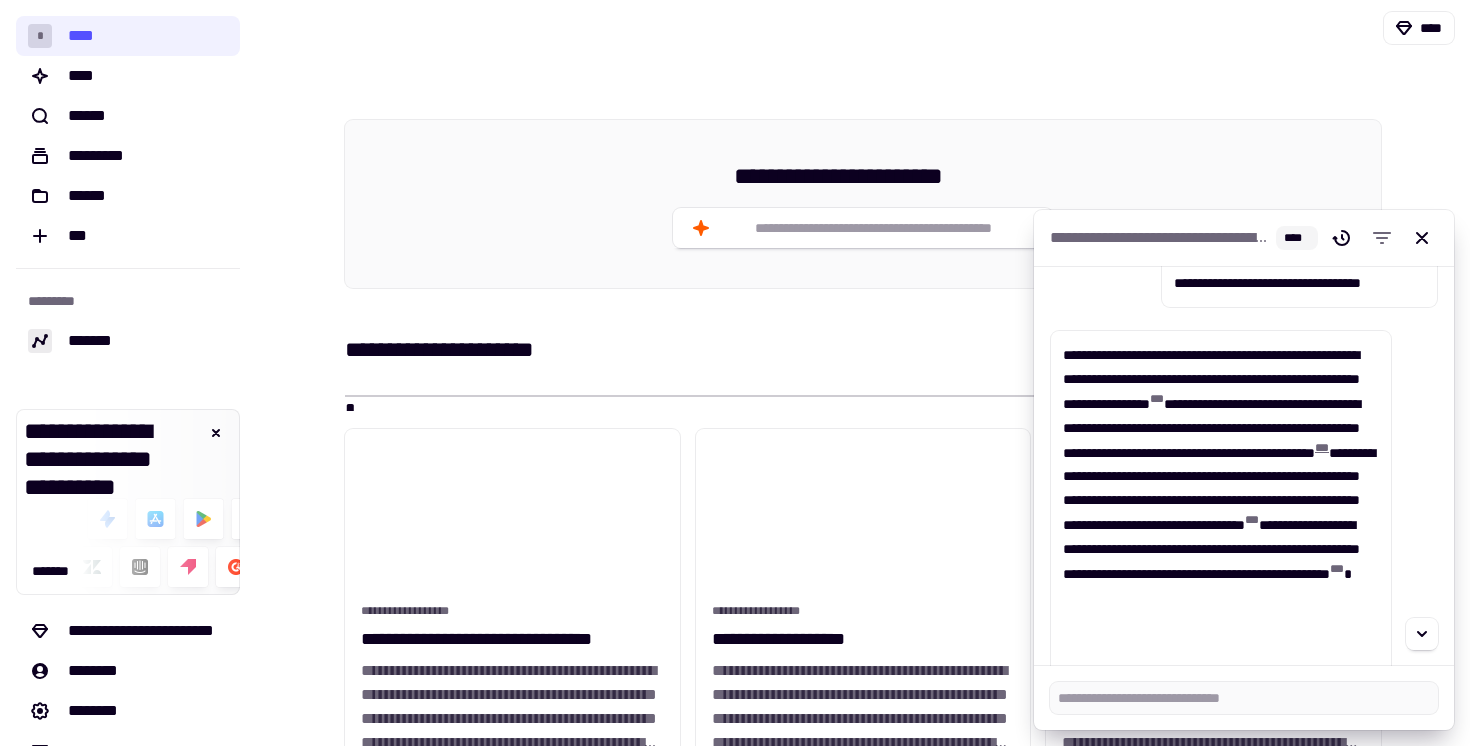 click on "* * *" at bounding box center [1322, 448] 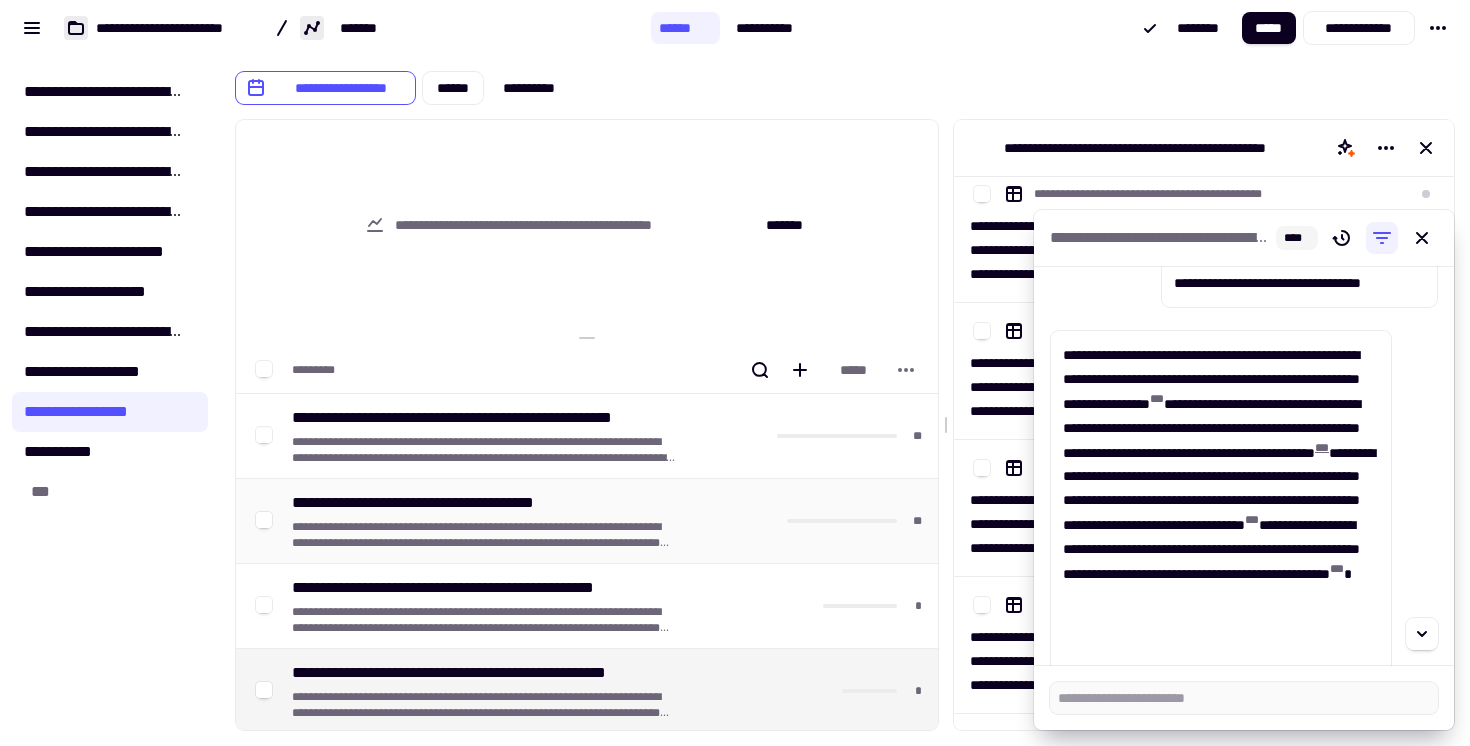 scroll, scrollTop: 205, scrollLeft: 0, axis: vertical 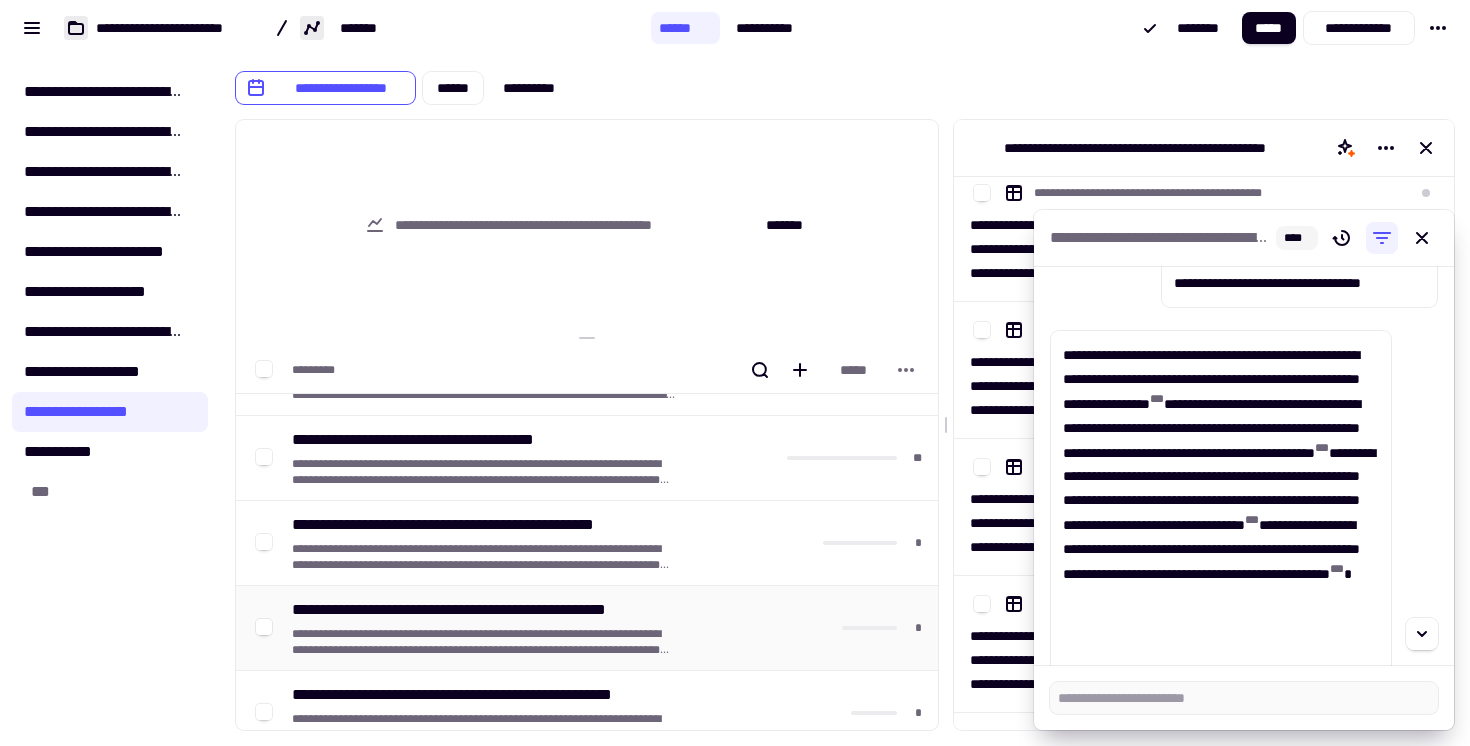 click on "**********" at bounding box center [494, 628] 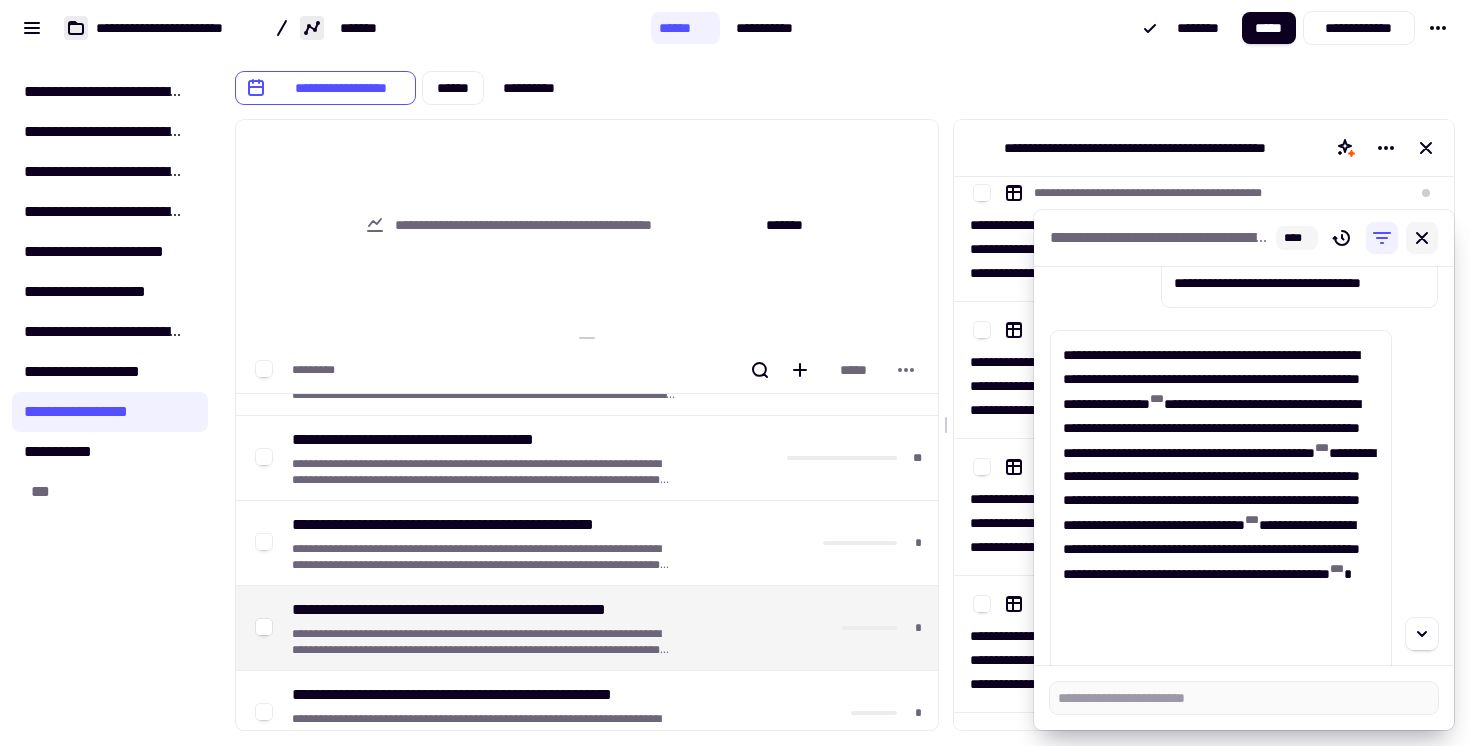 click 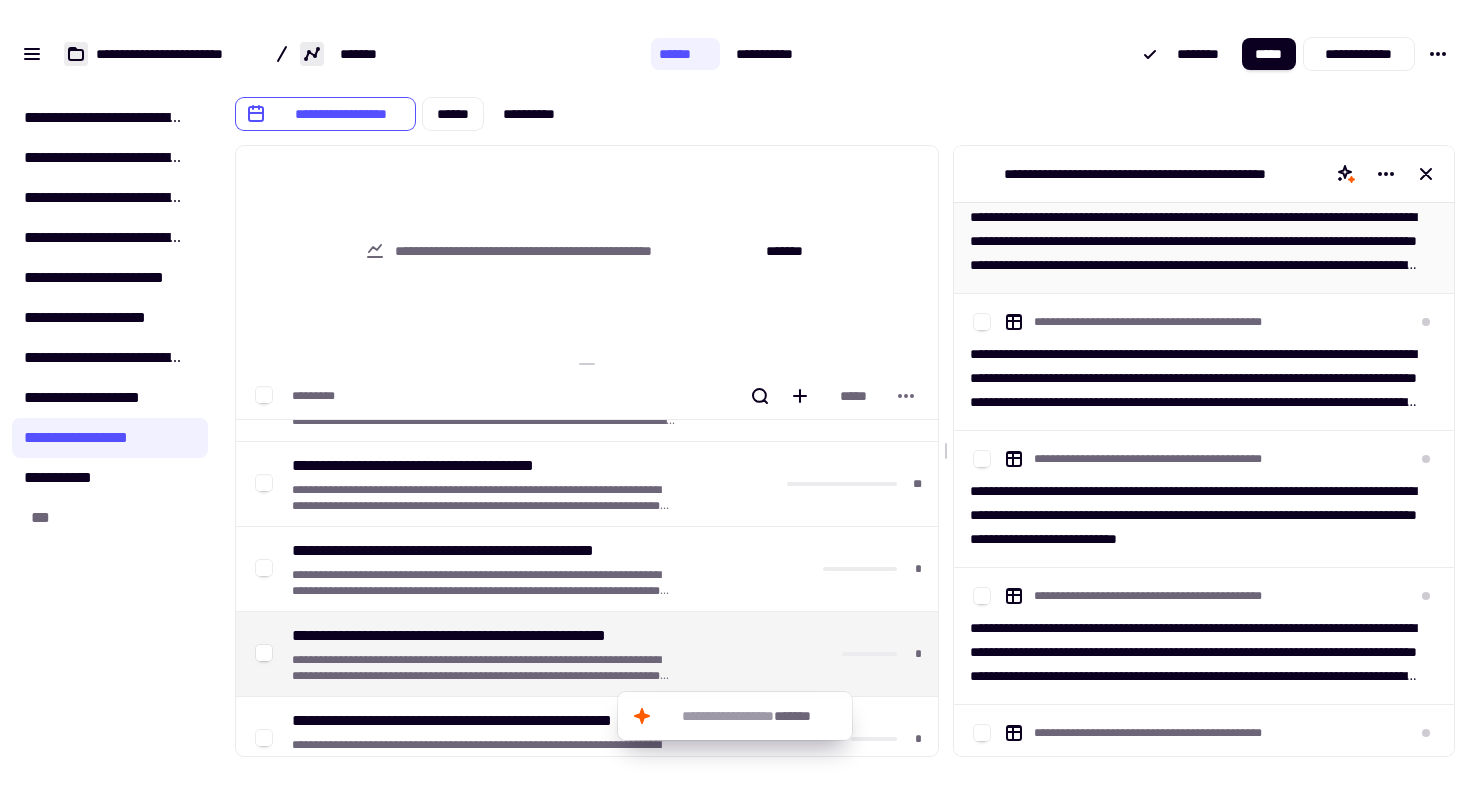 scroll, scrollTop: 0, scrollLeft: 0, axis: both 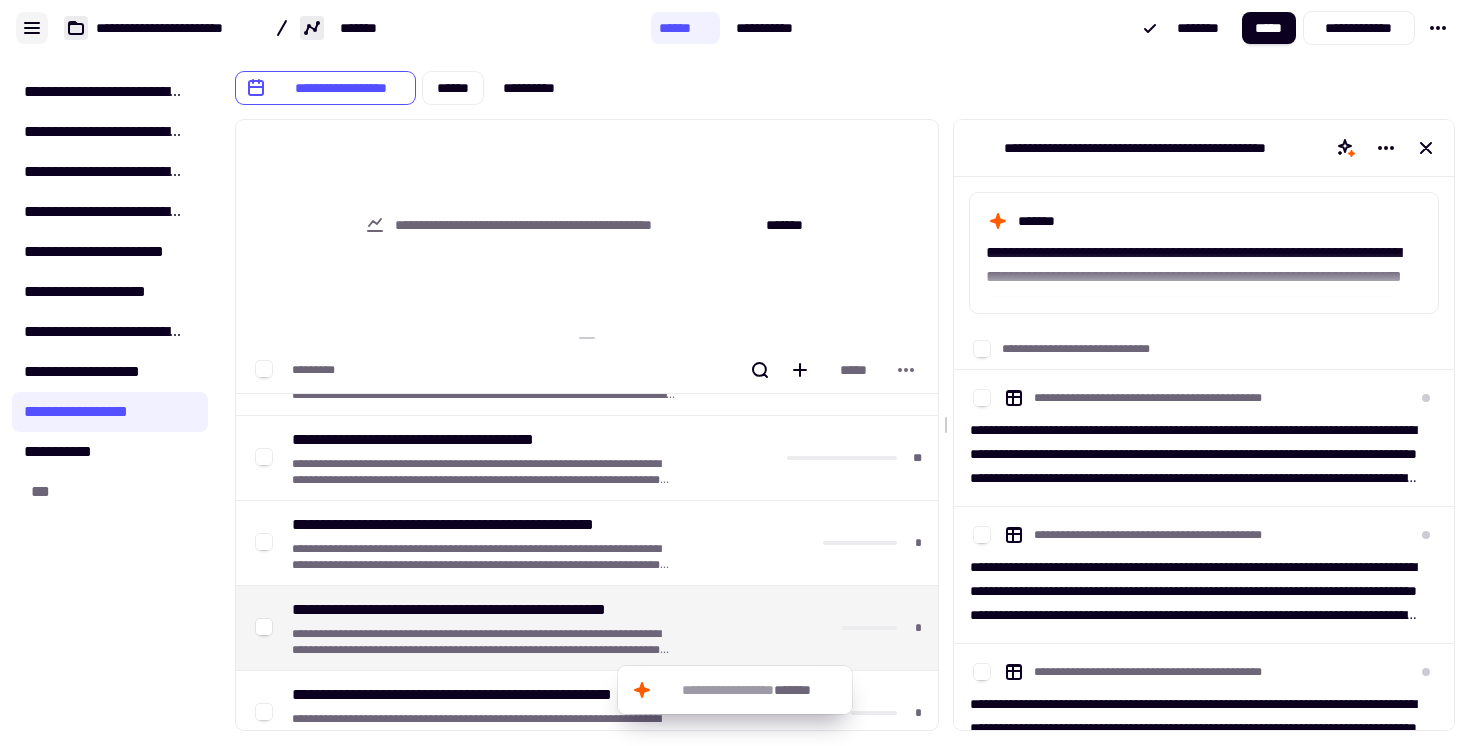 click 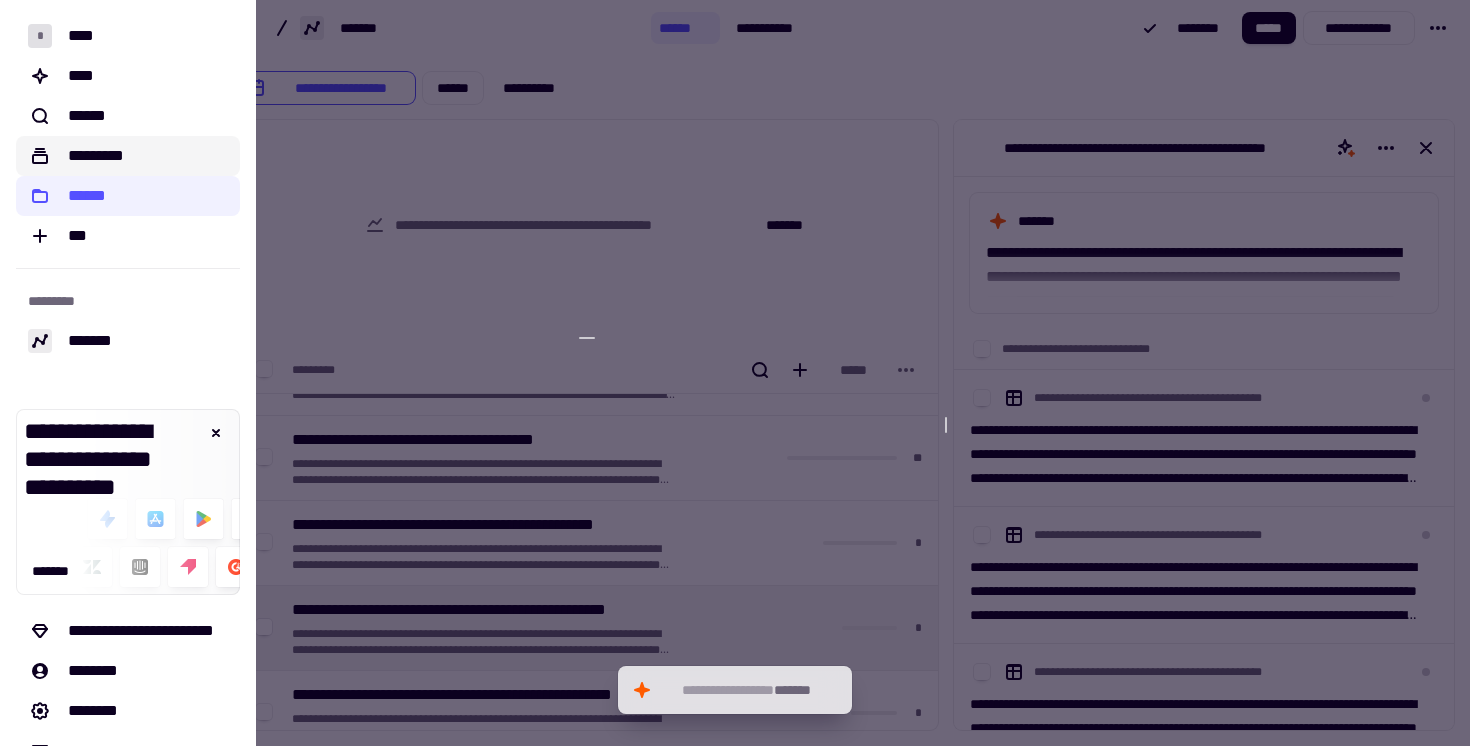 click on "*********" 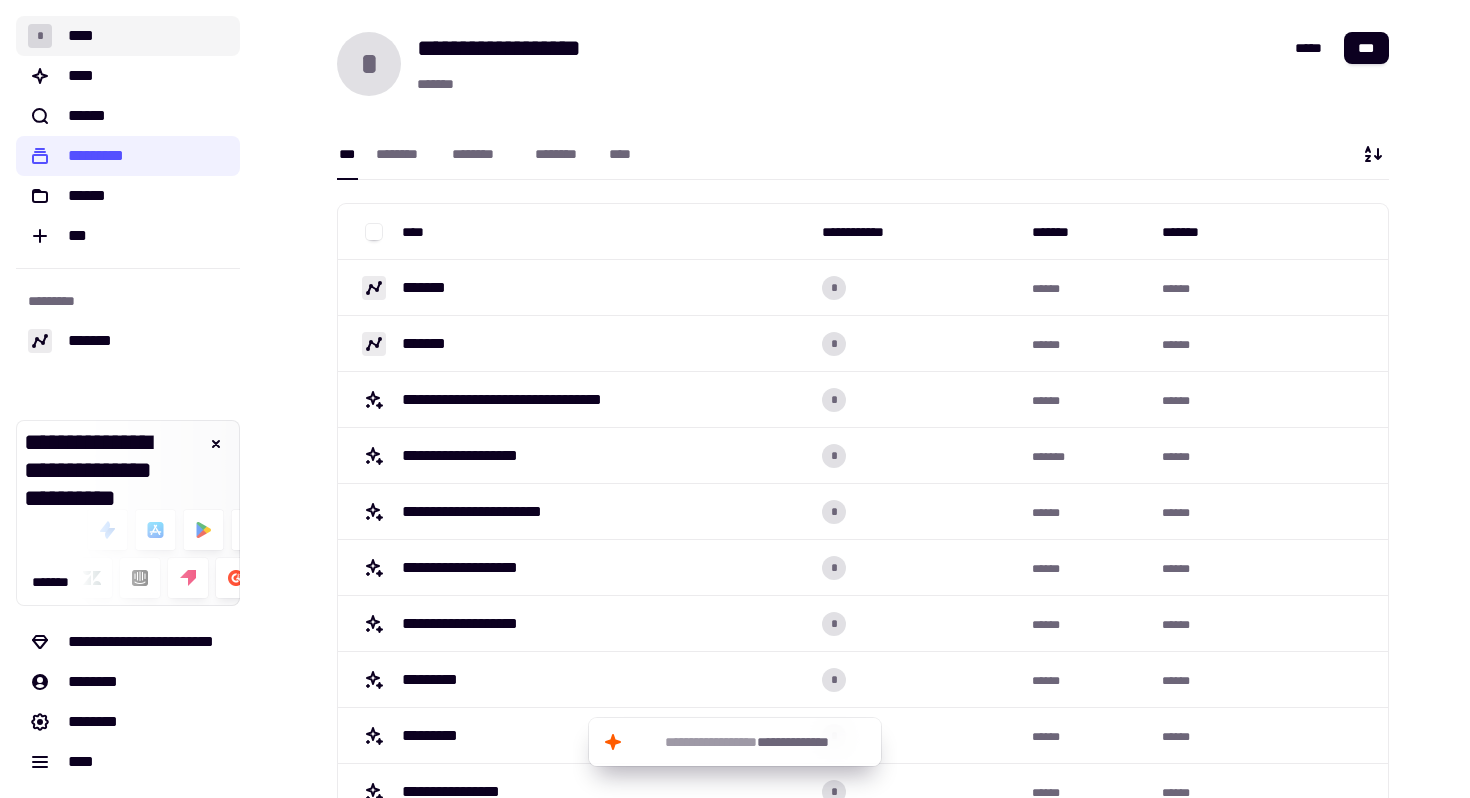 click on "* ****" 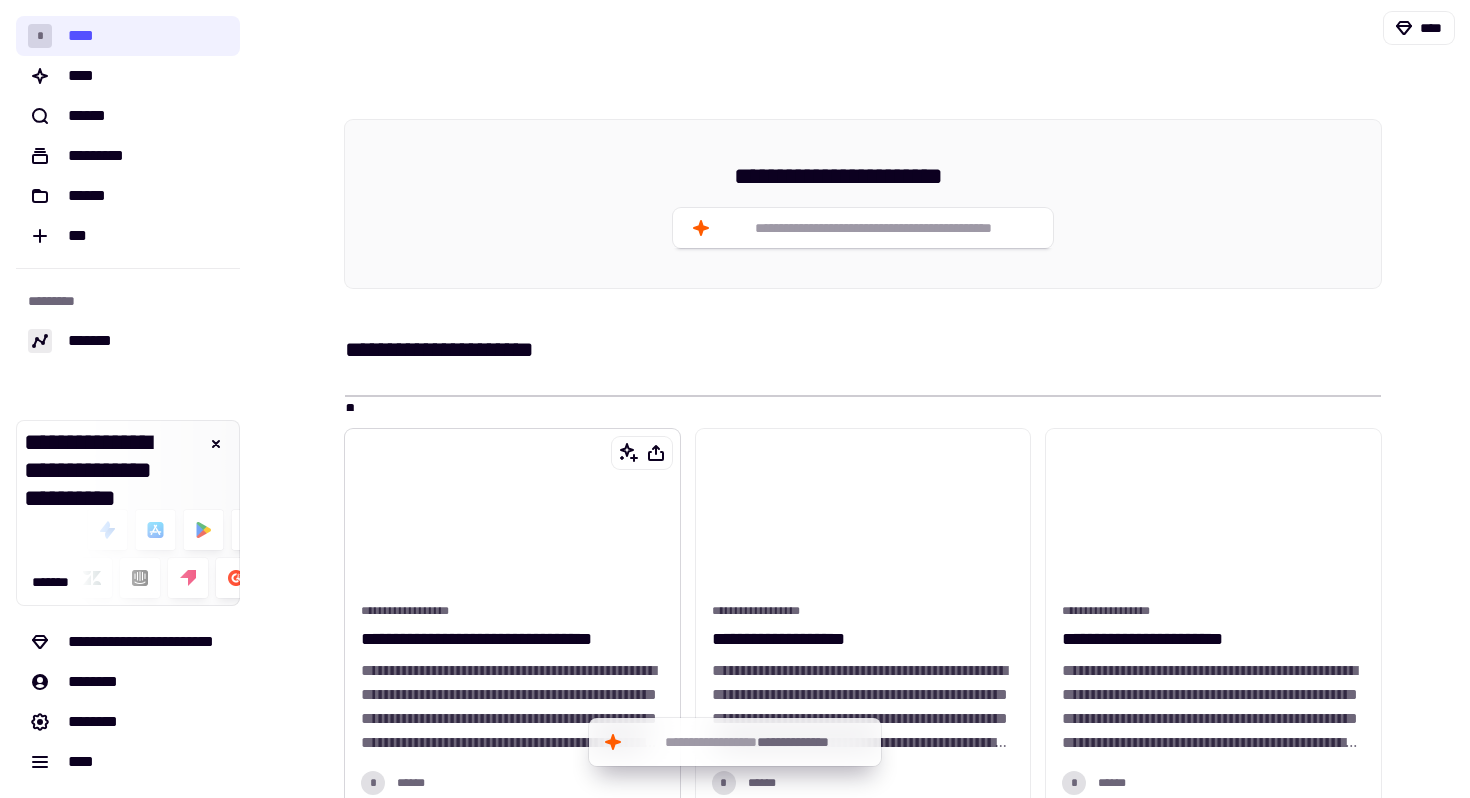 click at bounding box center [512, 512] 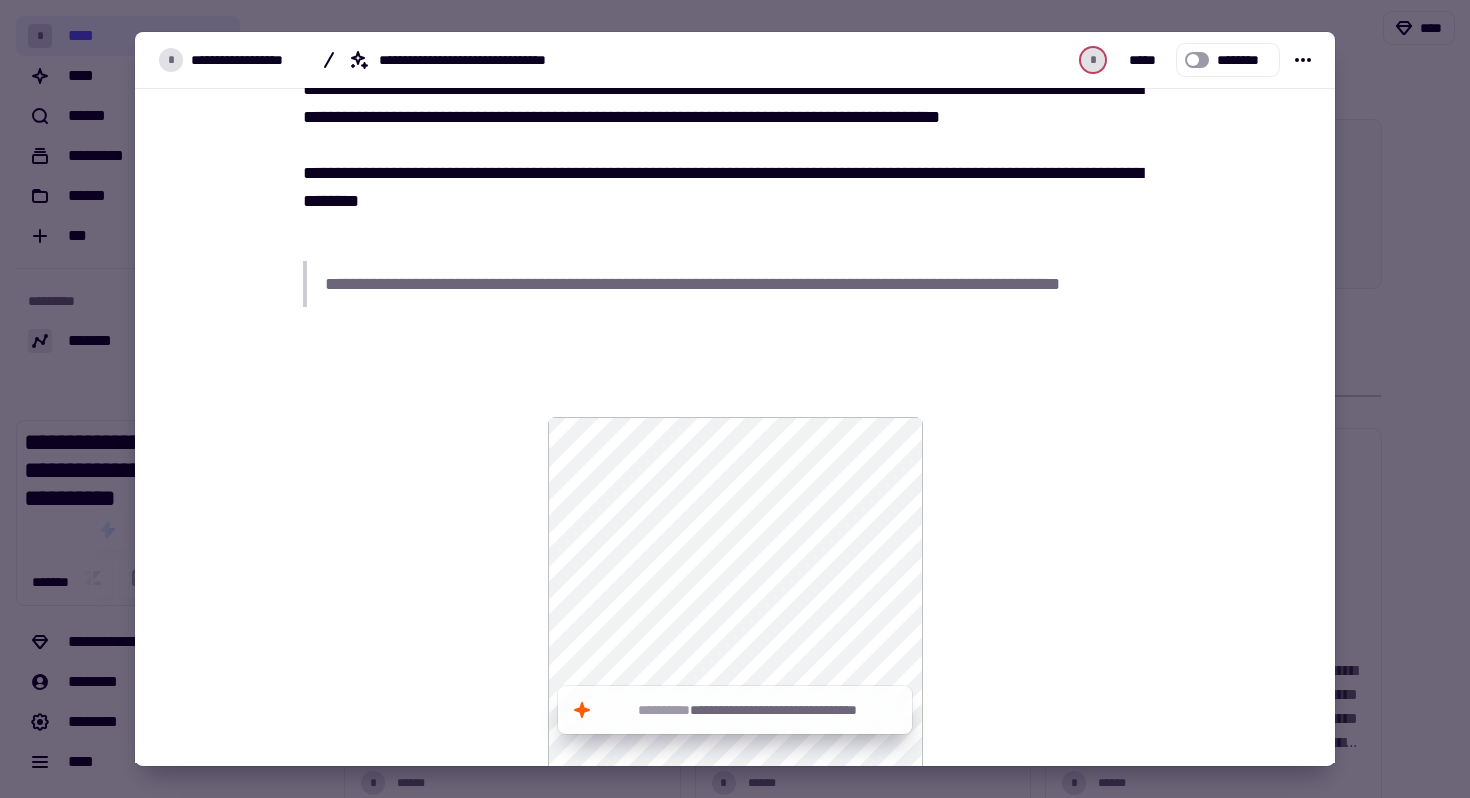 scroll, scrollTop: 253, scrollLeft: 0, axis: vertical 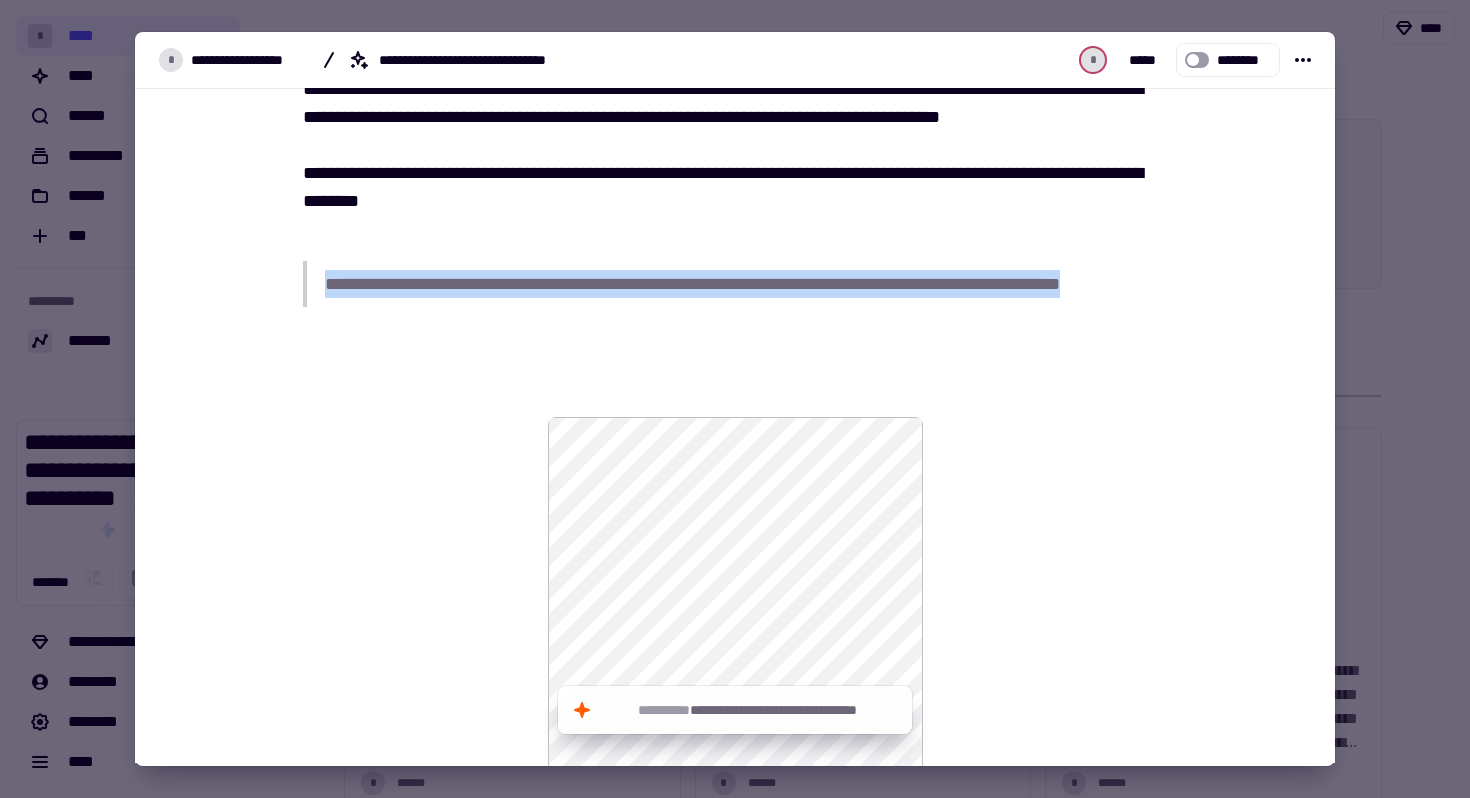 drag, startPoint x: 320, startPoint y: 283, endPoint x: 1127, endPoint y: 272, distance: 807.07495 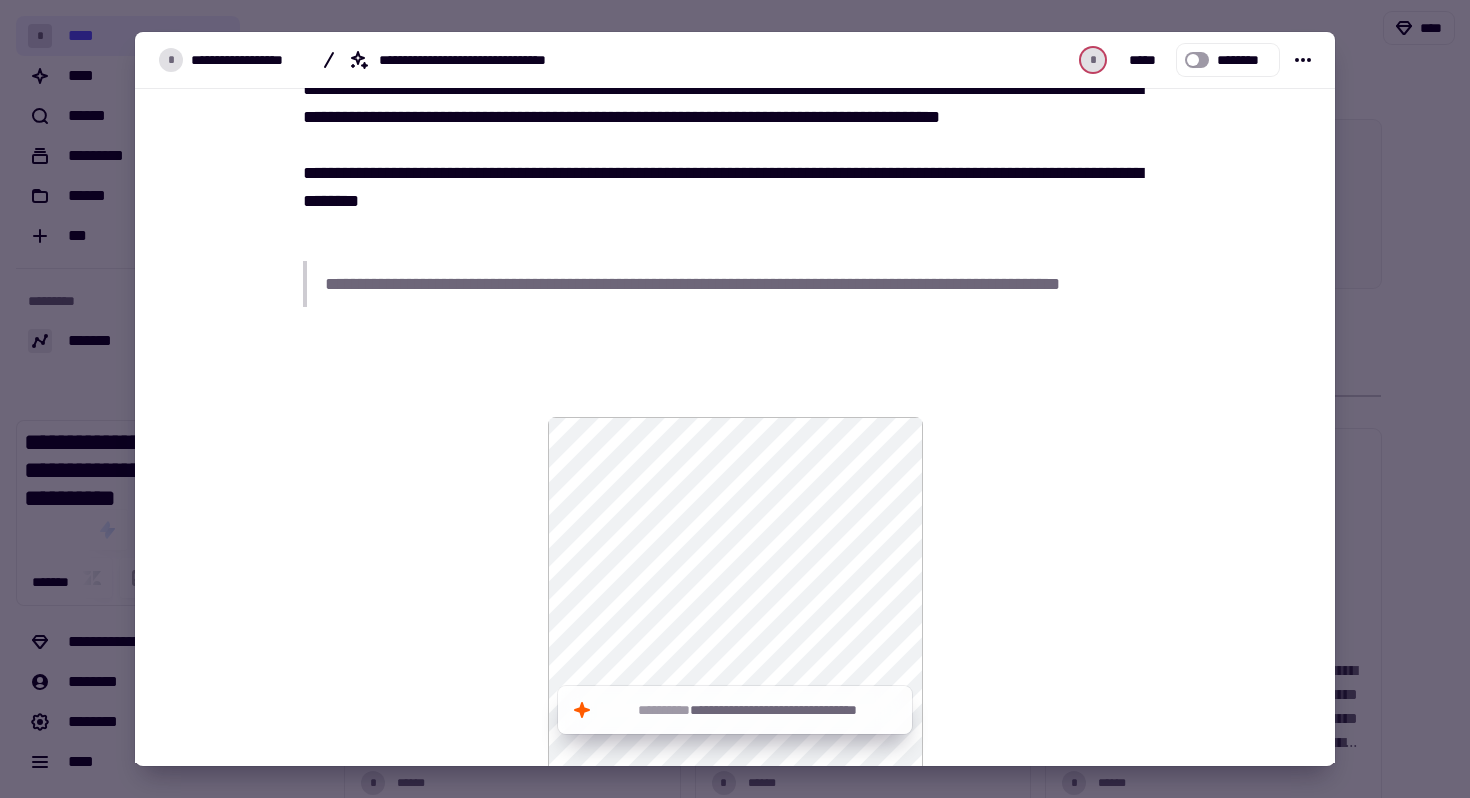 click on "**********" at bounding box center (735, 131) 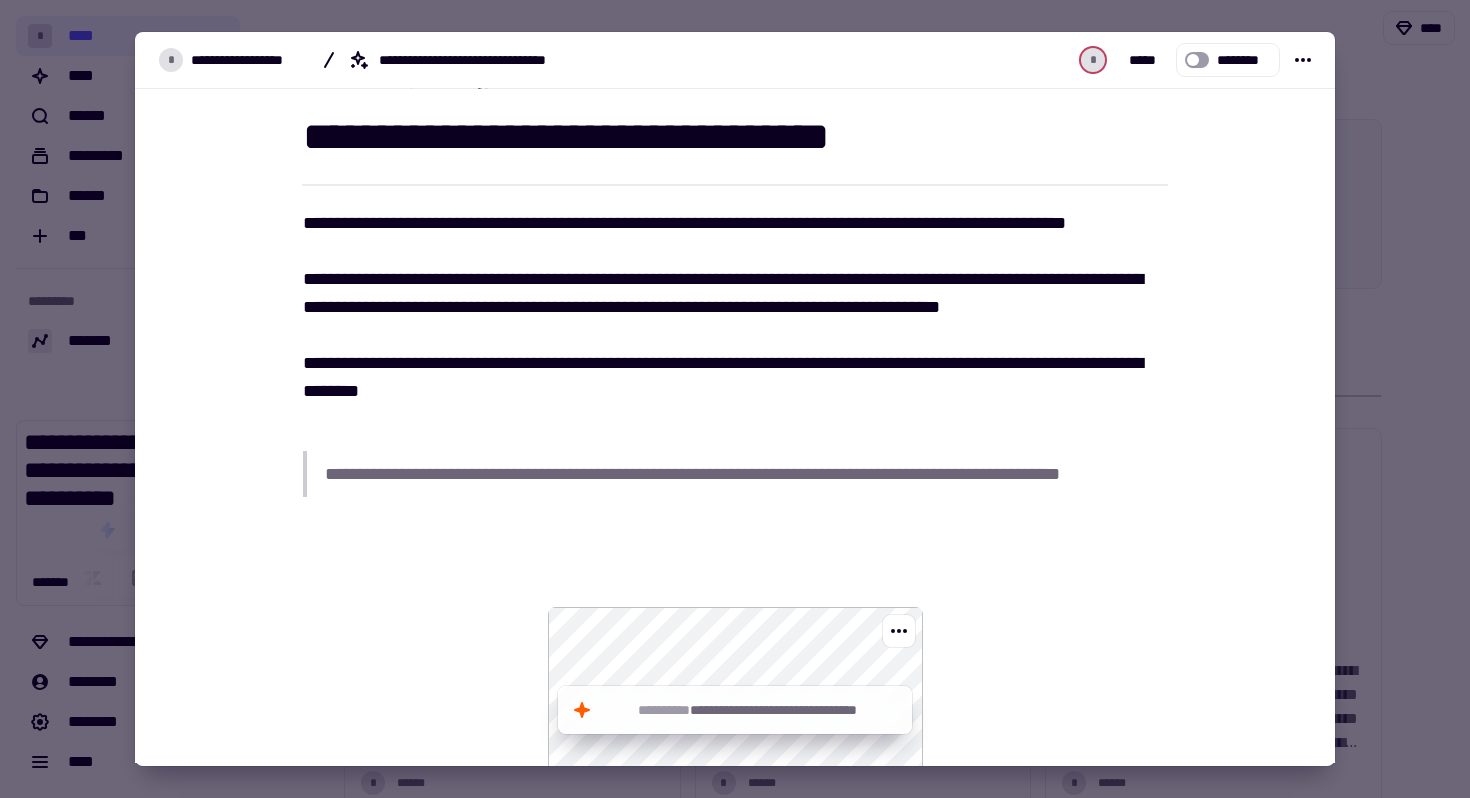 scroll, scrollTop: 0, scrollLeft: 0, axis: both 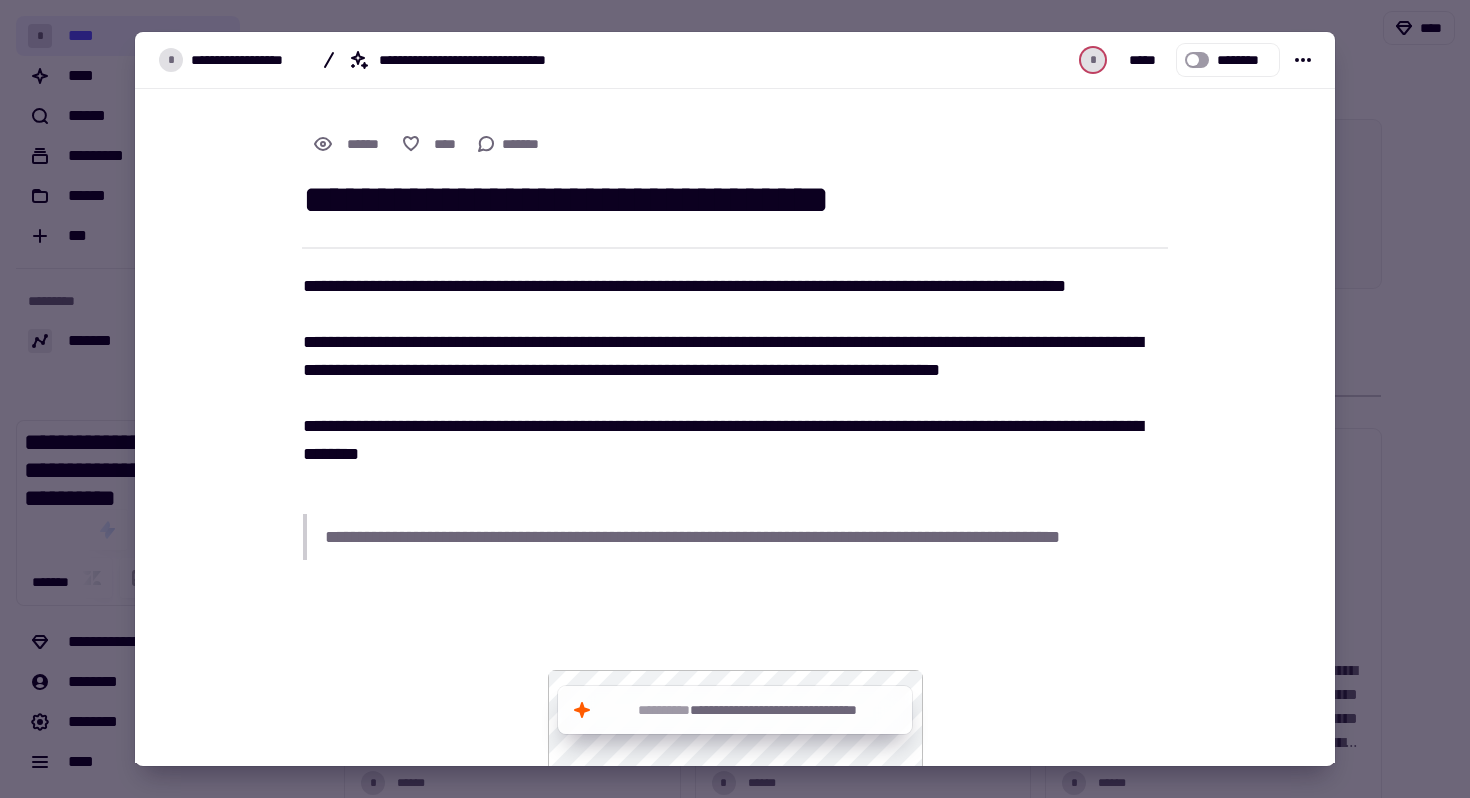 click at bounding box center (735, 399) 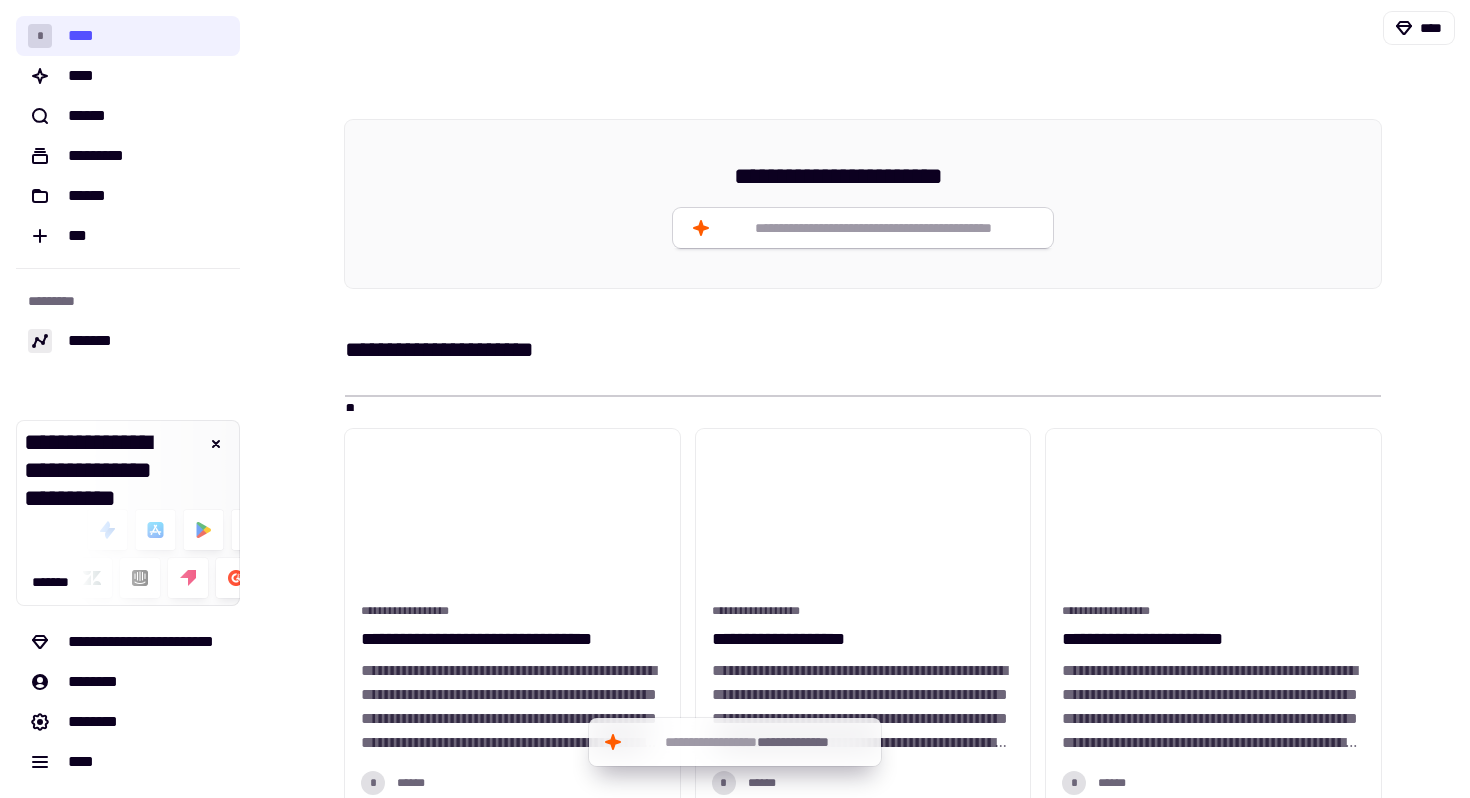 click on "**********" 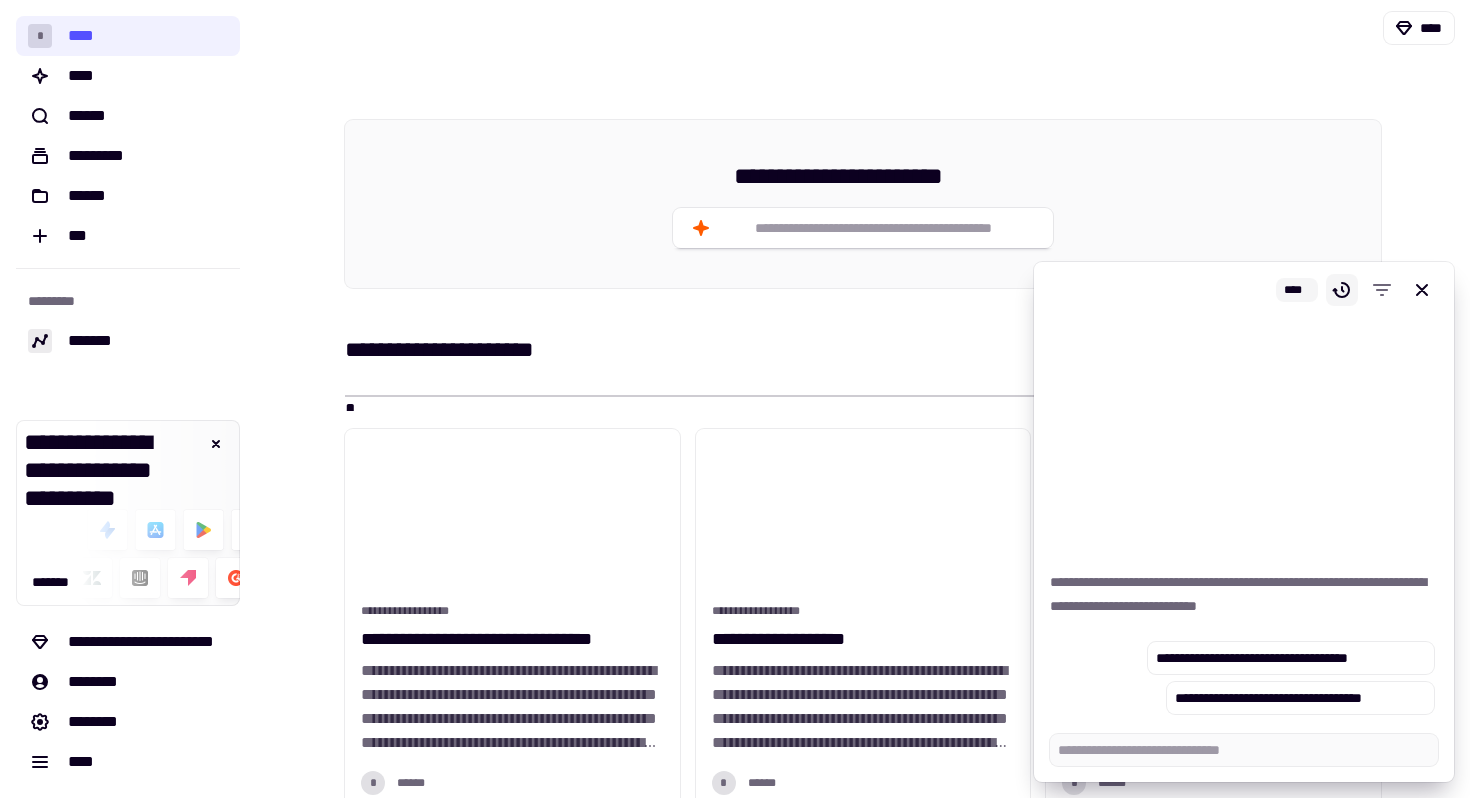 click 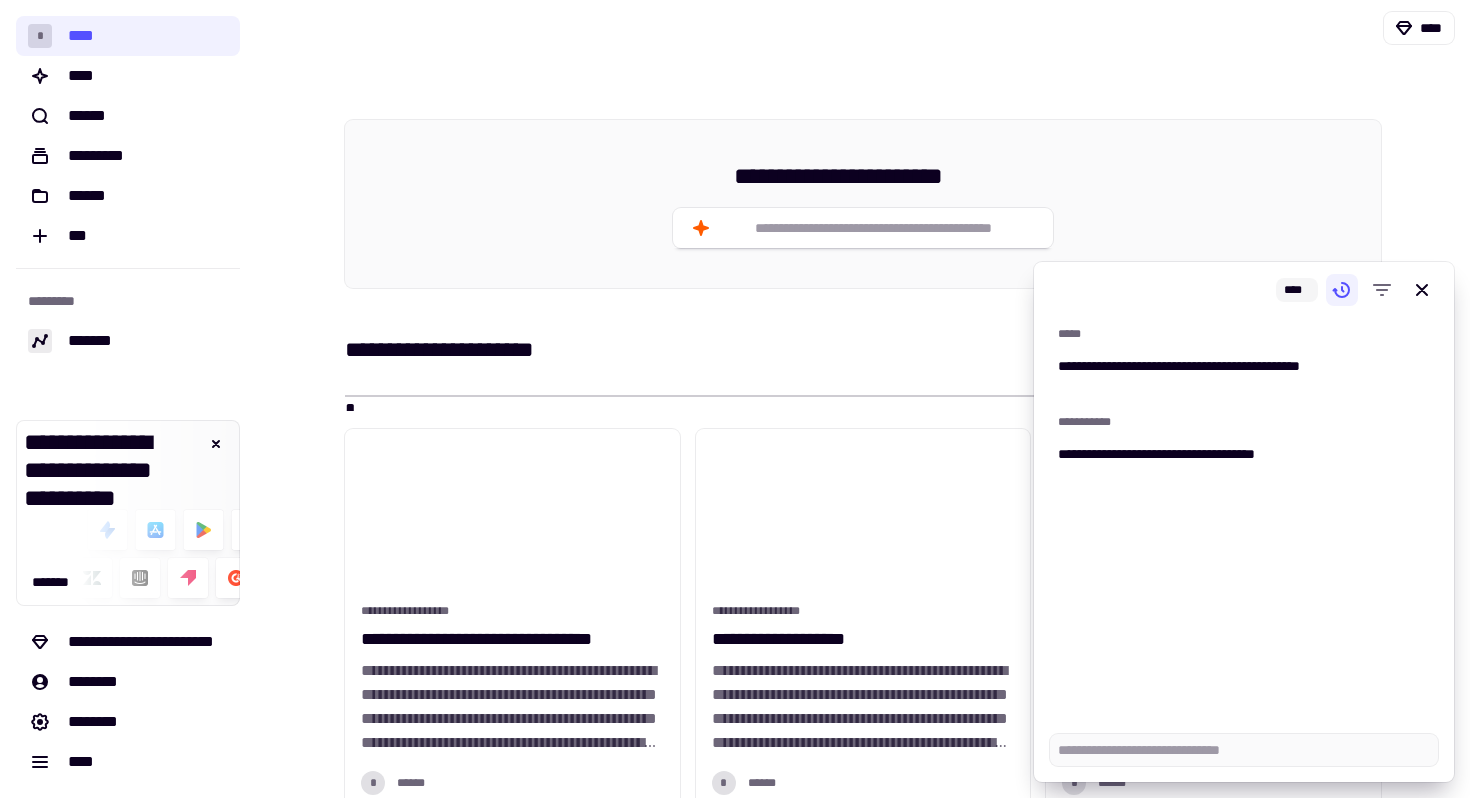 click on "*****" at bounding box center (1244, 334) 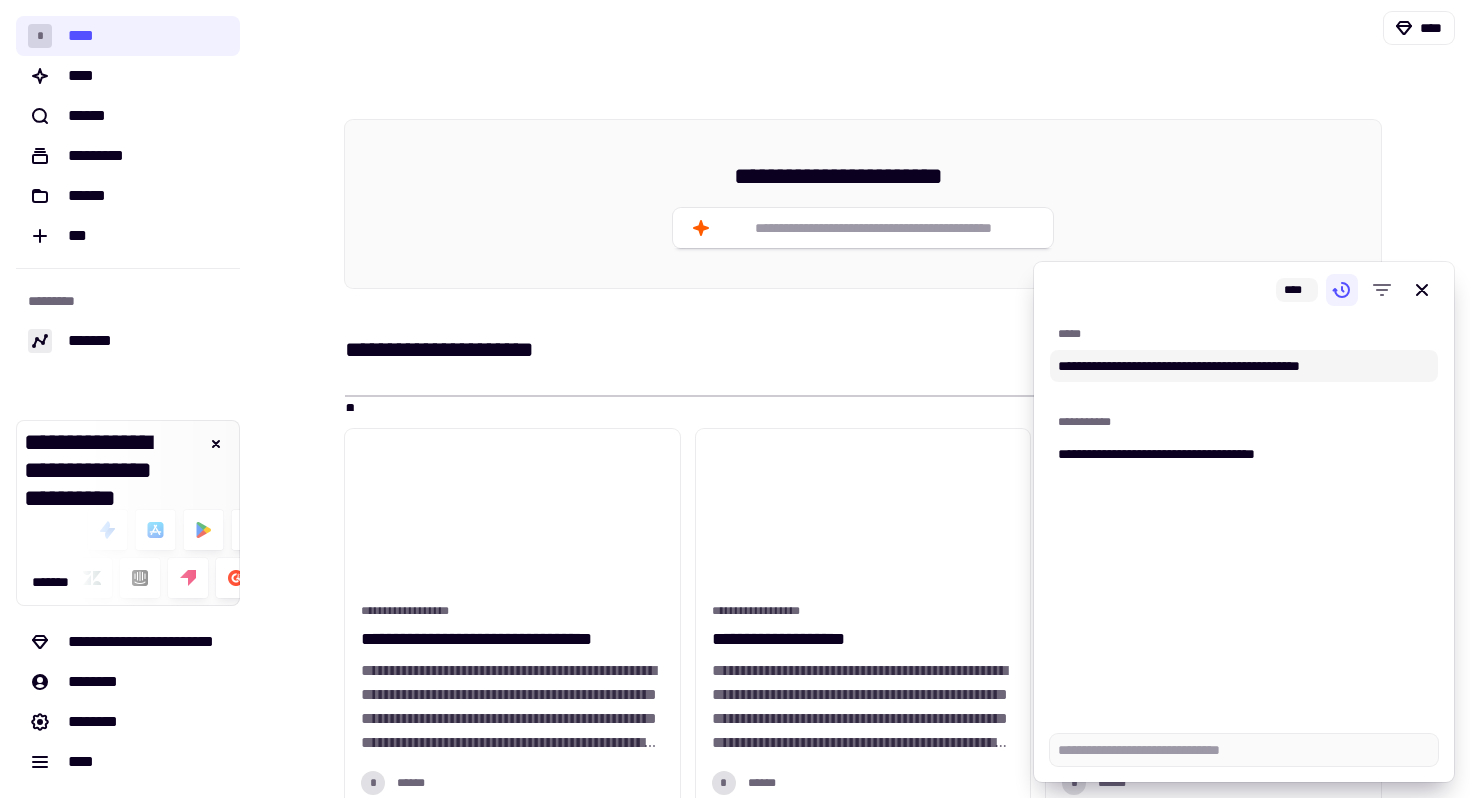 click on "**********" at bounding box center [1218, 366] 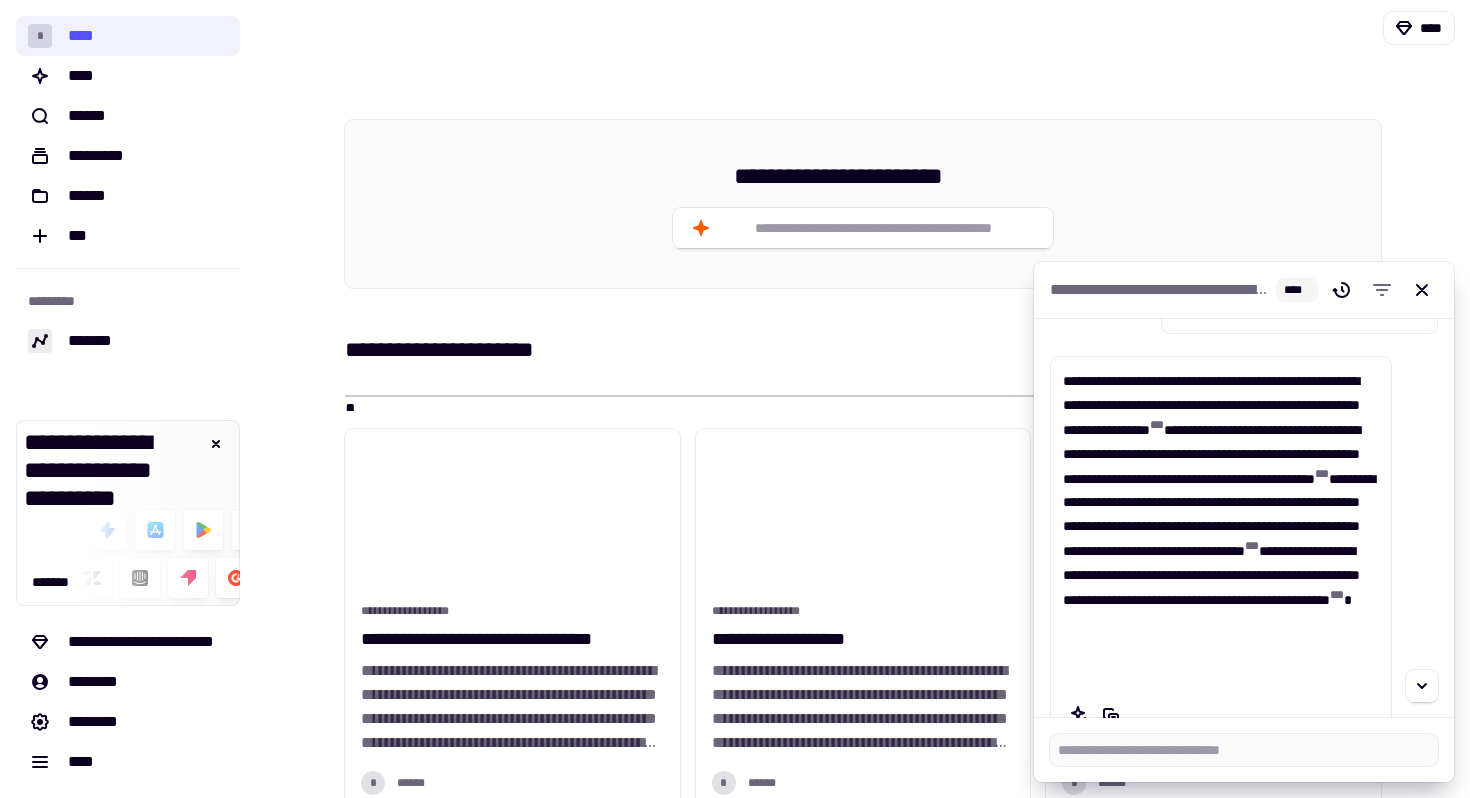 scroll, scrollTop: 98, scrollLeft: 0, axis: vertical 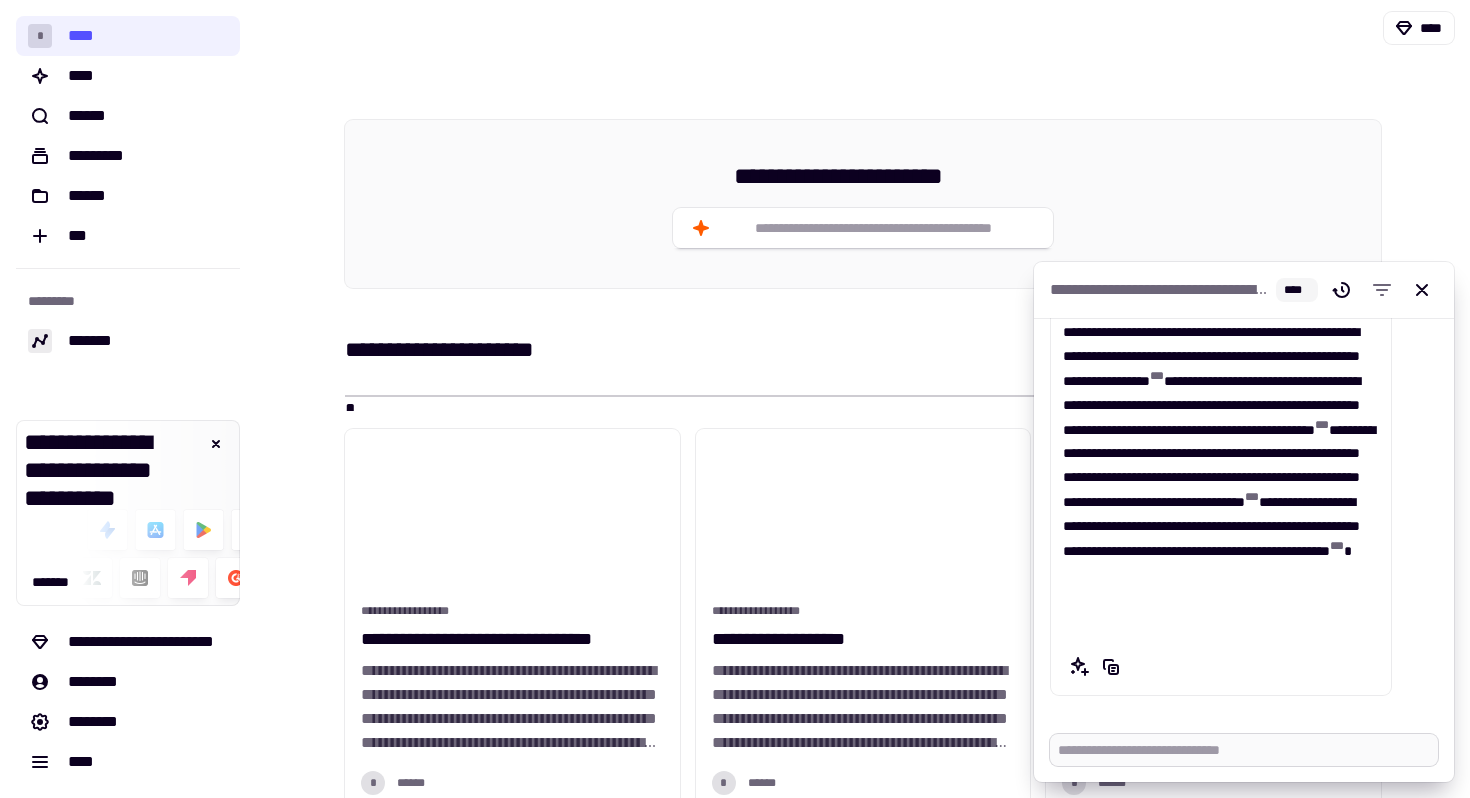 click at bounding box center [1244, 750] 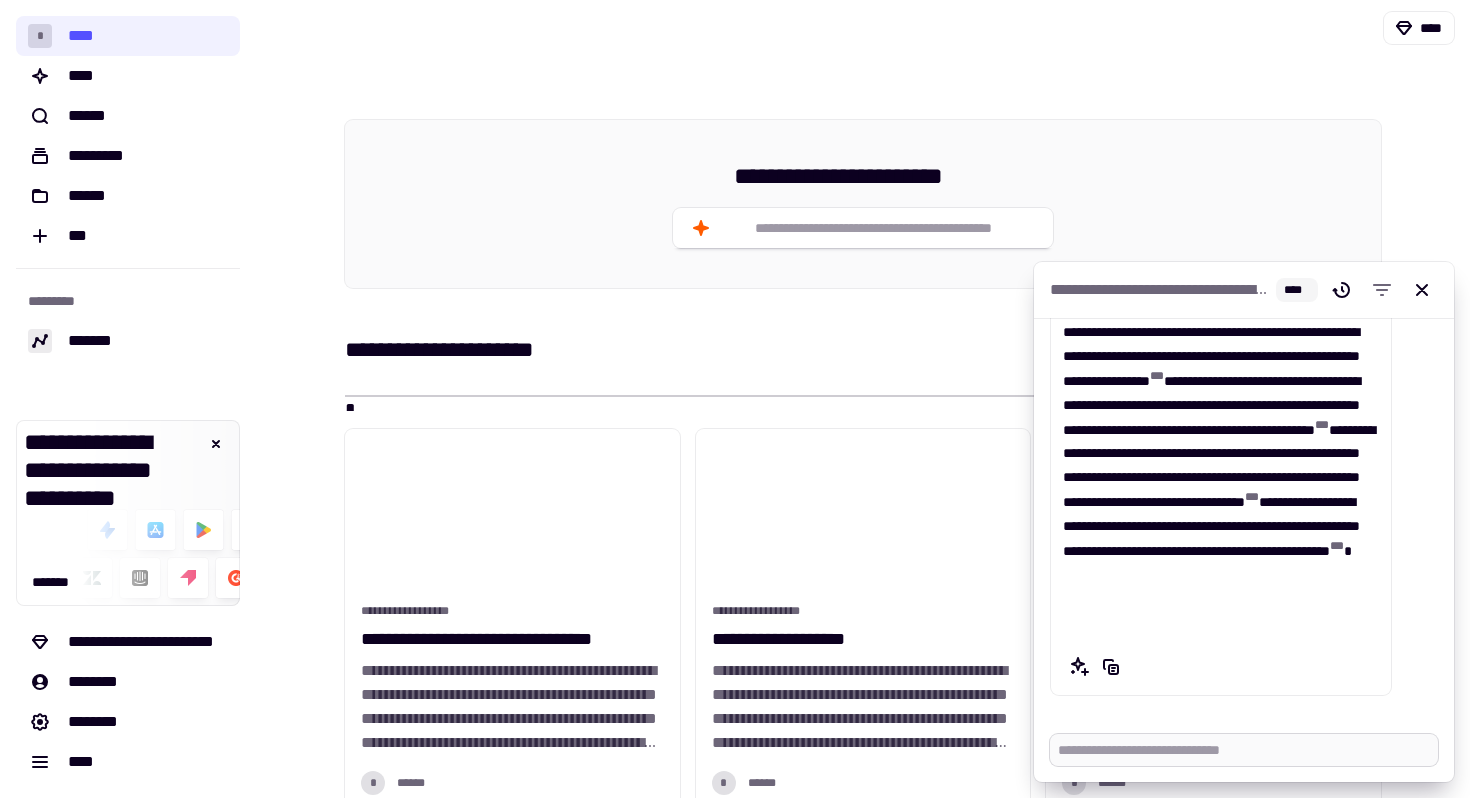 type on "*" 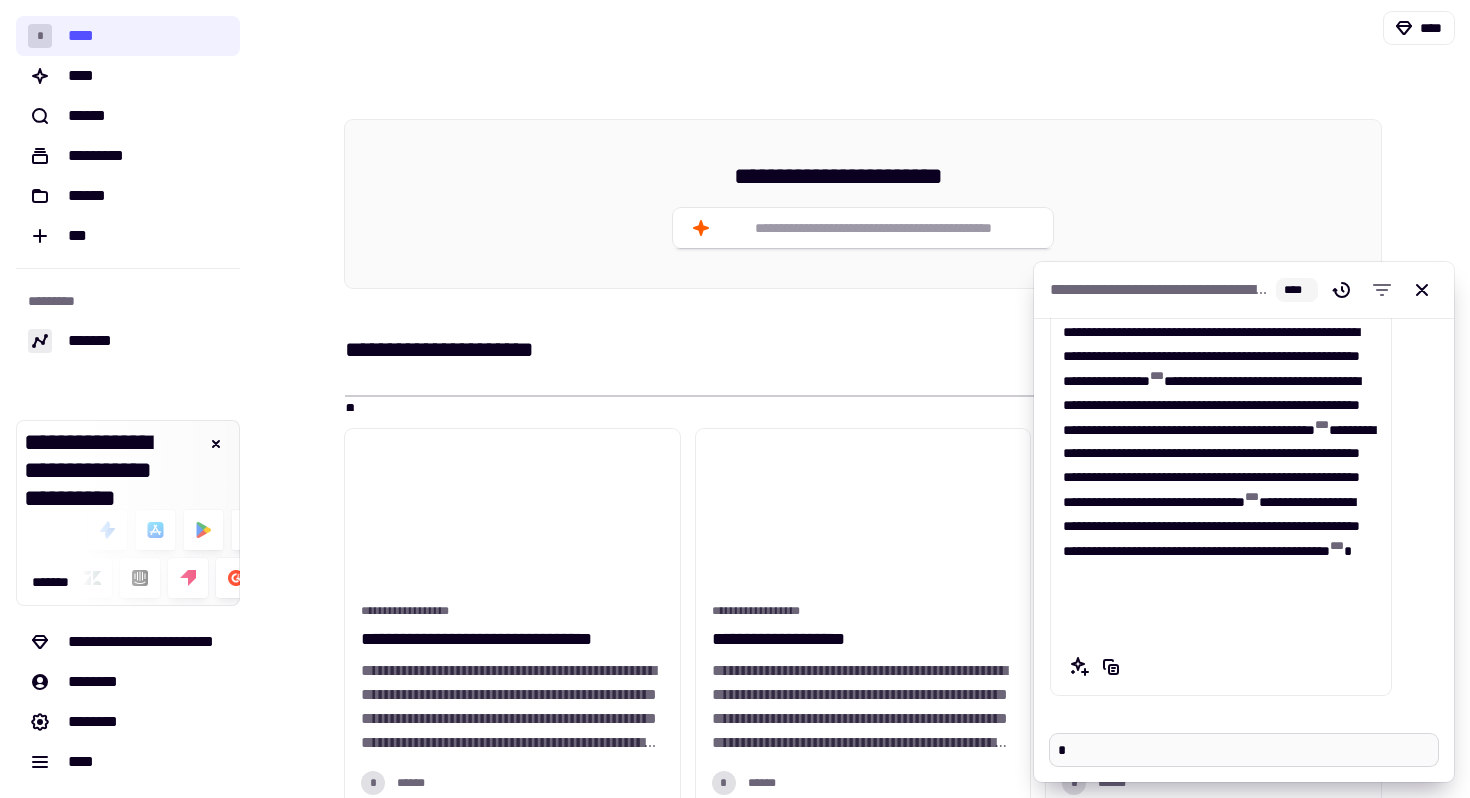 type on "*" 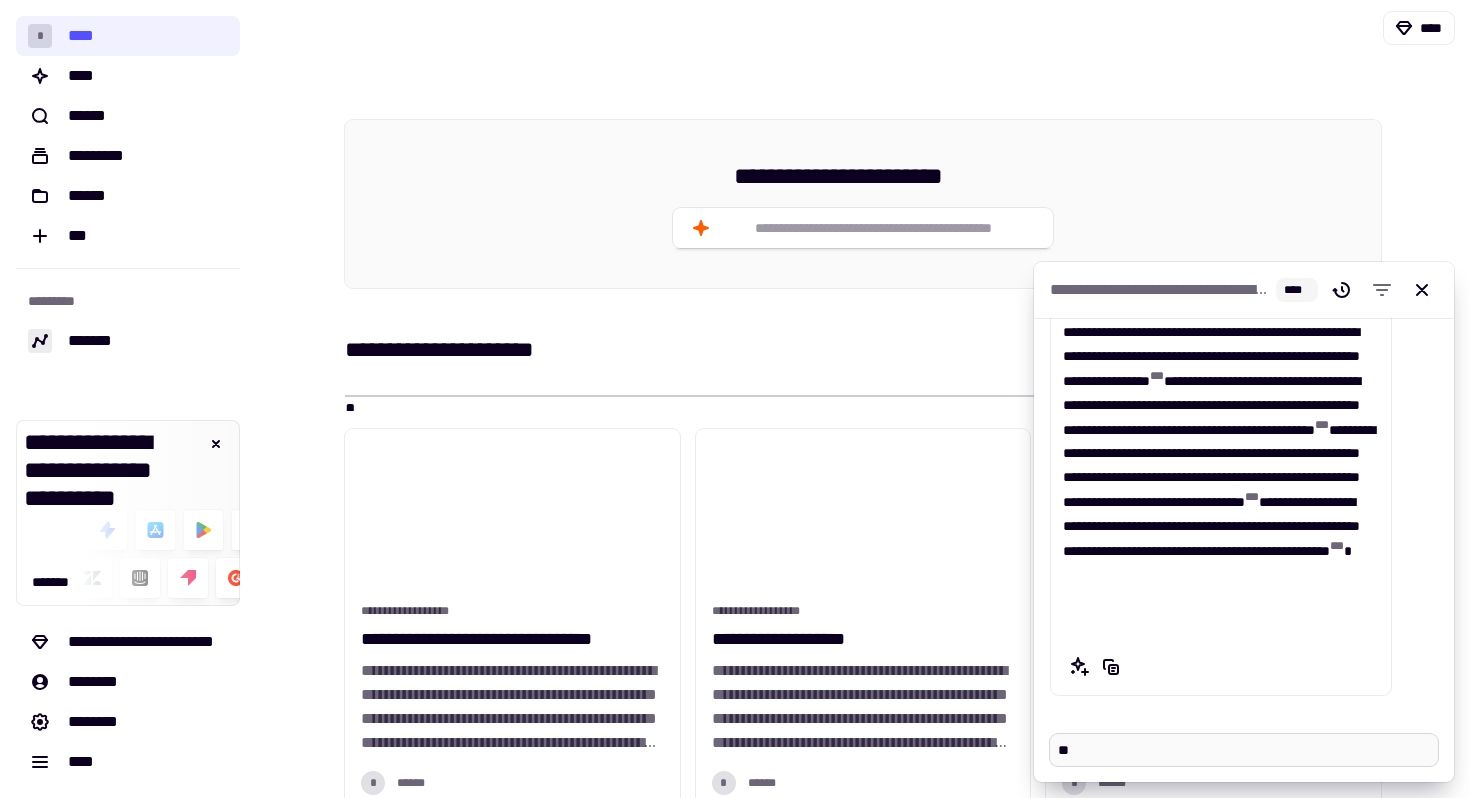 type on "*" 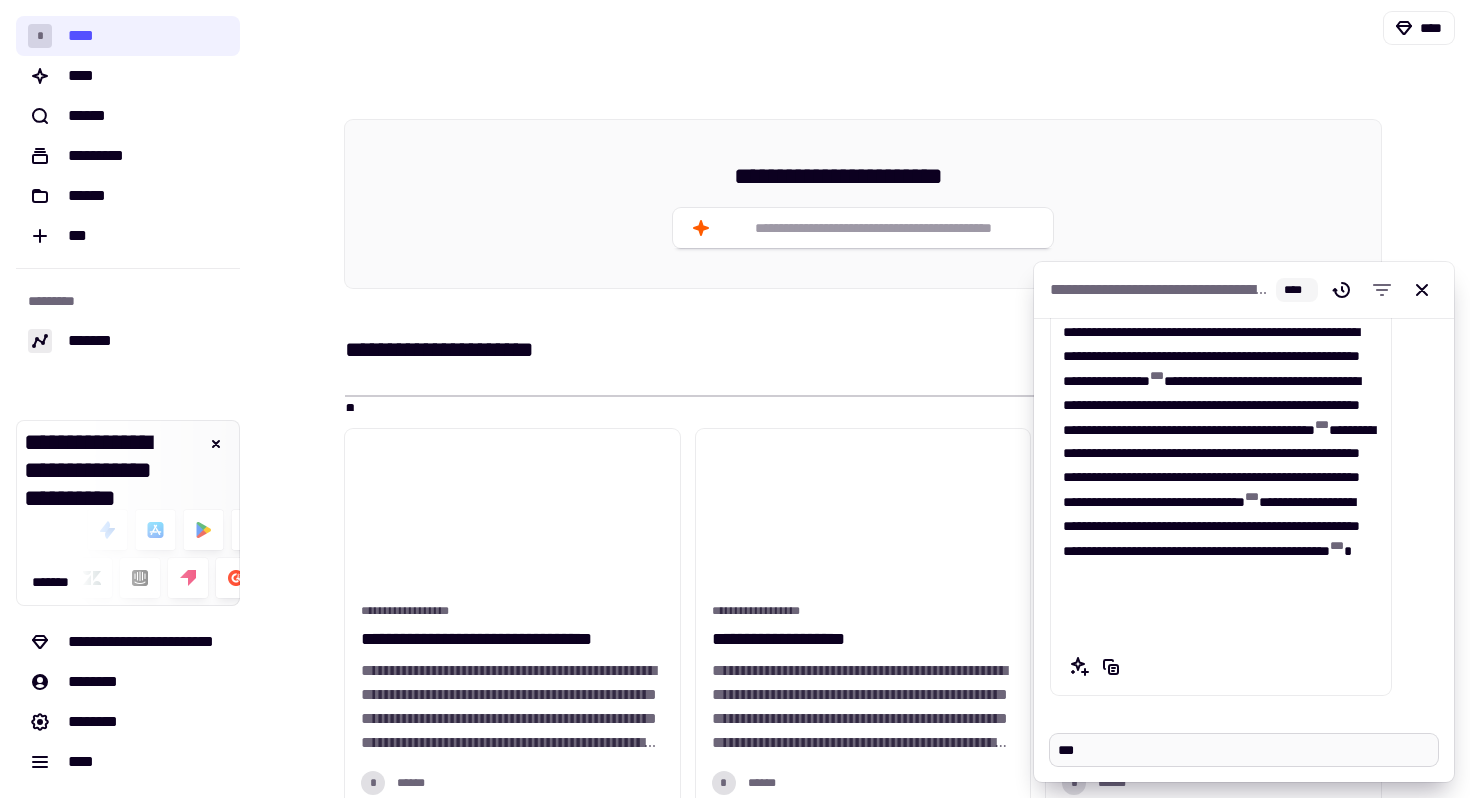 type on "*" 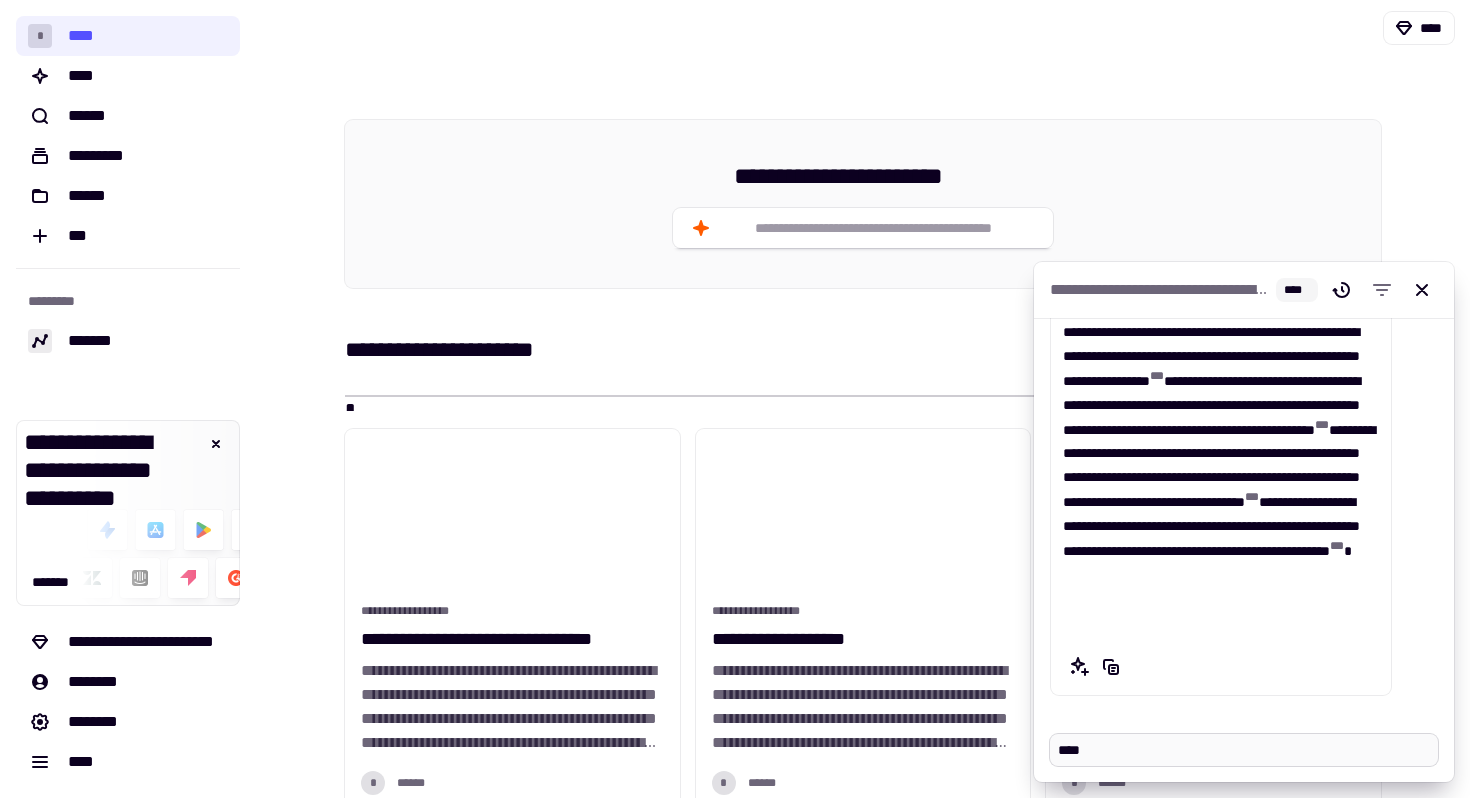 type on "*" 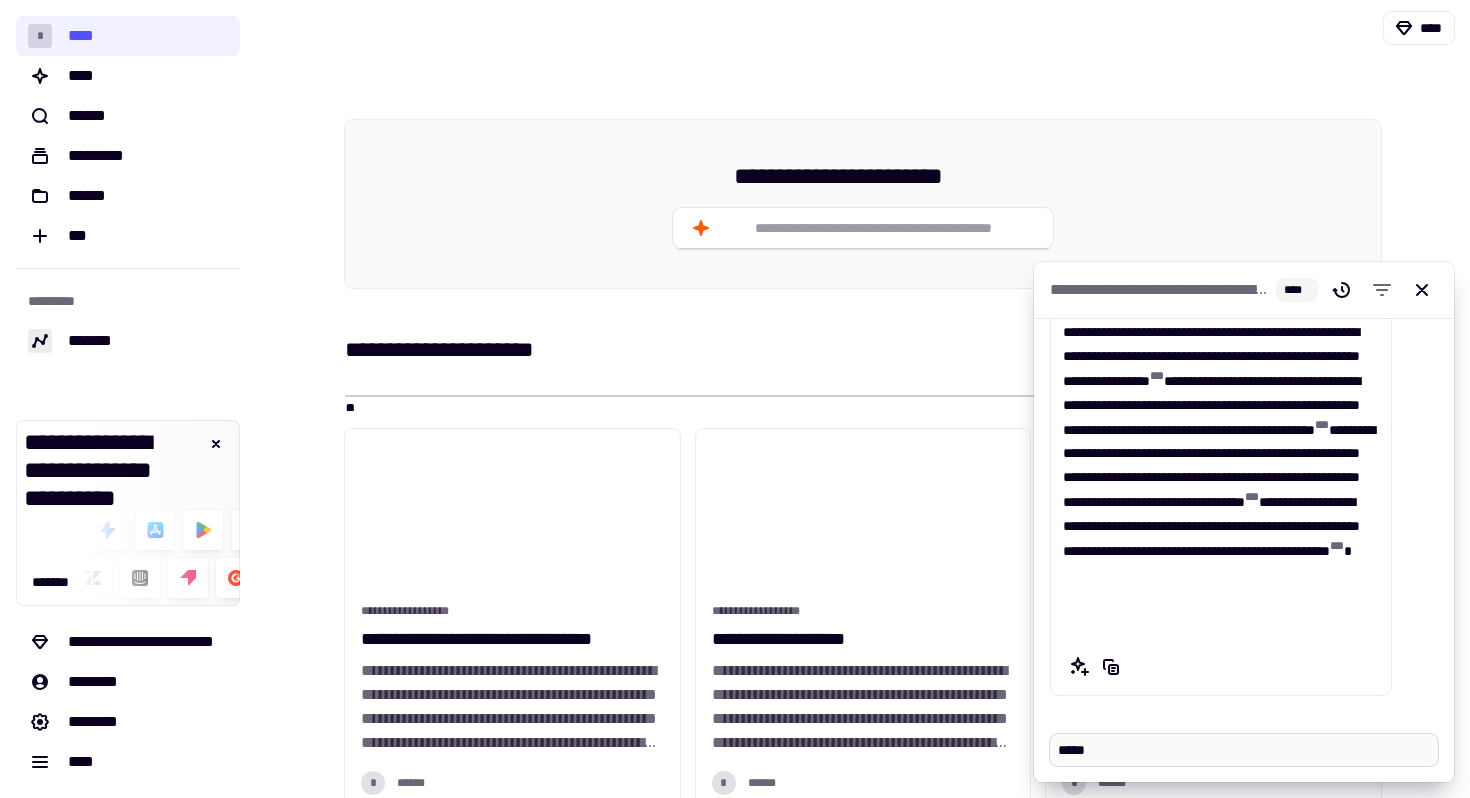 type on "******" 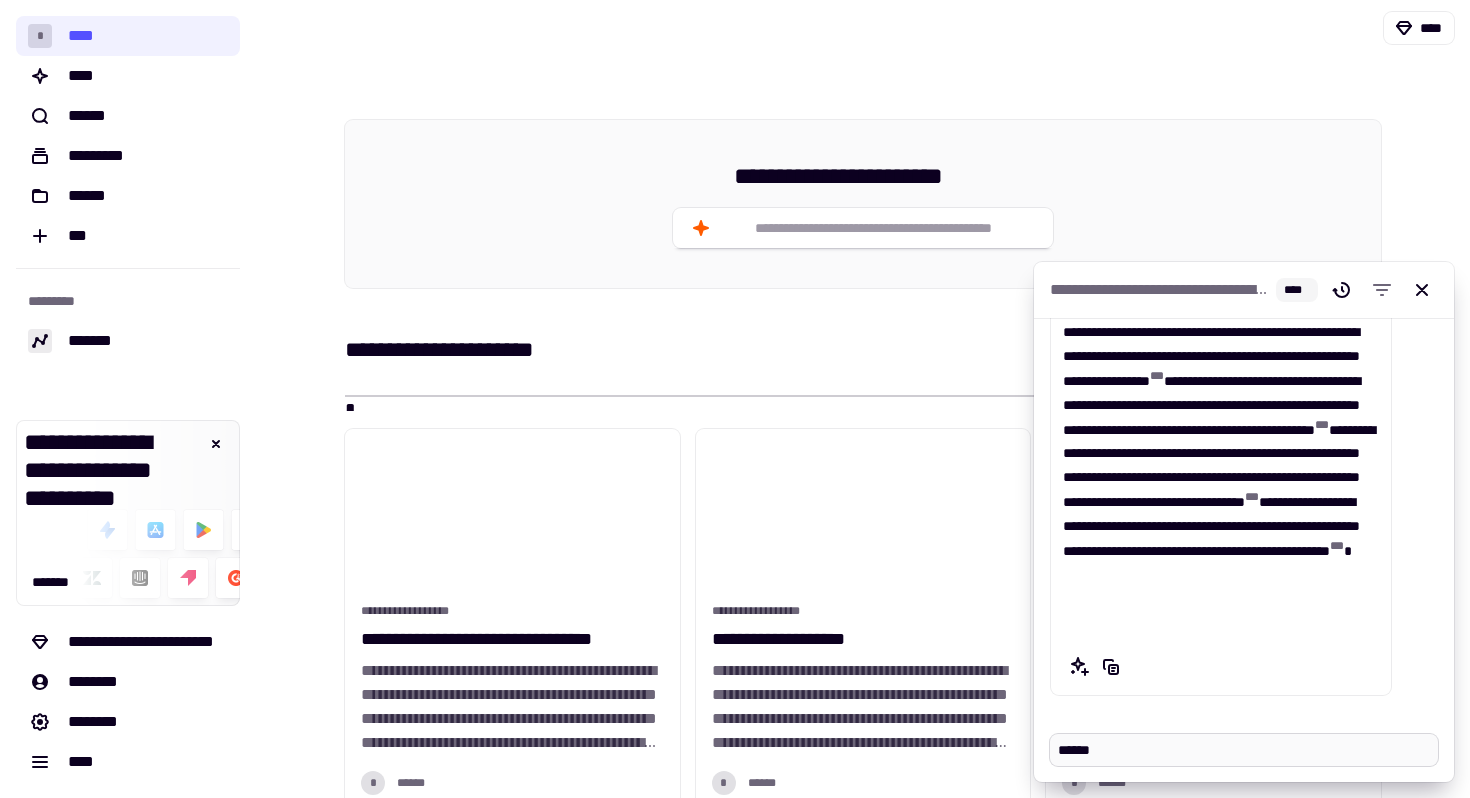 type on "*" 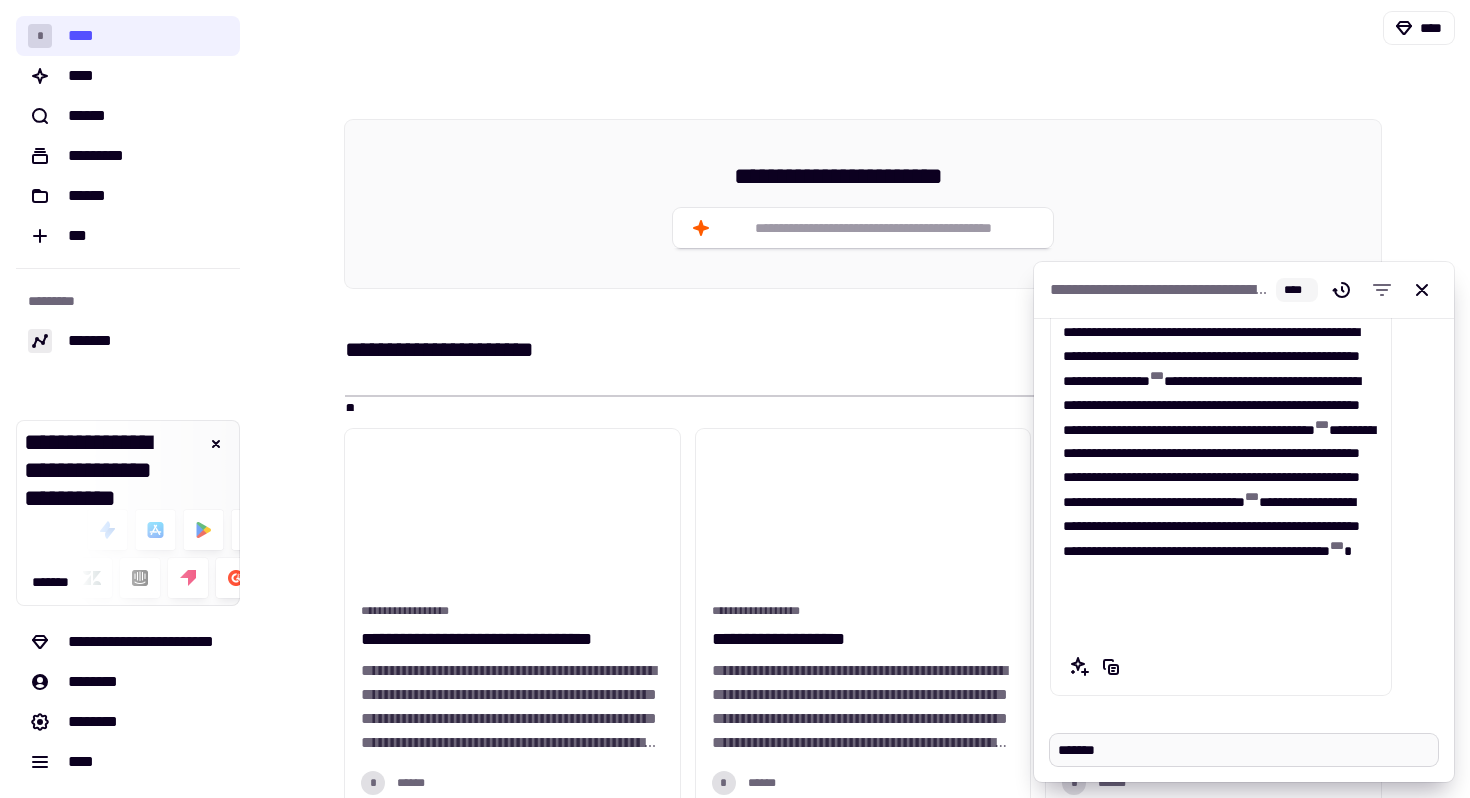type on "*" 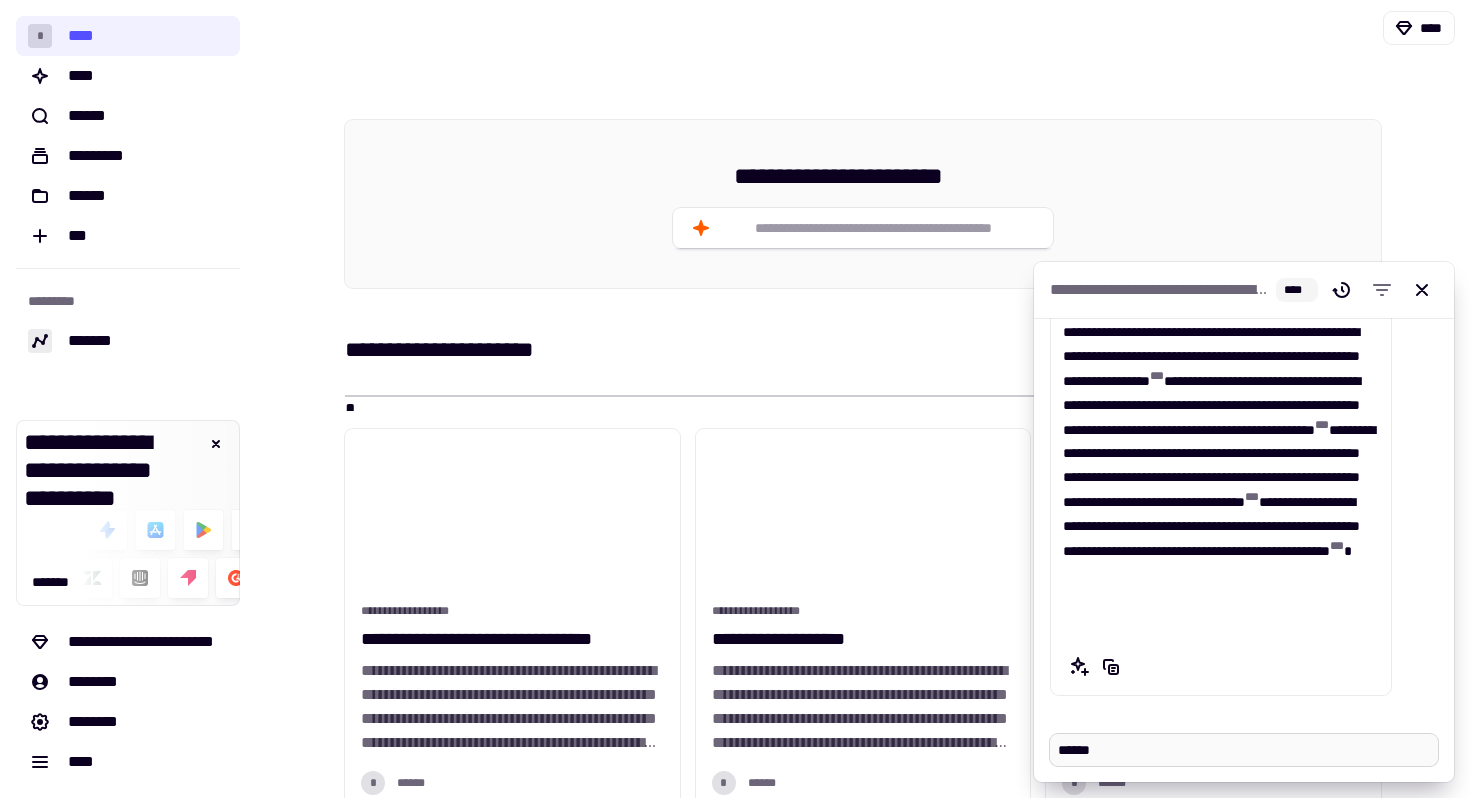 type on "*" 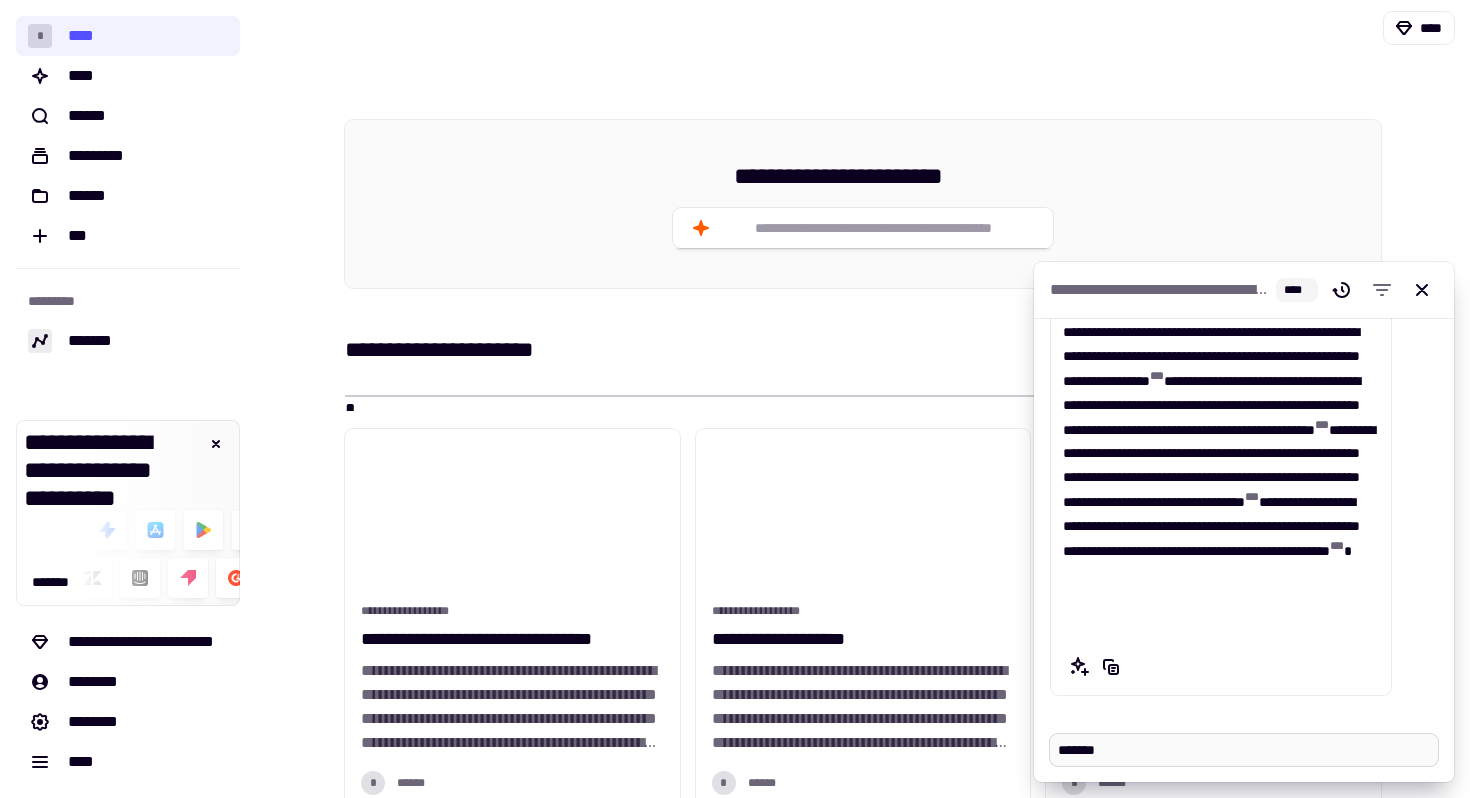 type on "*" 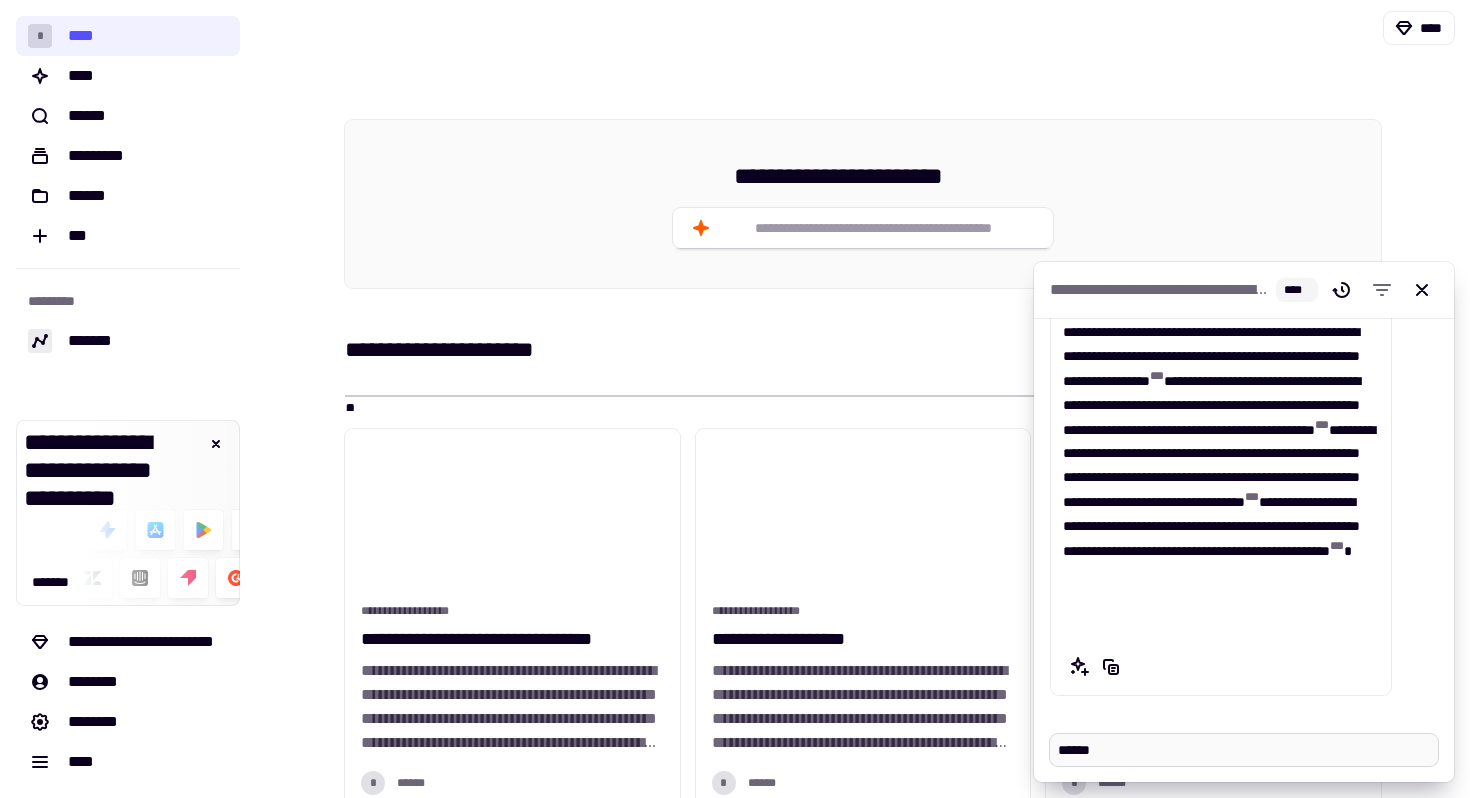 type on "*" 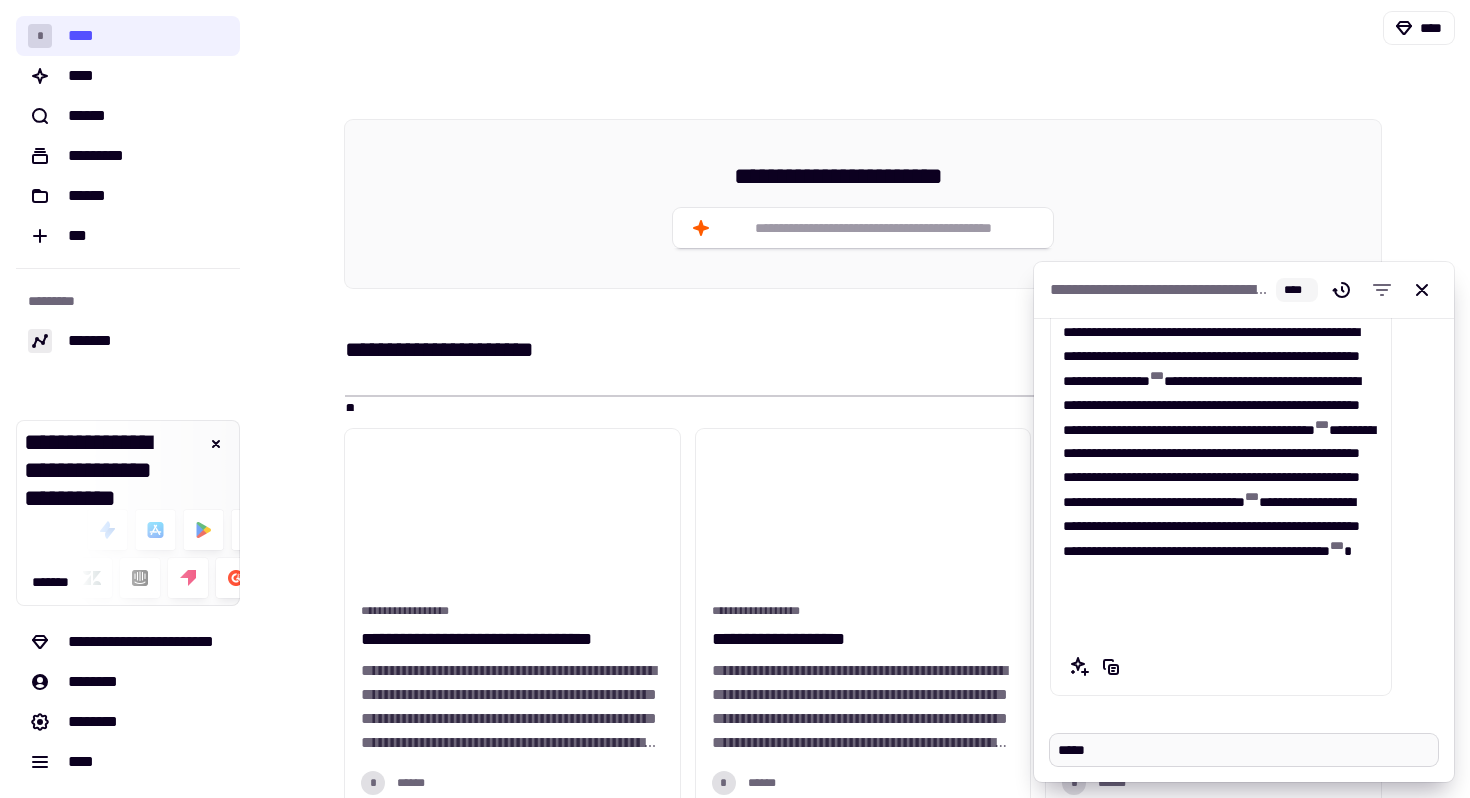type on "*" 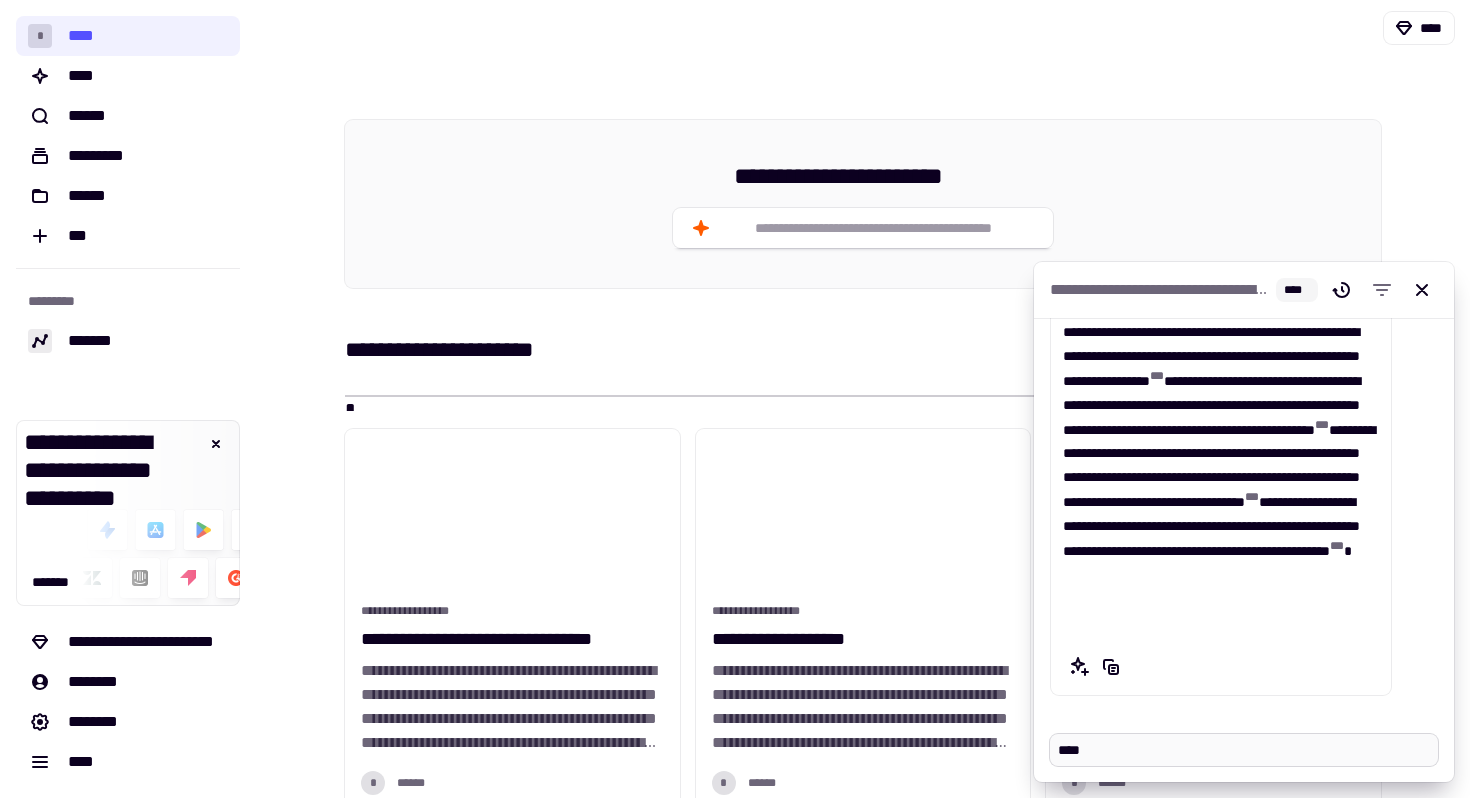 type on "*" 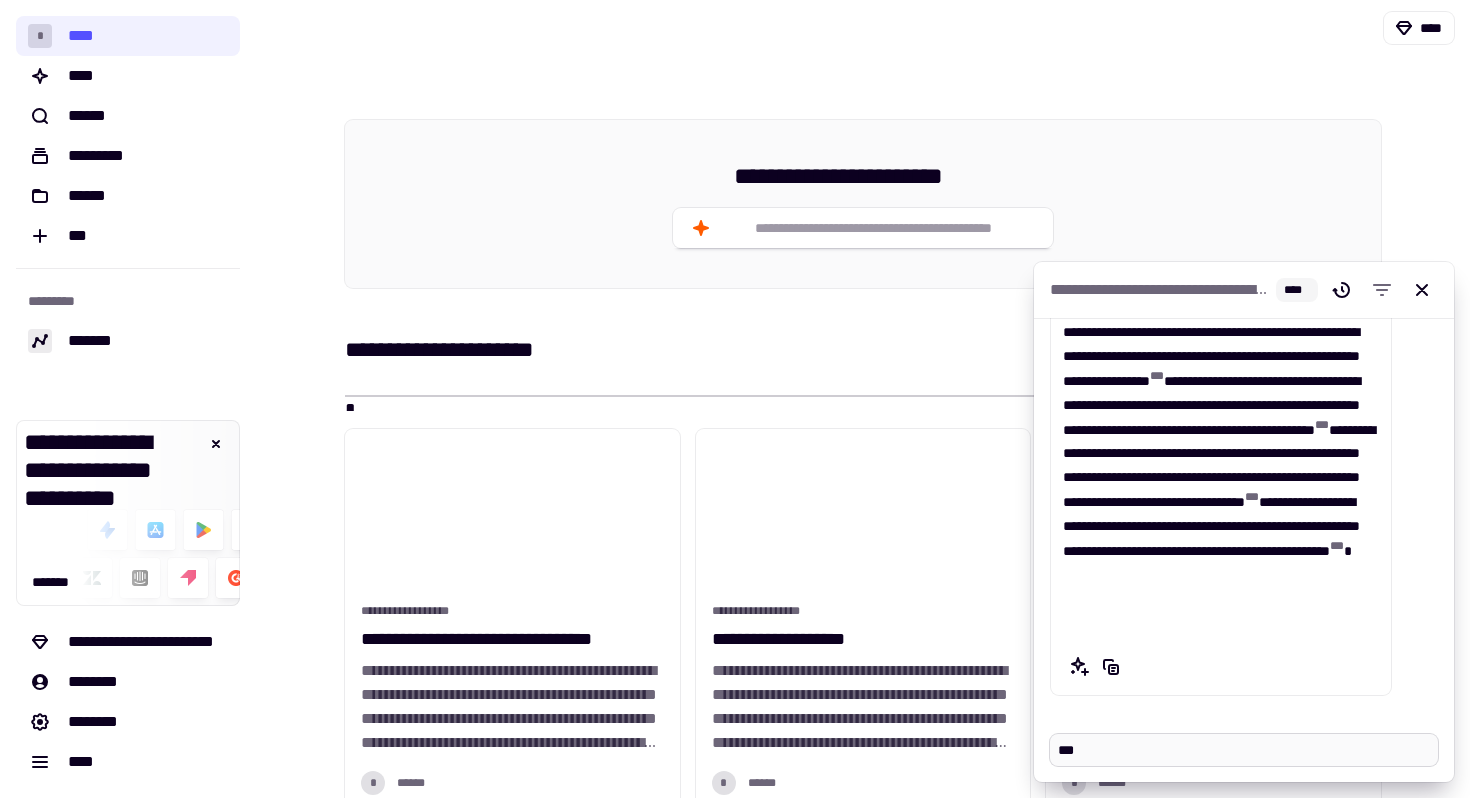 type on "*" 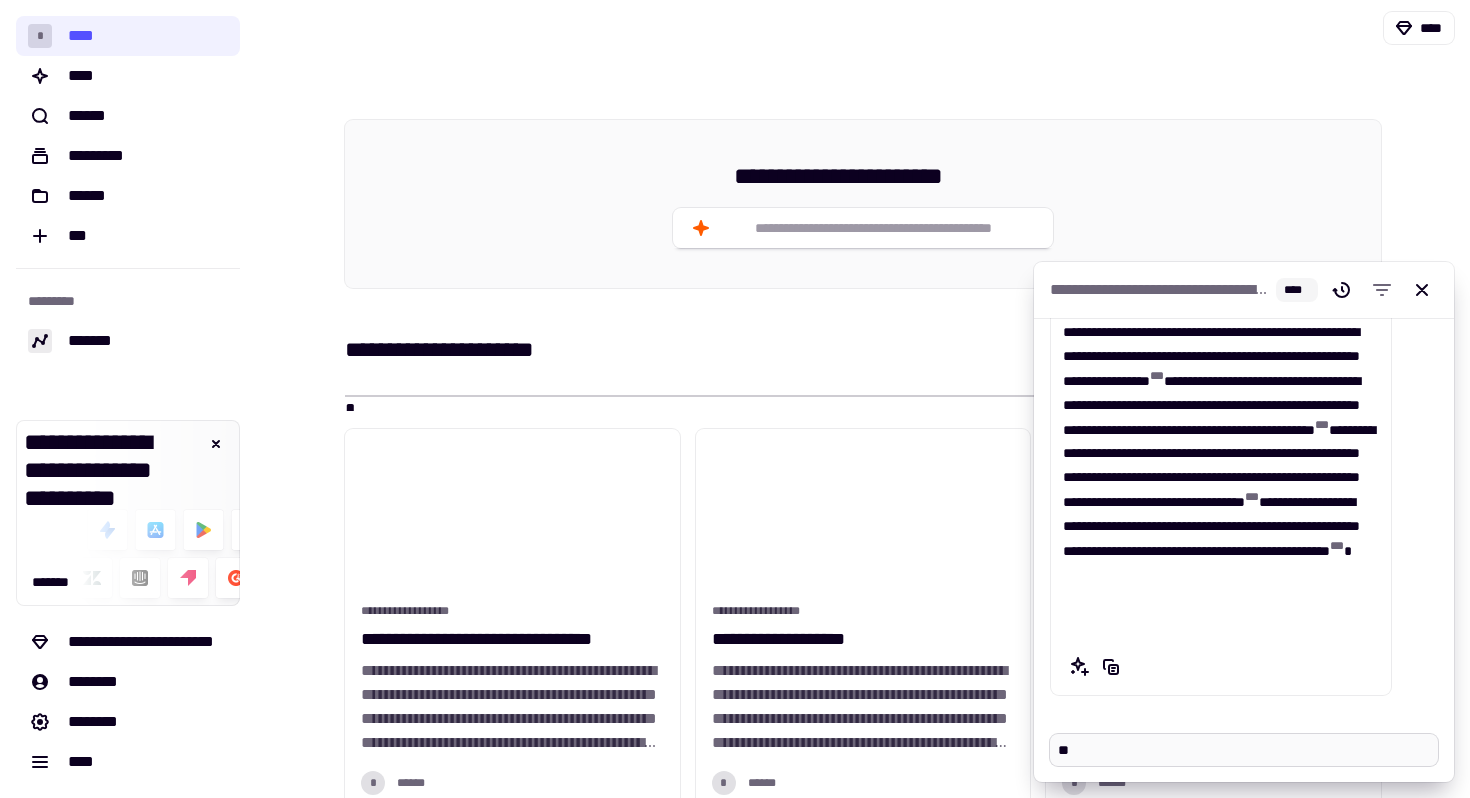 type on "*" 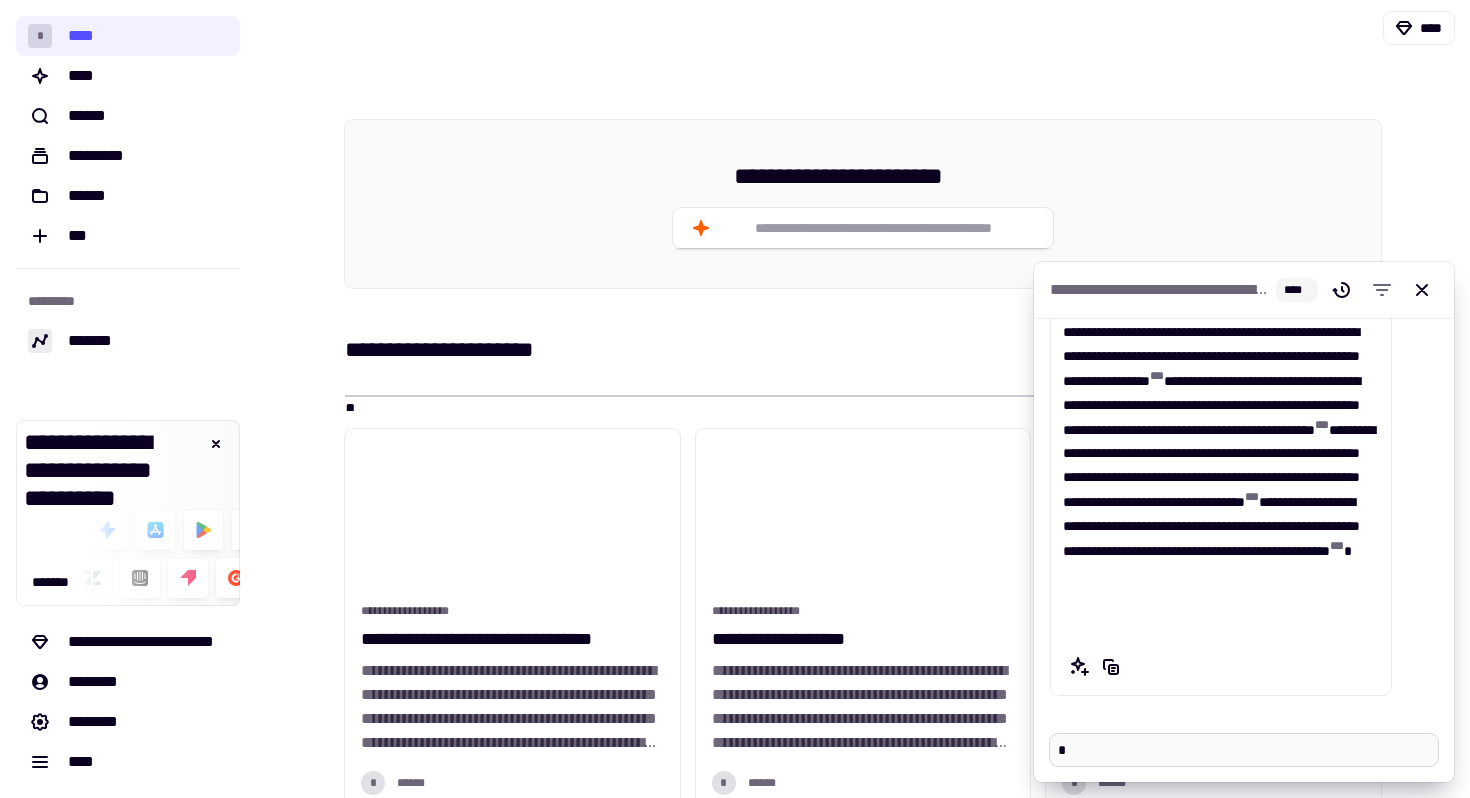 type on "*" 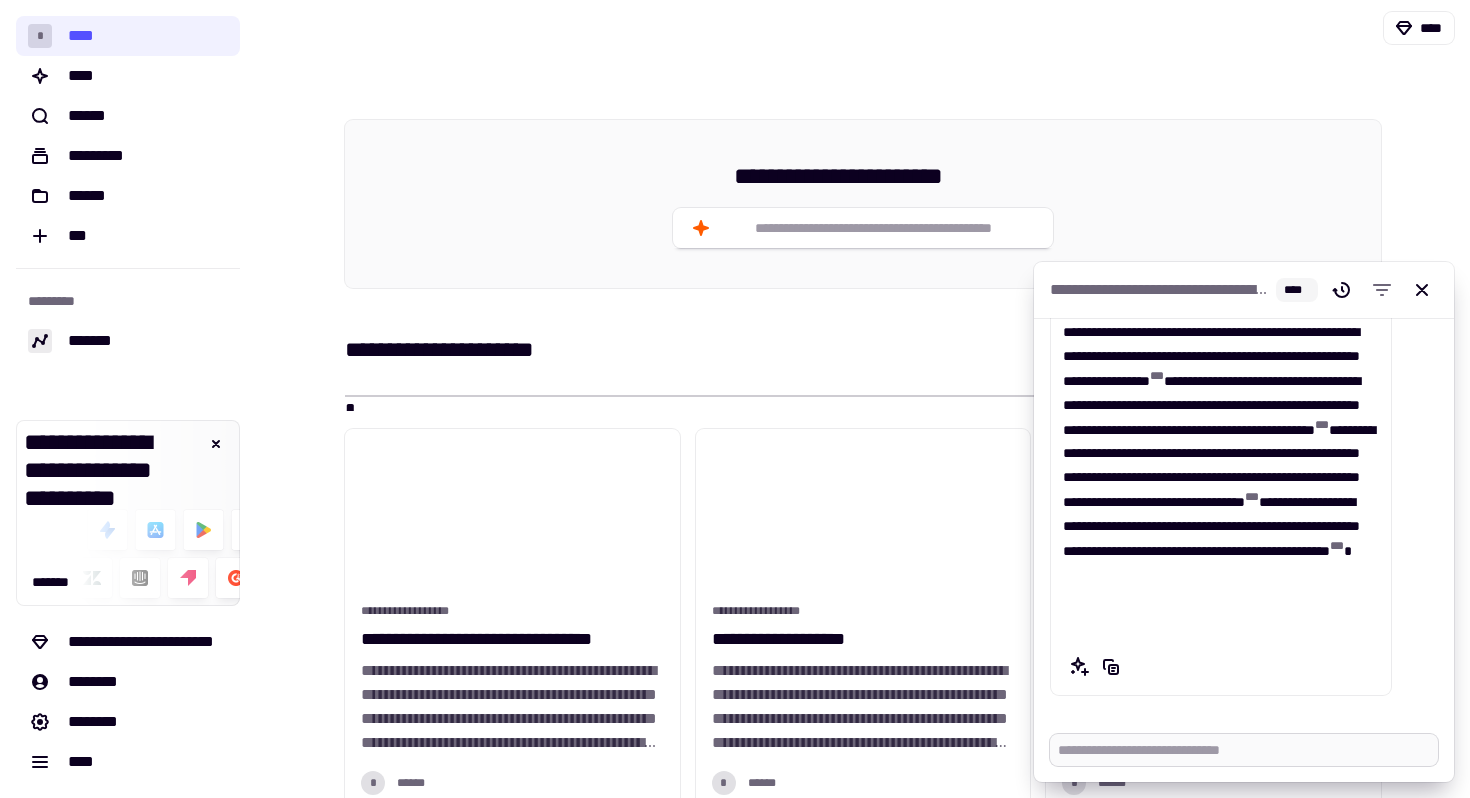 type on "*" 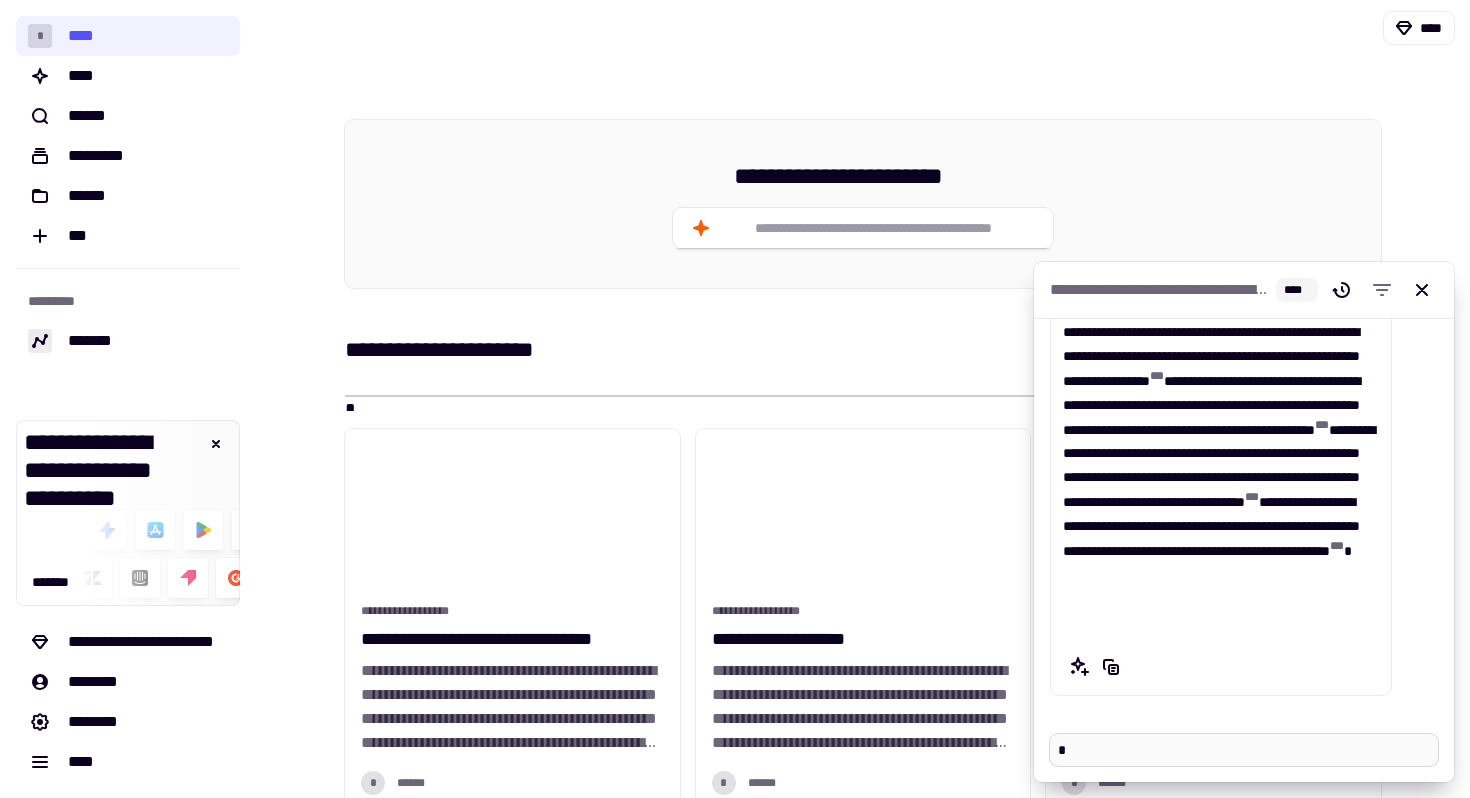 type on "*" 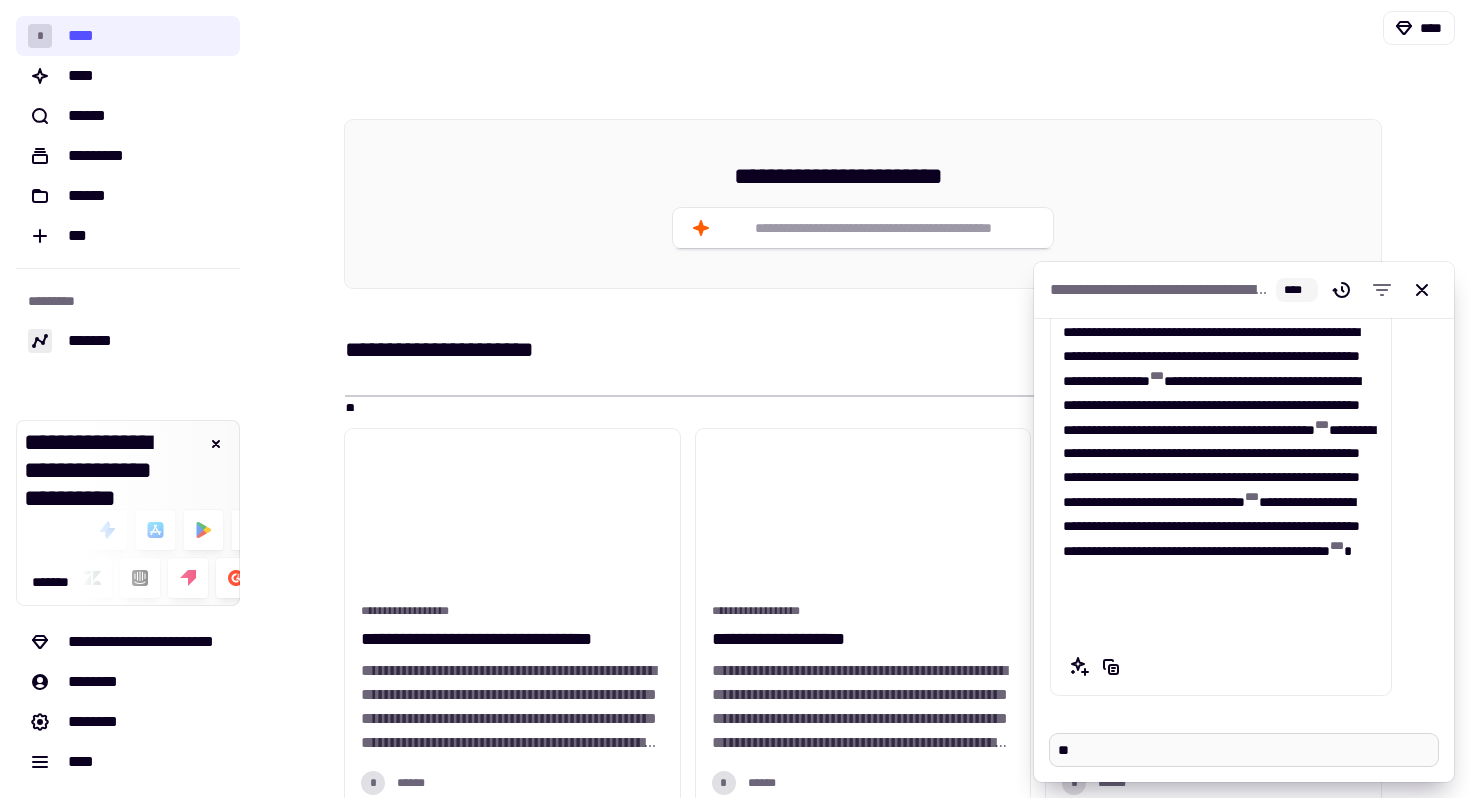 type on "*" 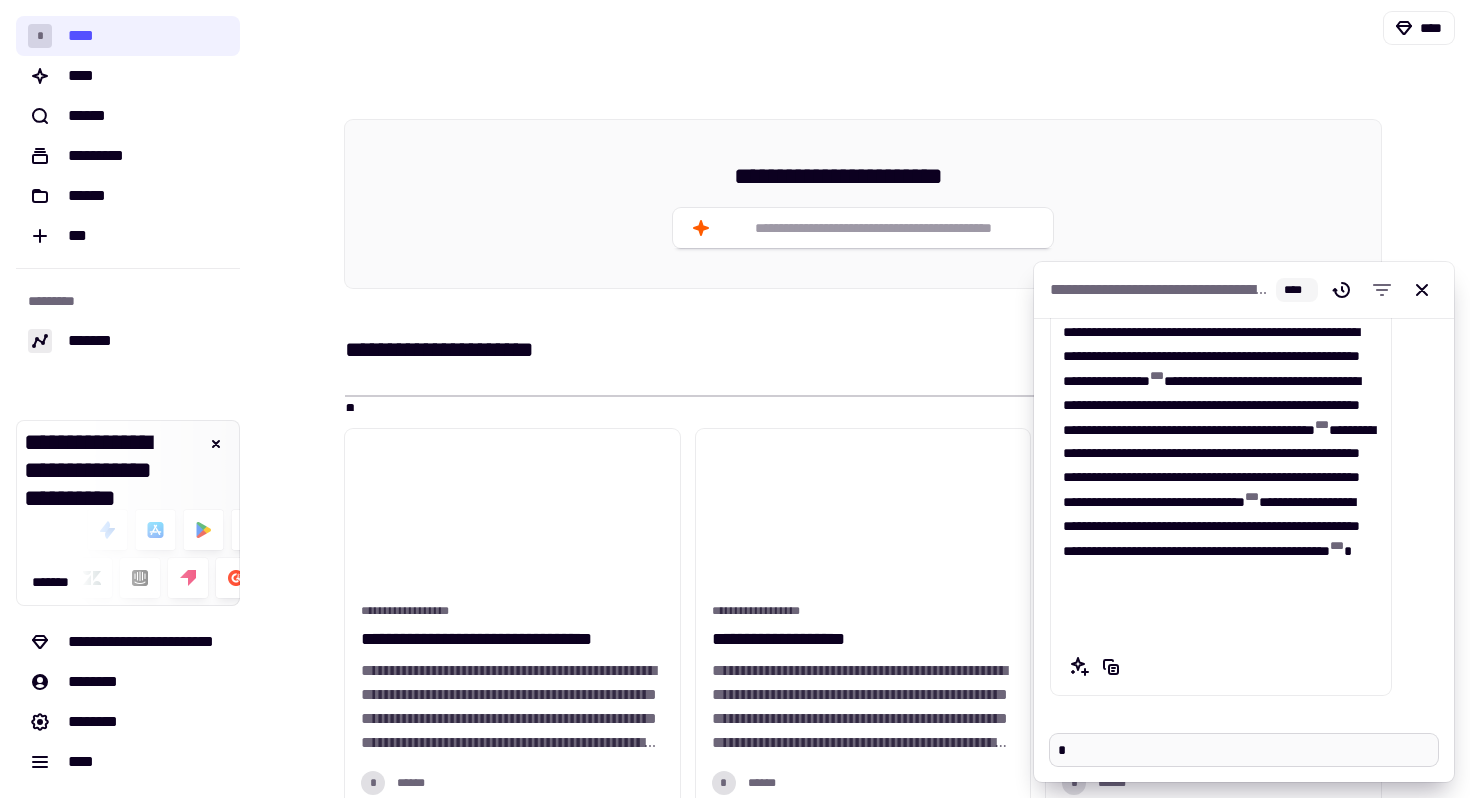 type on "*" 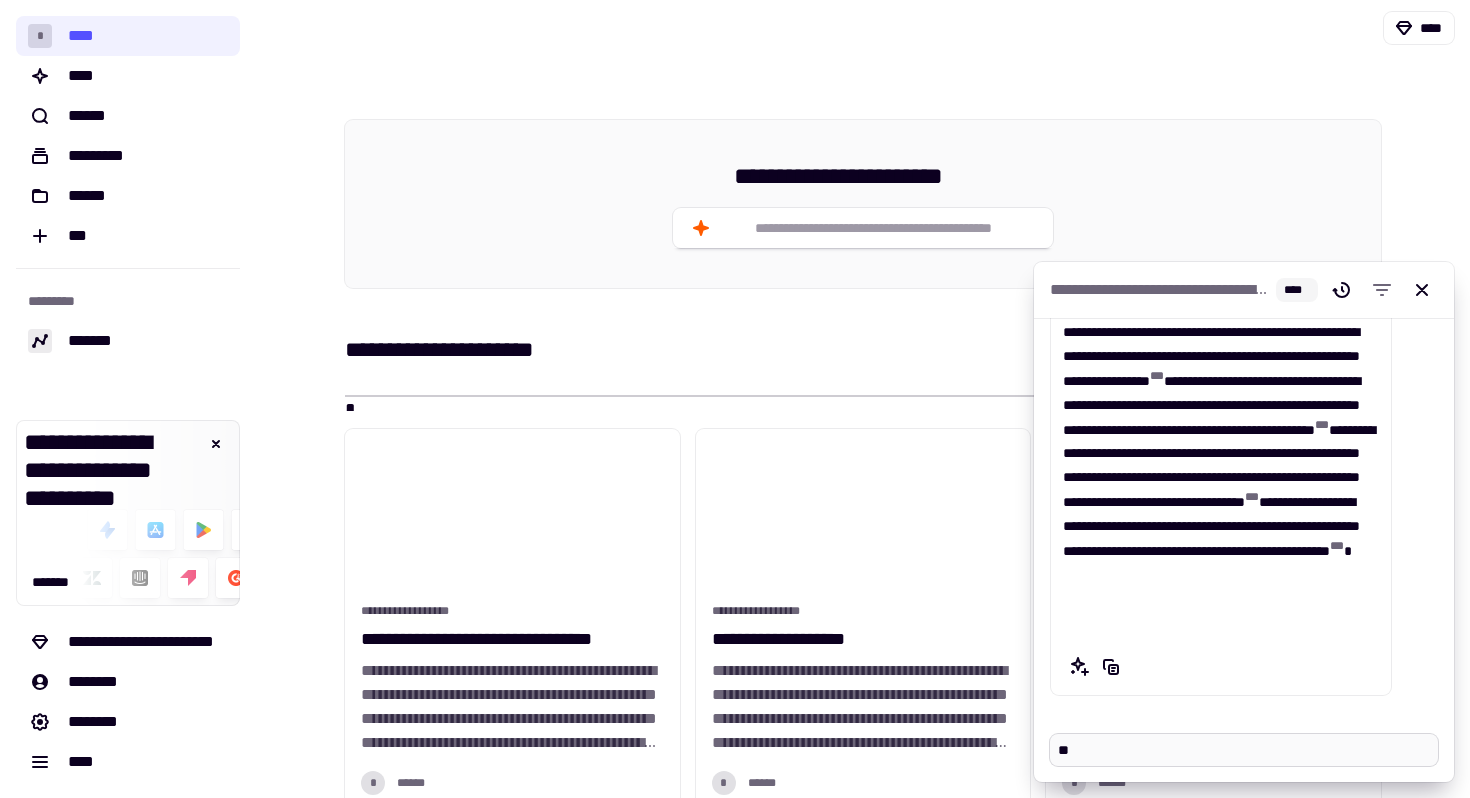 type on "*" 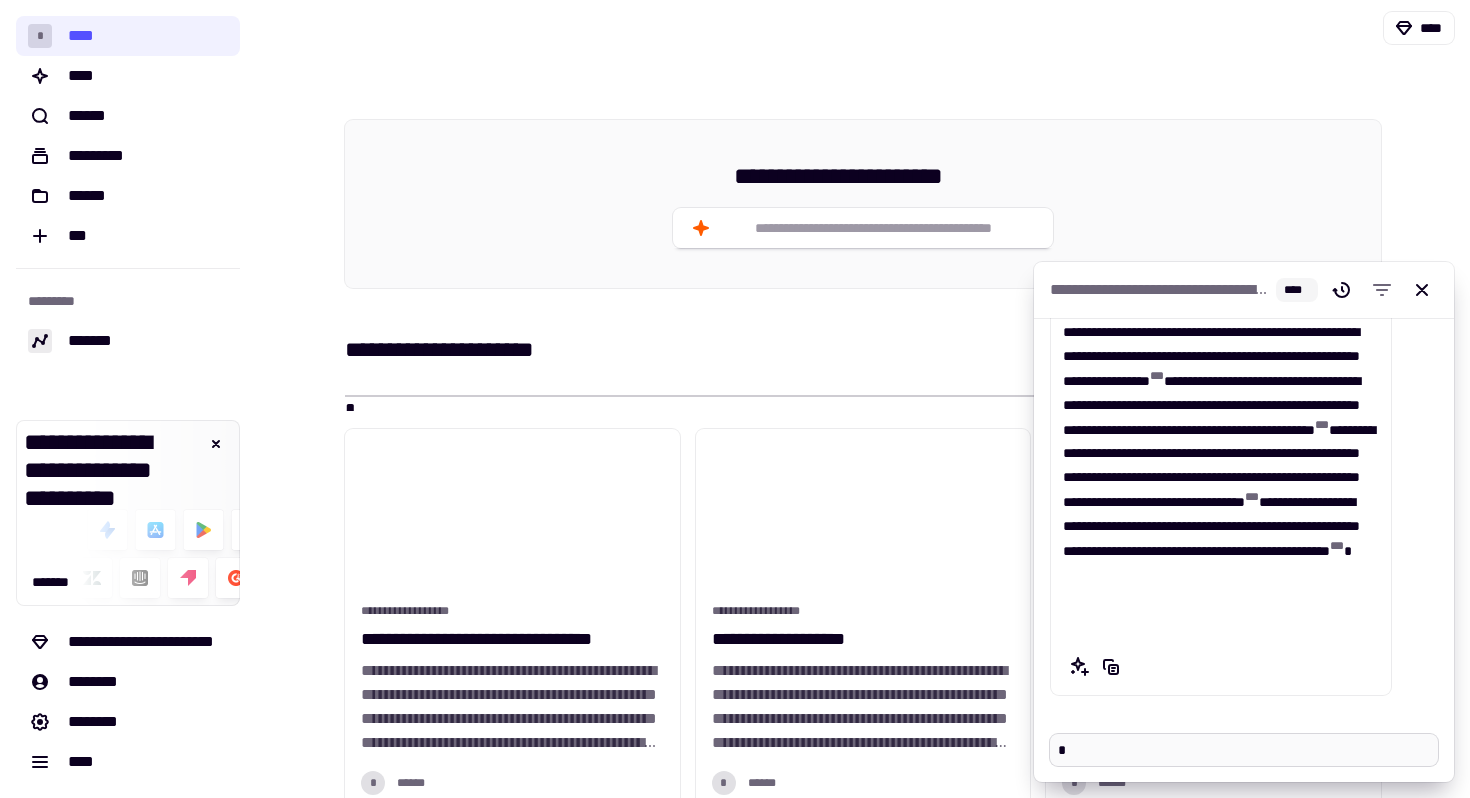 type on "*" 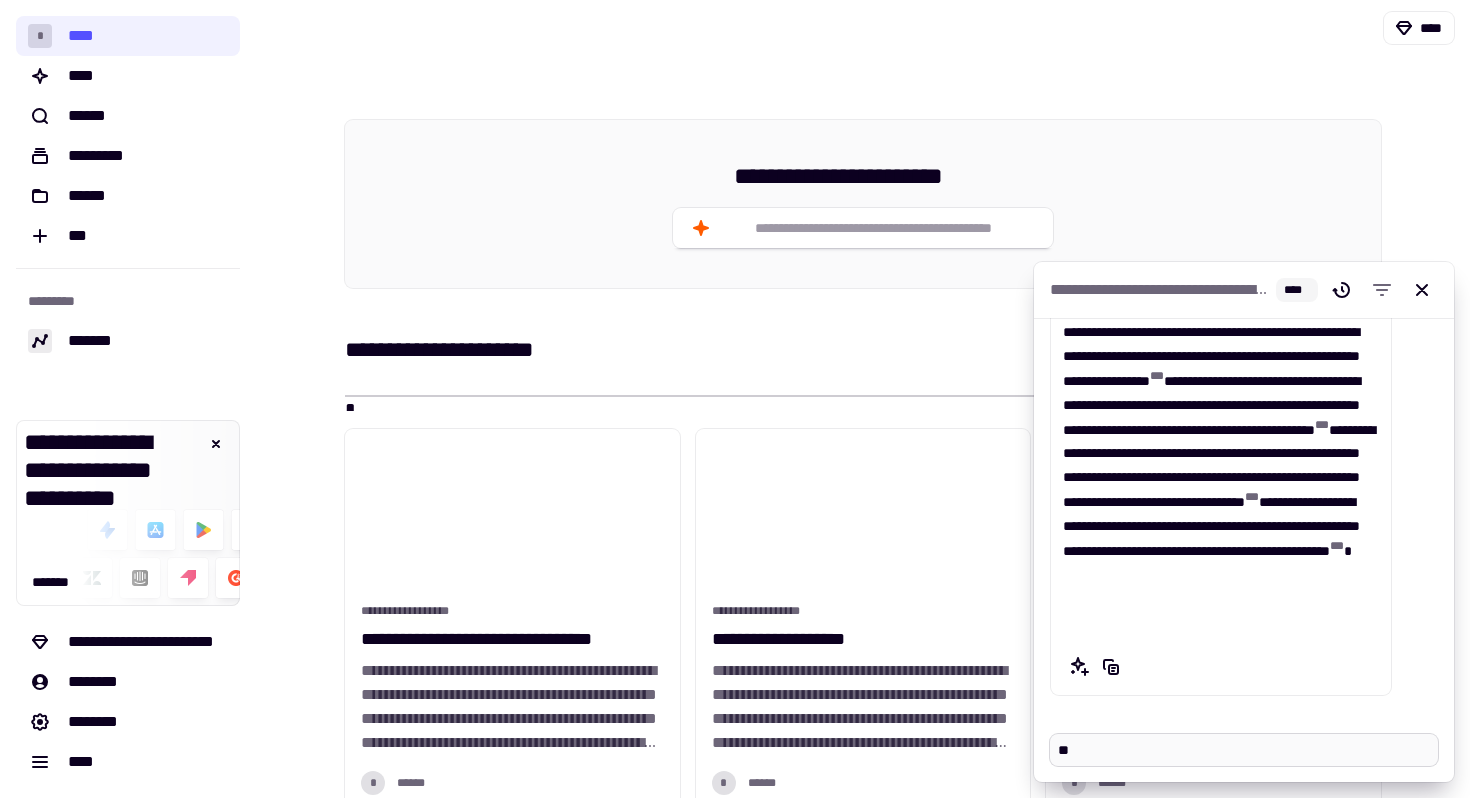 type on "***" 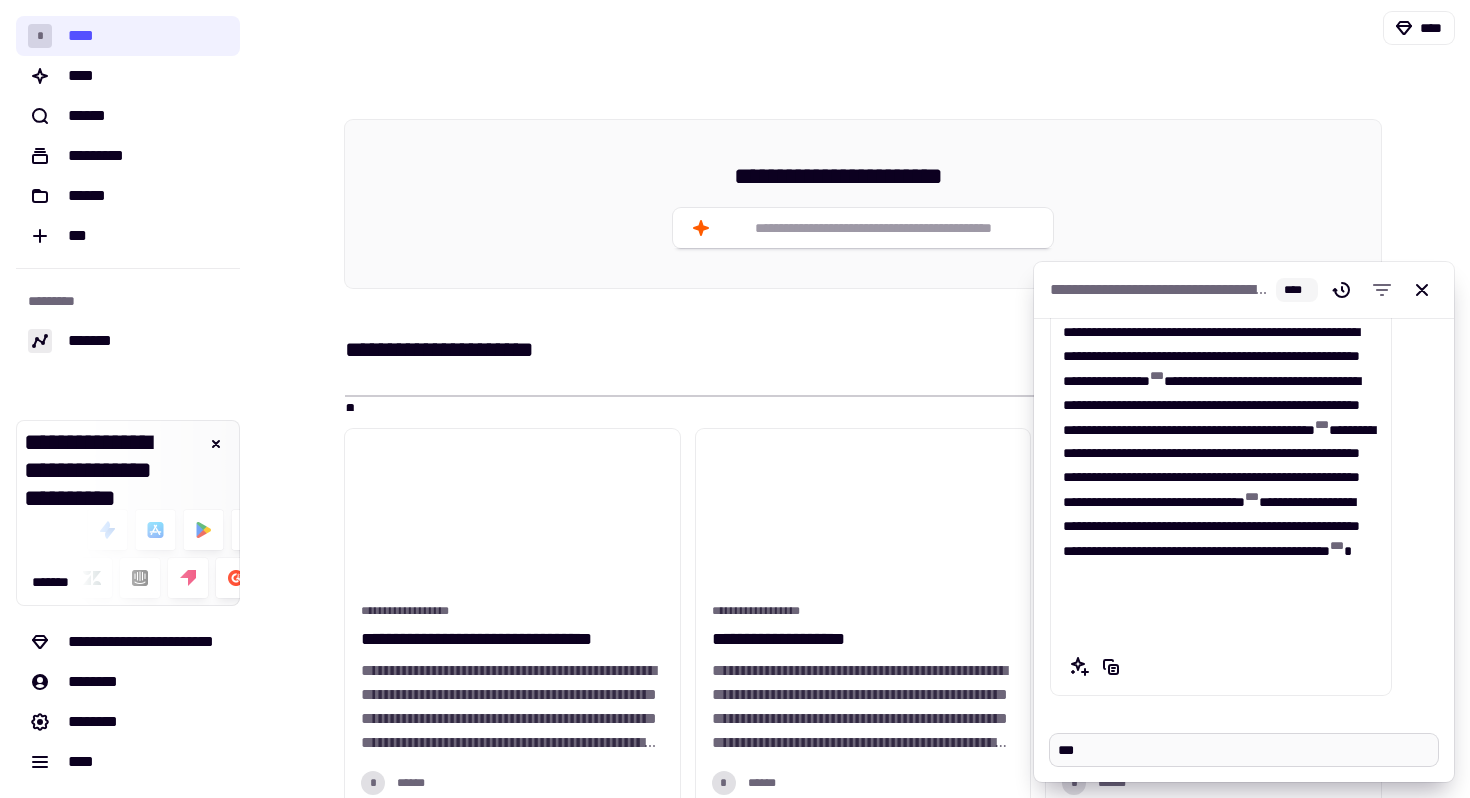 type on "*" 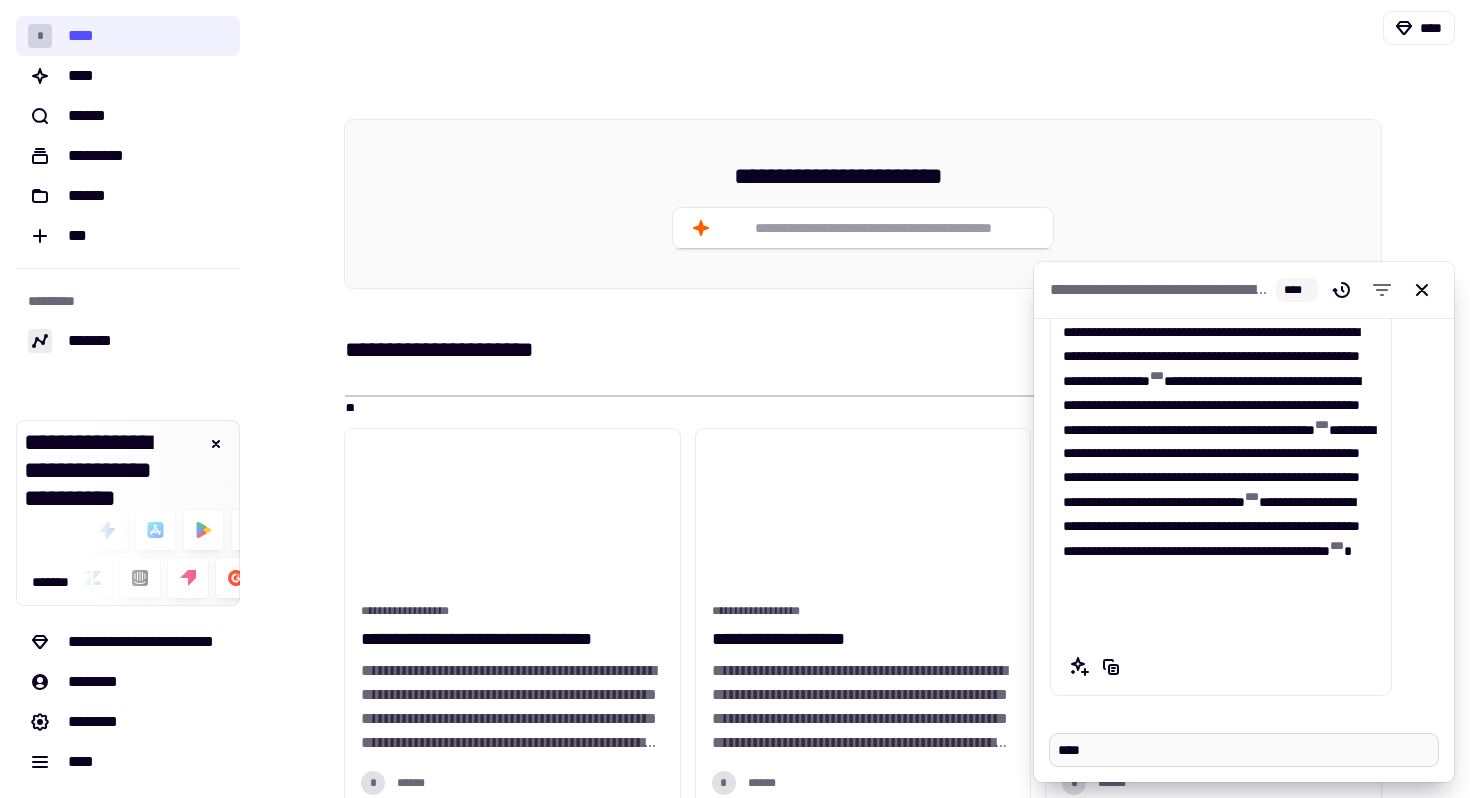 type on "*" 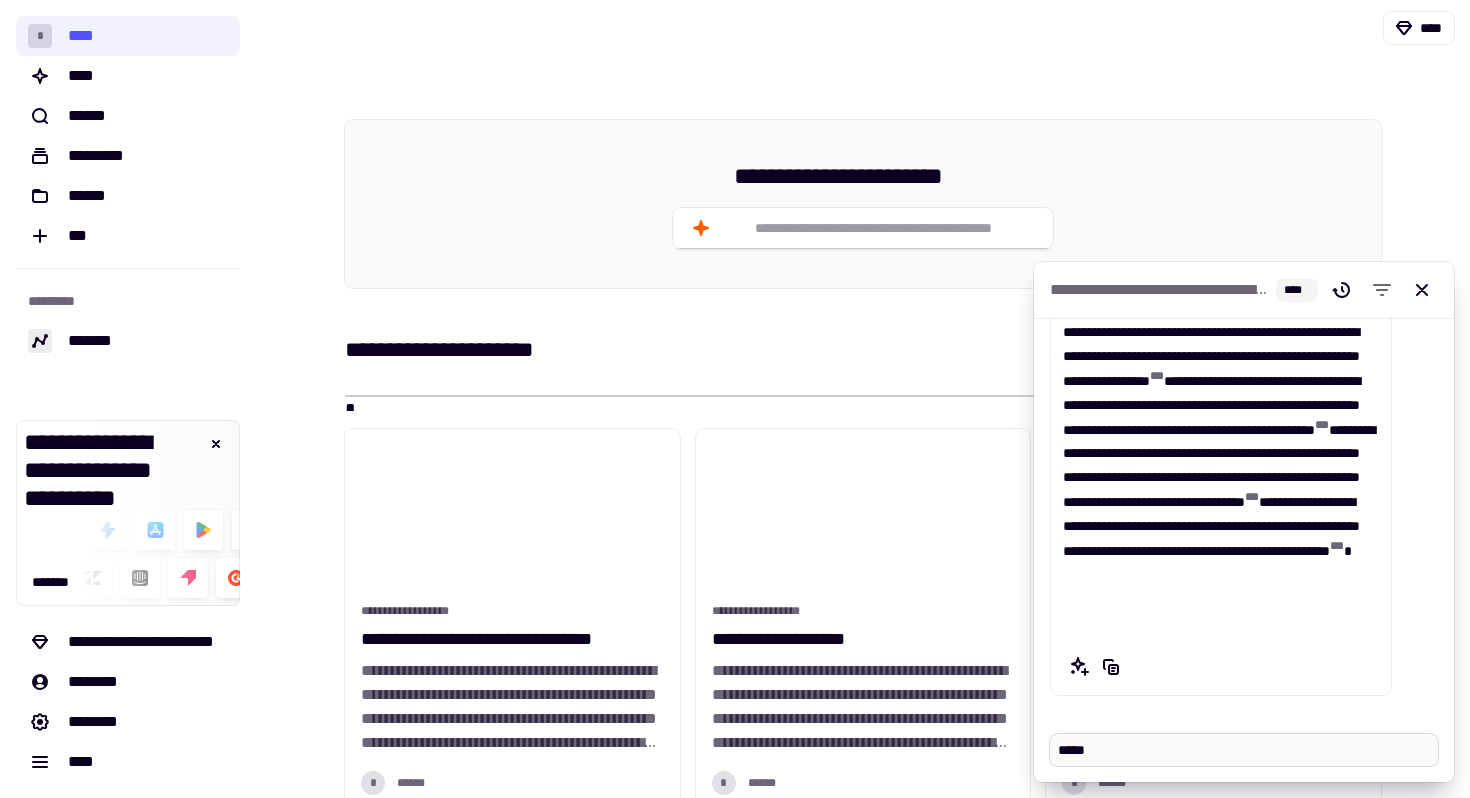 type on "*" 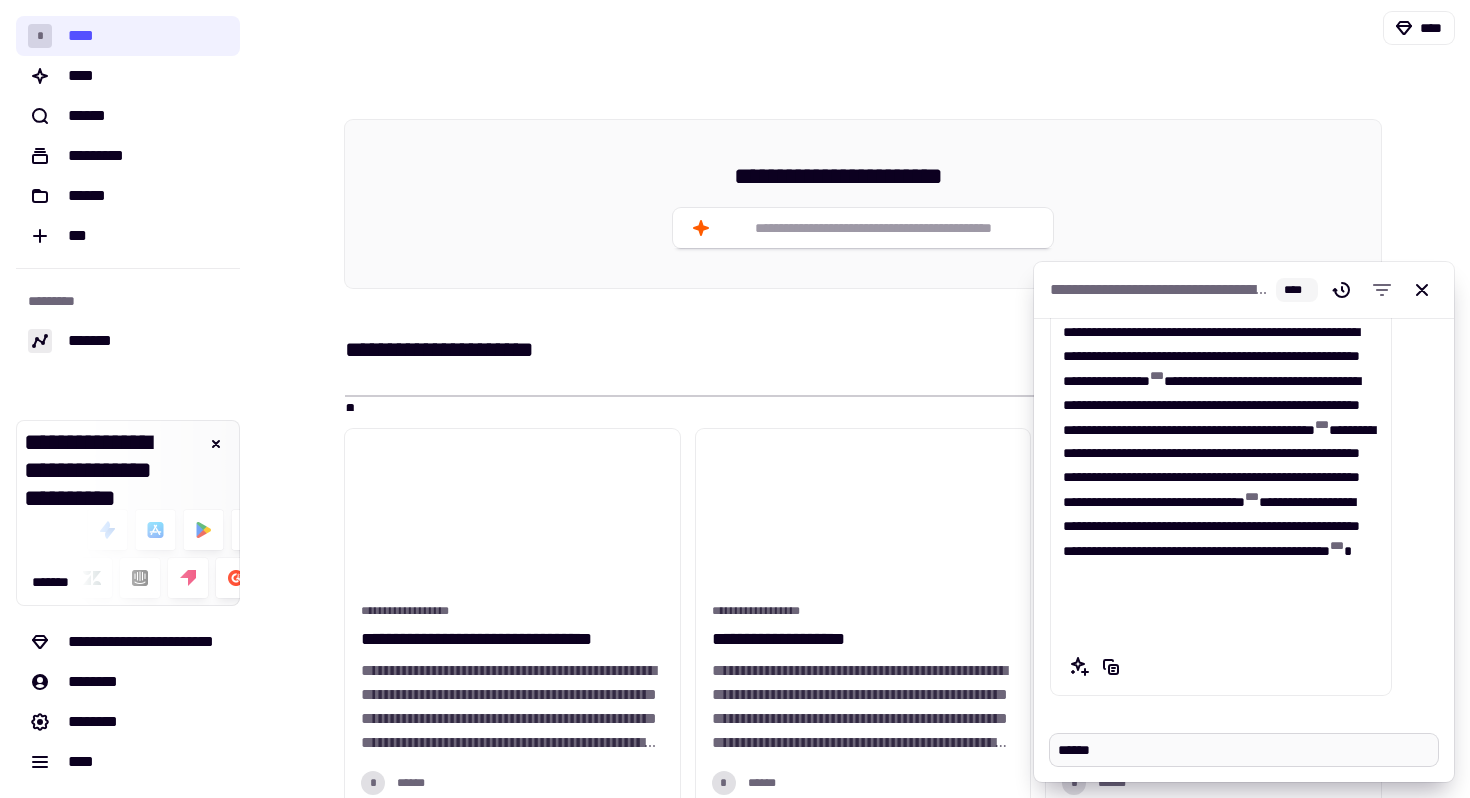 type on "*" 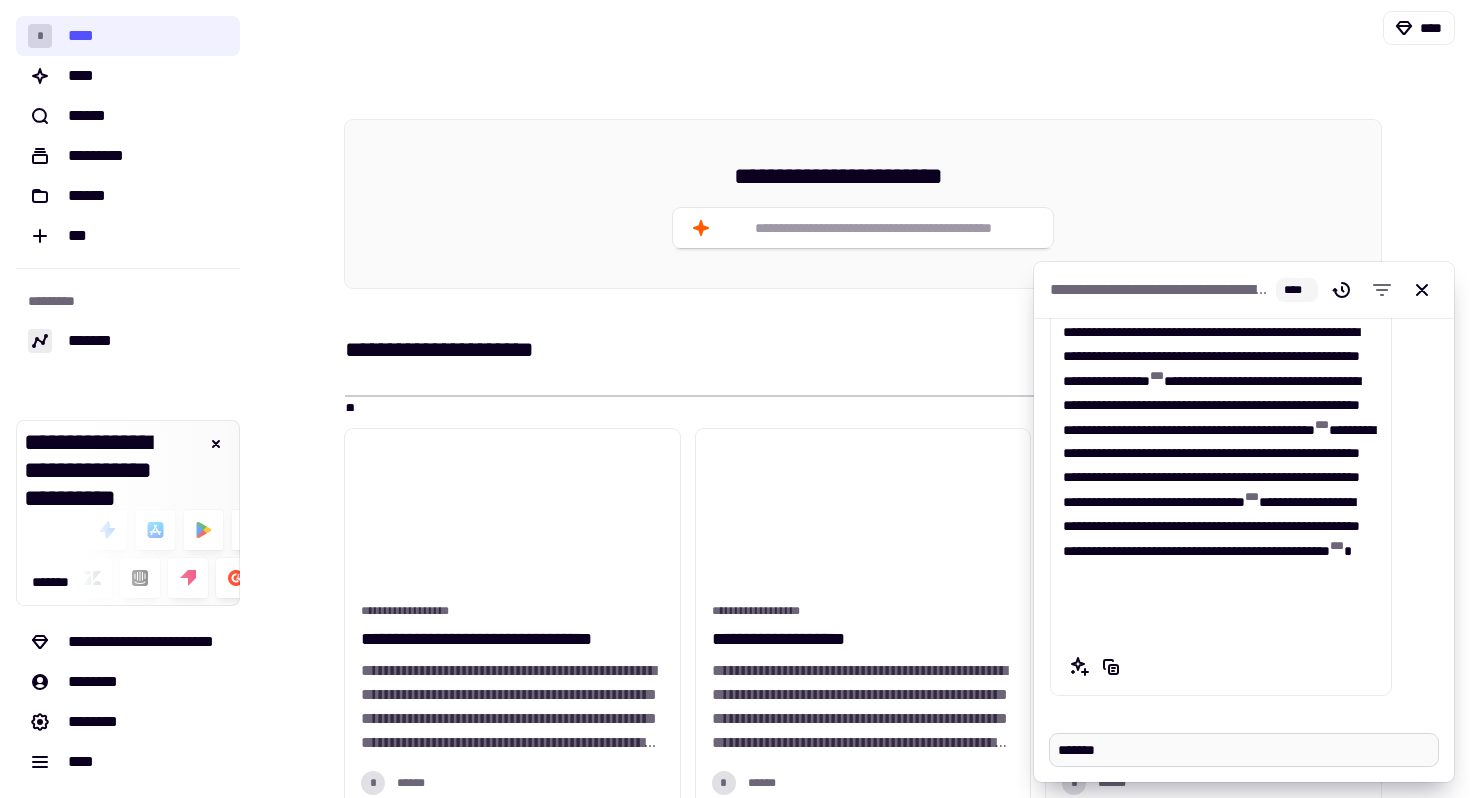 type on "*" 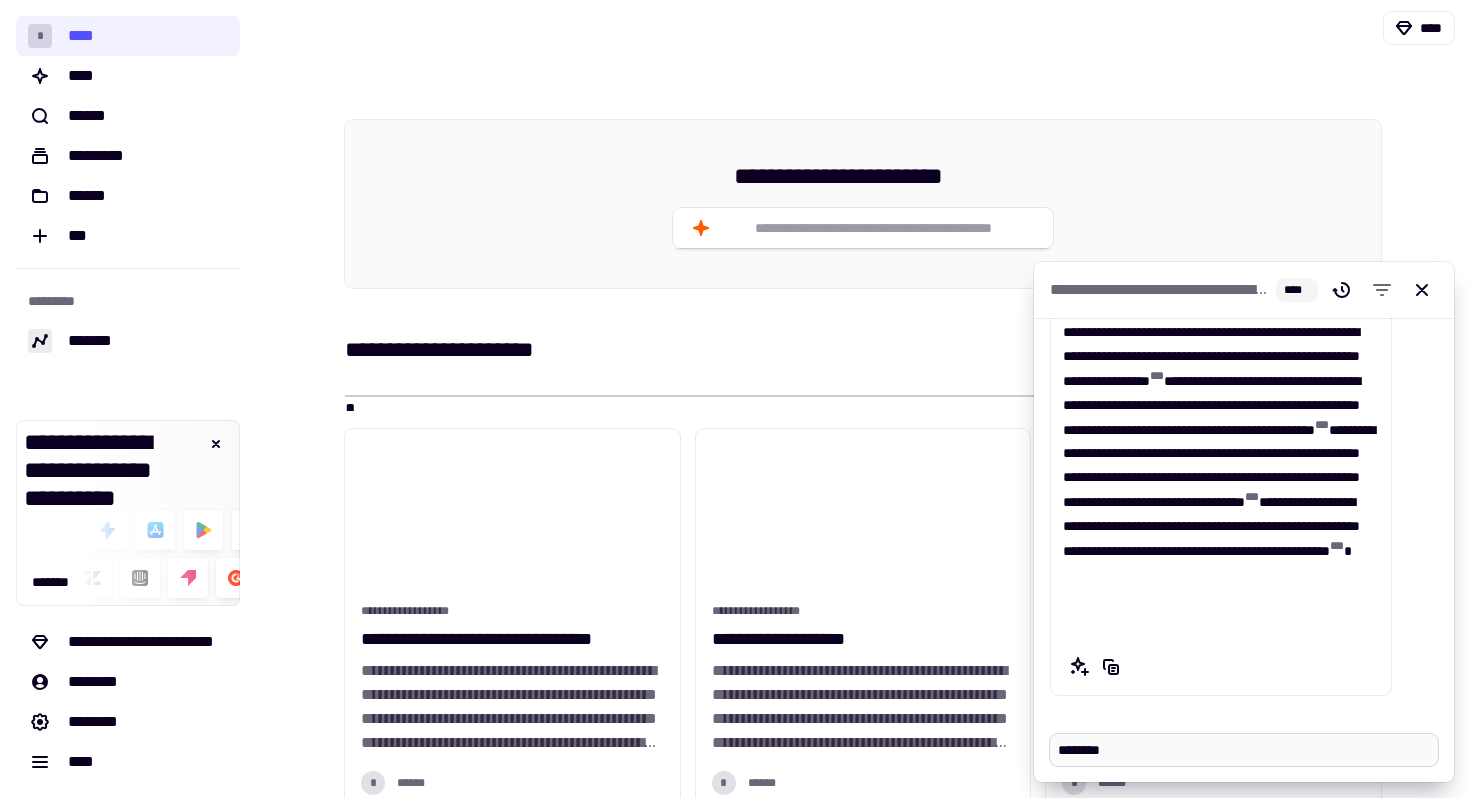 type on "*" 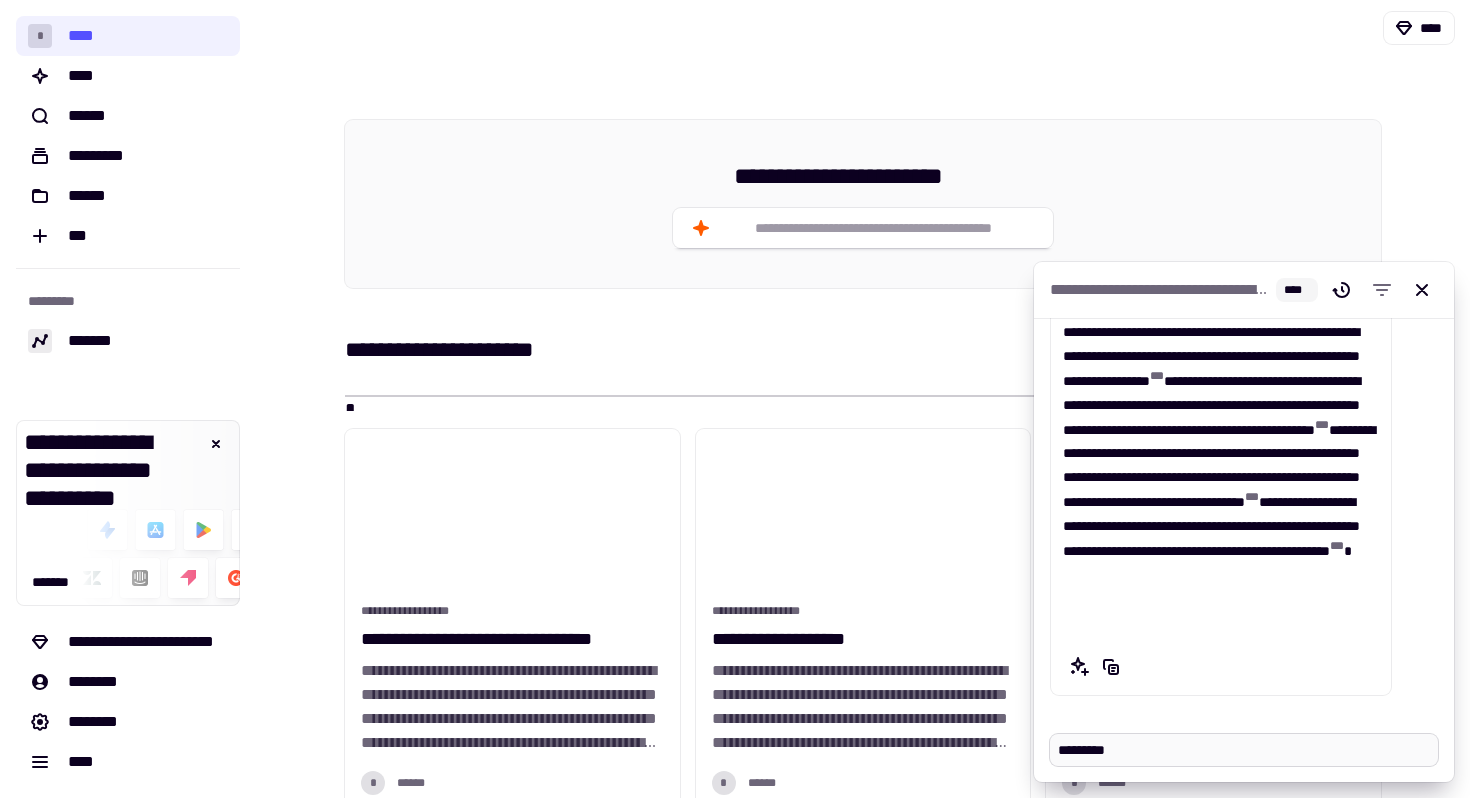 type on "*" 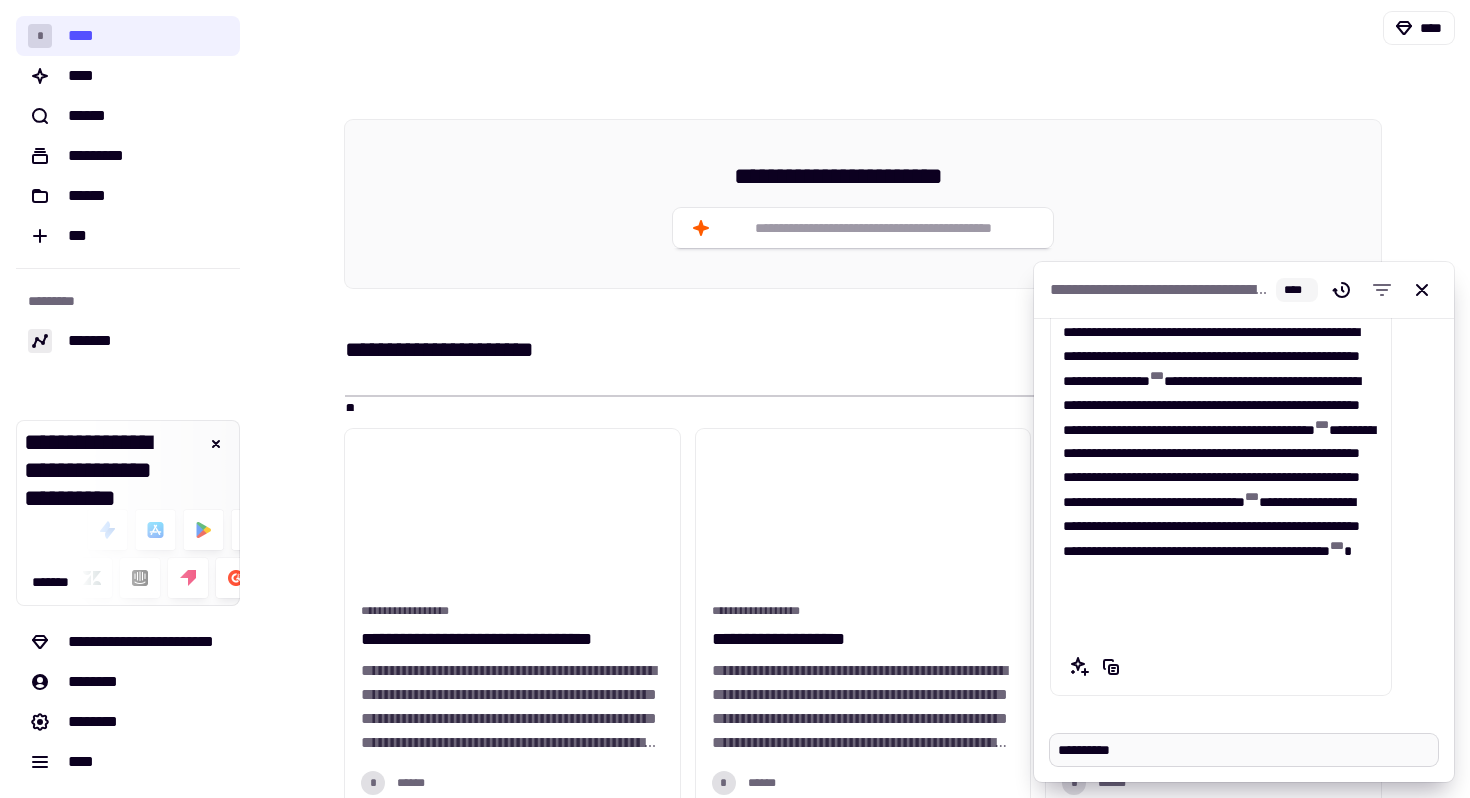 type on "*" 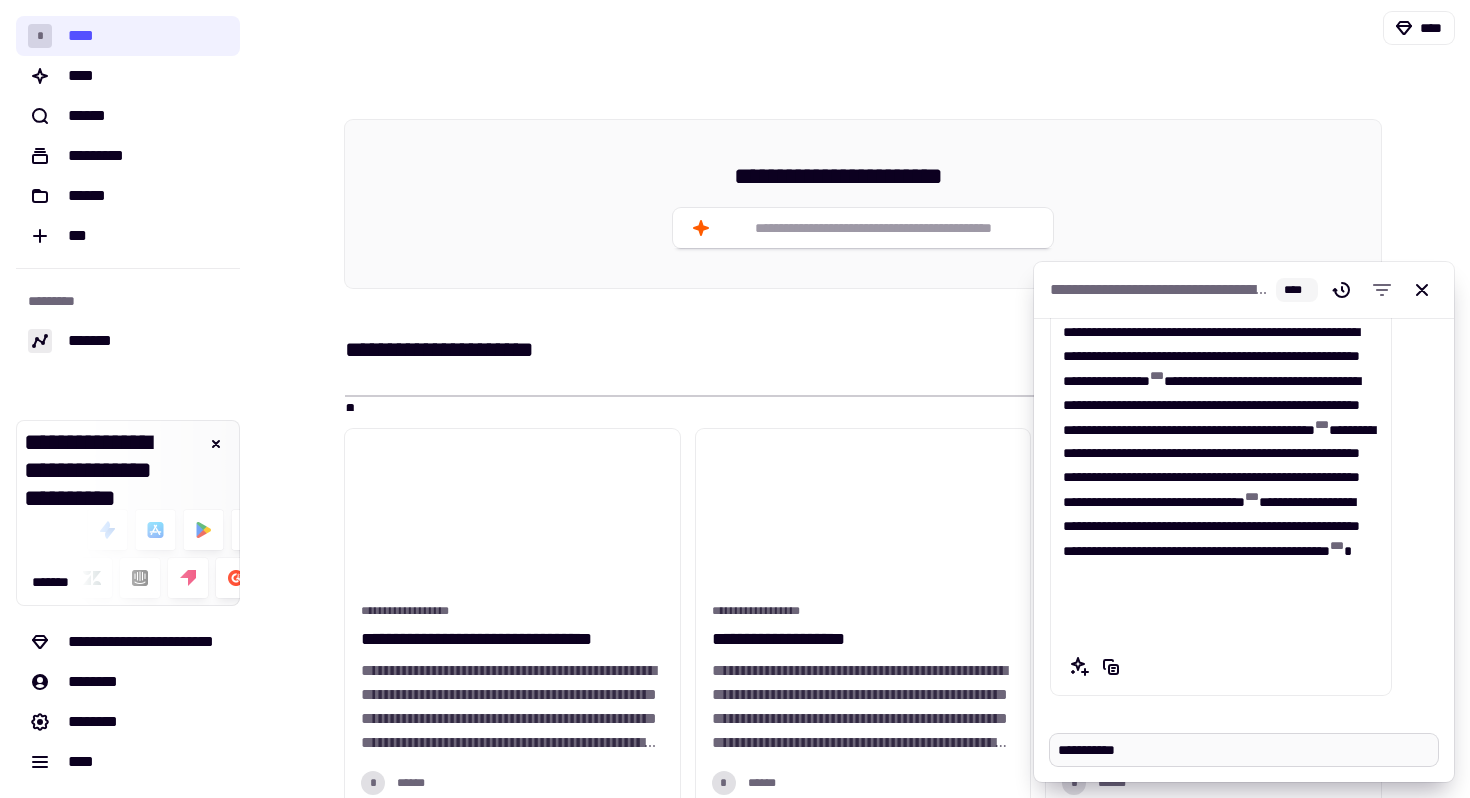 type on "*" 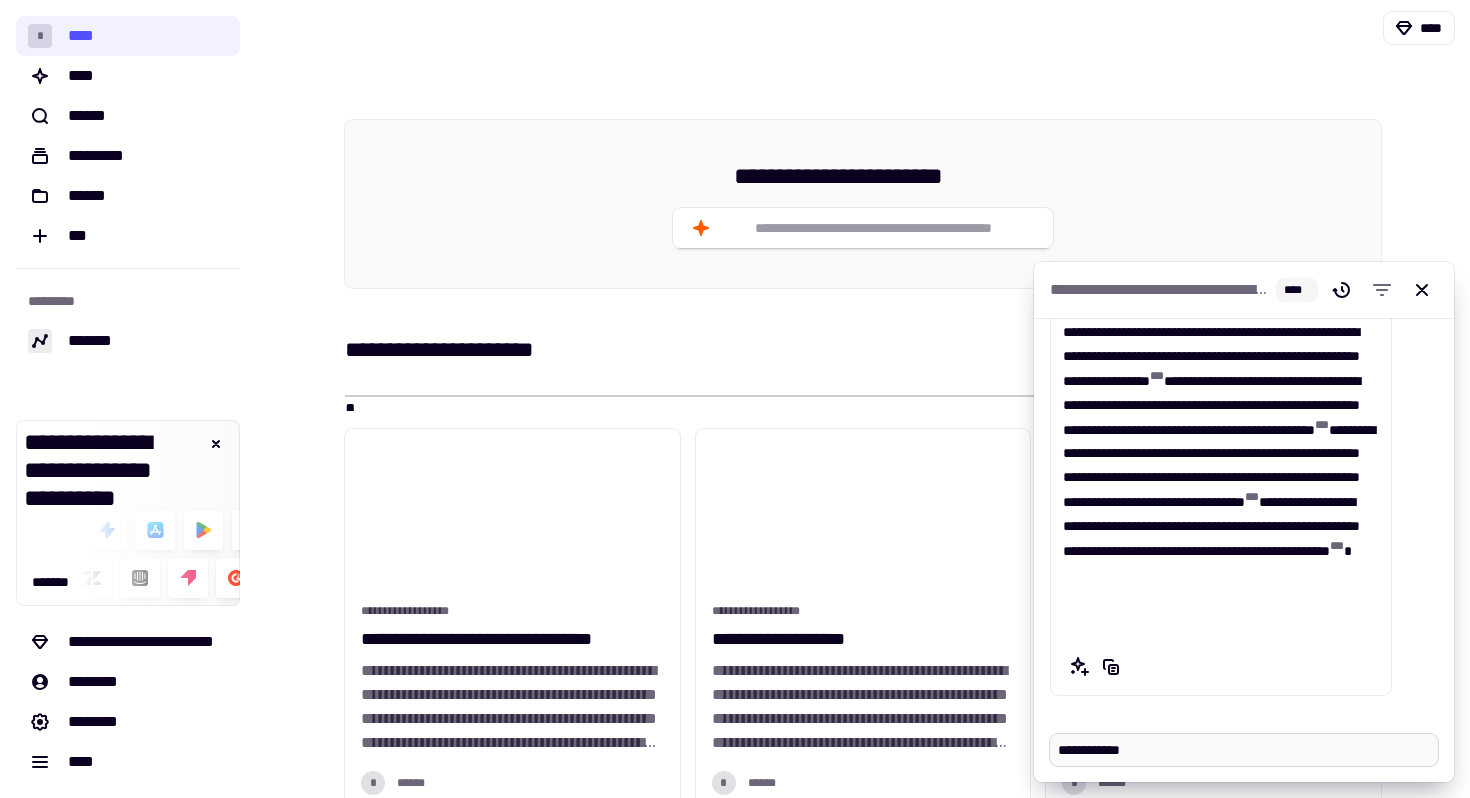 type on "*" 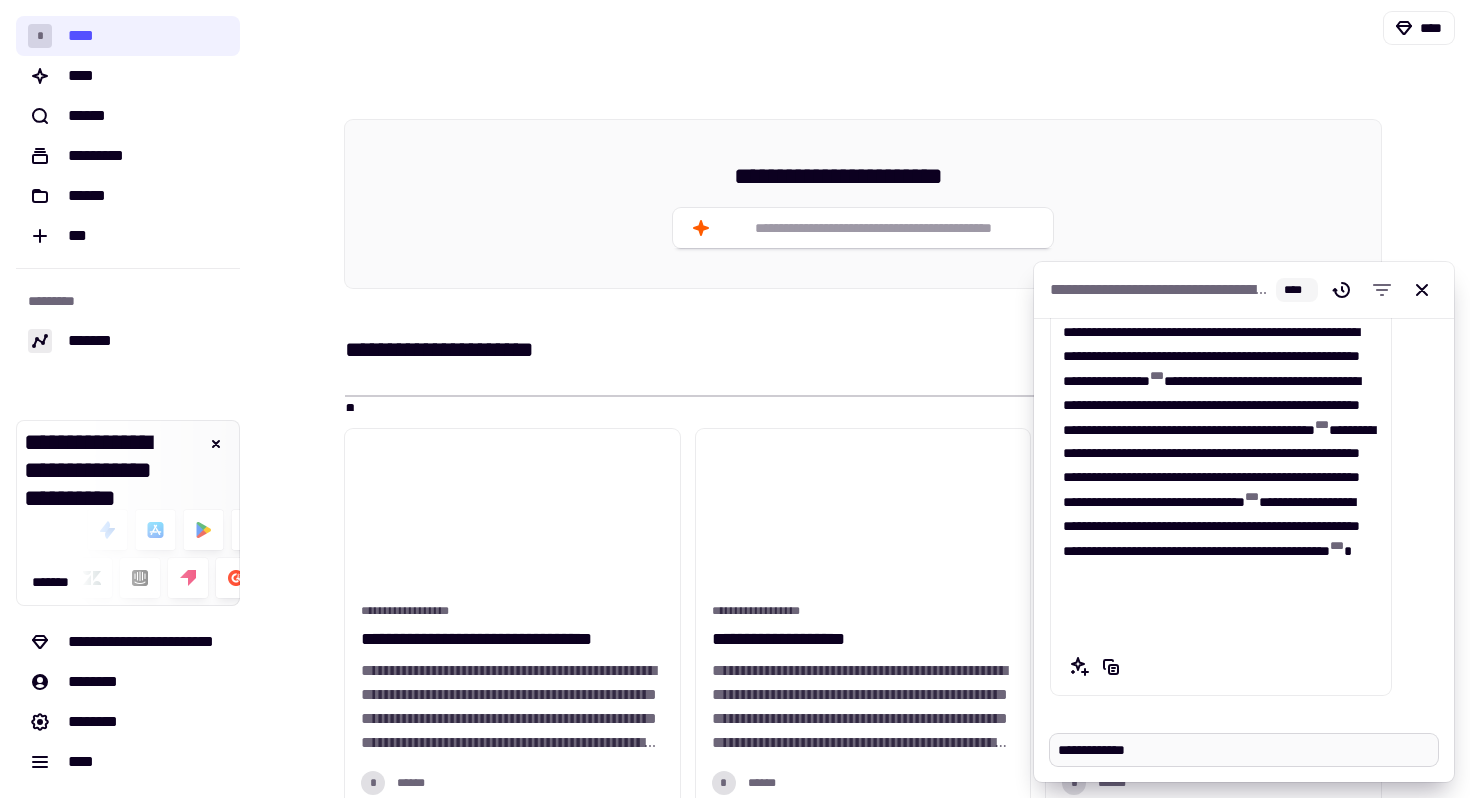 type on "*" 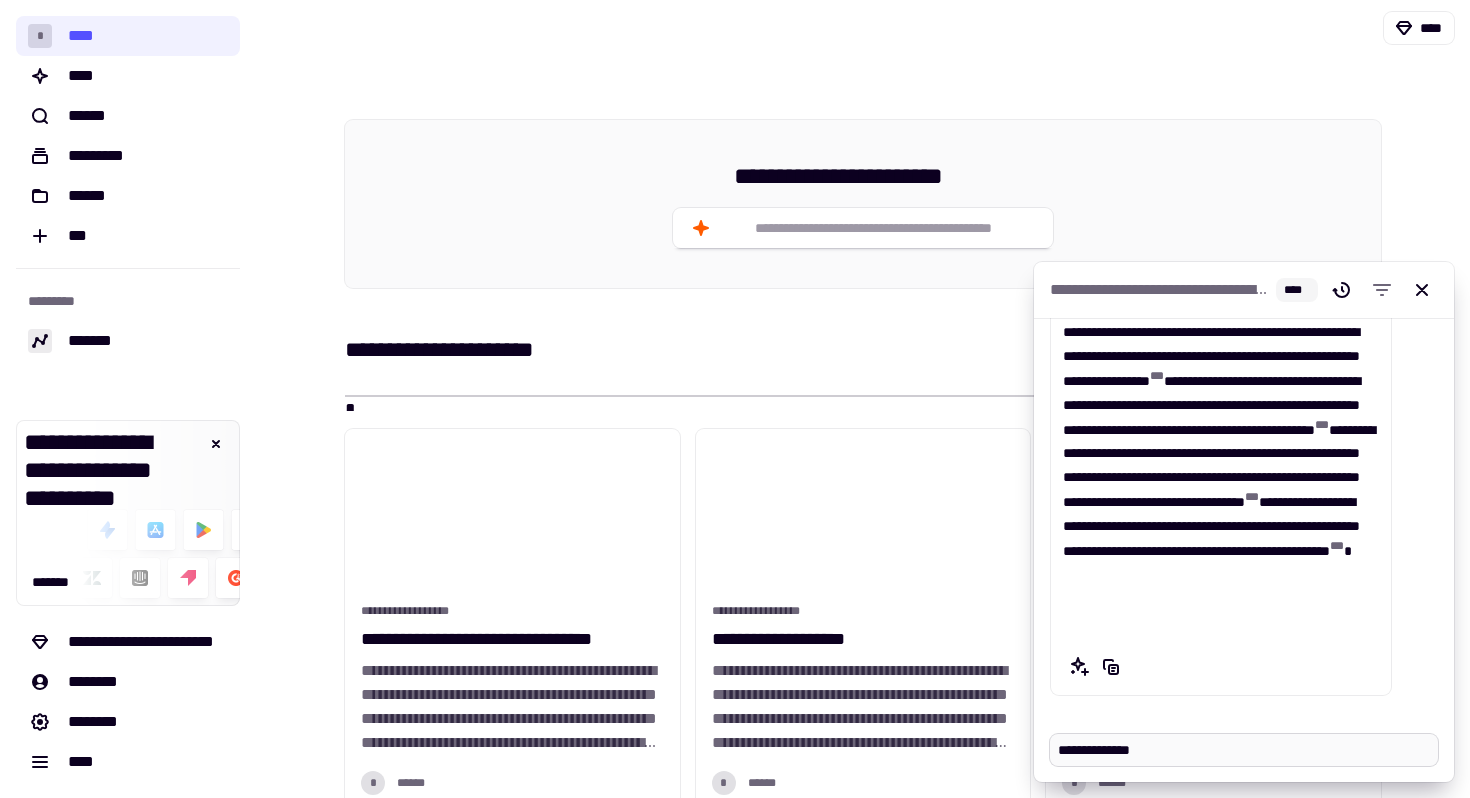 type on "*" 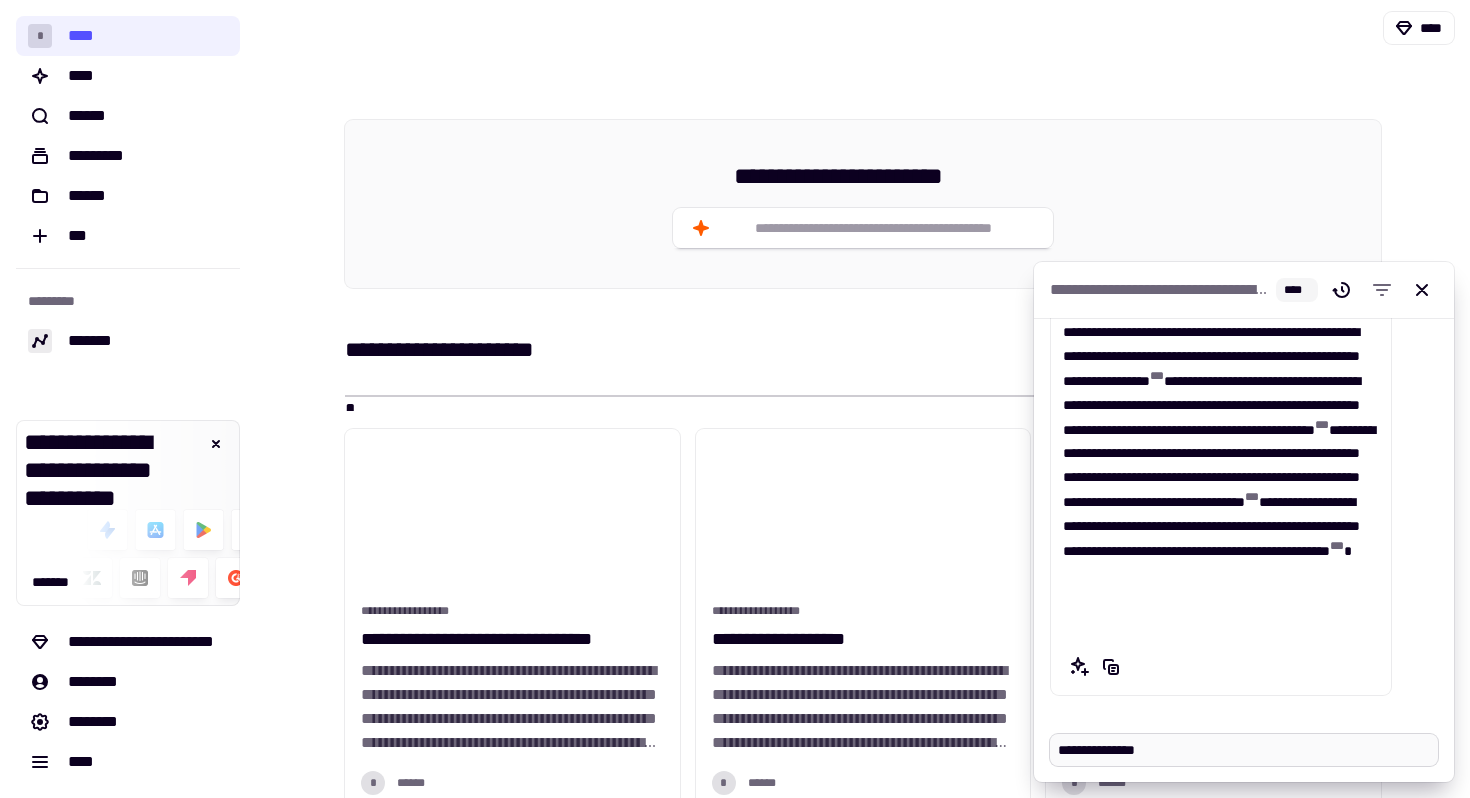 type on "*" 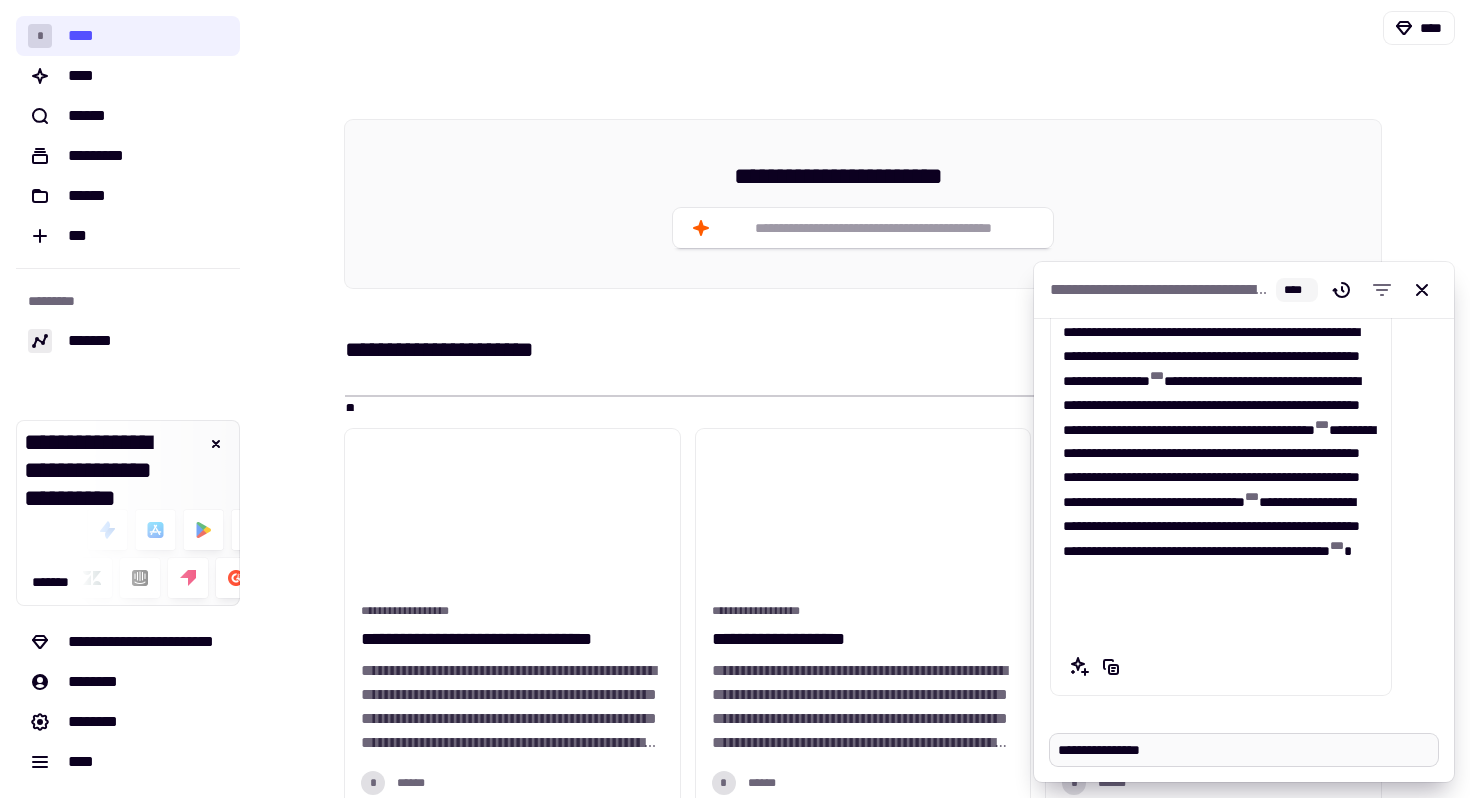 type on "*" 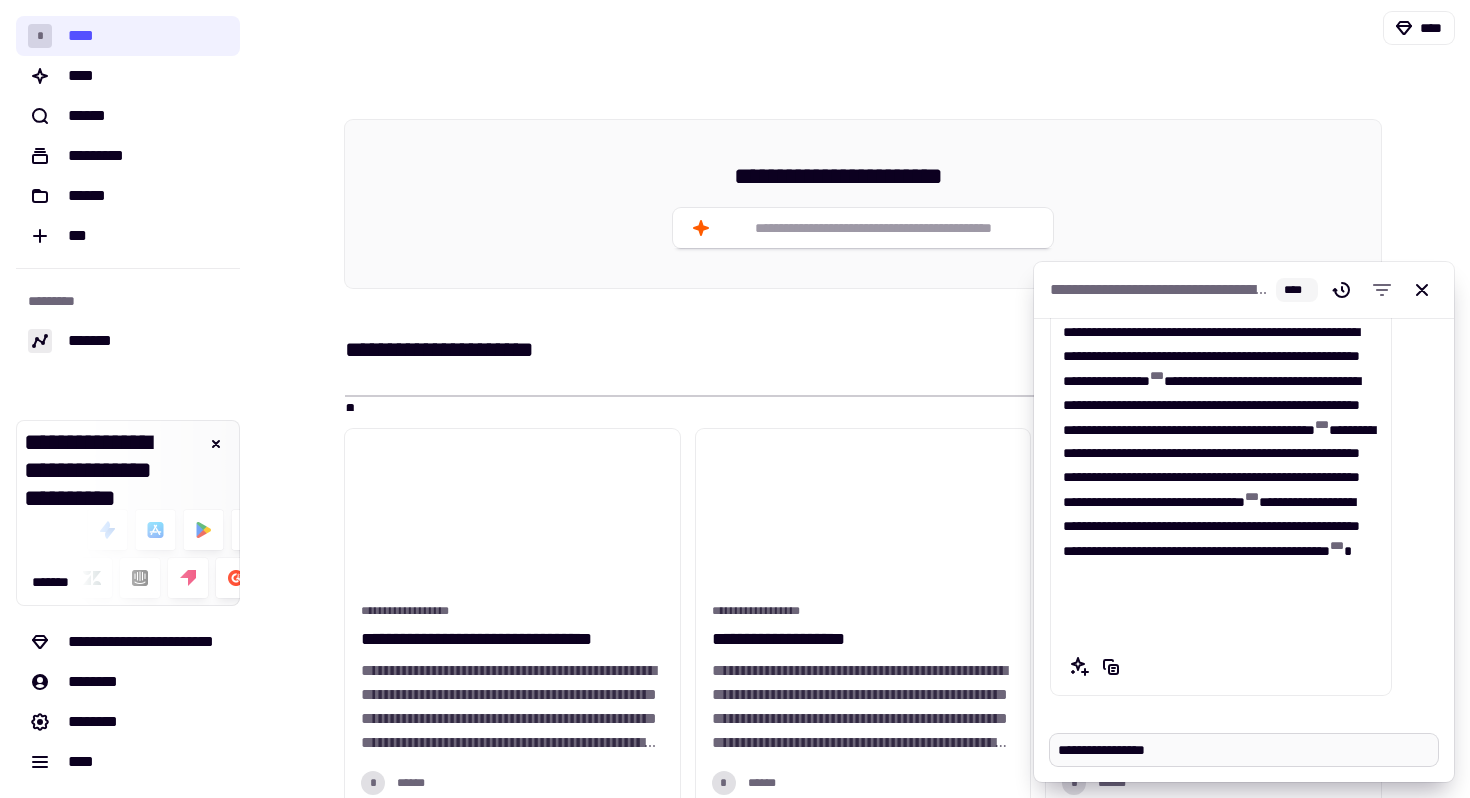 type on "*" 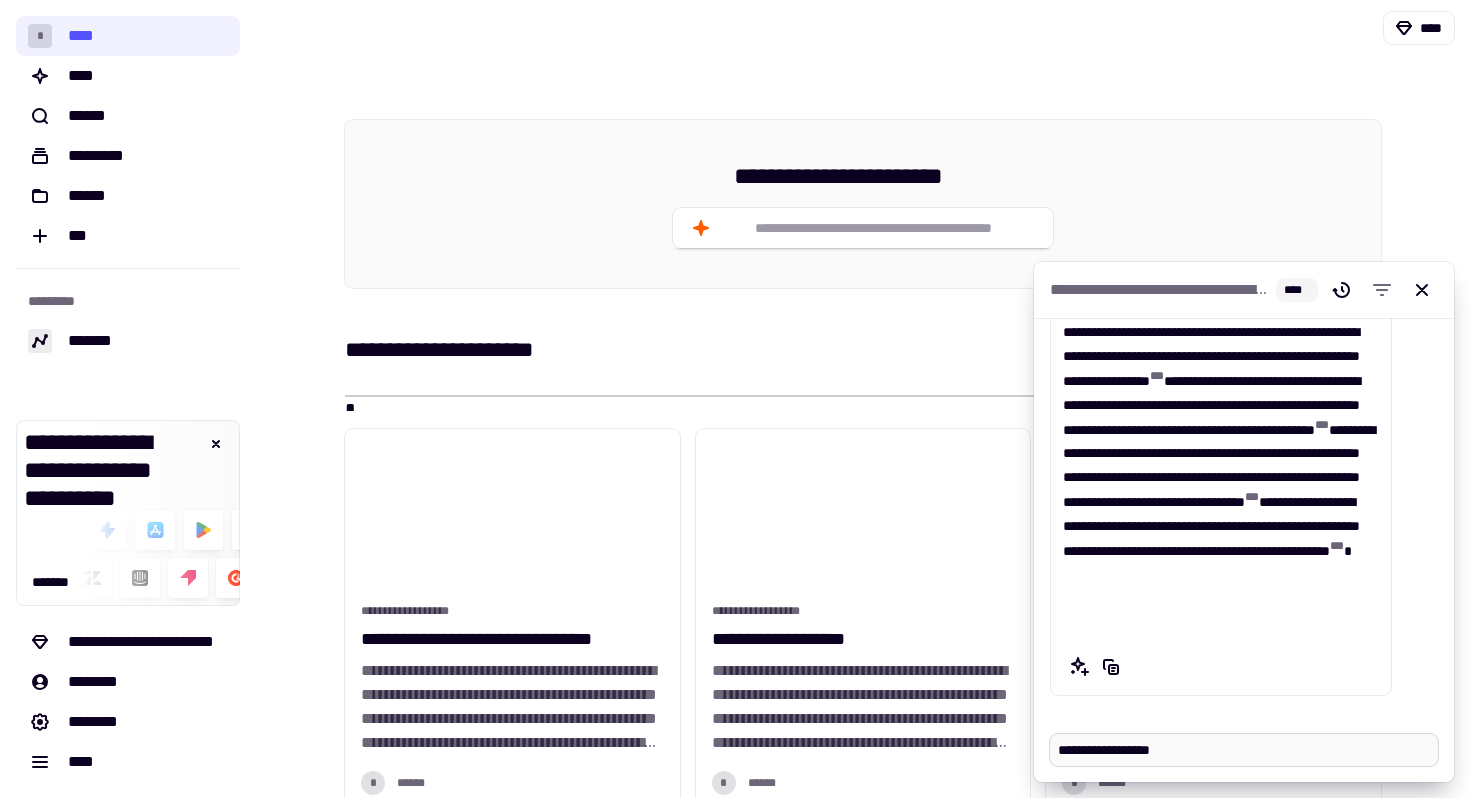 type on "*" 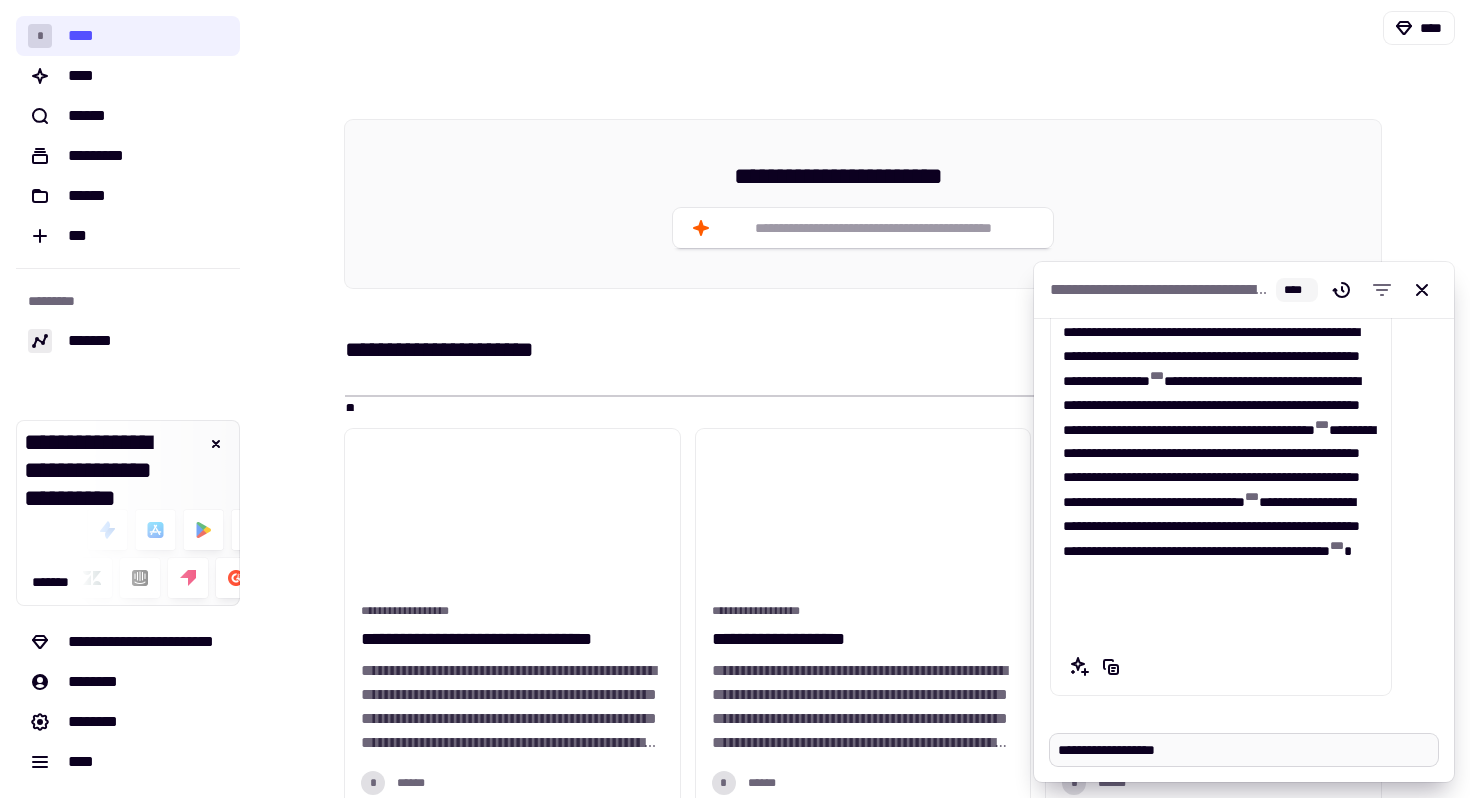 type on "*" 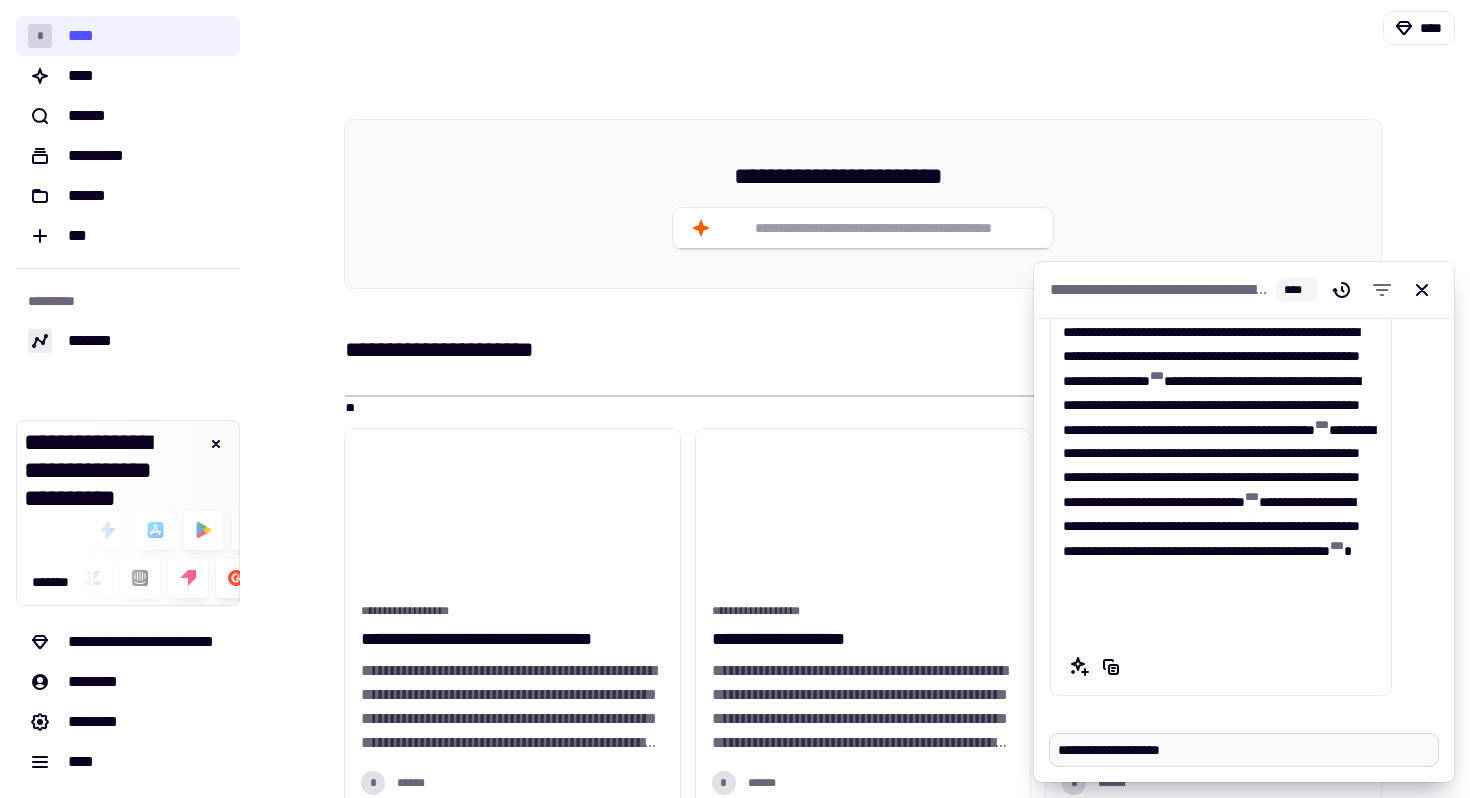 type on "*" 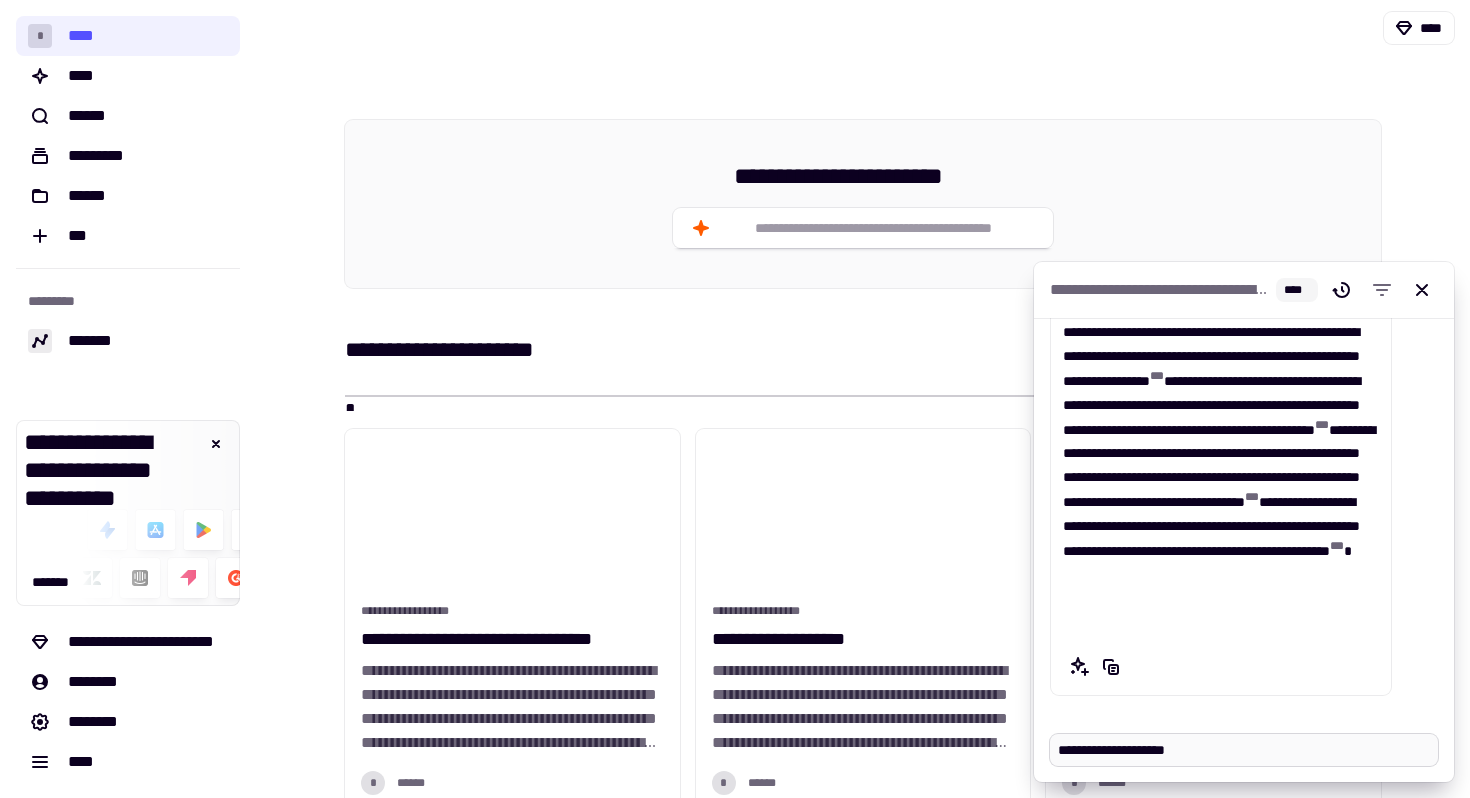 type on "*" 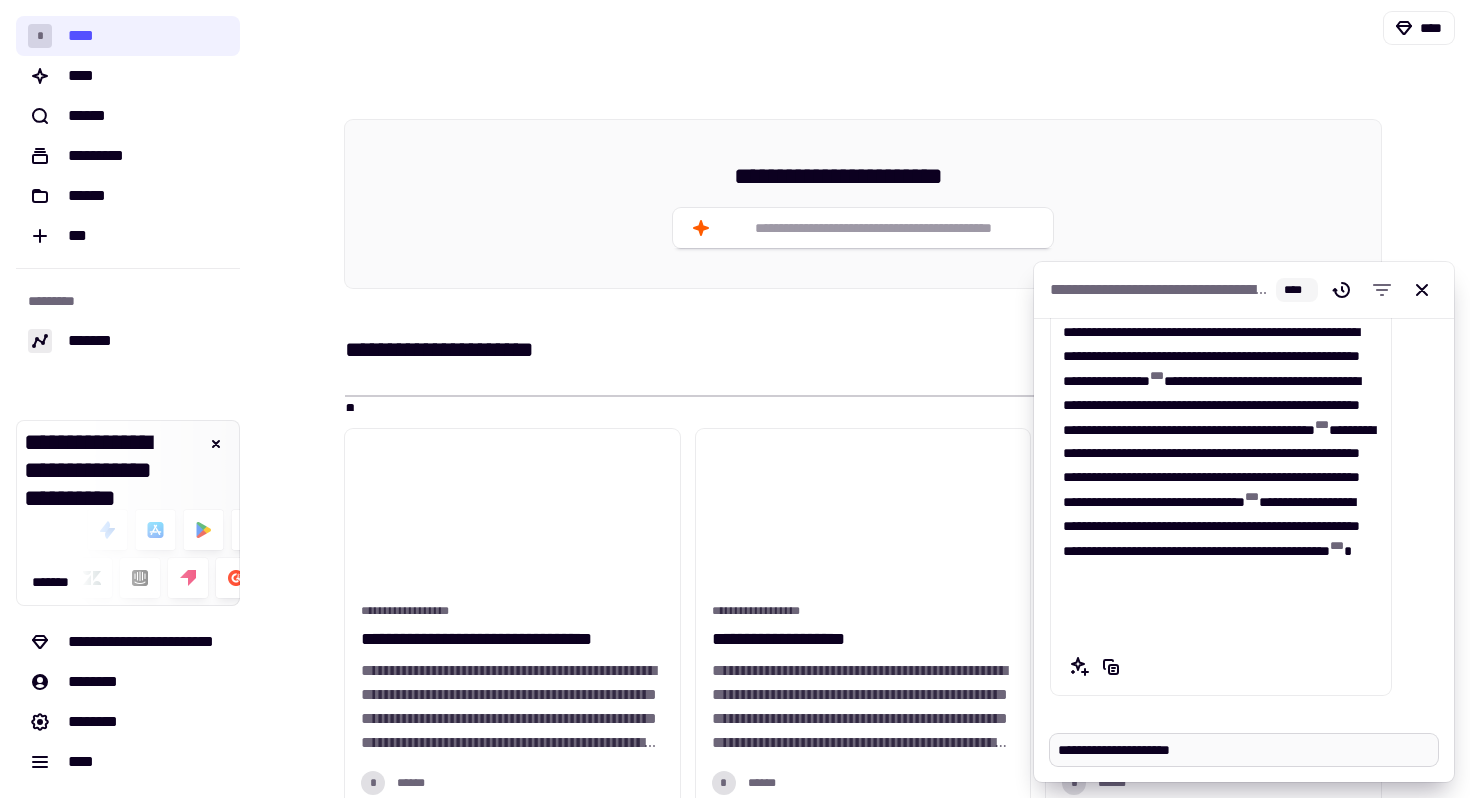 type on "*" 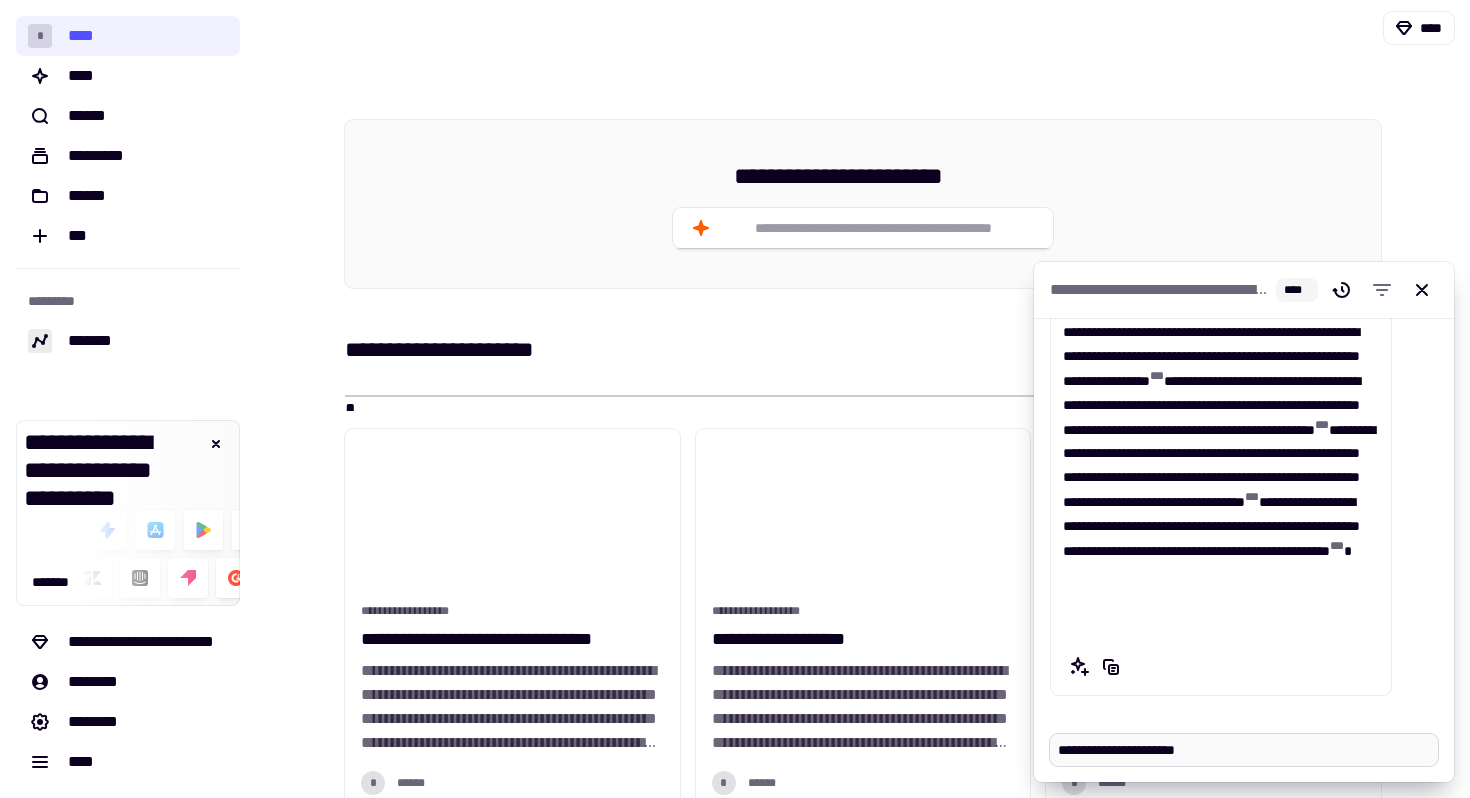 type on "*" 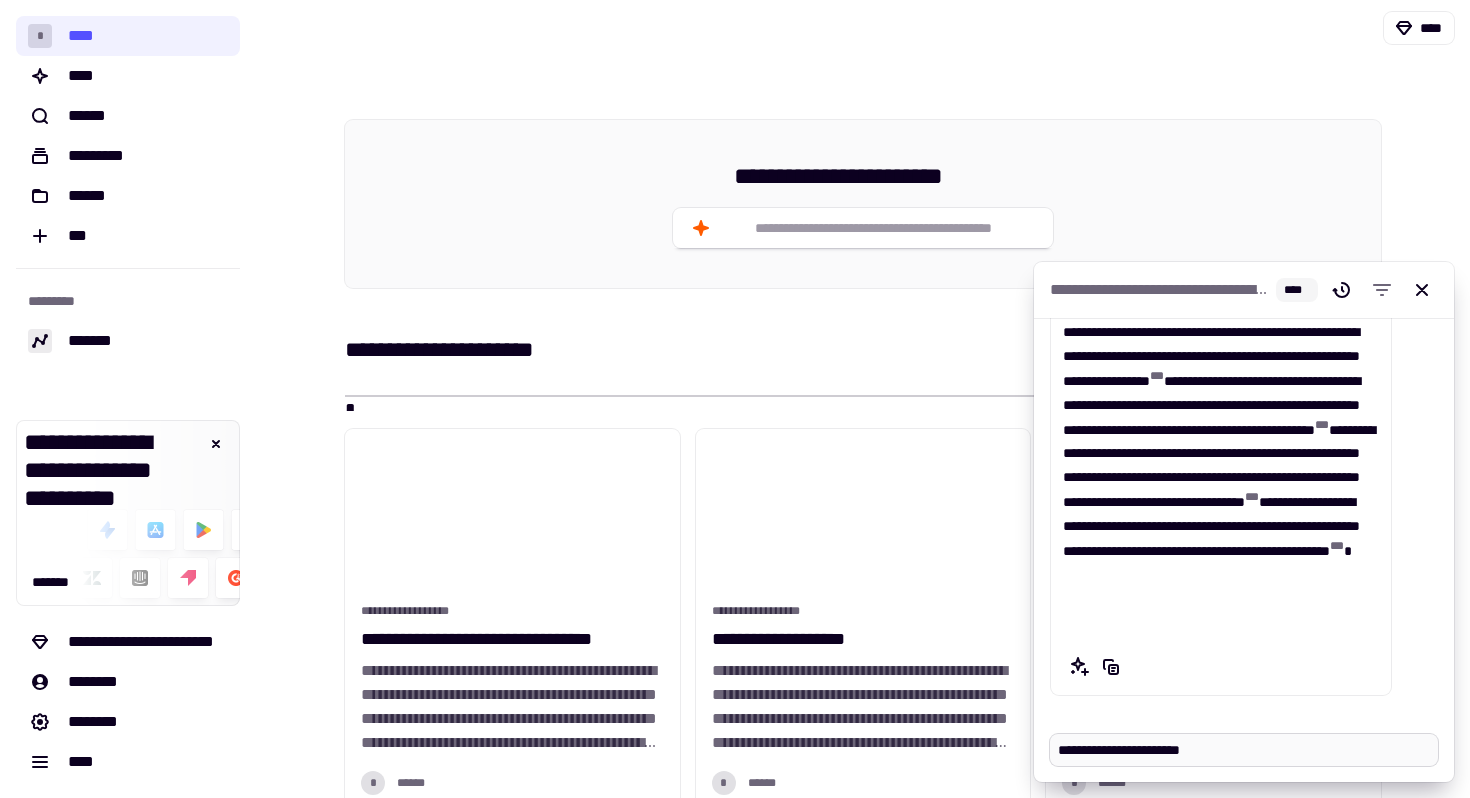 type on "*" 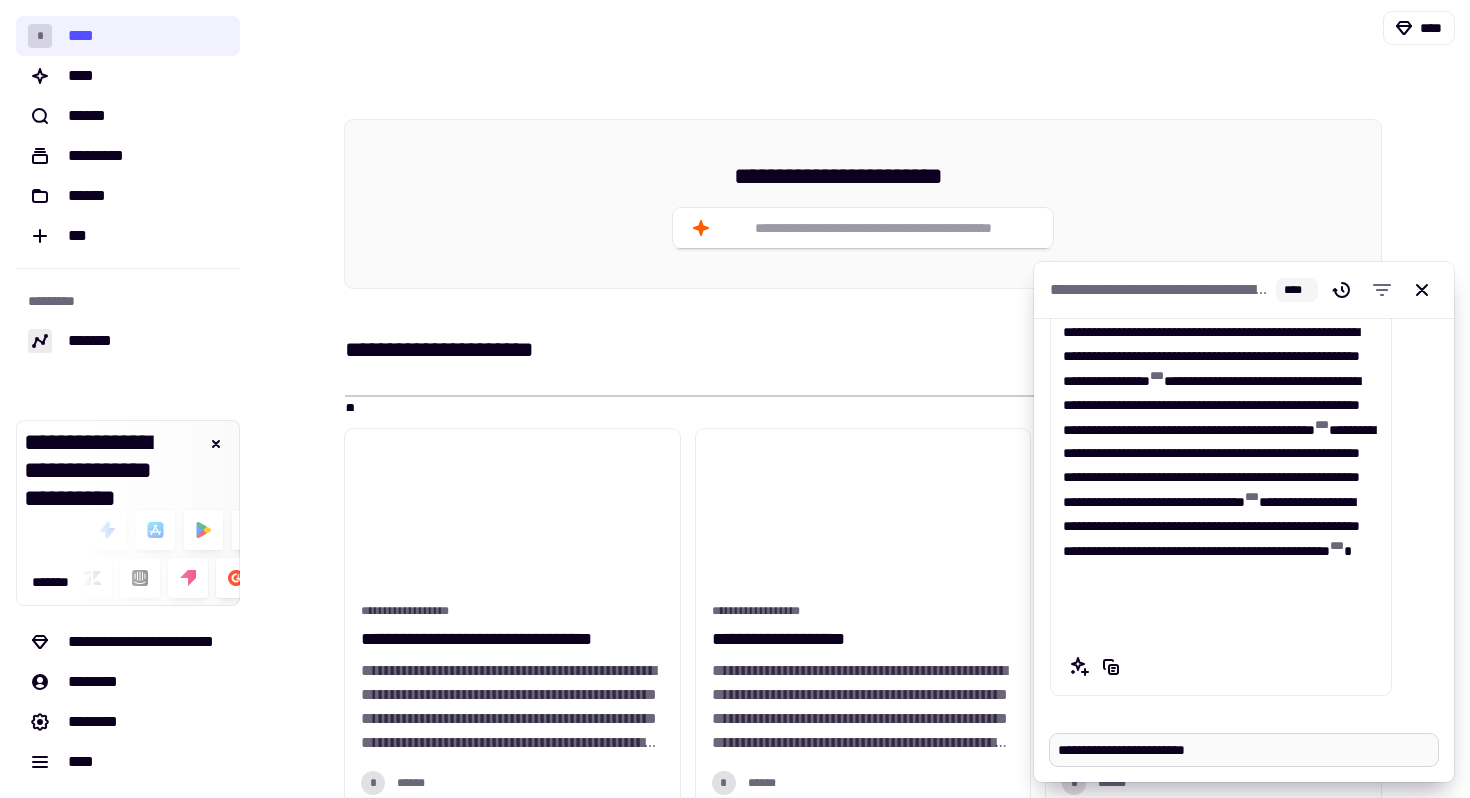 type on "*" 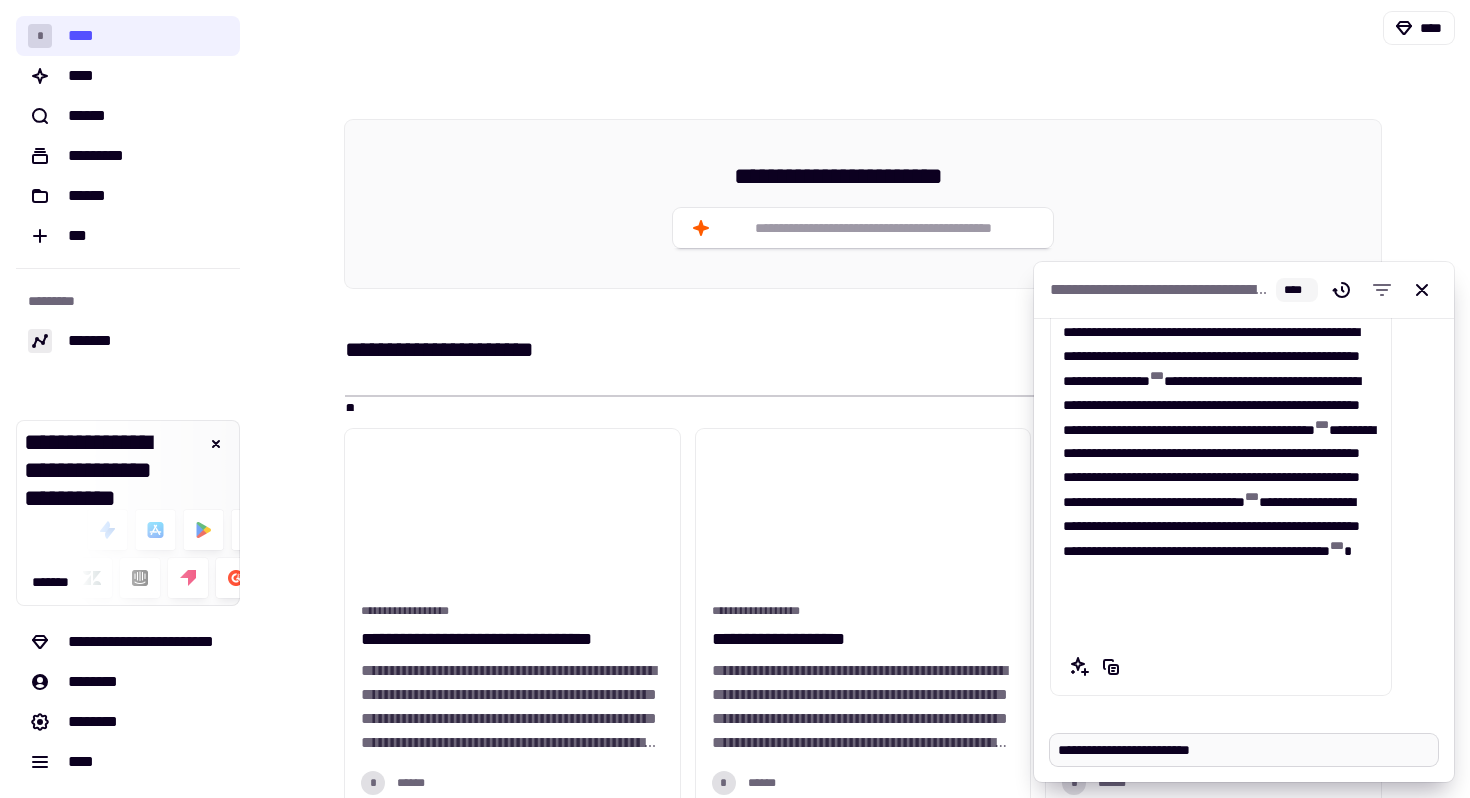 type on "*" 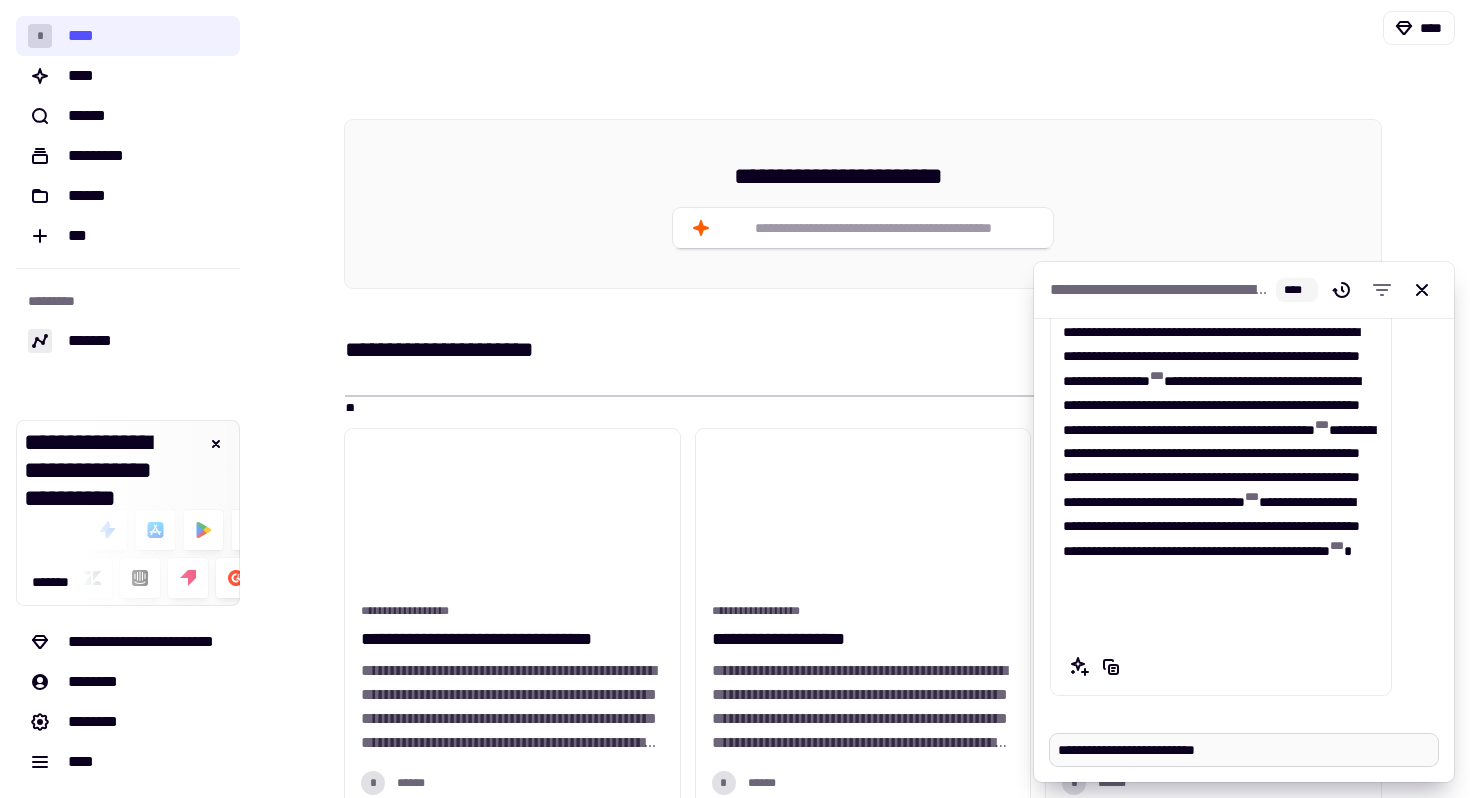 type on "*" 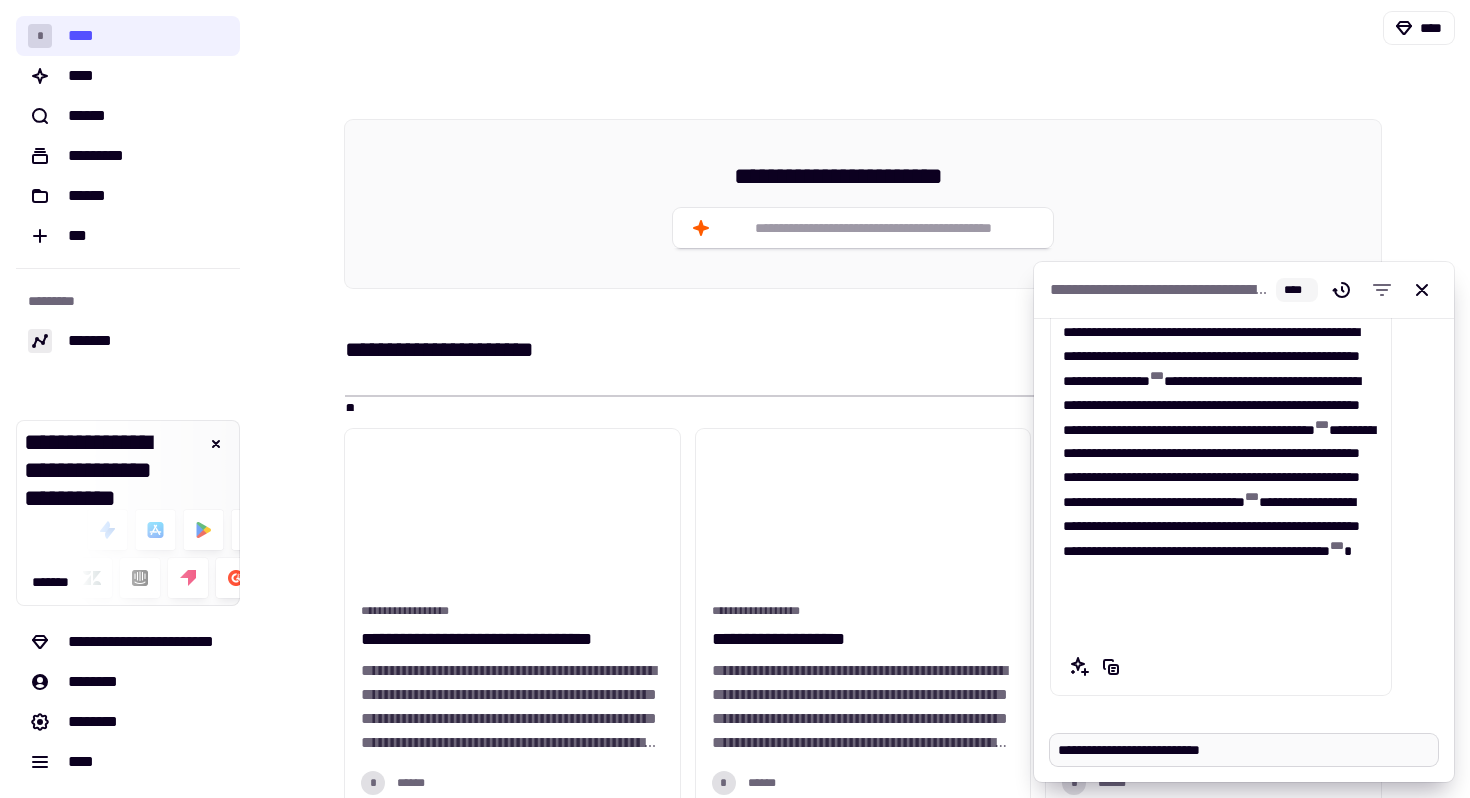 type on "*" 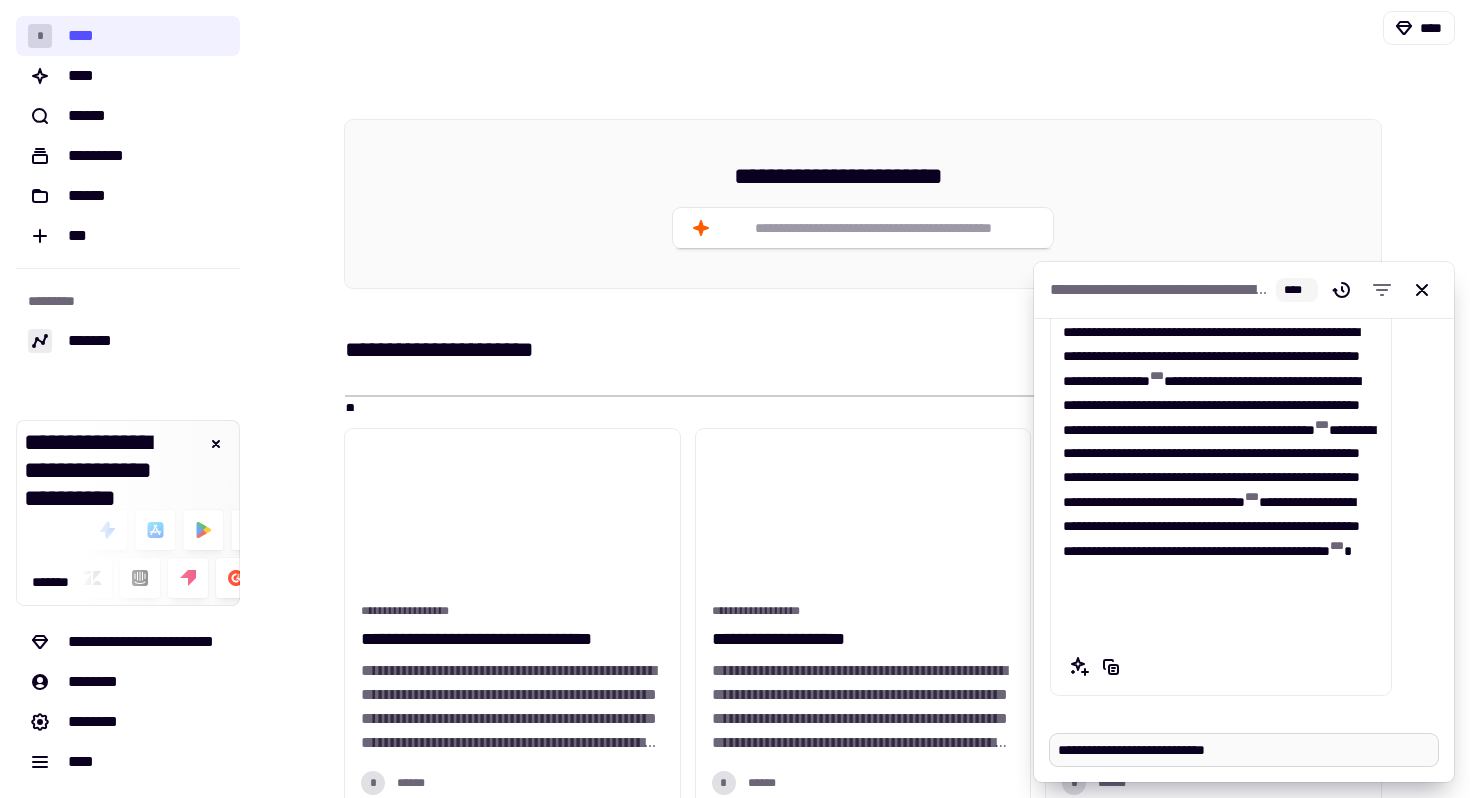 type on "*" 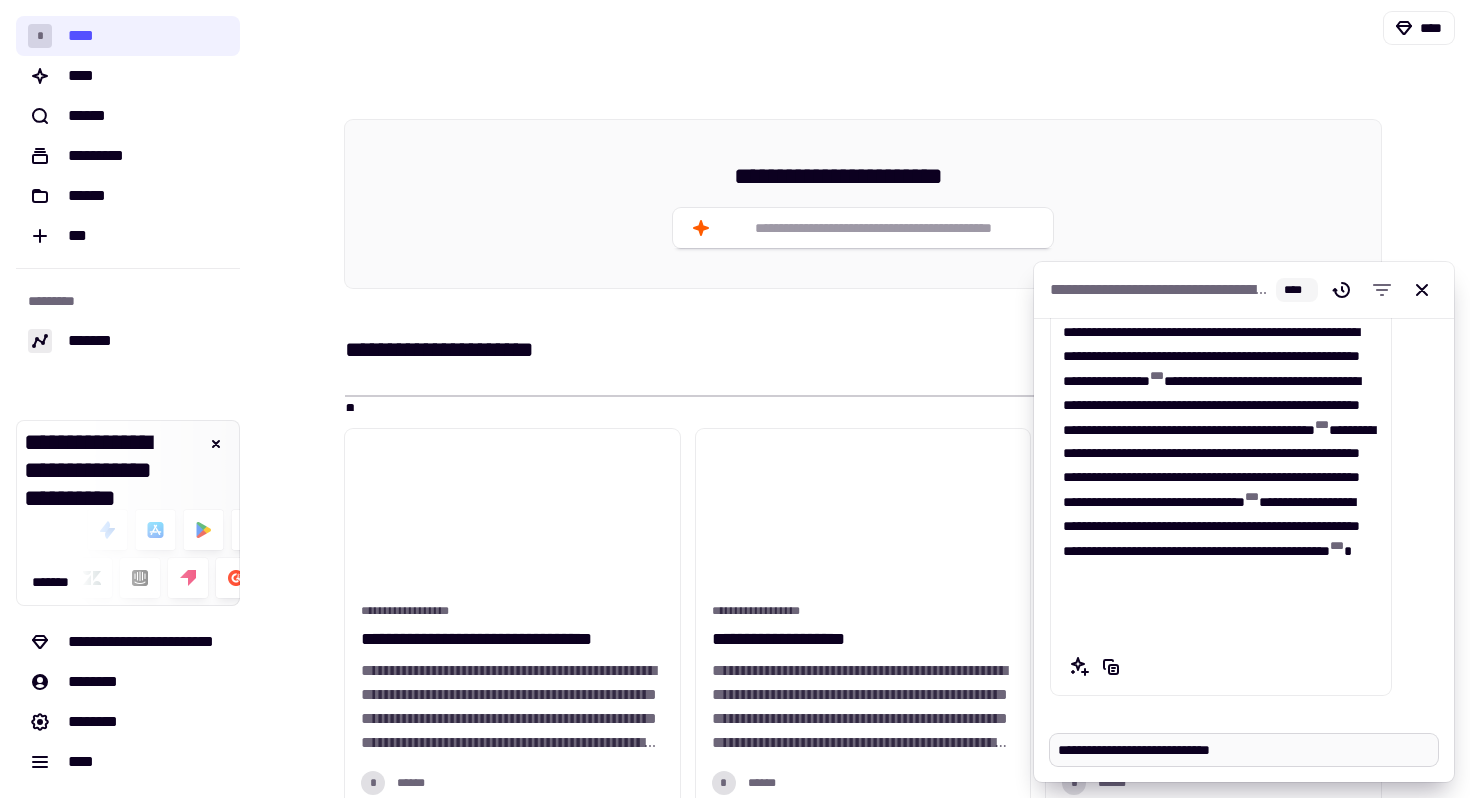 type on "*" 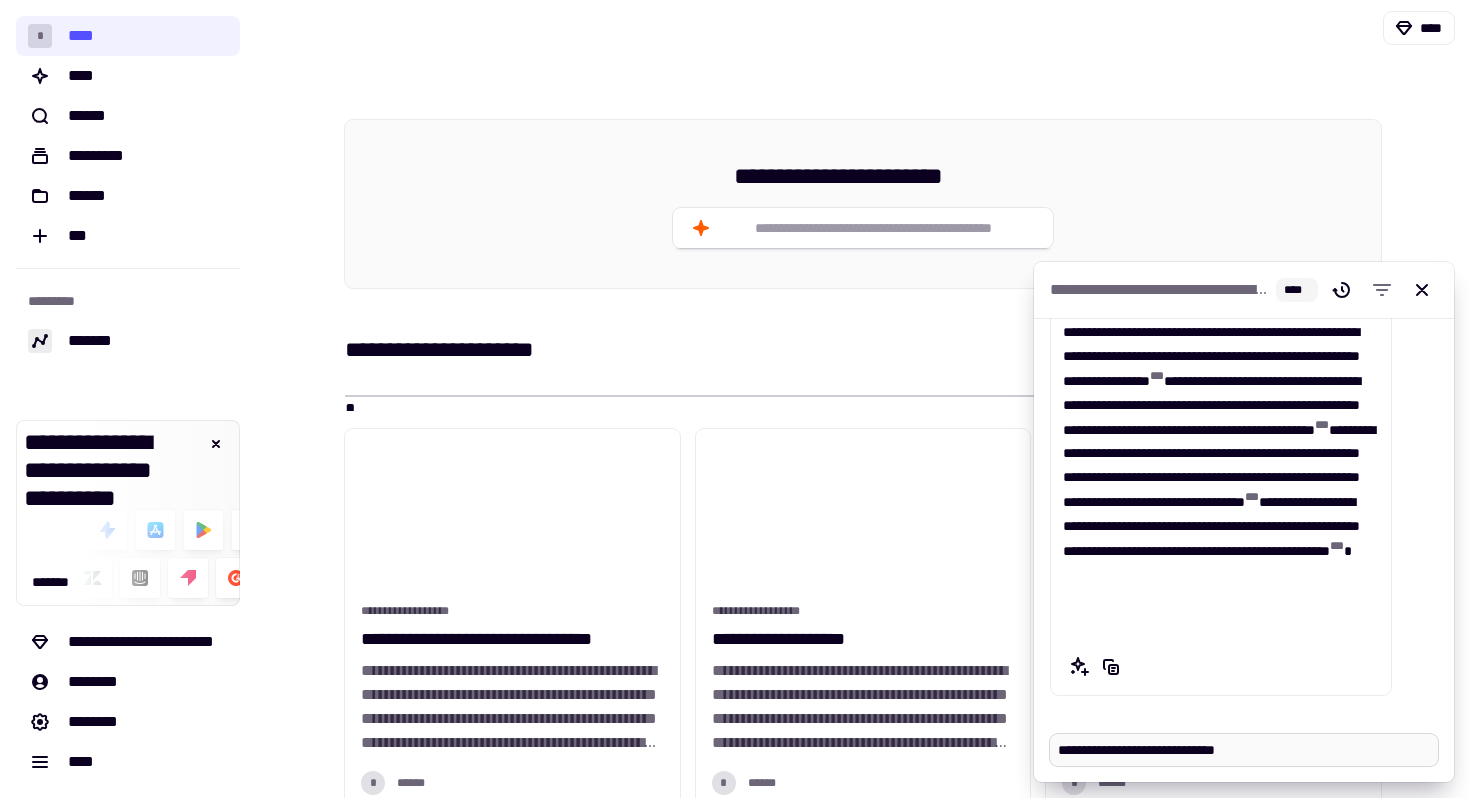type on "*" 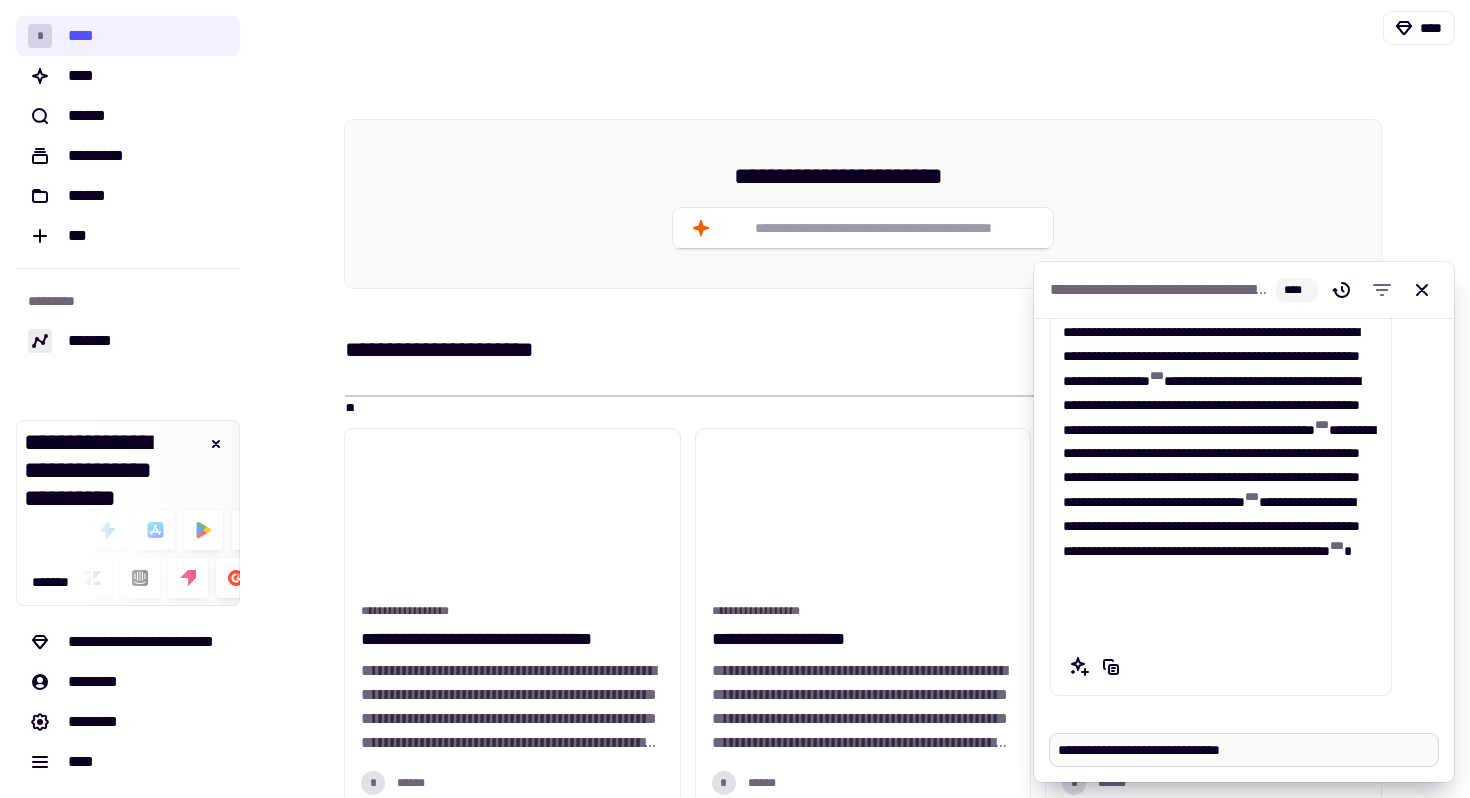 type on "*" 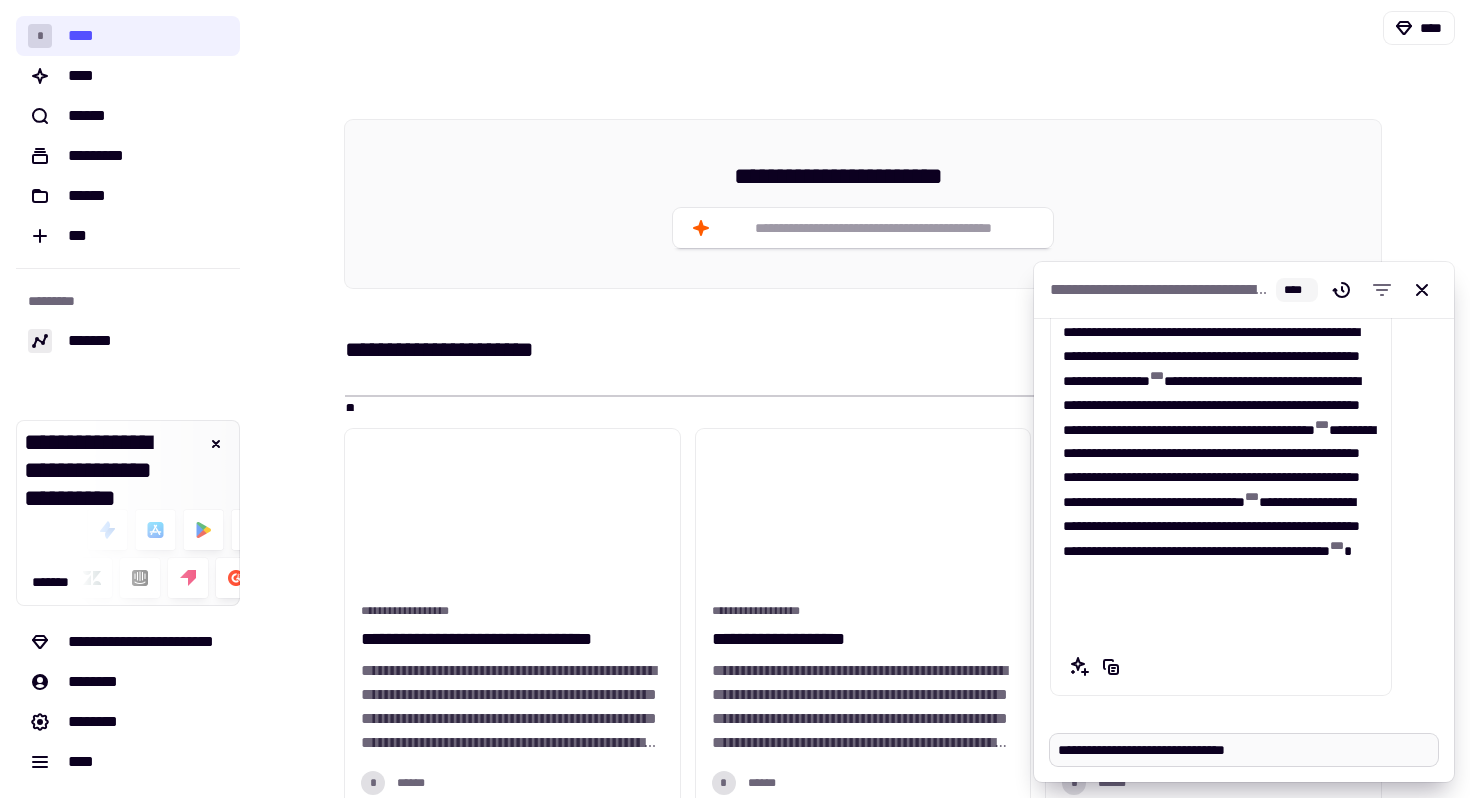 type on "*" 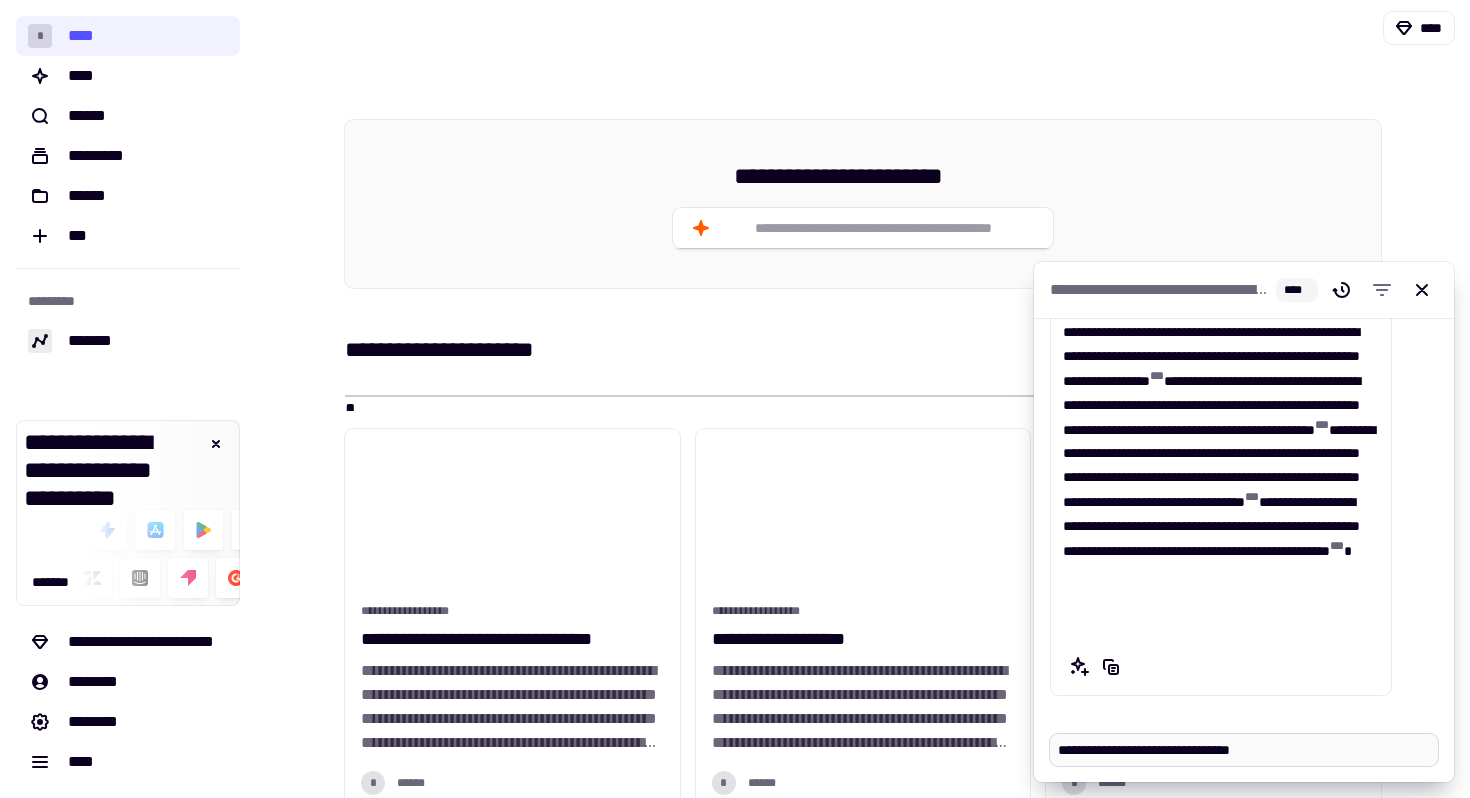 type on "**********" 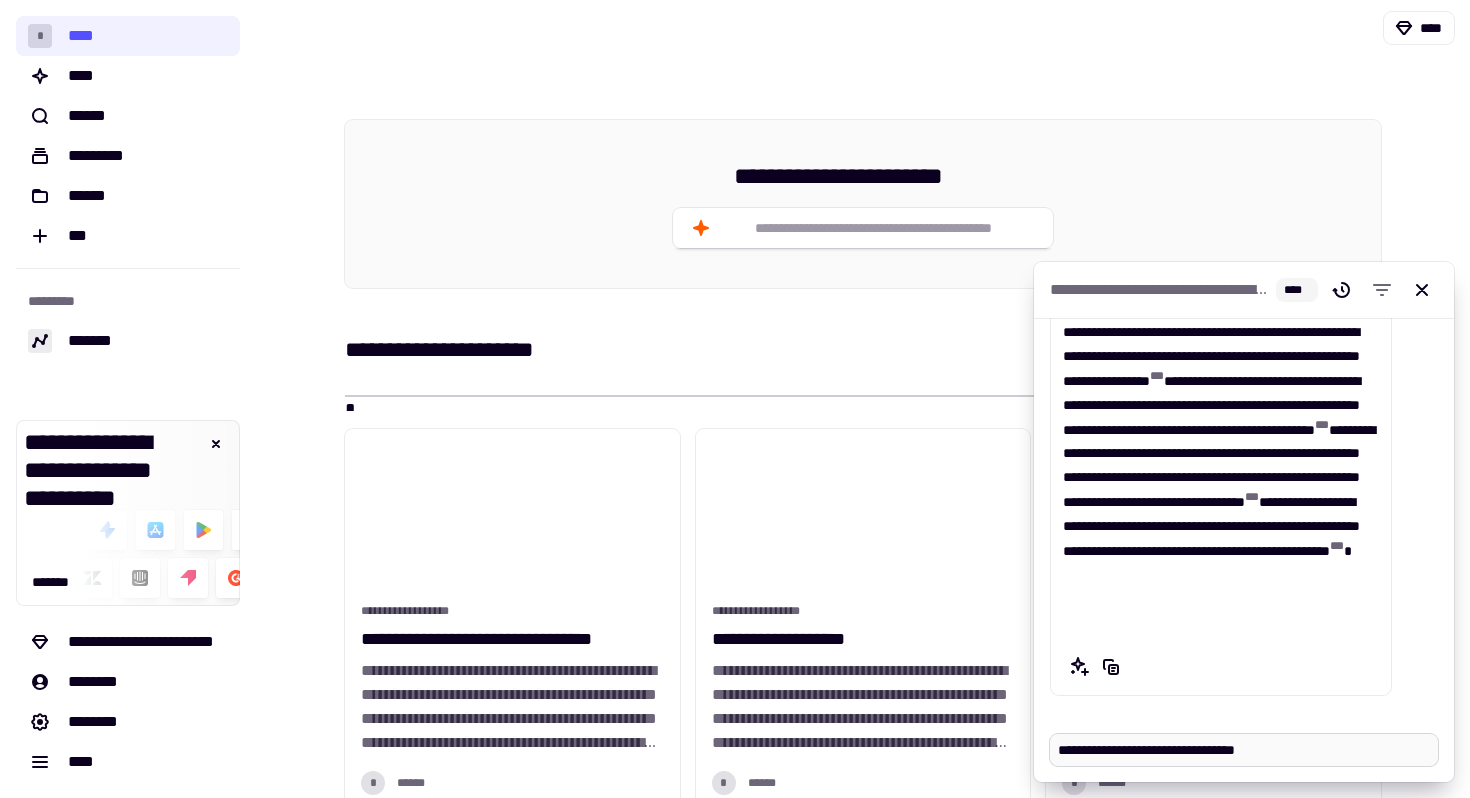 type on "*" 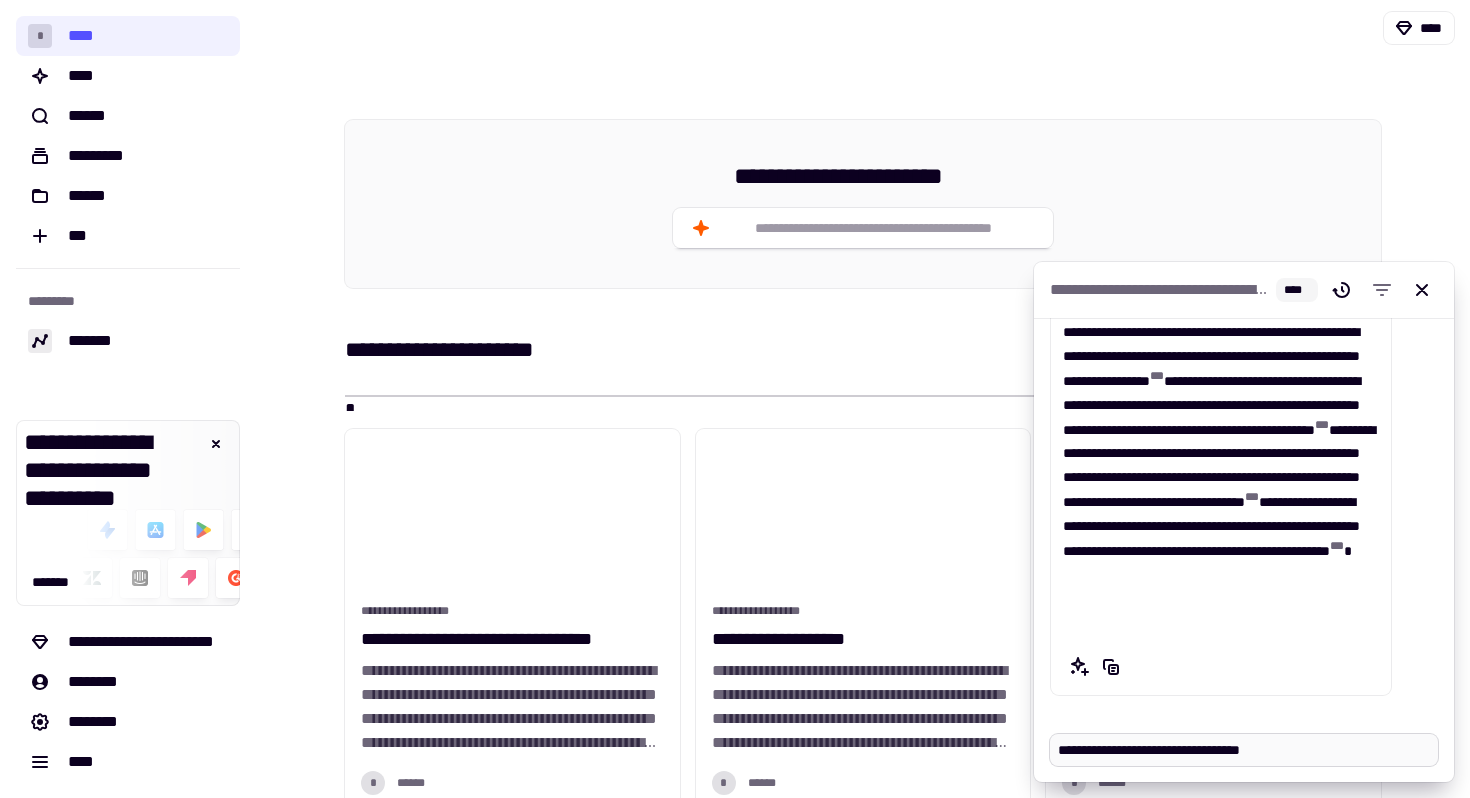 type on "*" 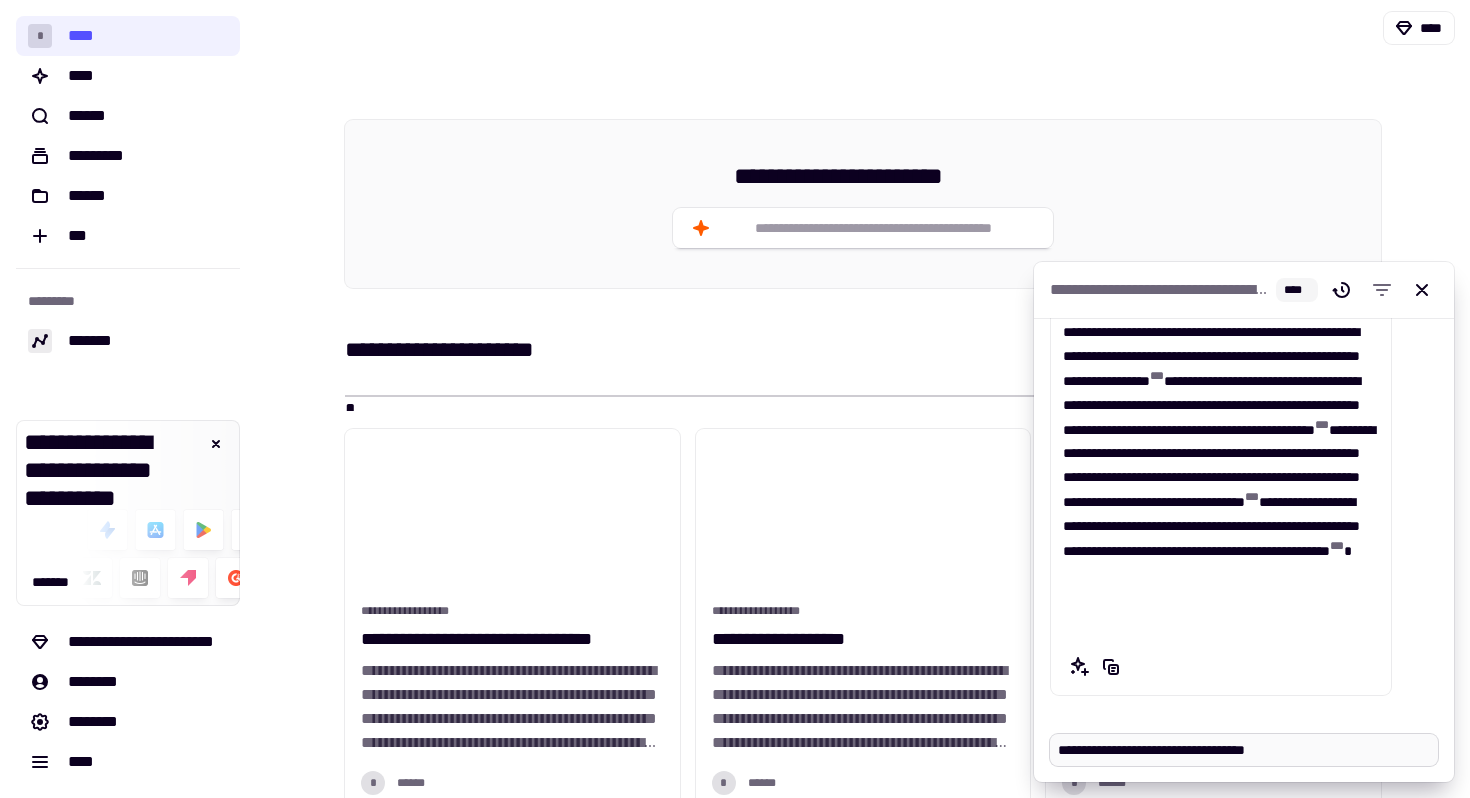 type on "*" 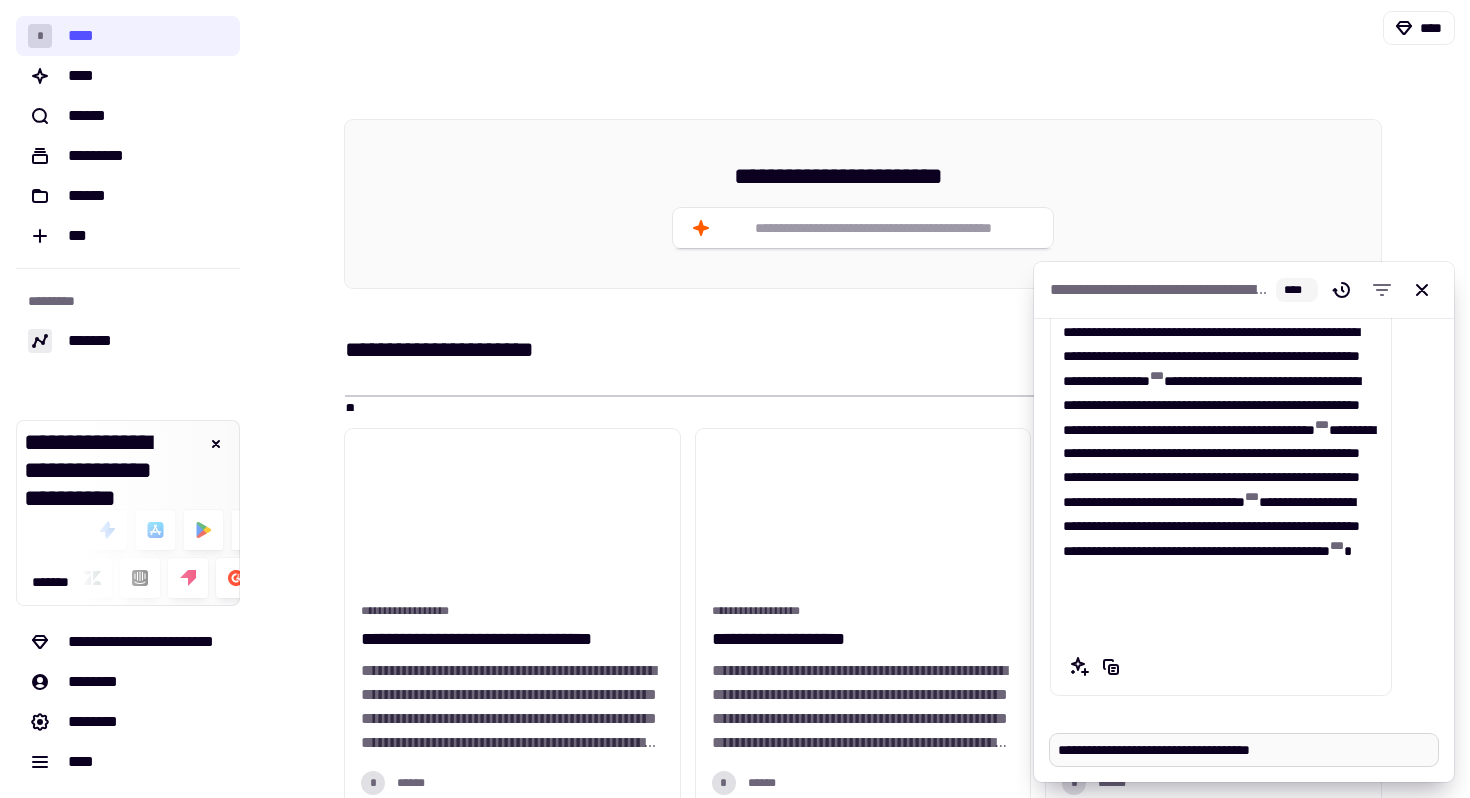 type on "*" 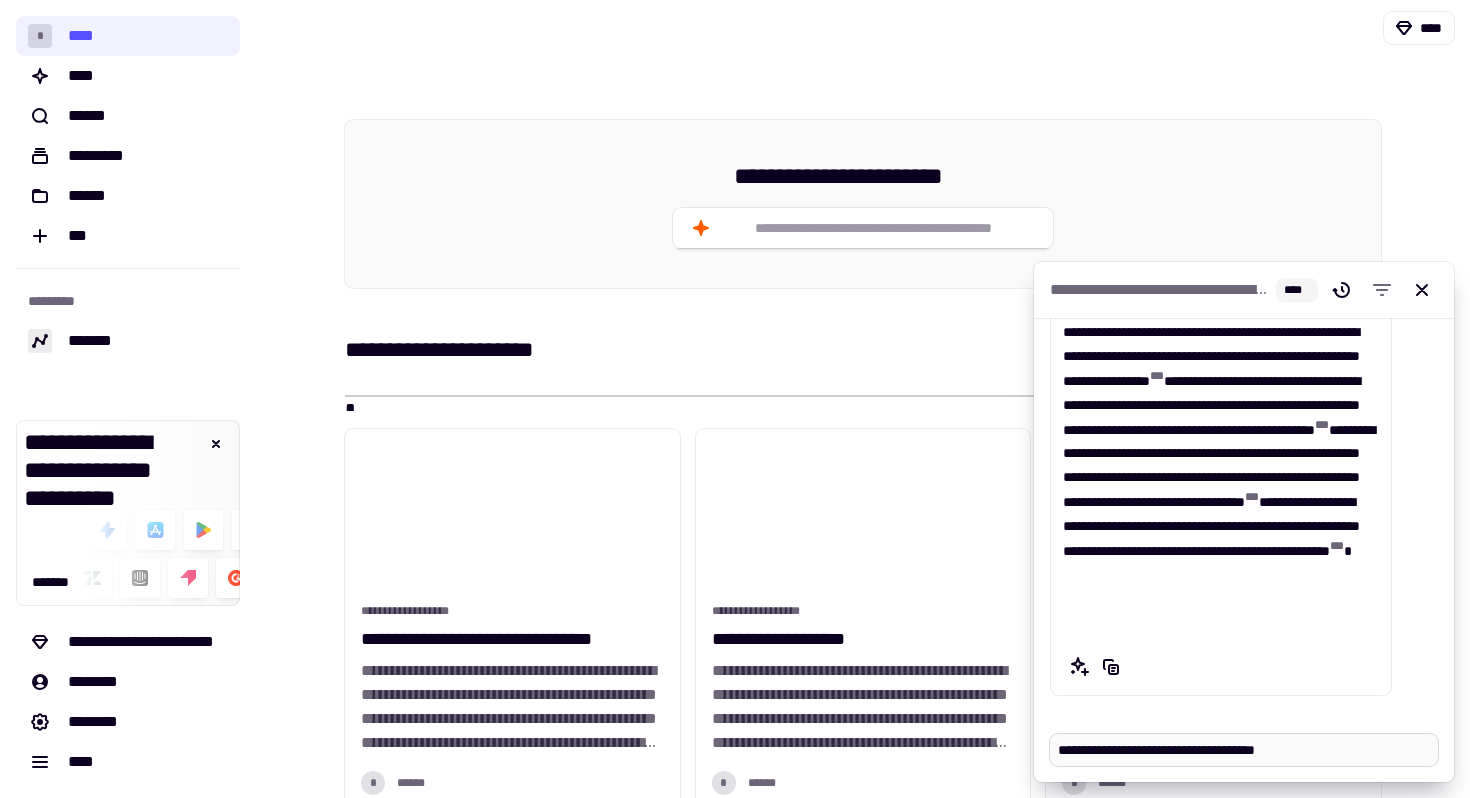 type on "*" 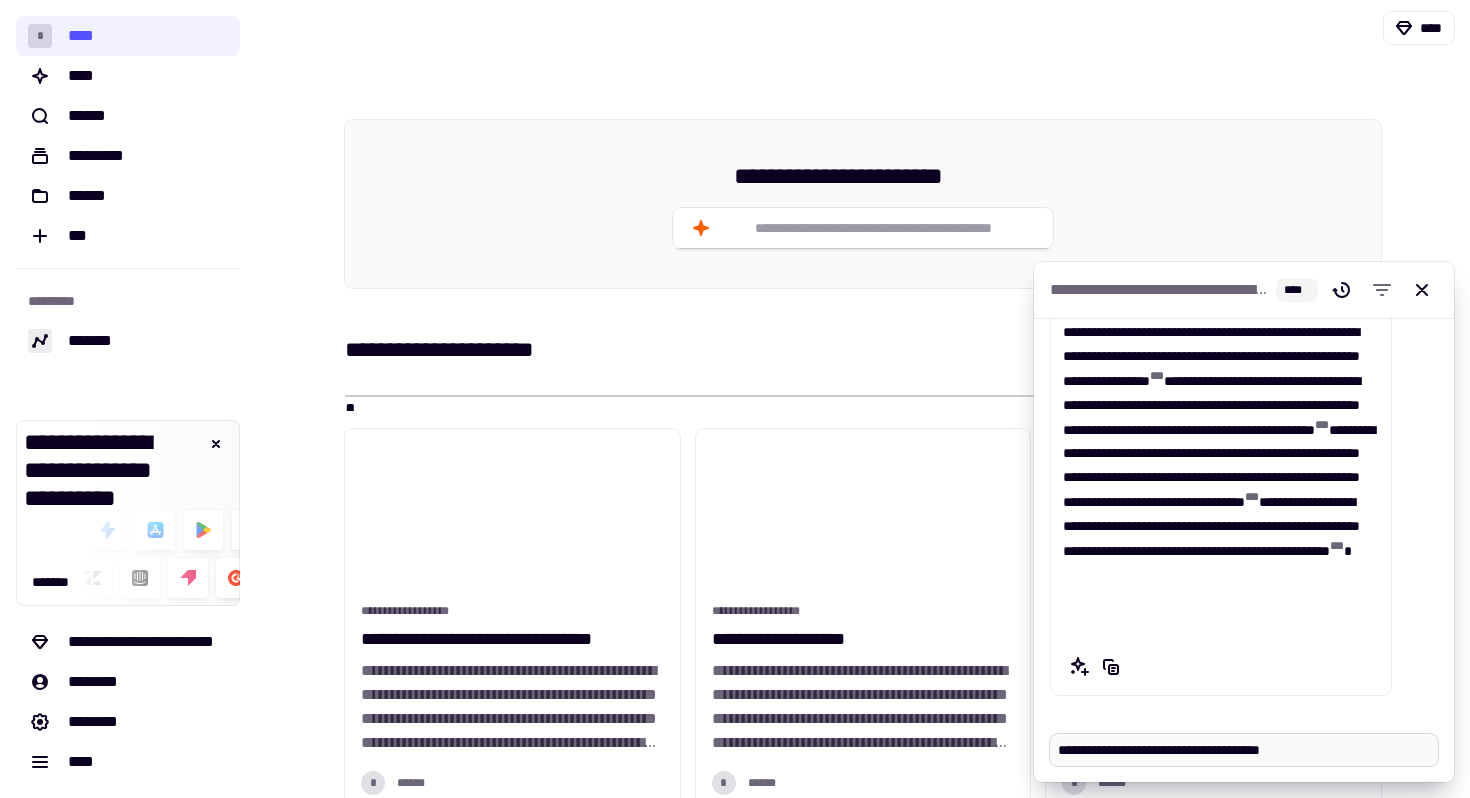 type on "*" 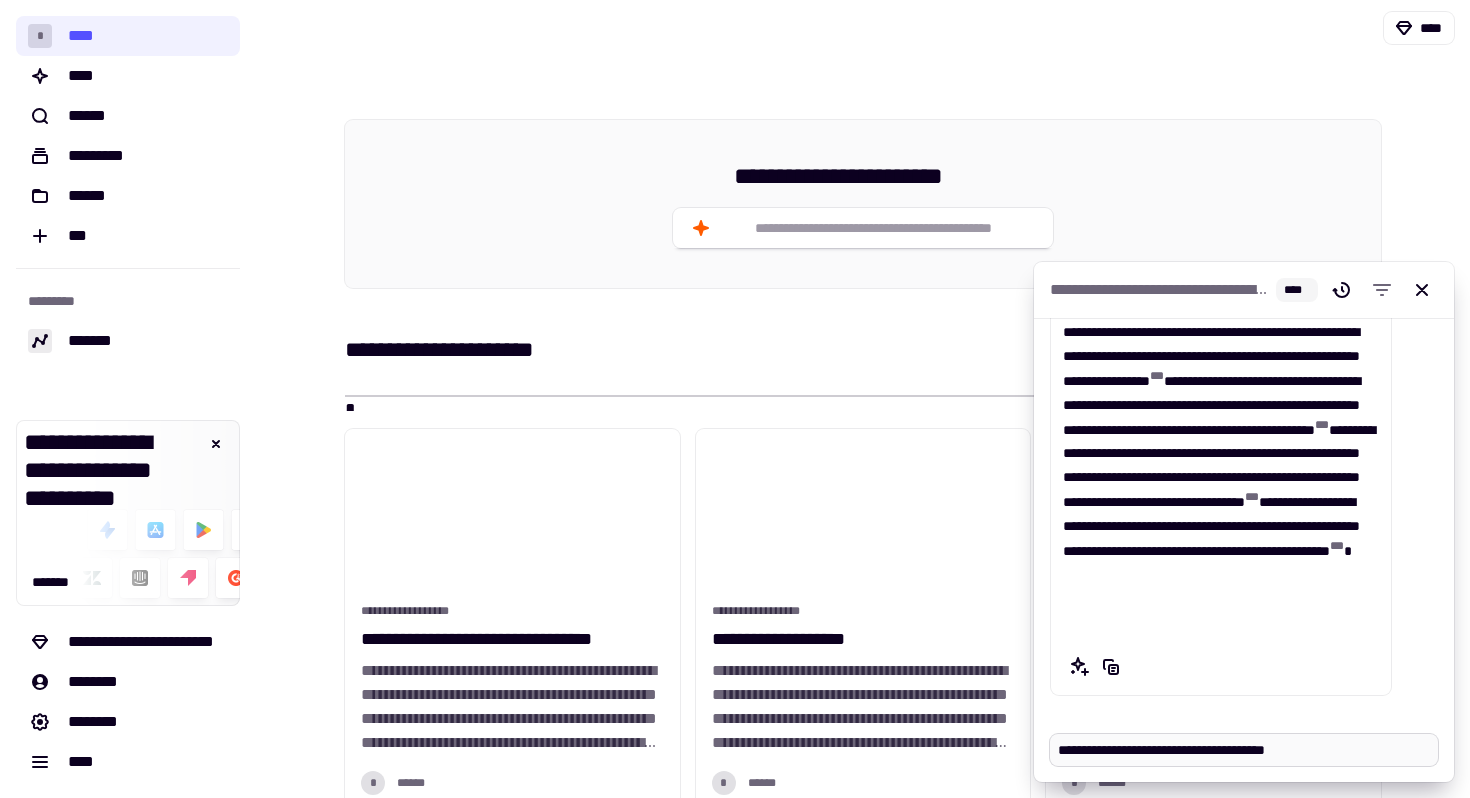 type on "*" 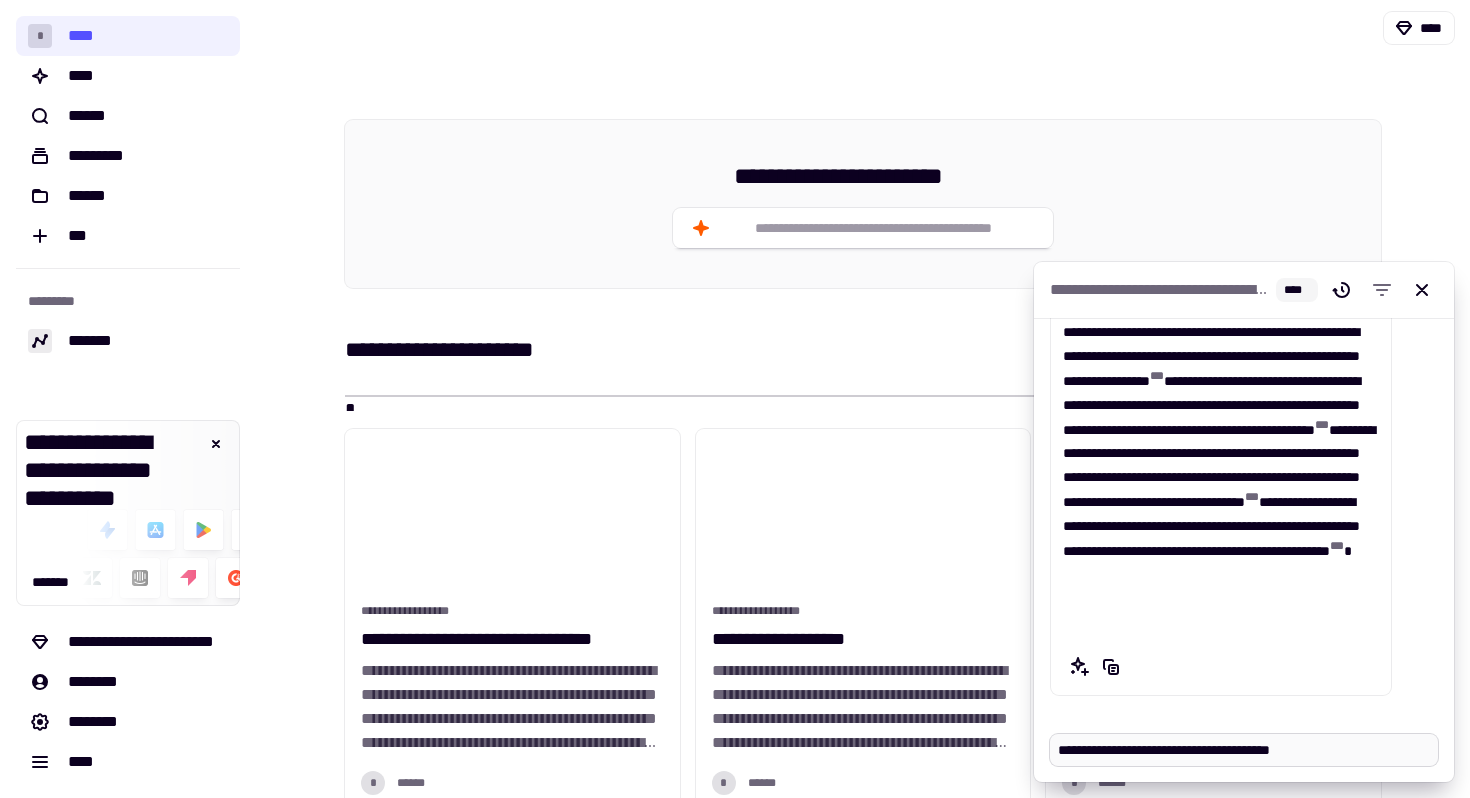 type on "*" 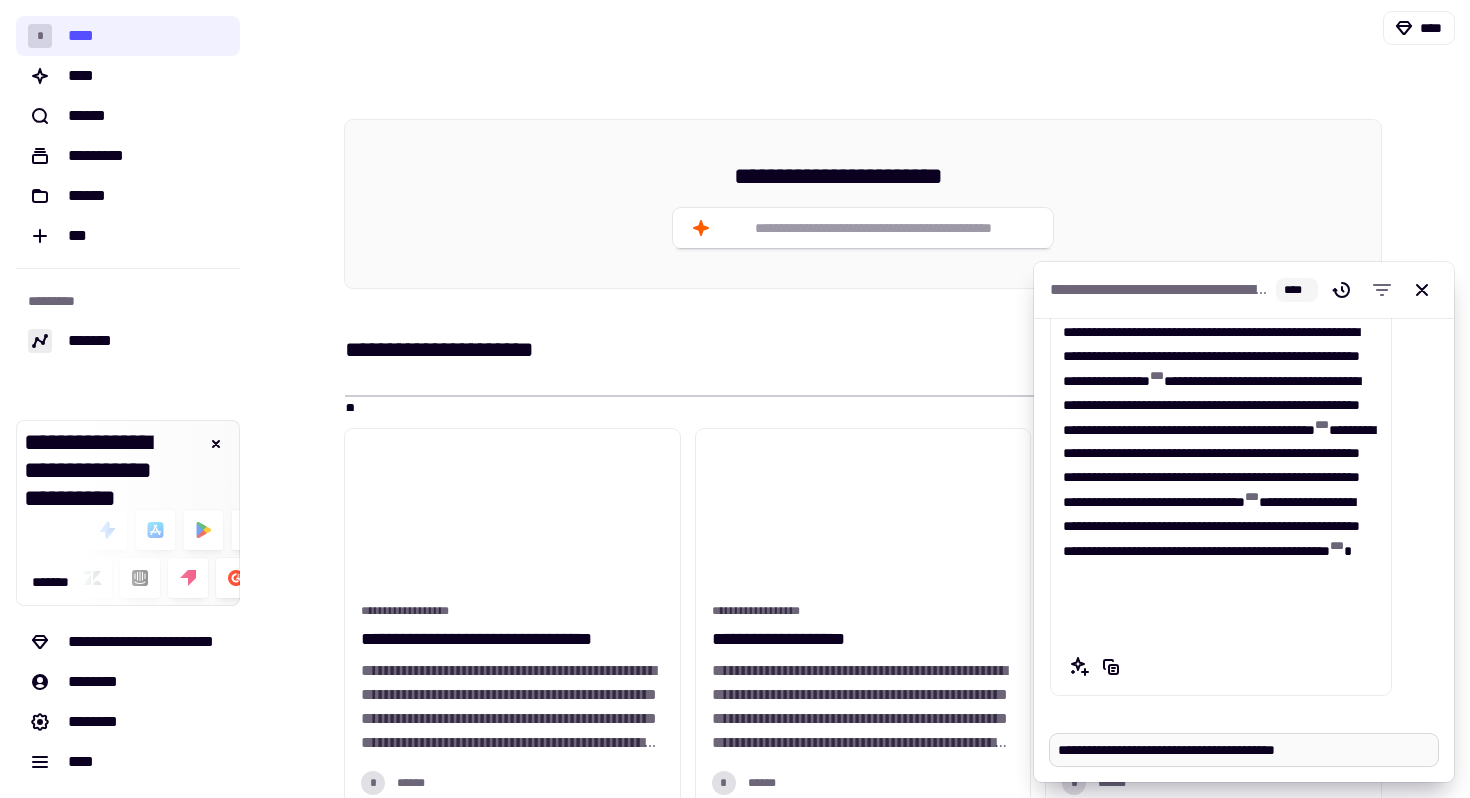type on "*" 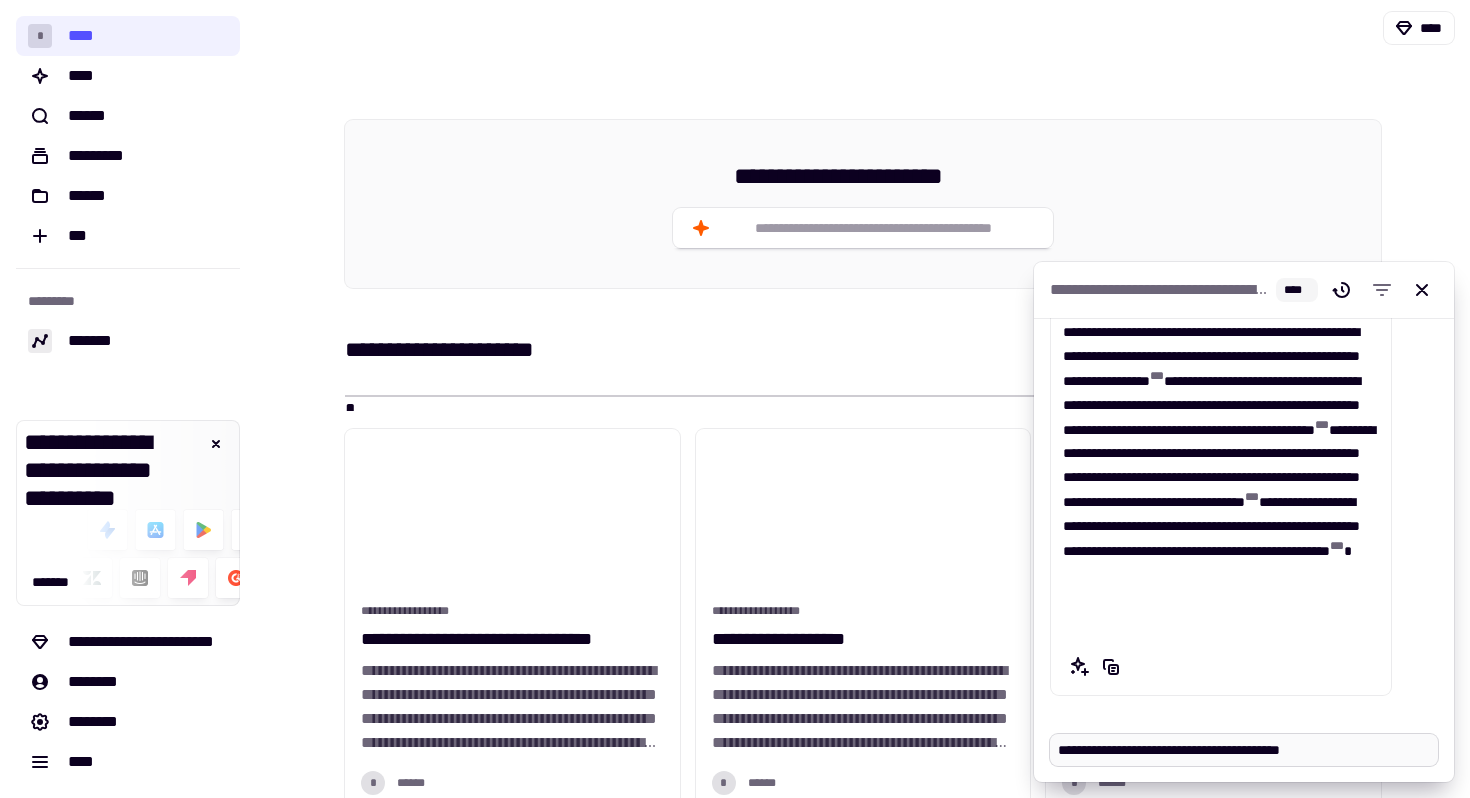 type on "*" 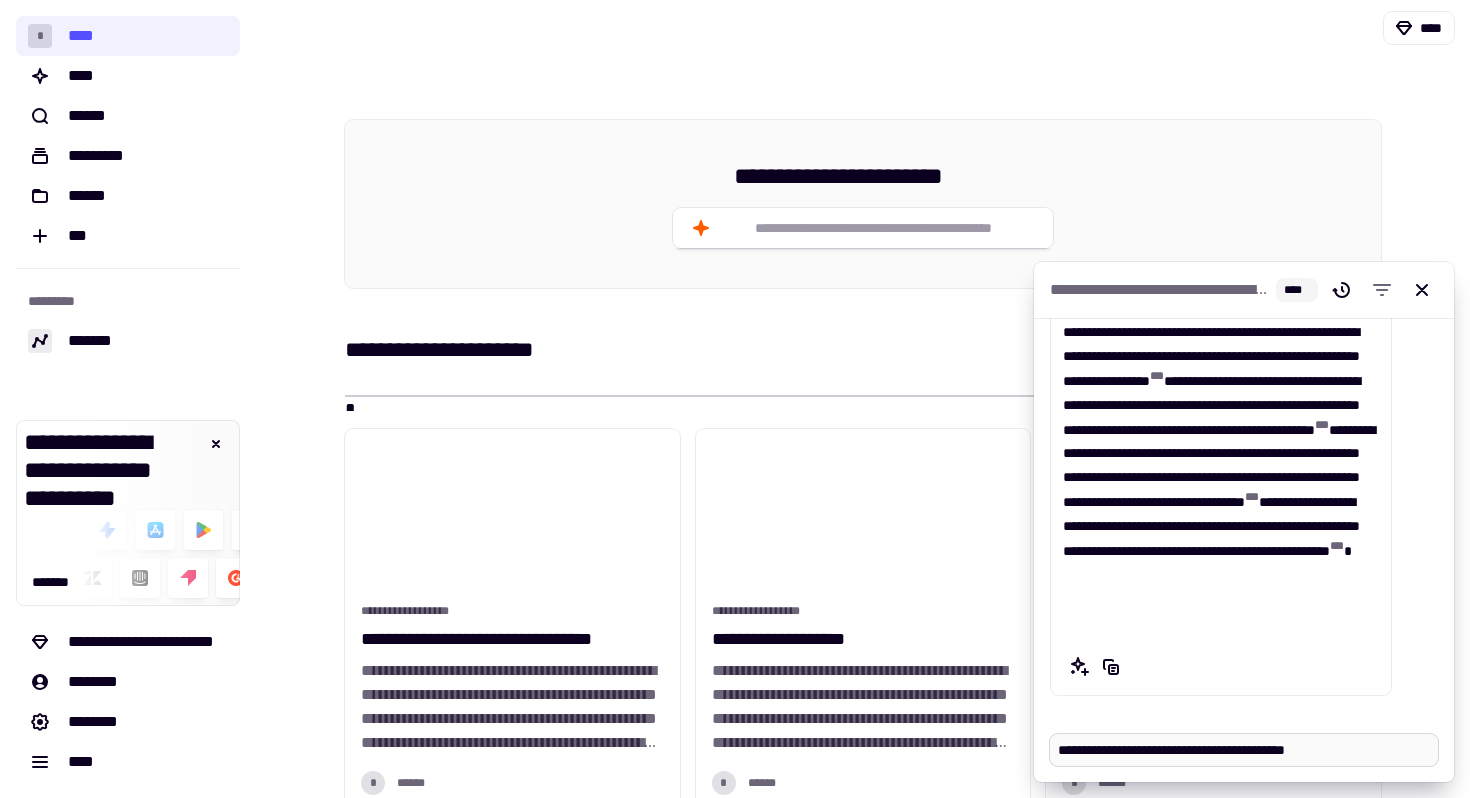 type on "*" 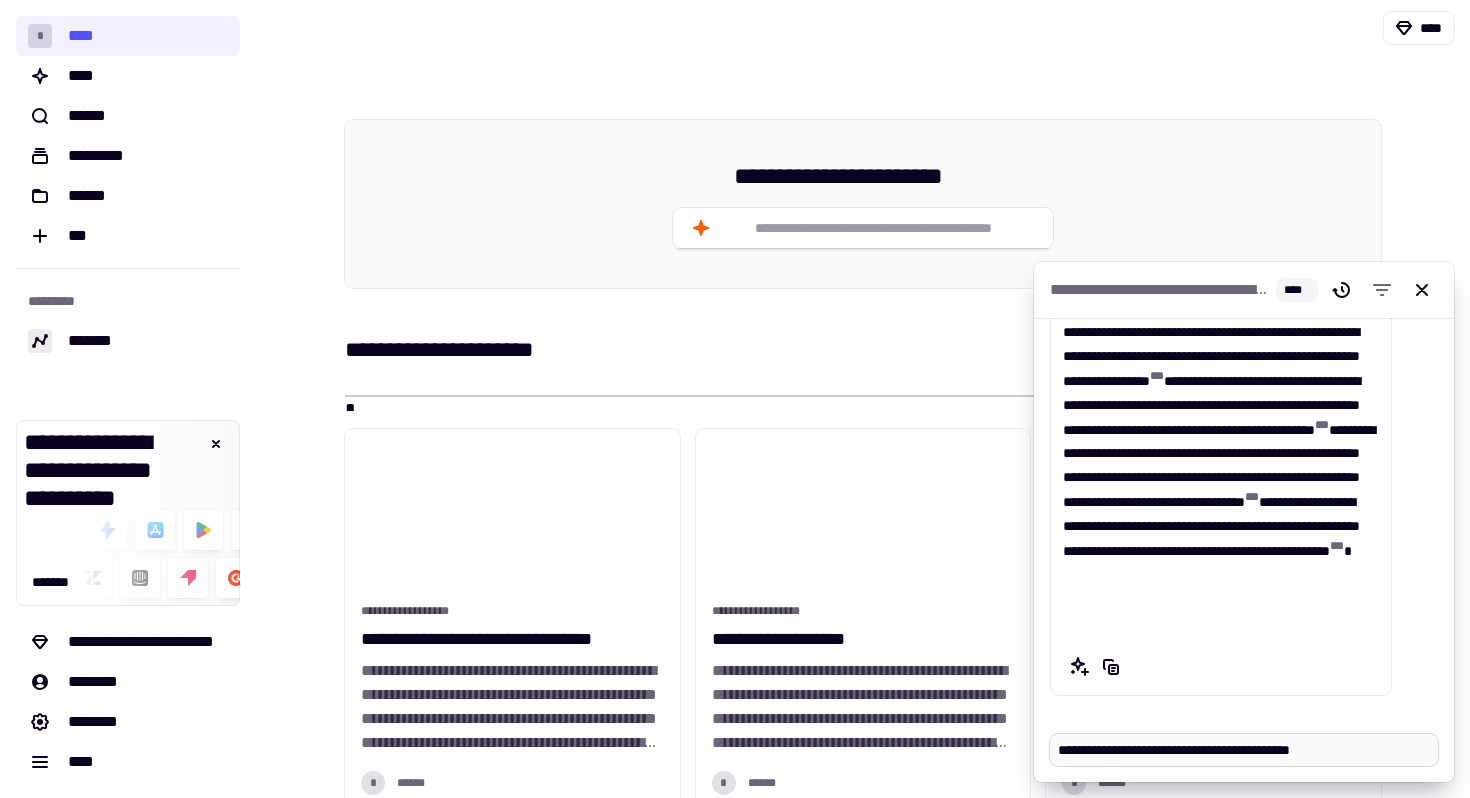 type on "*" 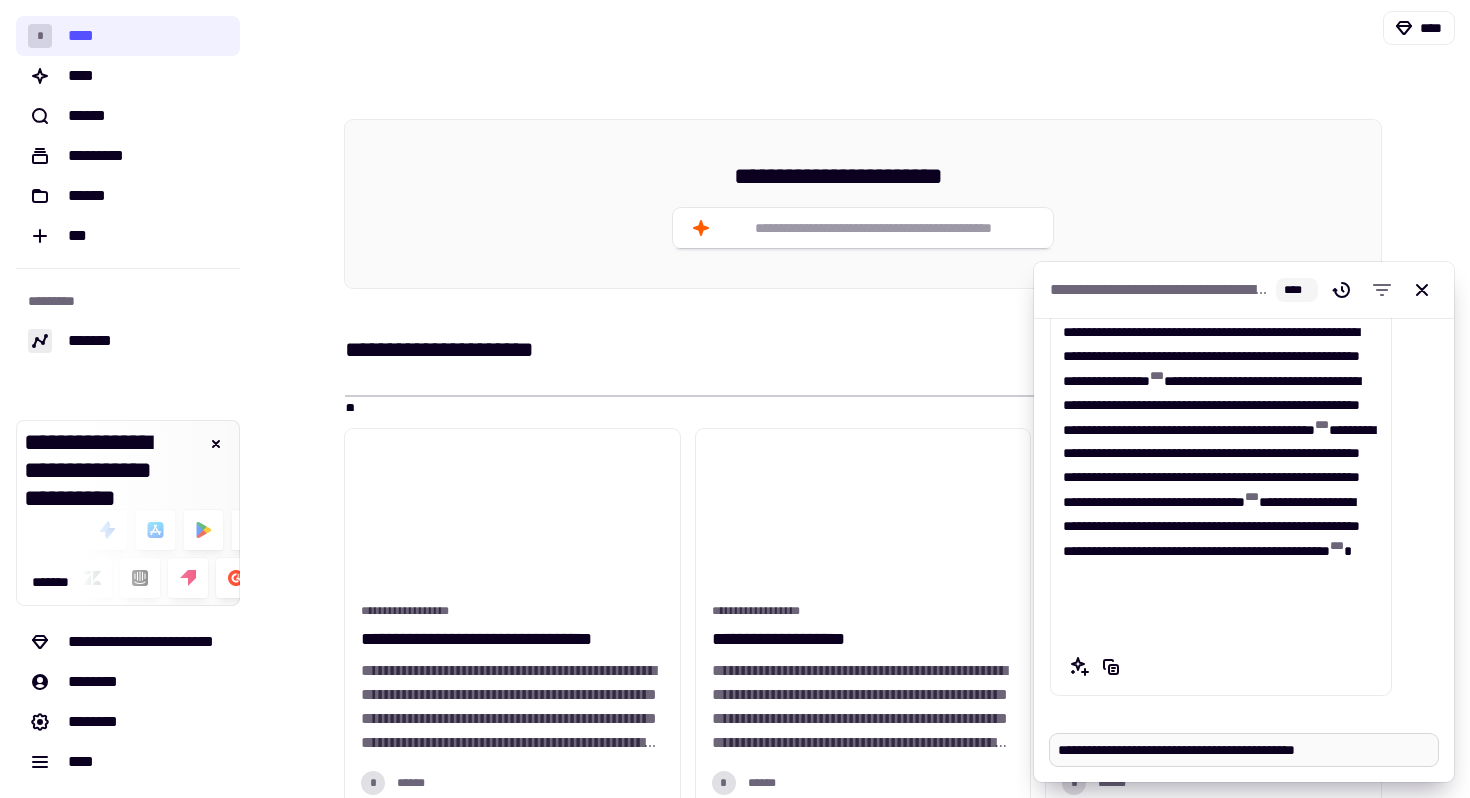 type on "*" 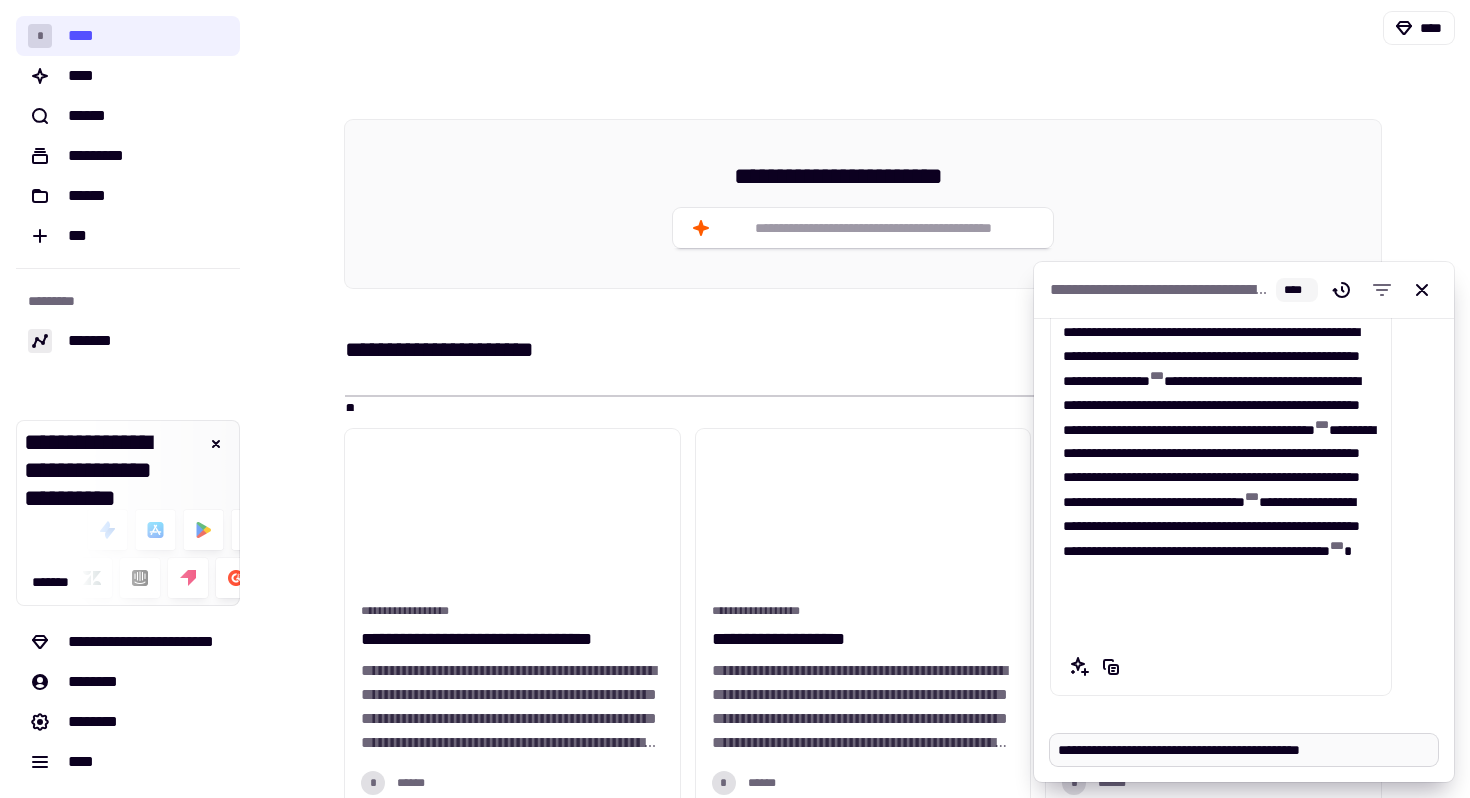 type on "*" 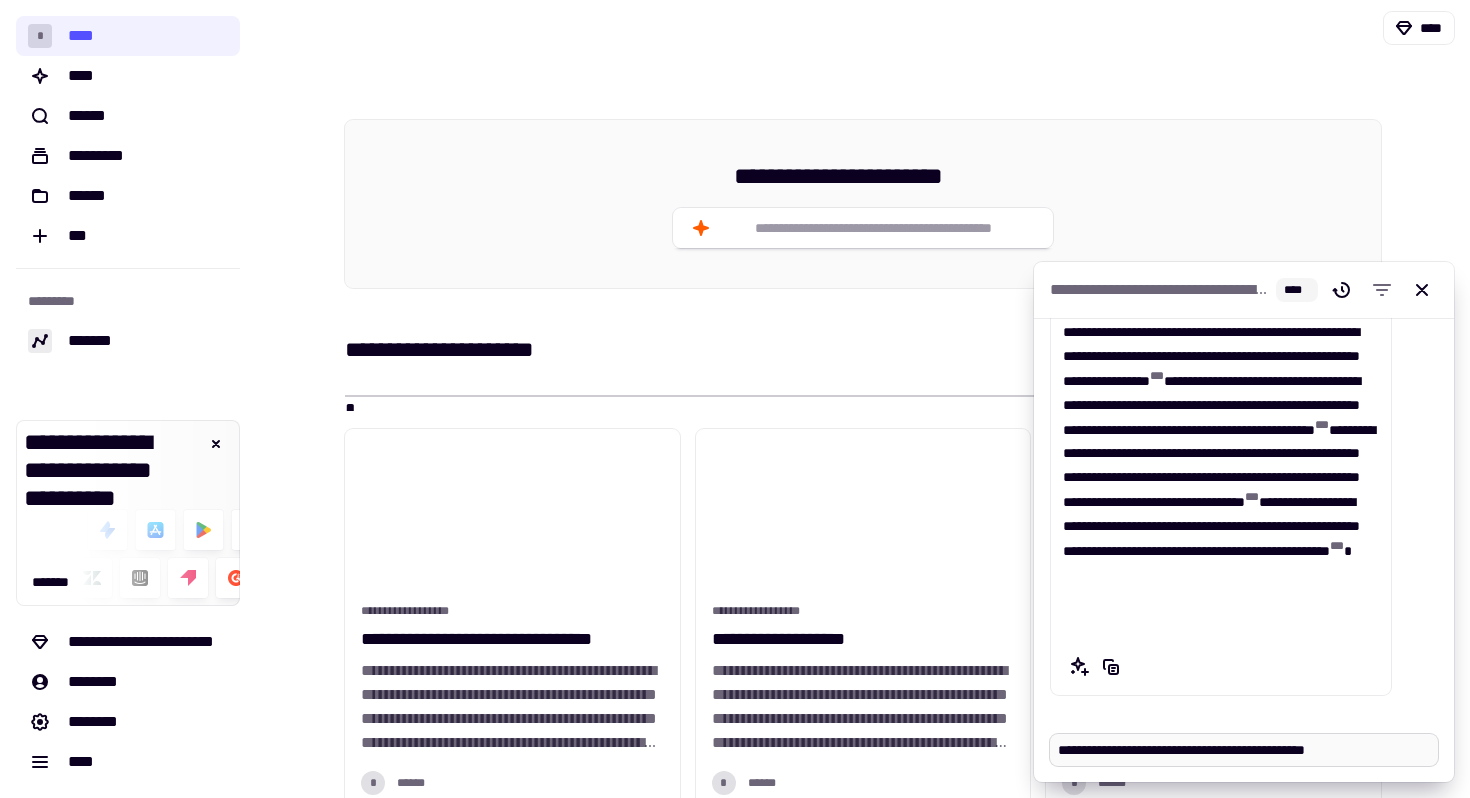type on "*" 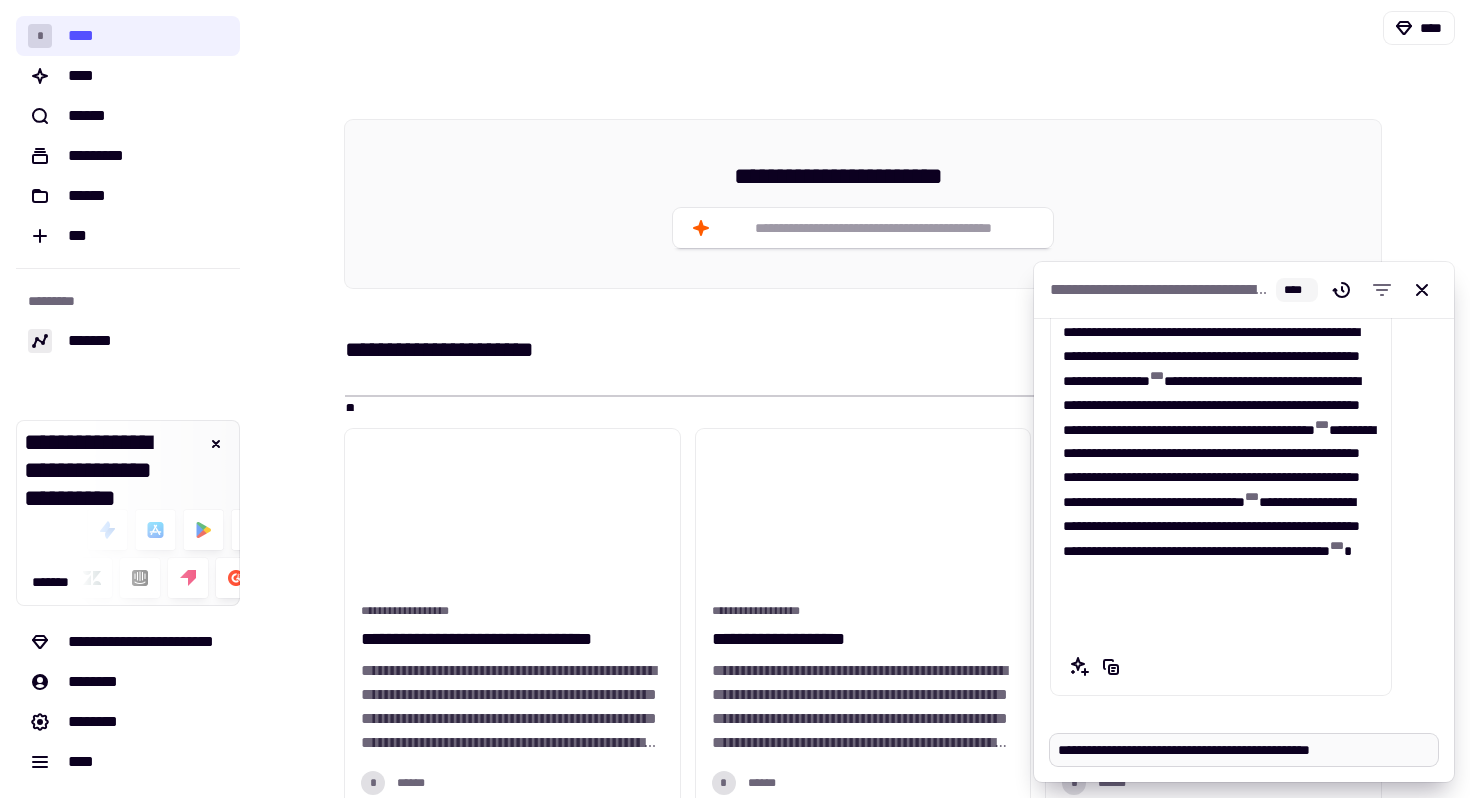 type on "*" 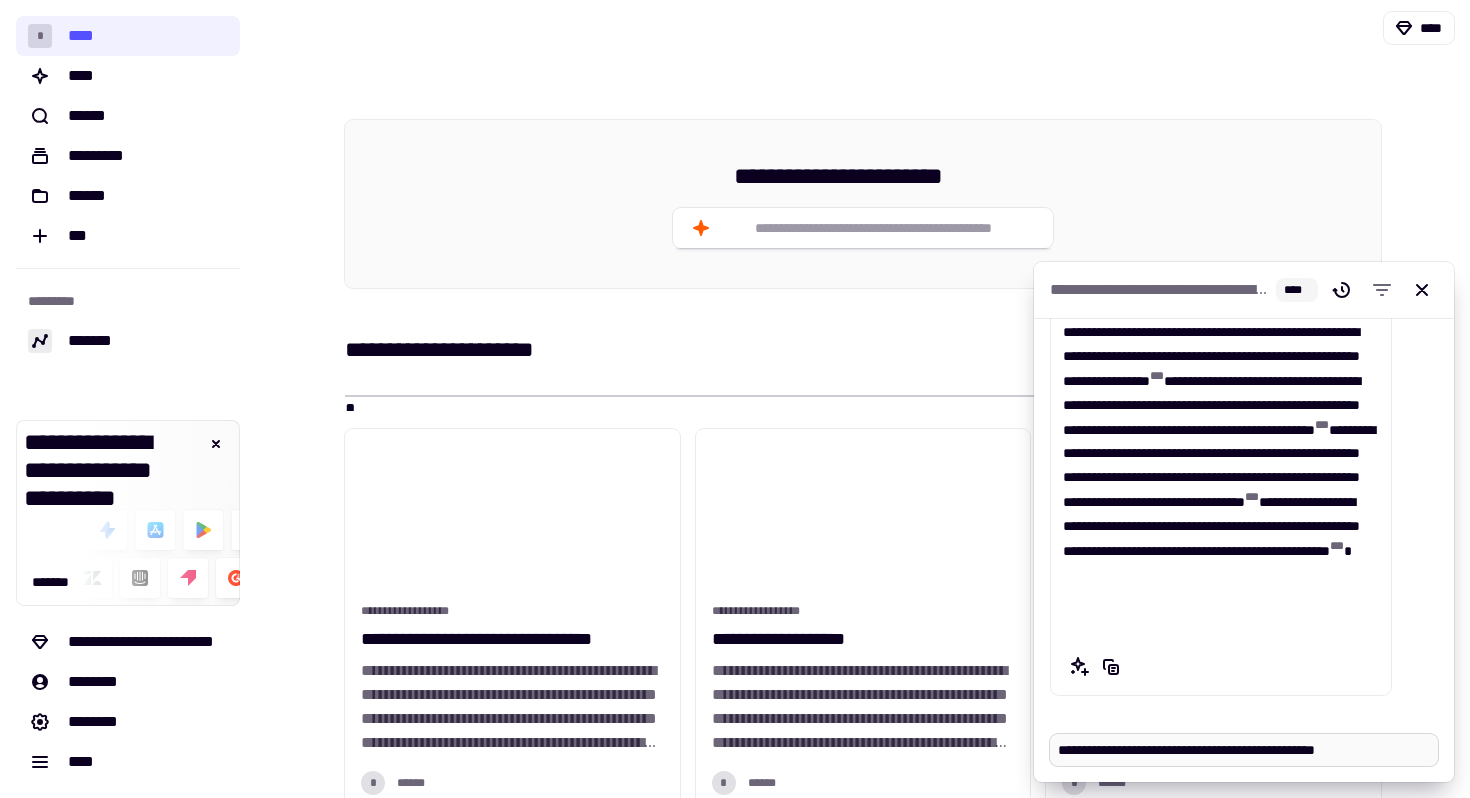 type on "*" 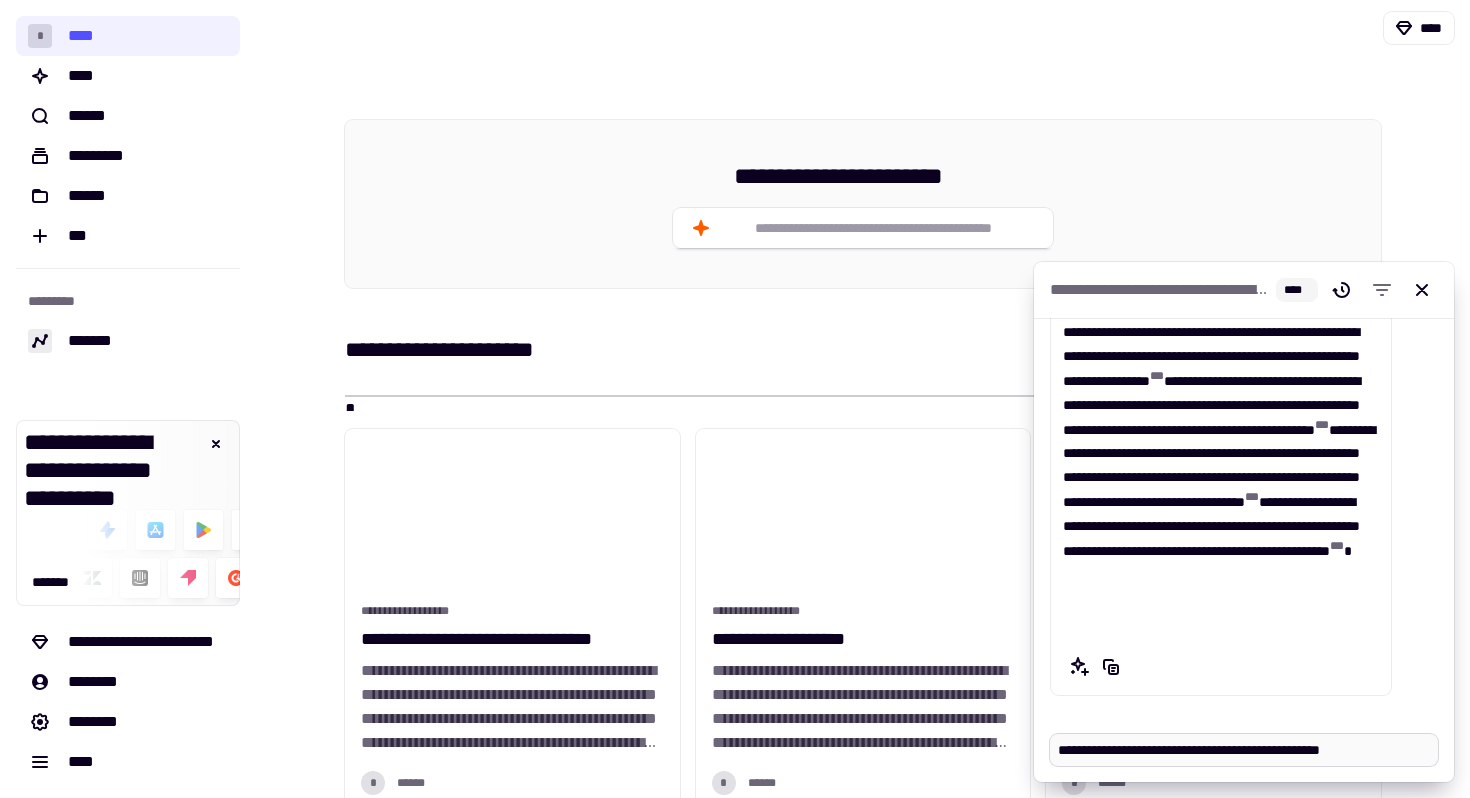 type on "*" 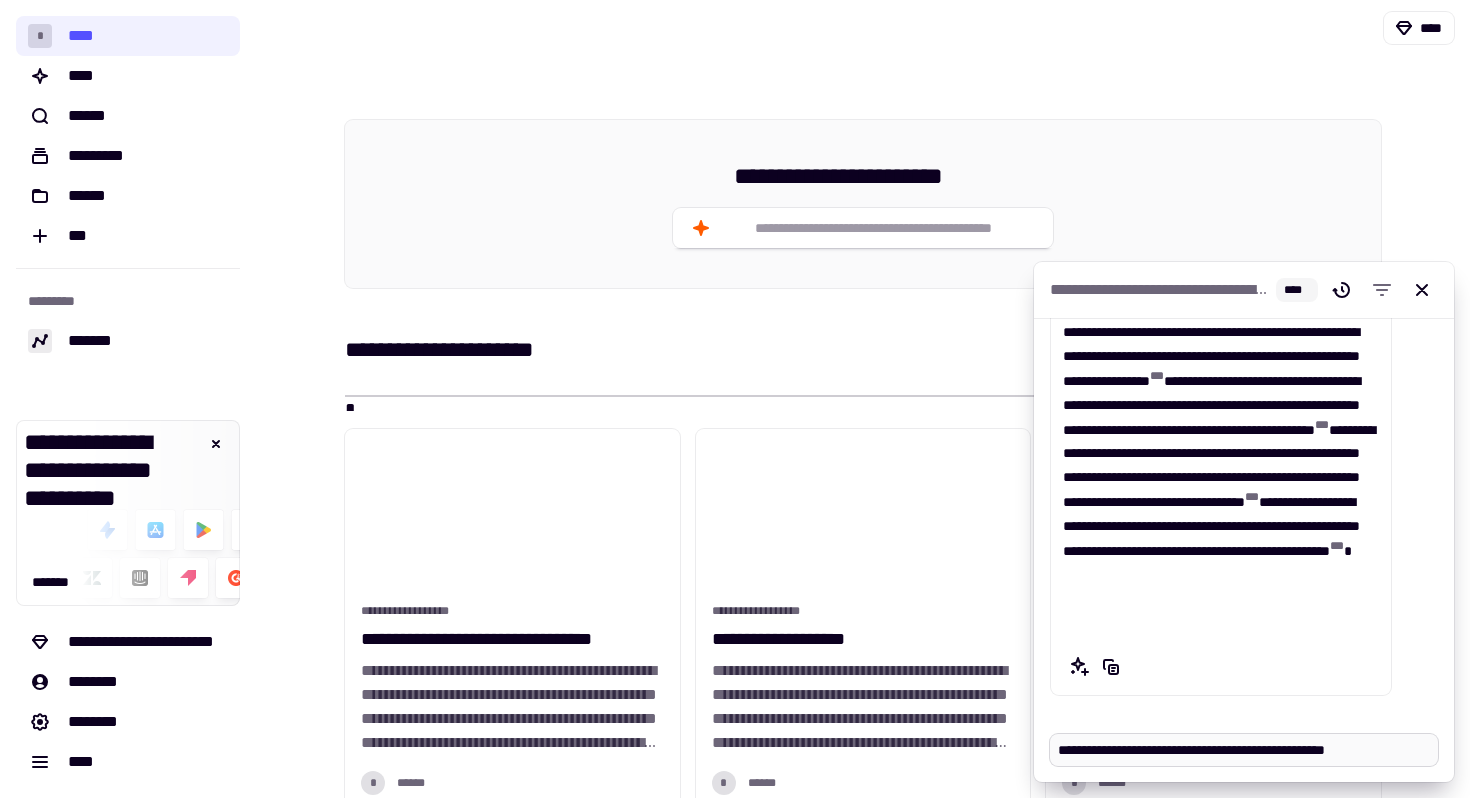 type on "*" 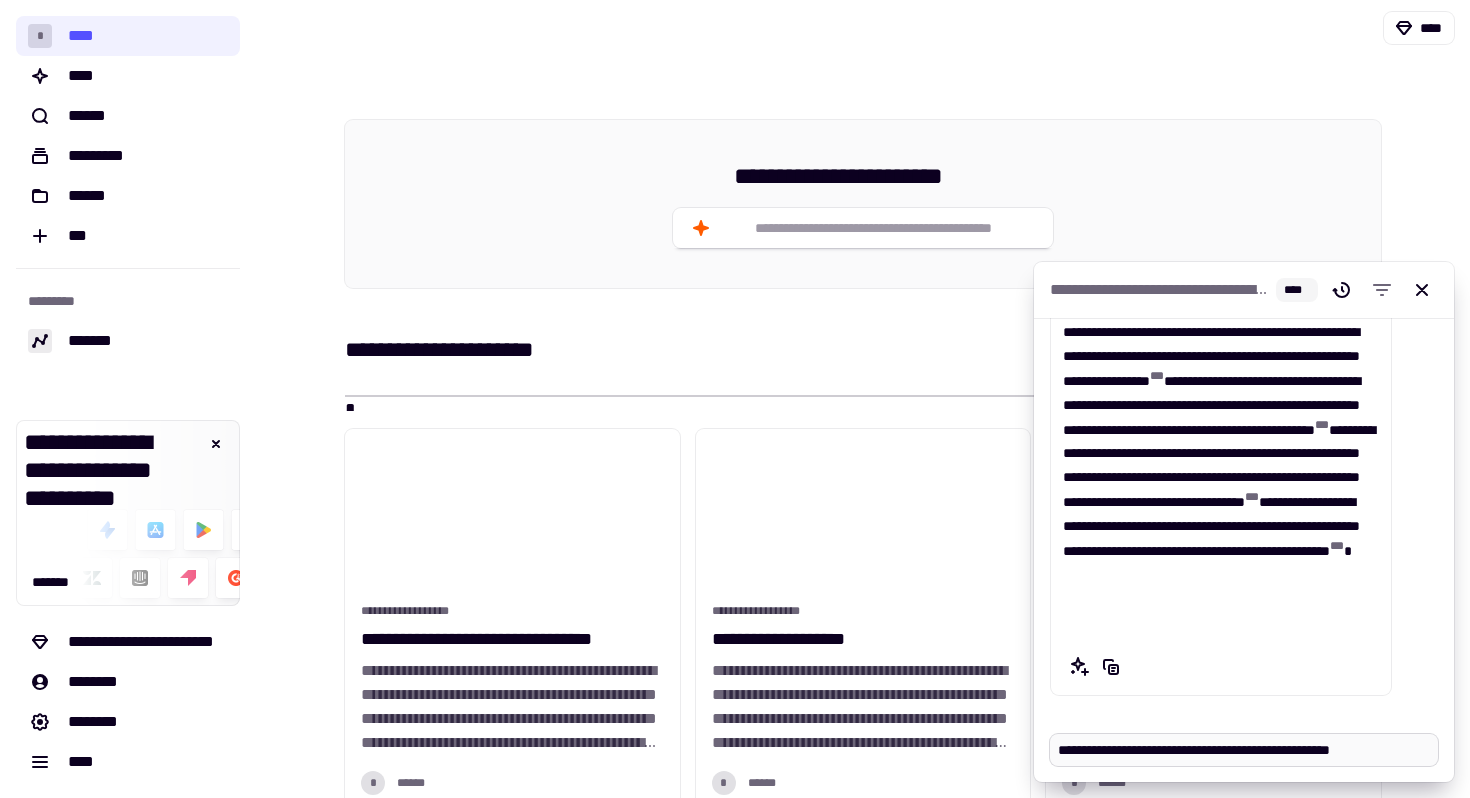 type on "*" 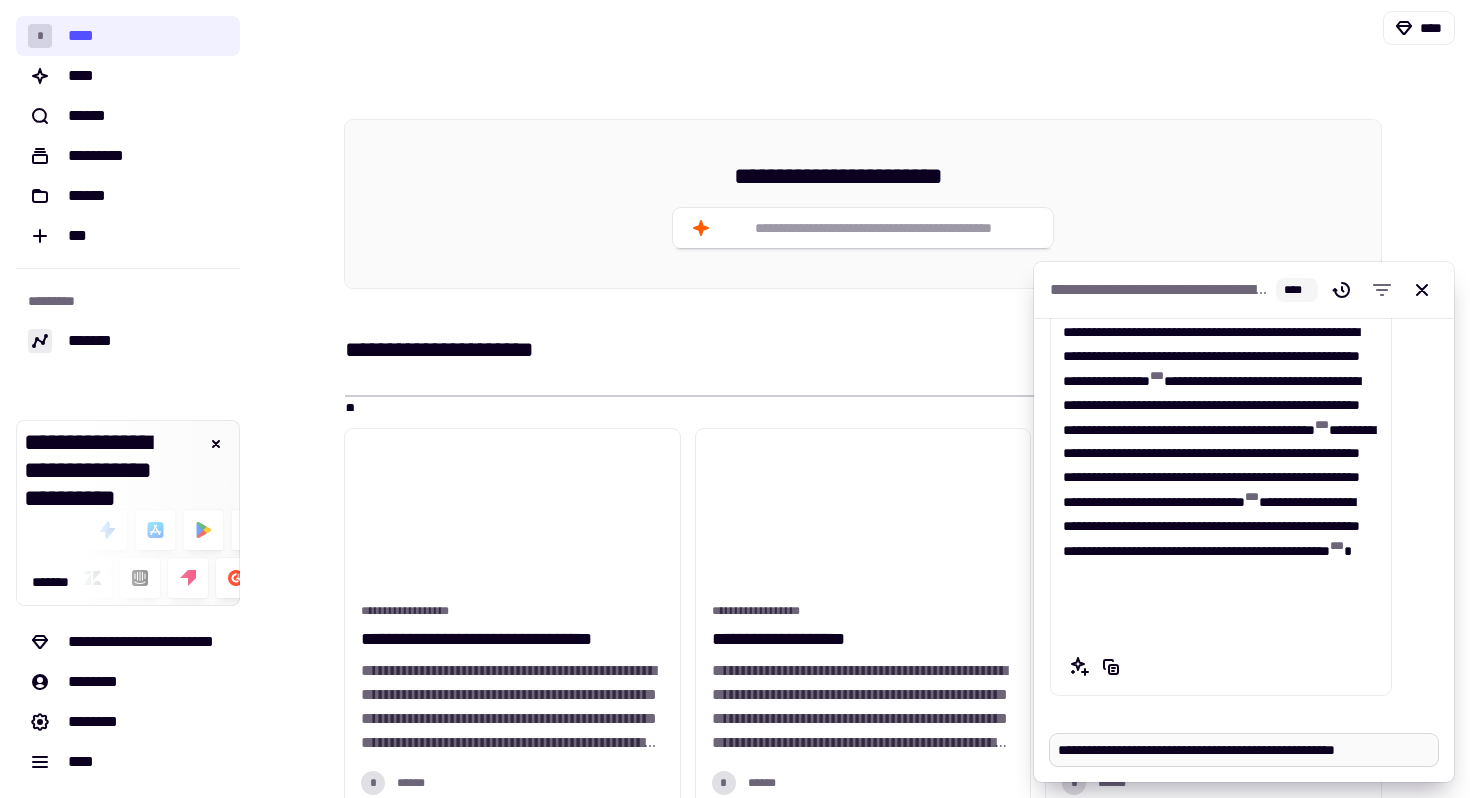type on "*" 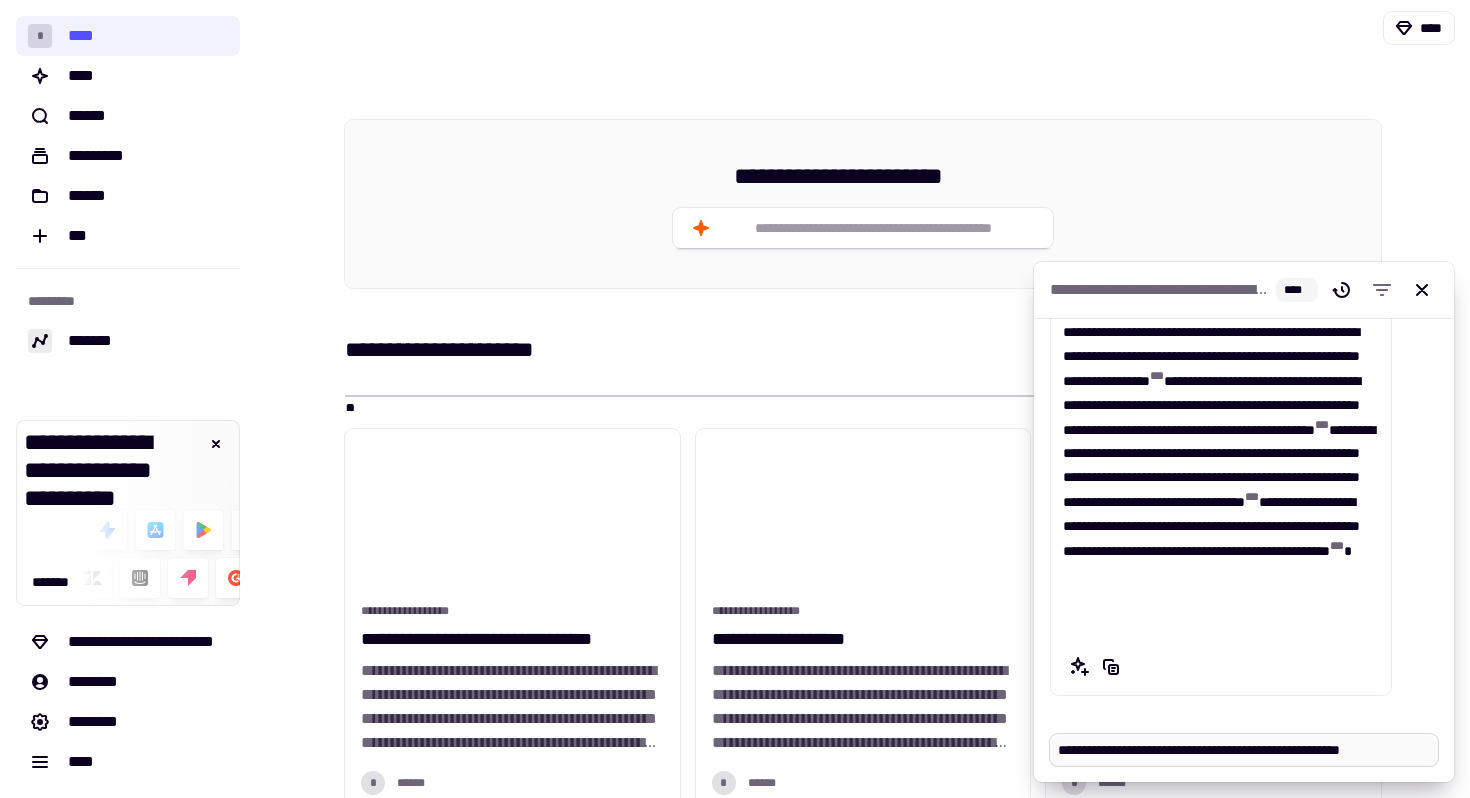 type on "*" 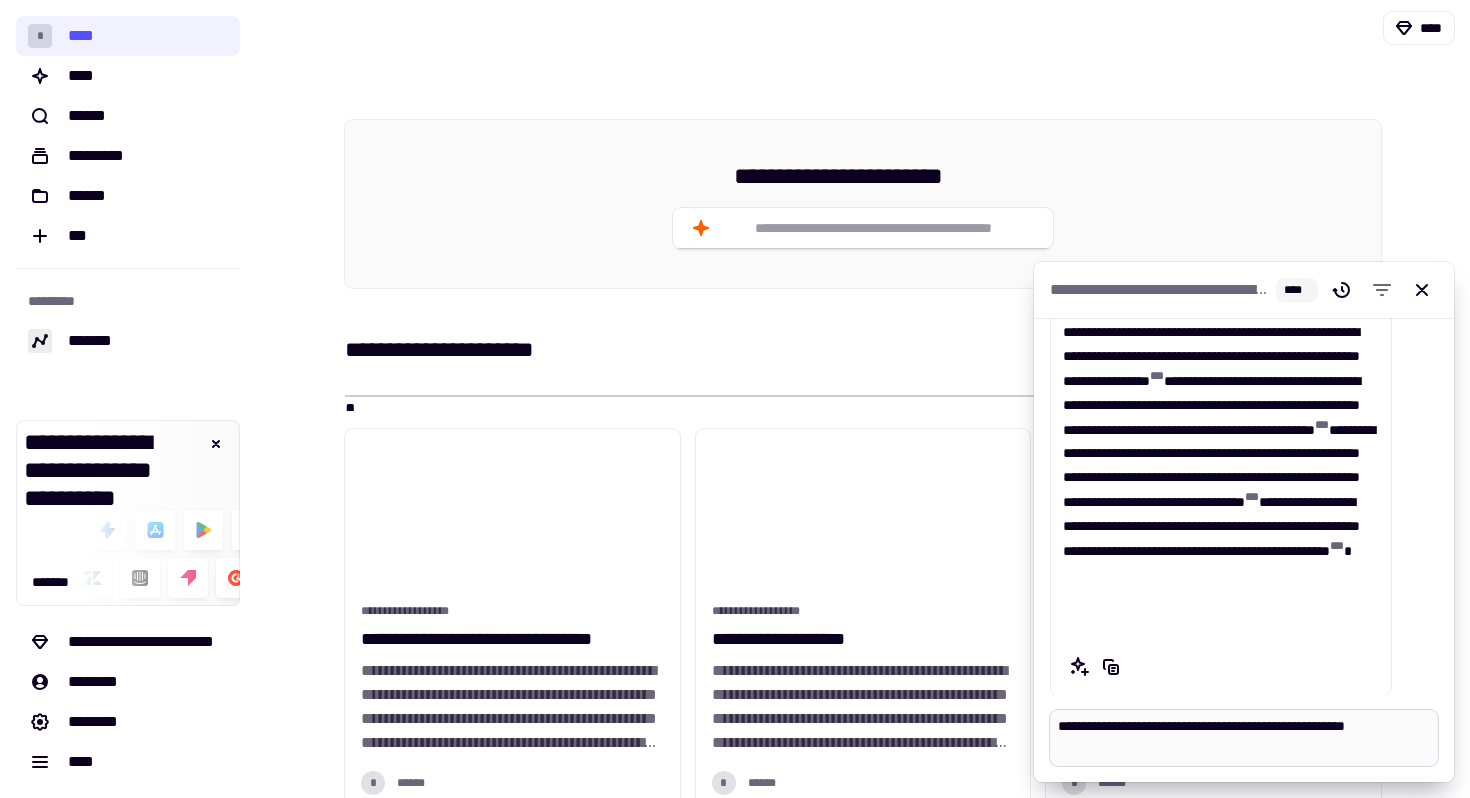 type on "*" 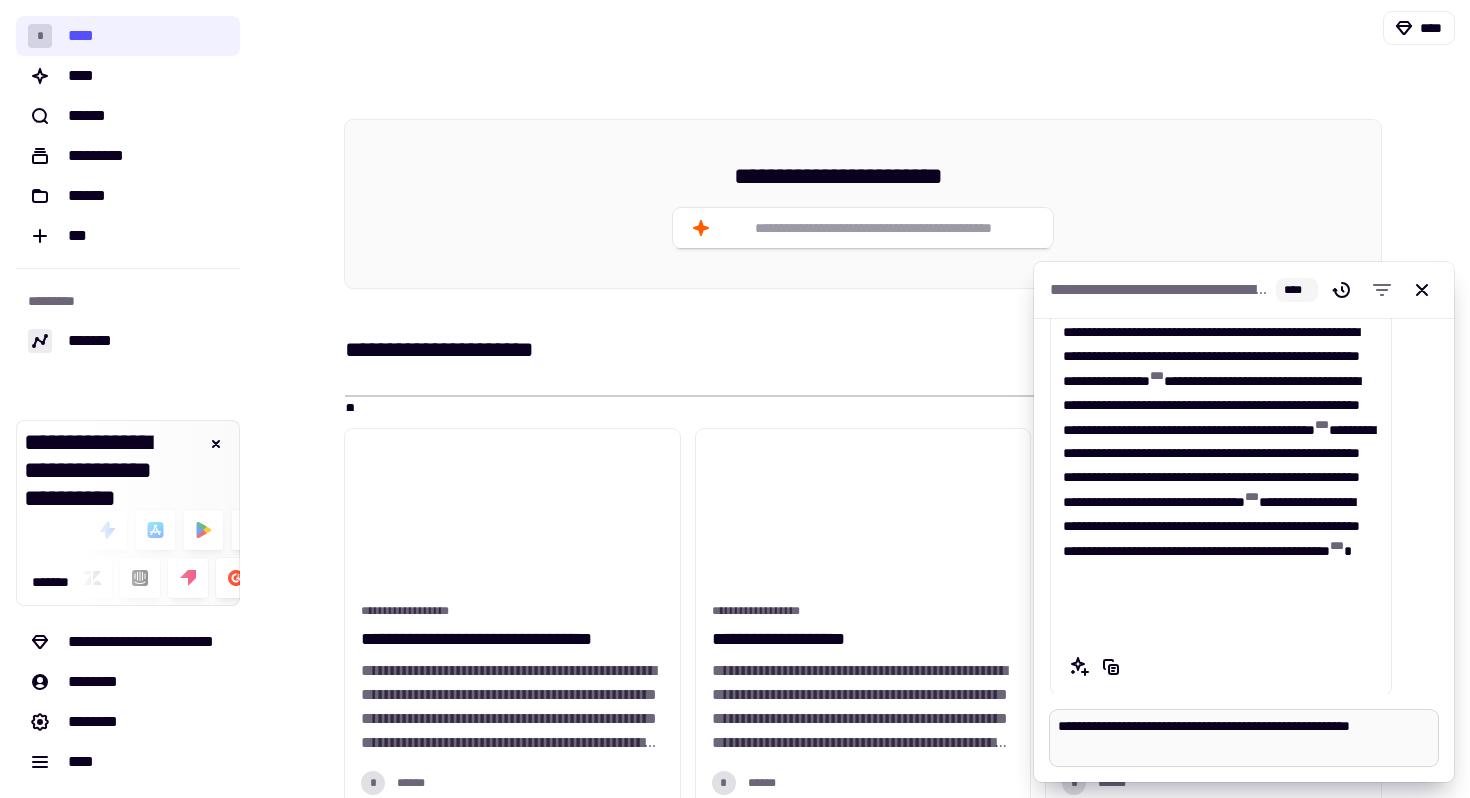 type on "*" 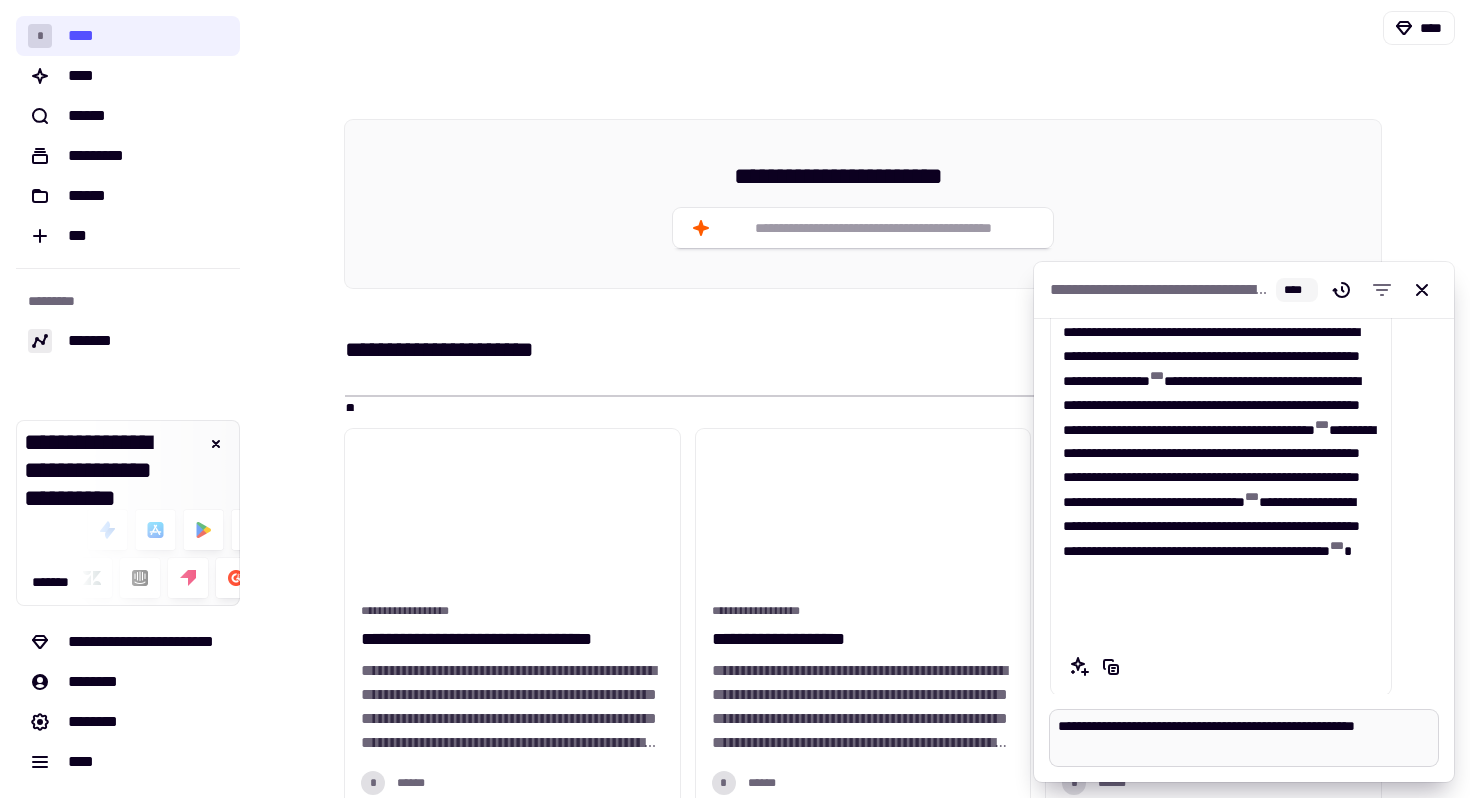 type on "*" 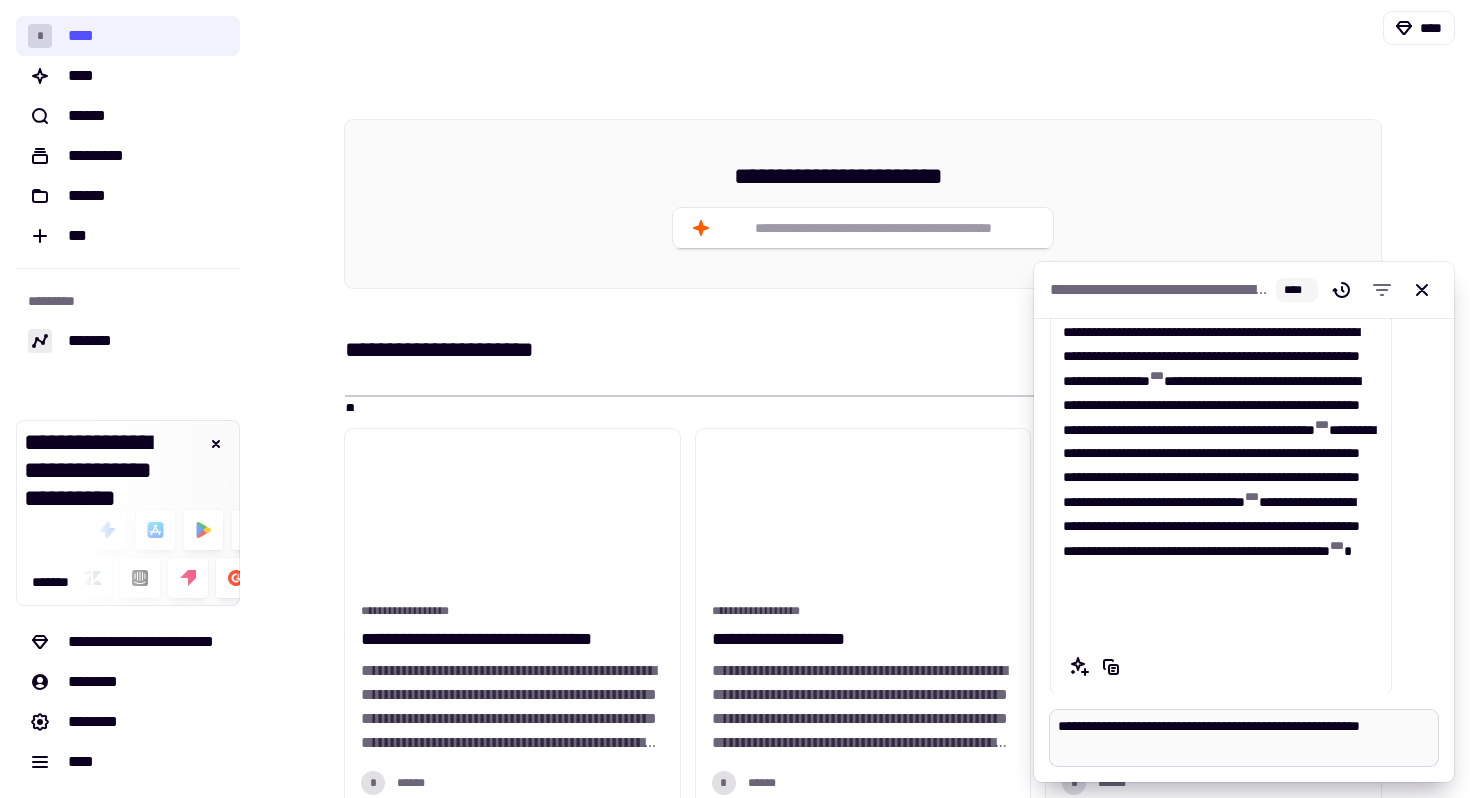 type on "*" 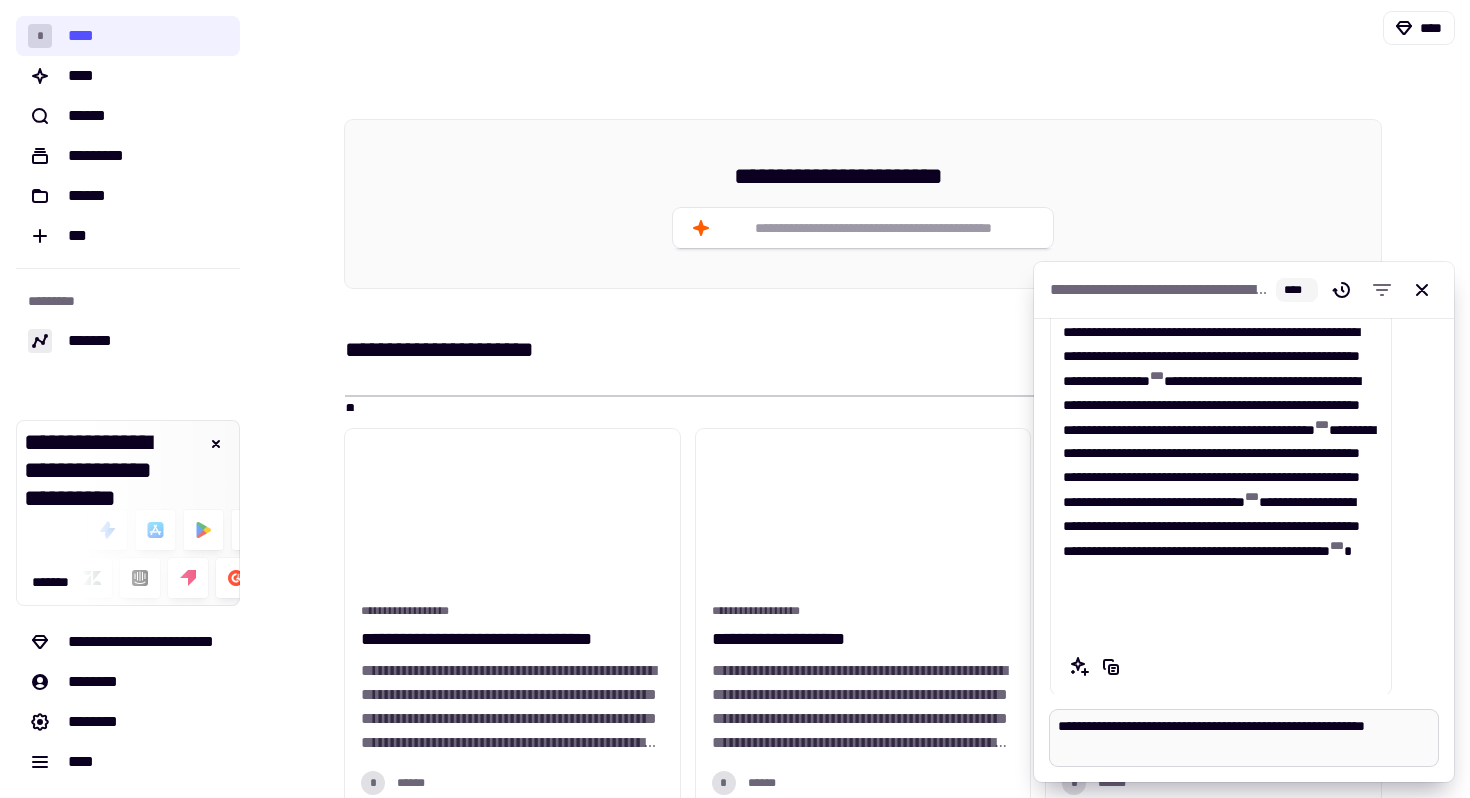 type on "*" 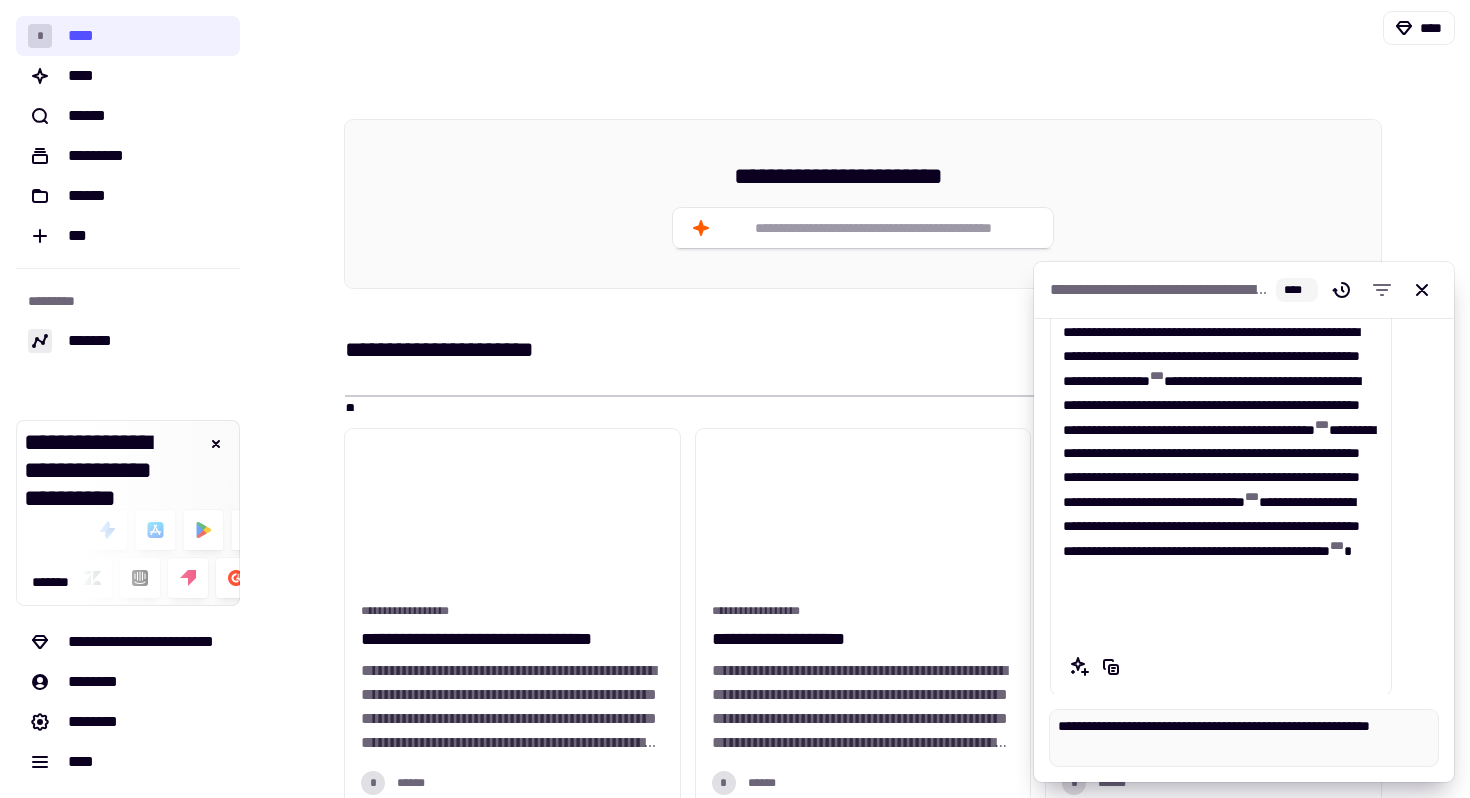 type on "*" 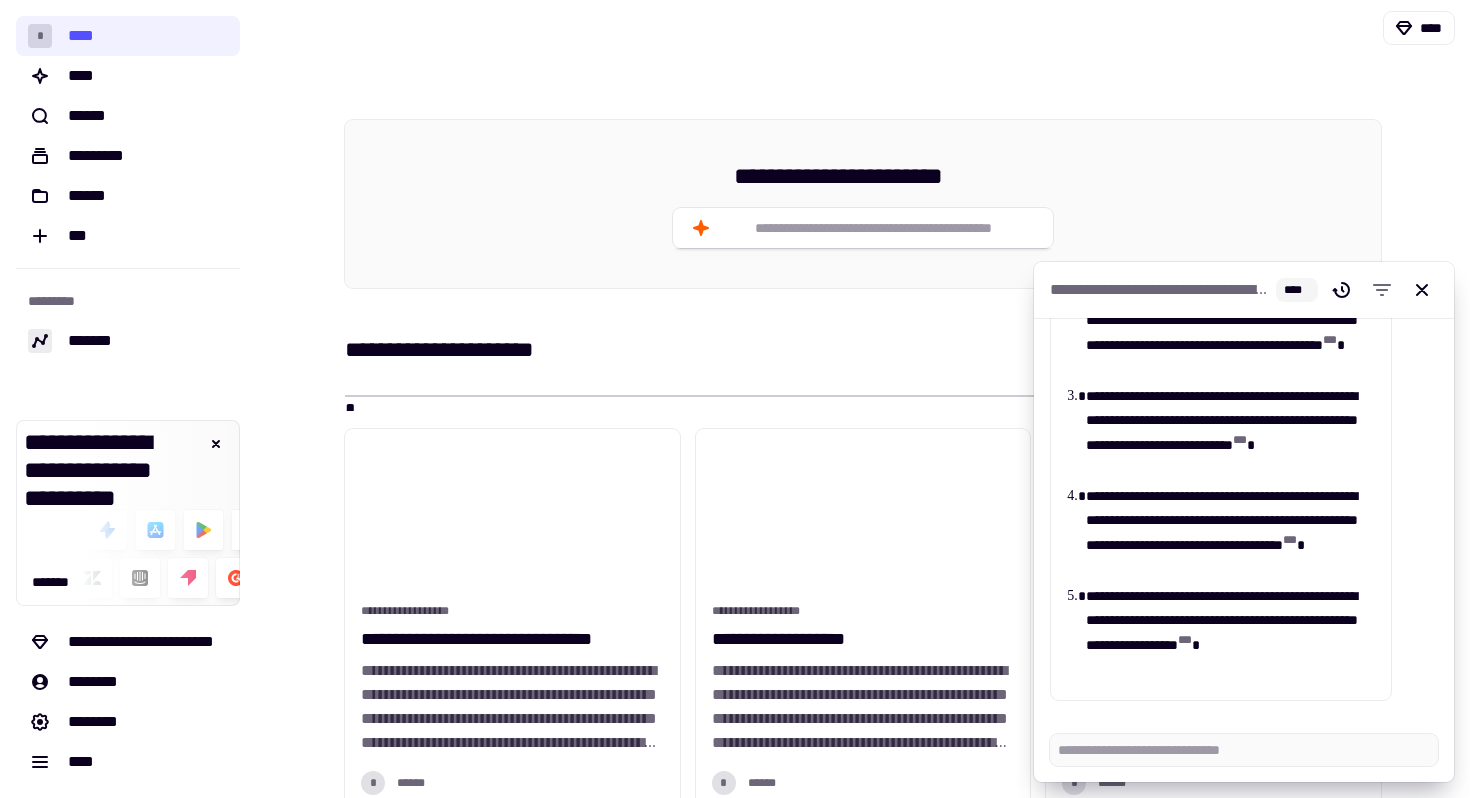 scroll, scrollTop: 826, scrollLeft: 0, axis: vertical 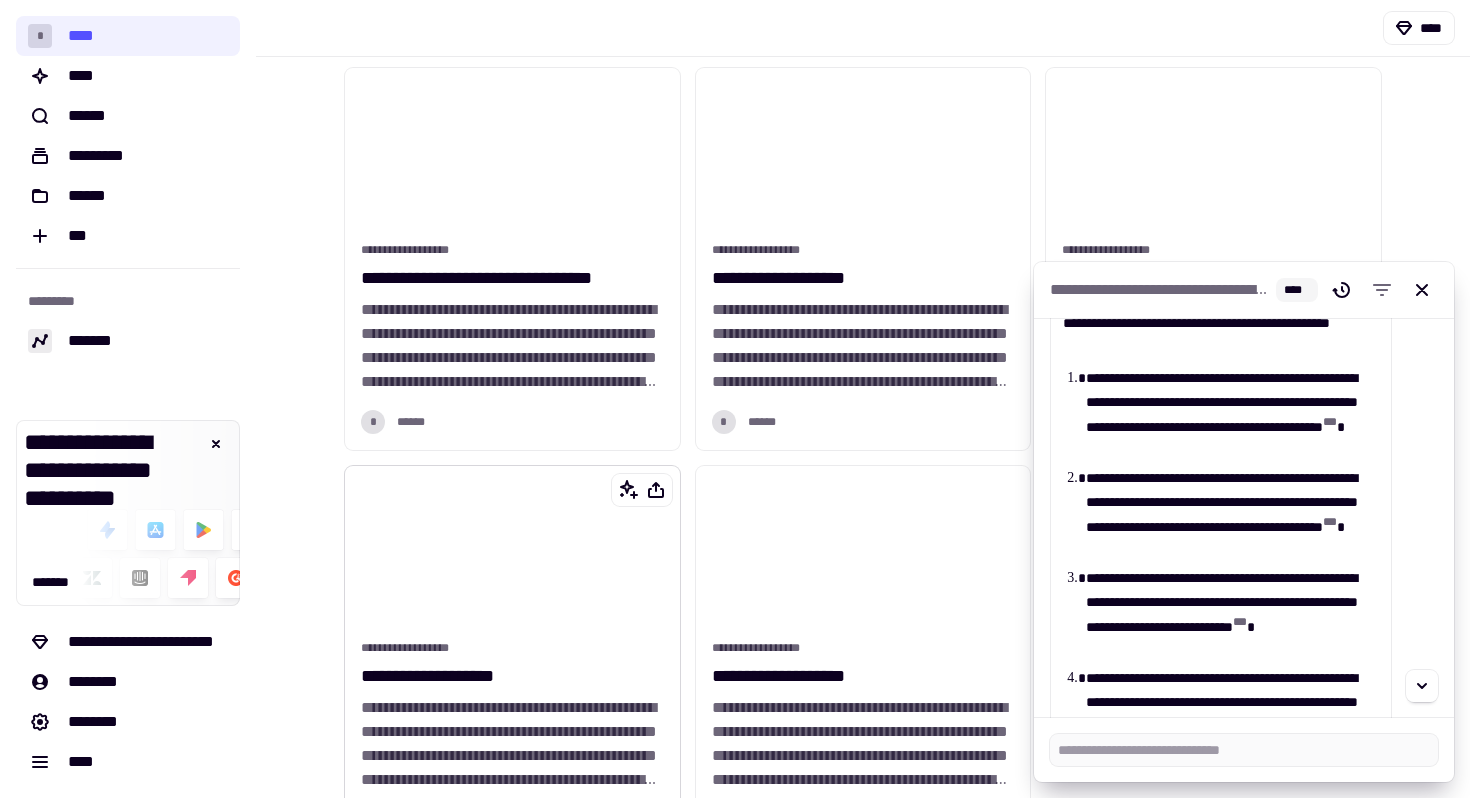click at bounding box center [512, 549] 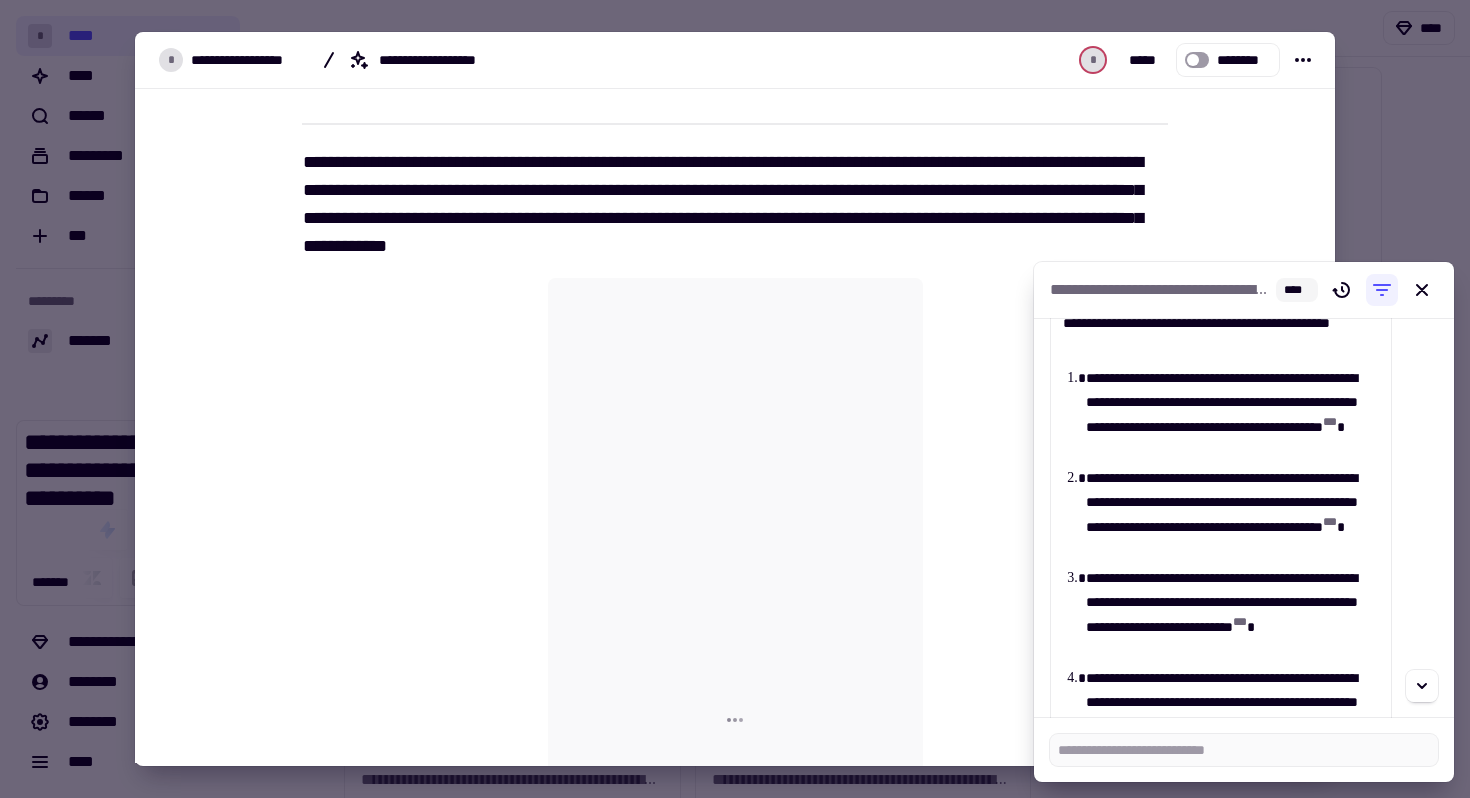 scroll, scrollTop: 198, scrollLeft: 0, axis: vertical 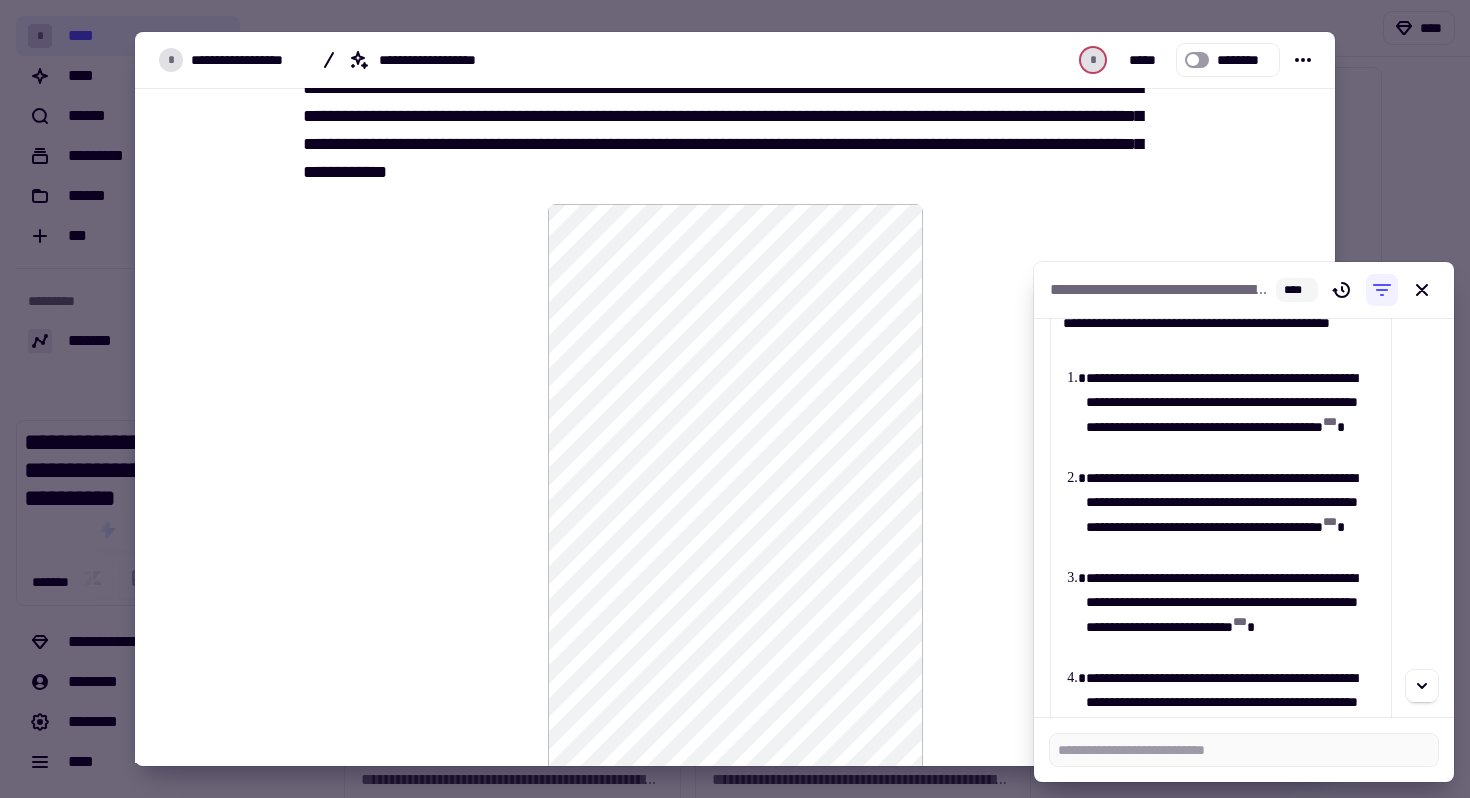click at bounding box center (735, 399) 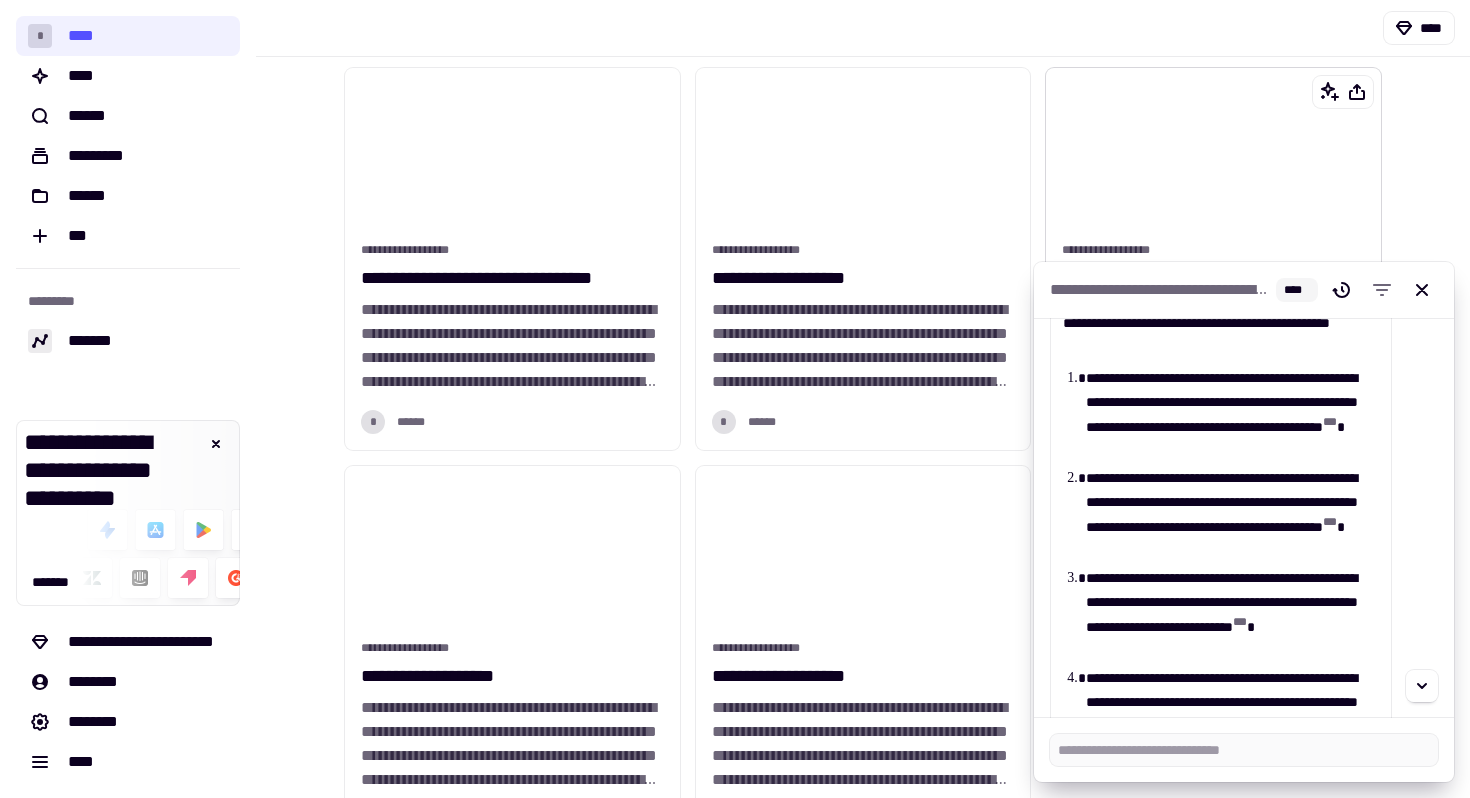 click at bounding box center [1213, 151] 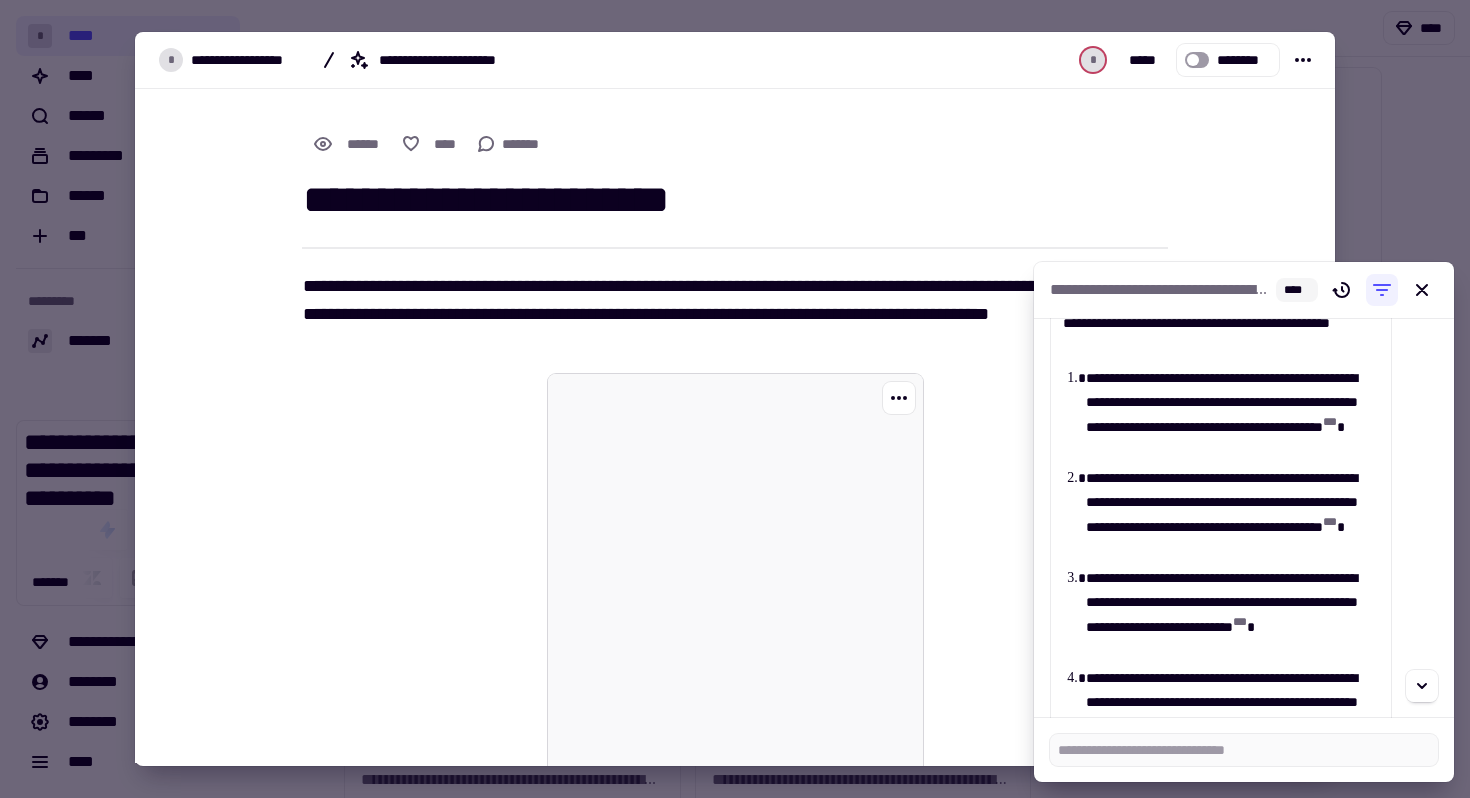 scroll, scrollTop: 4, scrollLeft: 0, axis: vertical 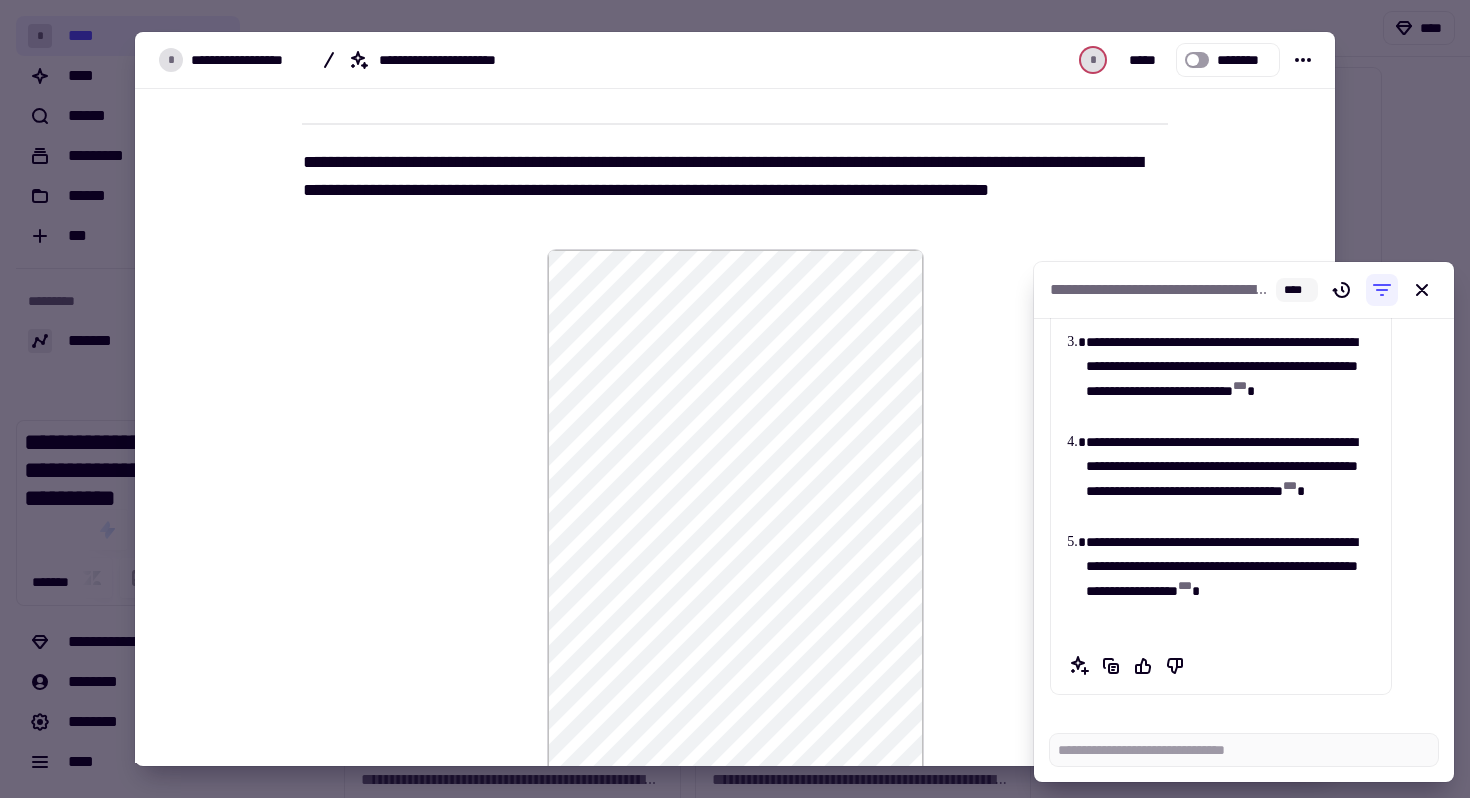 click at bounding box center (735, 399) 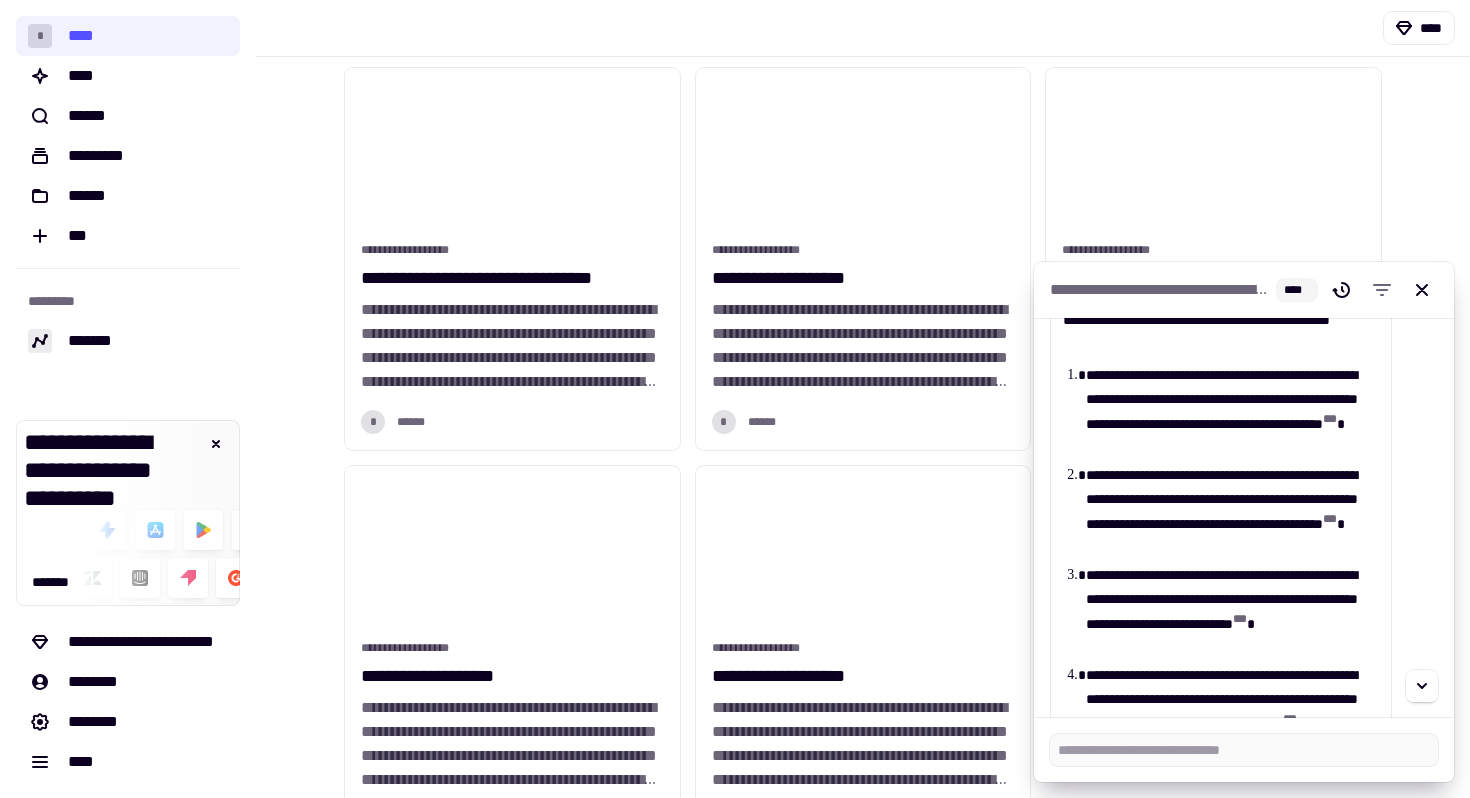 scroll, scrollTop: 805, scrollLeft: 0, axis: vertical 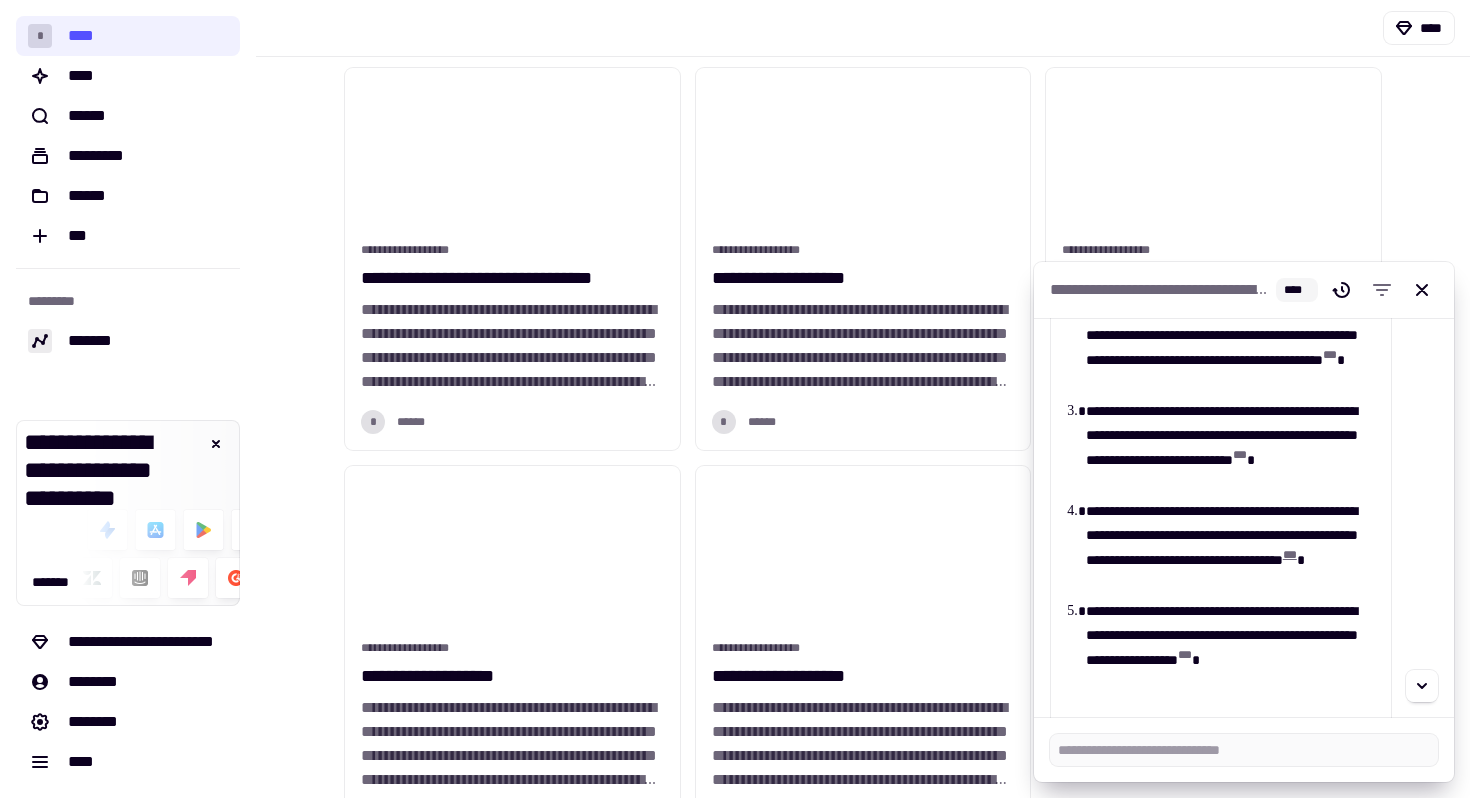 click on "* * *" at bounding box center (1290, 555) 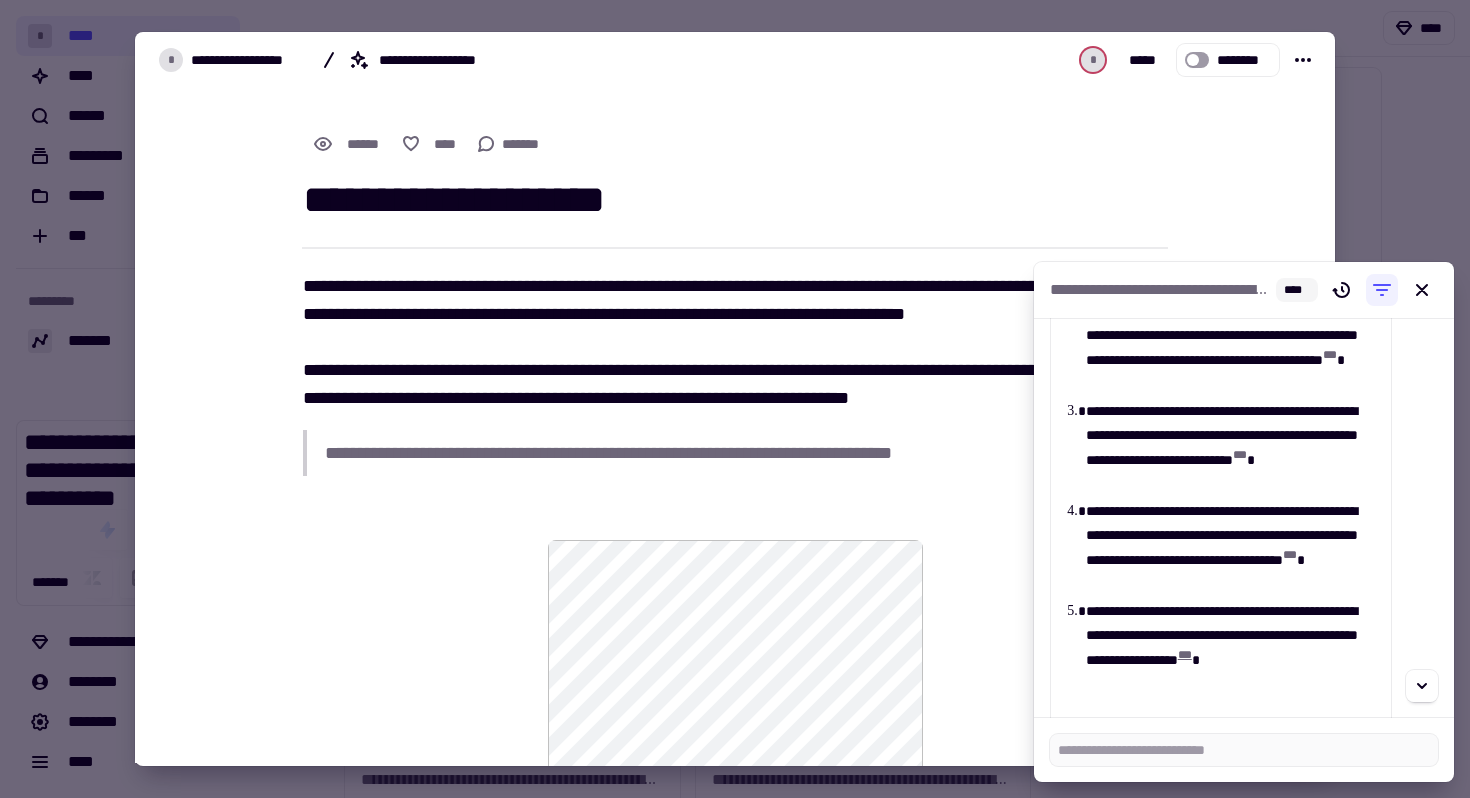click on "* * *" at bounding box center [1185, 655] 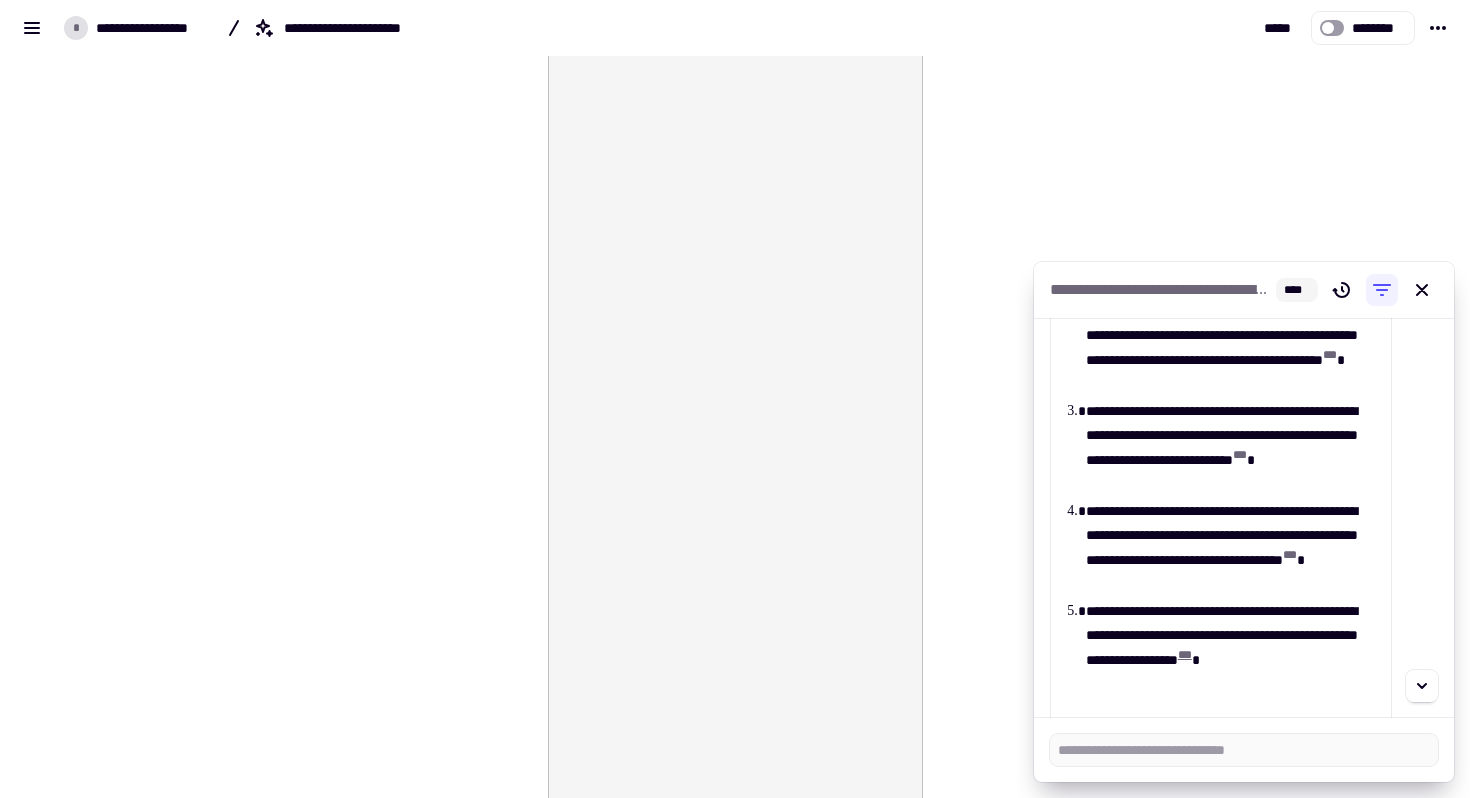 scroll, scrollTop: 0, scrollLeft: 0, axis: both 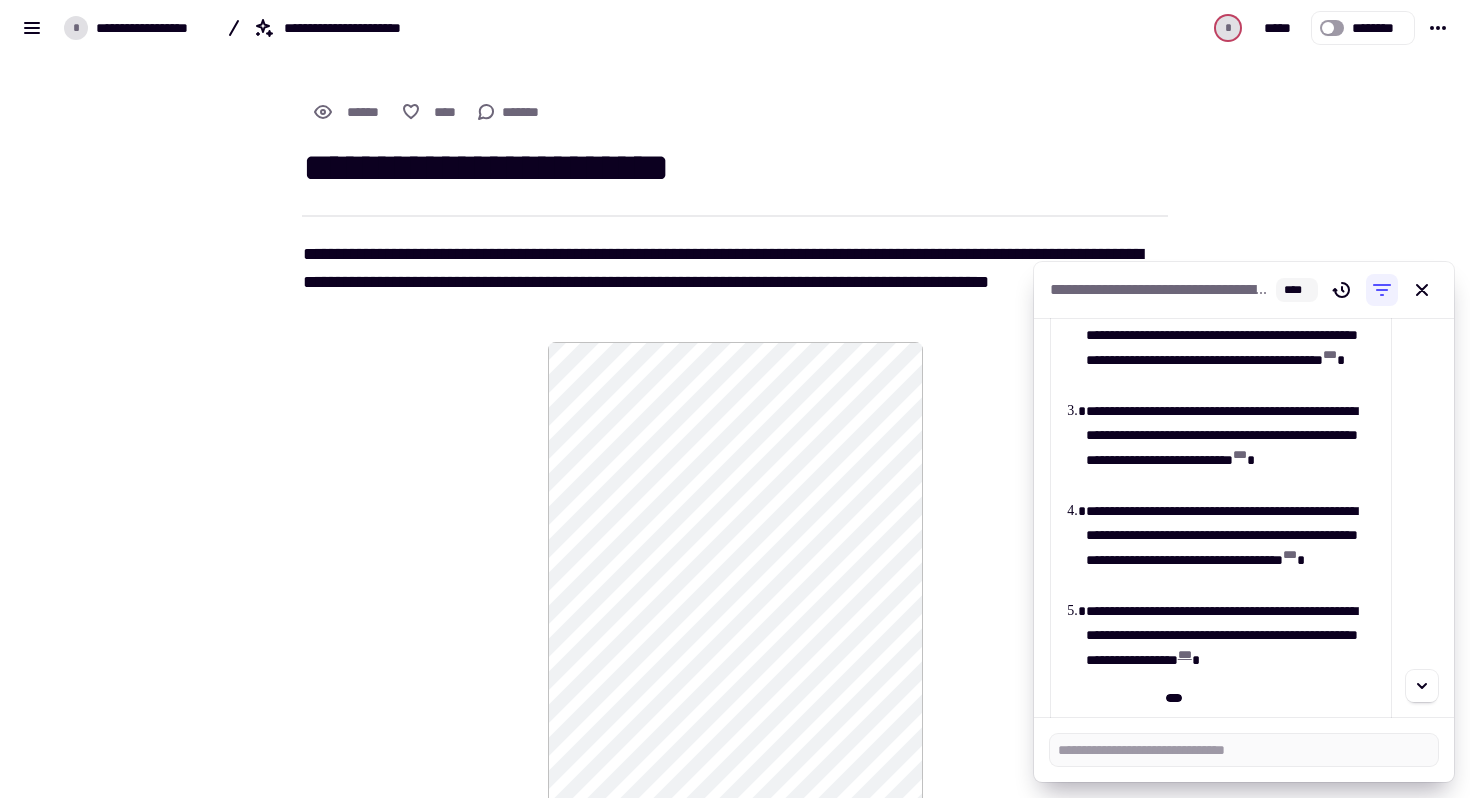 click on "* * *" at bounding box center (1185, 655) 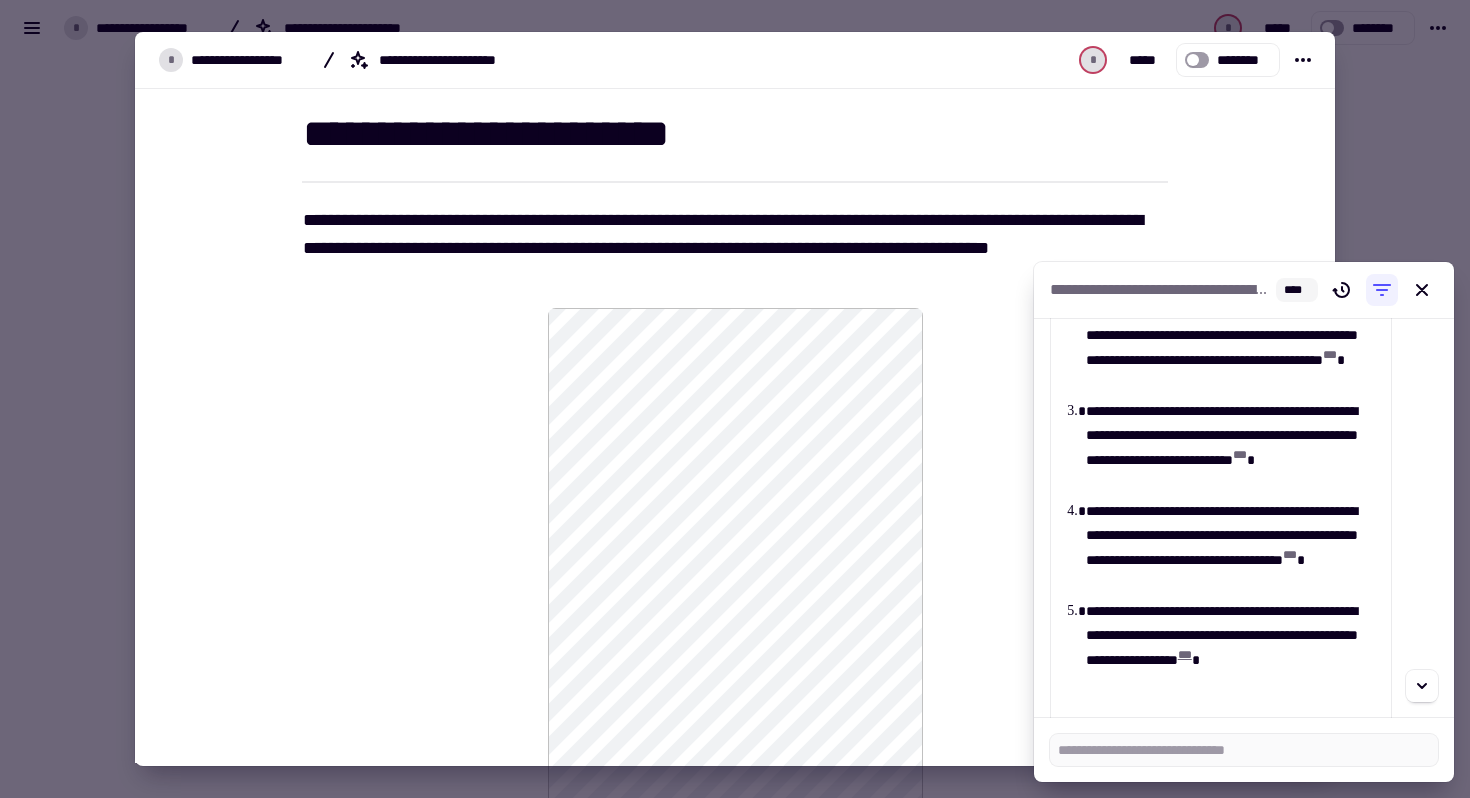 scroll, scrollTop: 69, scrollLeft: 0, axis: vertical 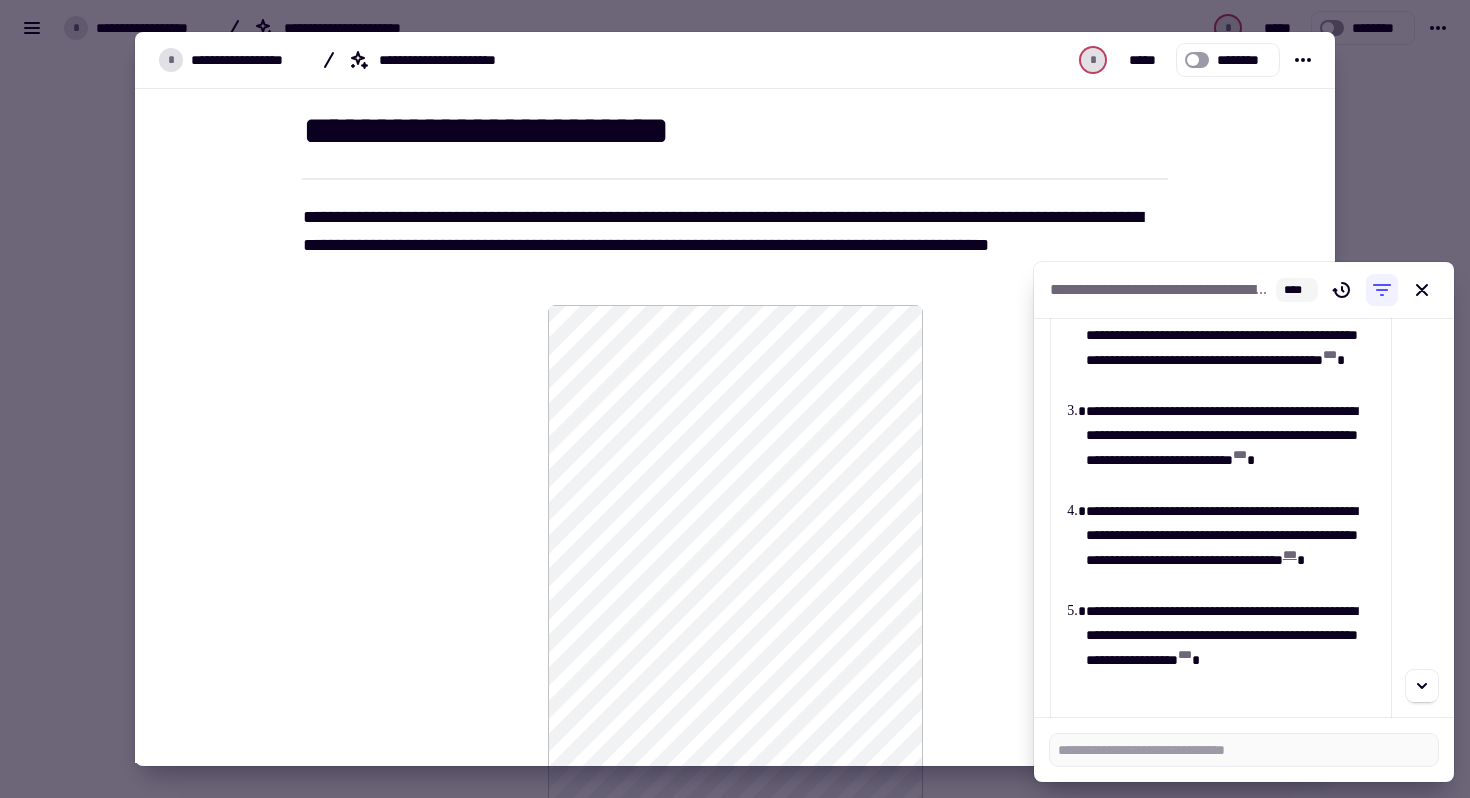 click on "* * *" at bounding box center [1290, 555] 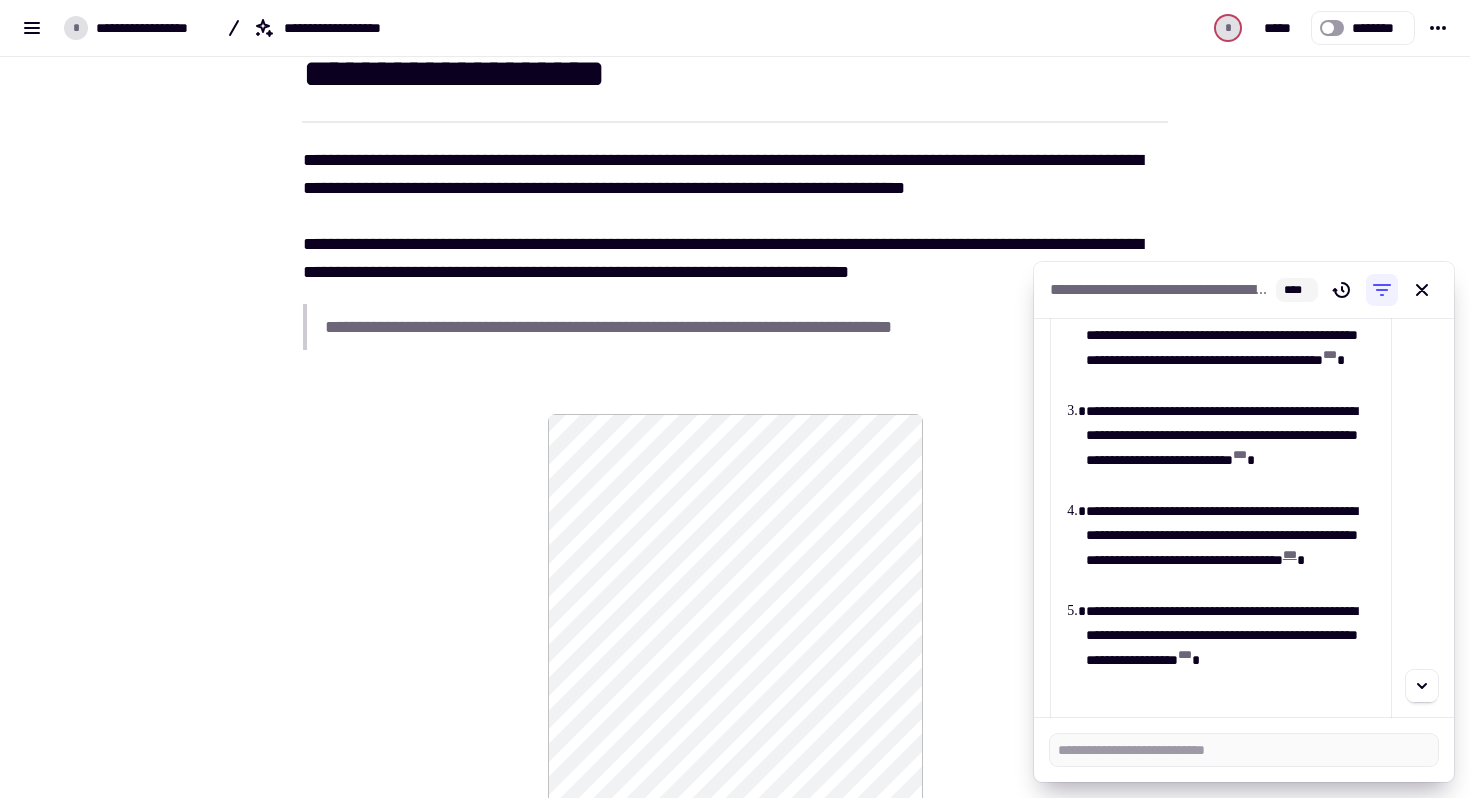 scroll, scrollTop: 101, scrollLeft: 0, axis: vertical 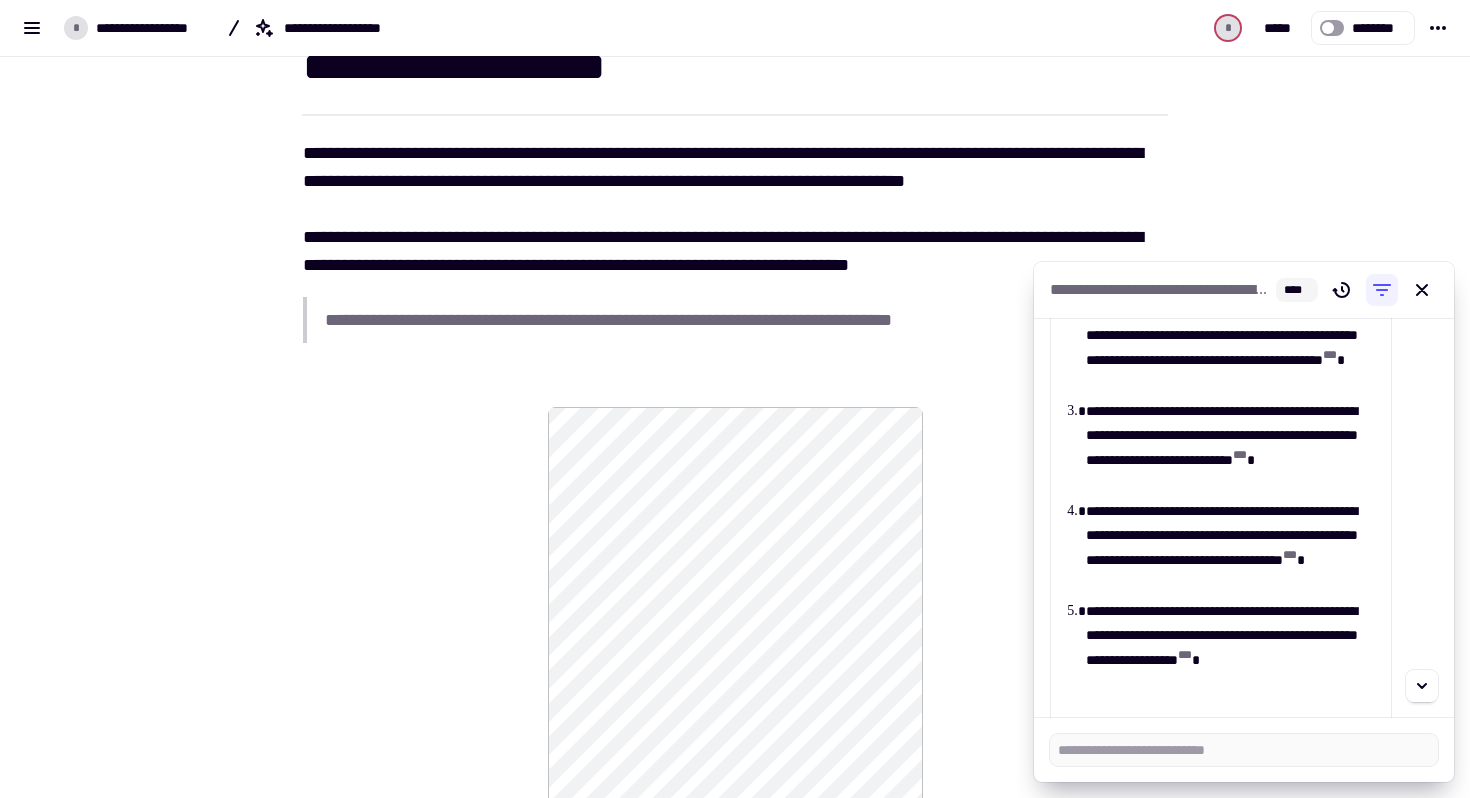 click on "[FIRST] [LAST] [ADDRESS] [CITY] [STATE] [POSTAL_CODE] [COUNTRY] [PHONE] [EMAIL] [DATE] [CREDIT_CARD] [SSN]" at bounding box center (735, 979) 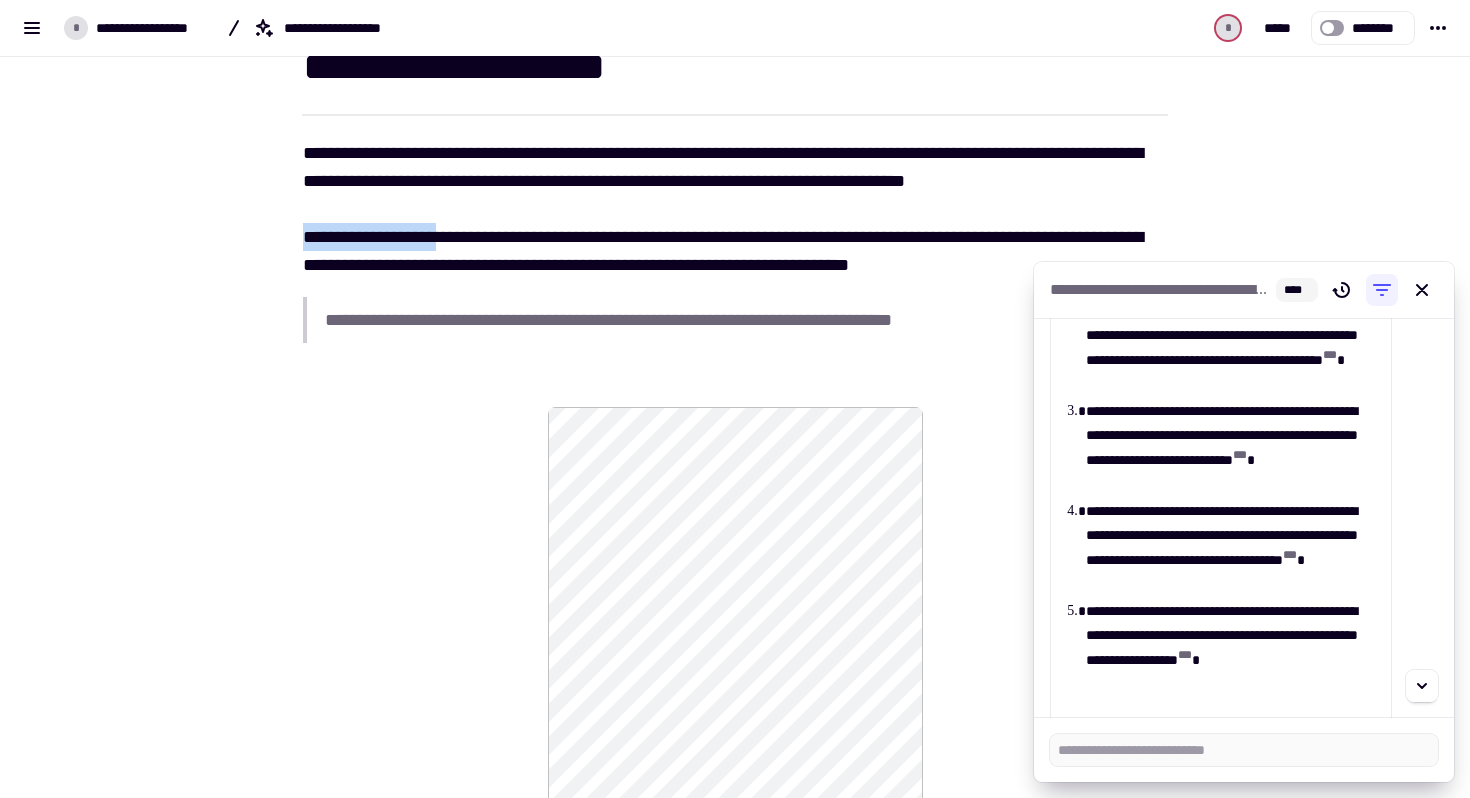 drag, startPoint x: 297, startPoint y: 233, endPoint x: 440, endPoint y: 234, distance: 143.0035 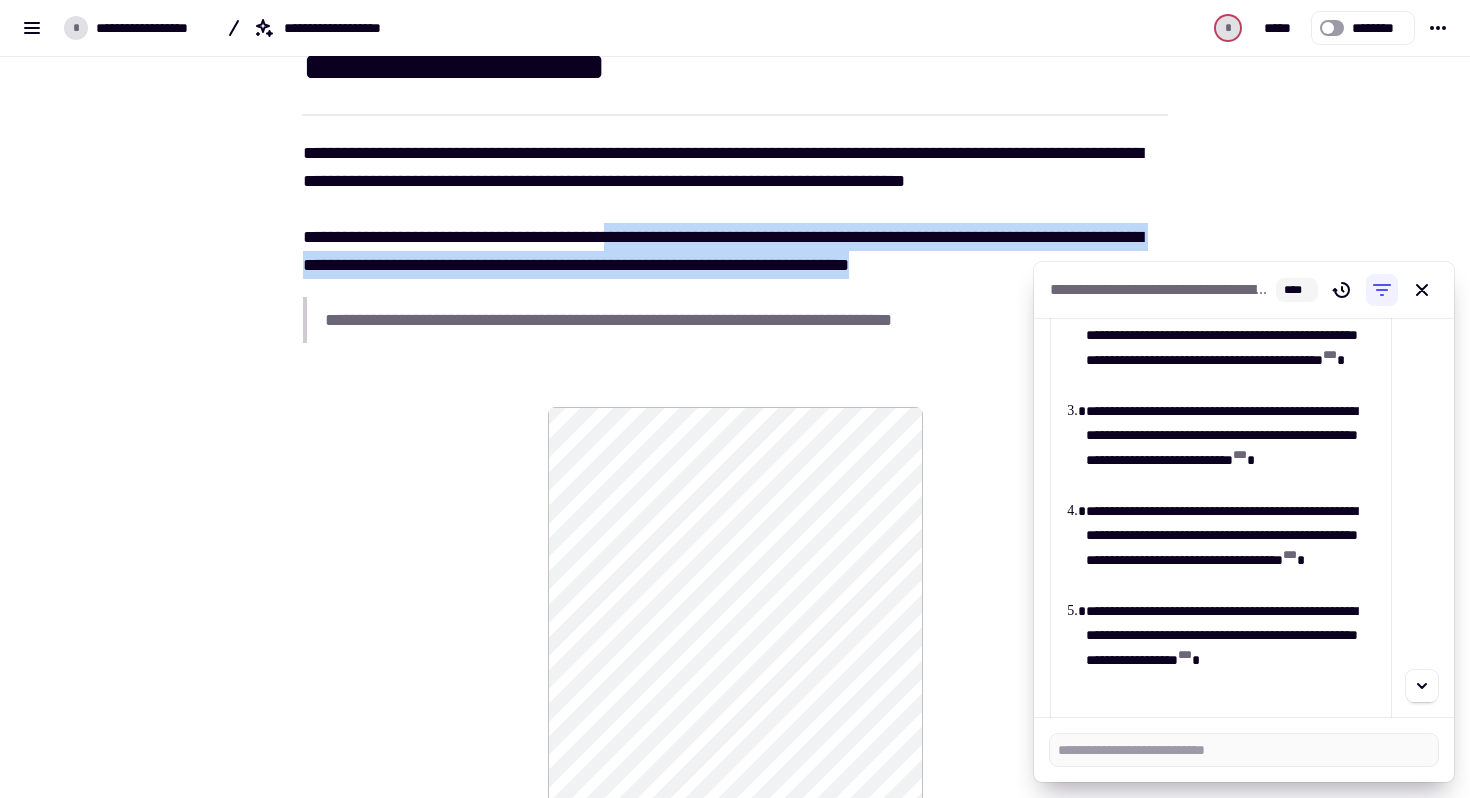 drag, startPoint x: 617, startPoint y: 235, endPoint x: 976, endPoint y: 263, distance: 360.09027 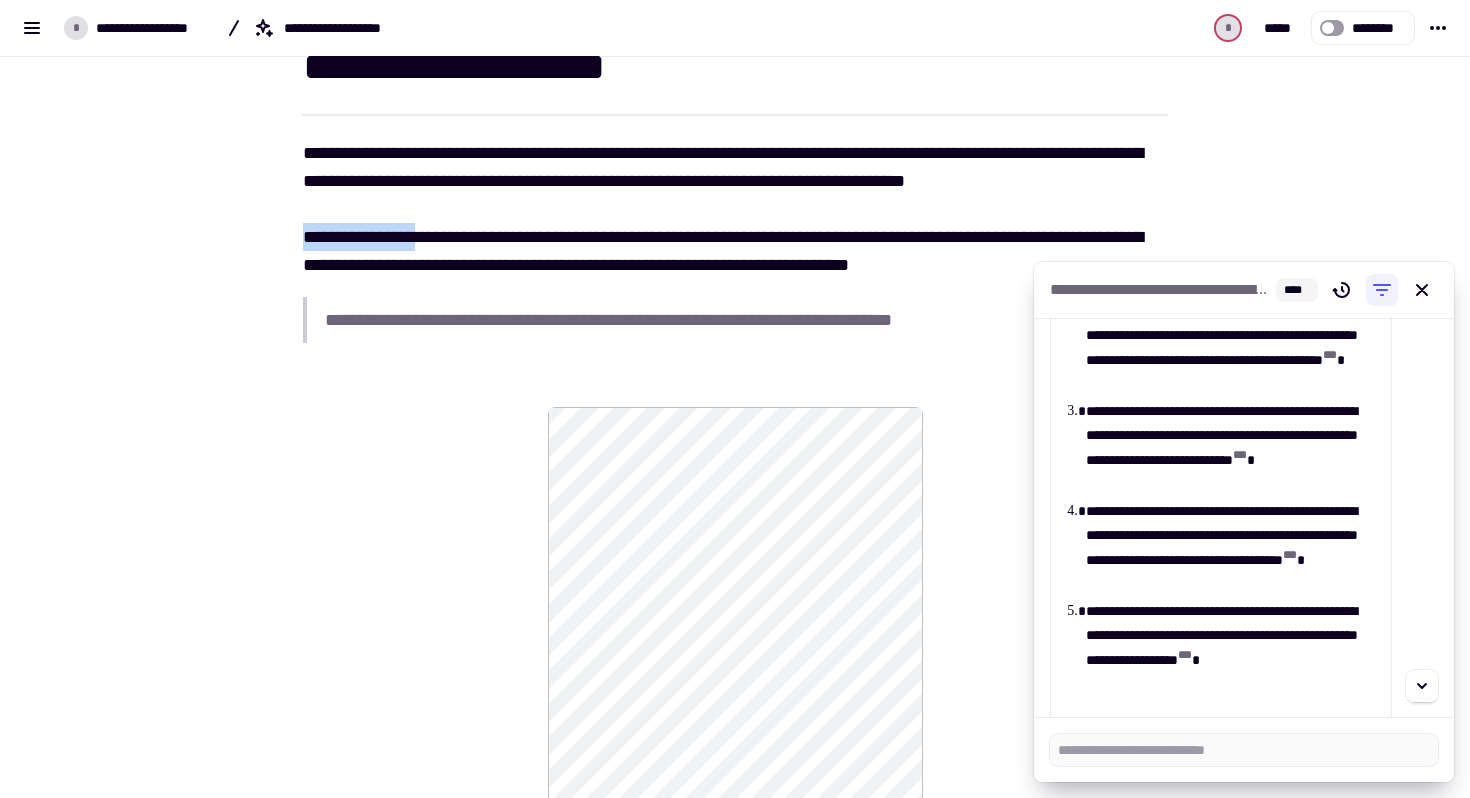 drag, startPoint x: 296, startPoint y: 231, endPoint x: 553, endPoint y: 226, distance: 257.04865 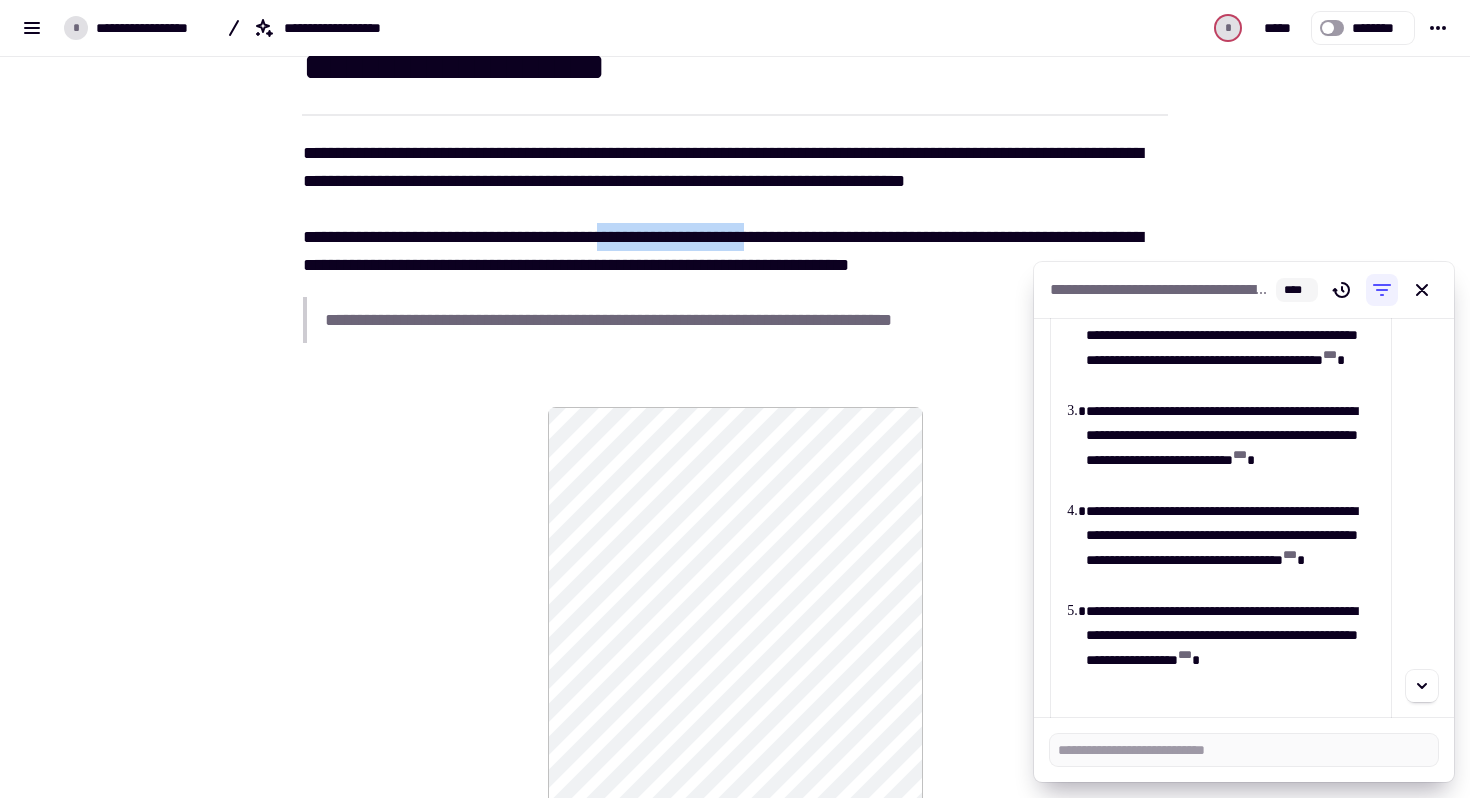 drag, startPoint x: 619, startPoint y: 232, endPoint x: 748, endPoint y: 216, distance: 129.98846 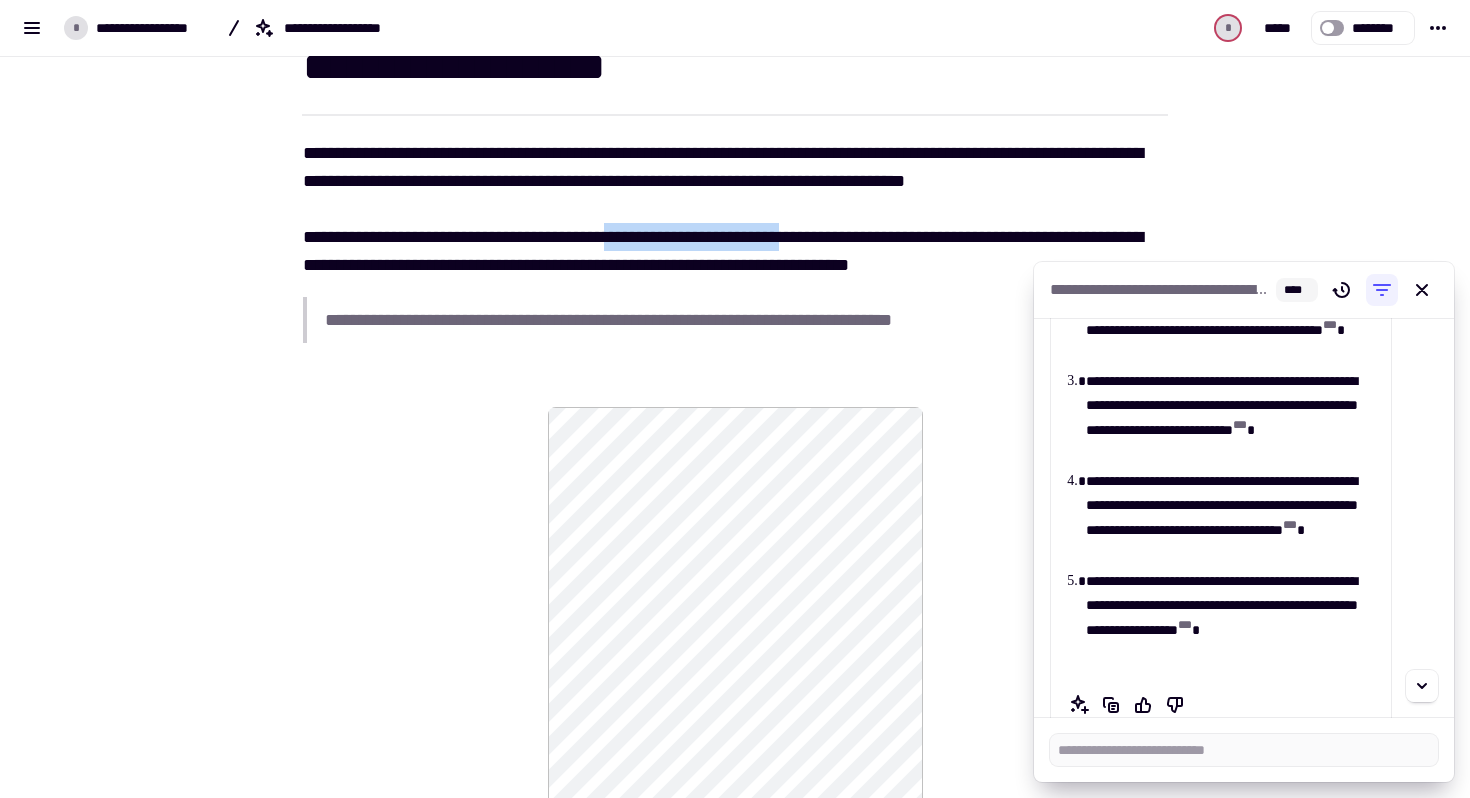 scroll, scrollTop: 874, scrollLeft: 0, axis: vertical 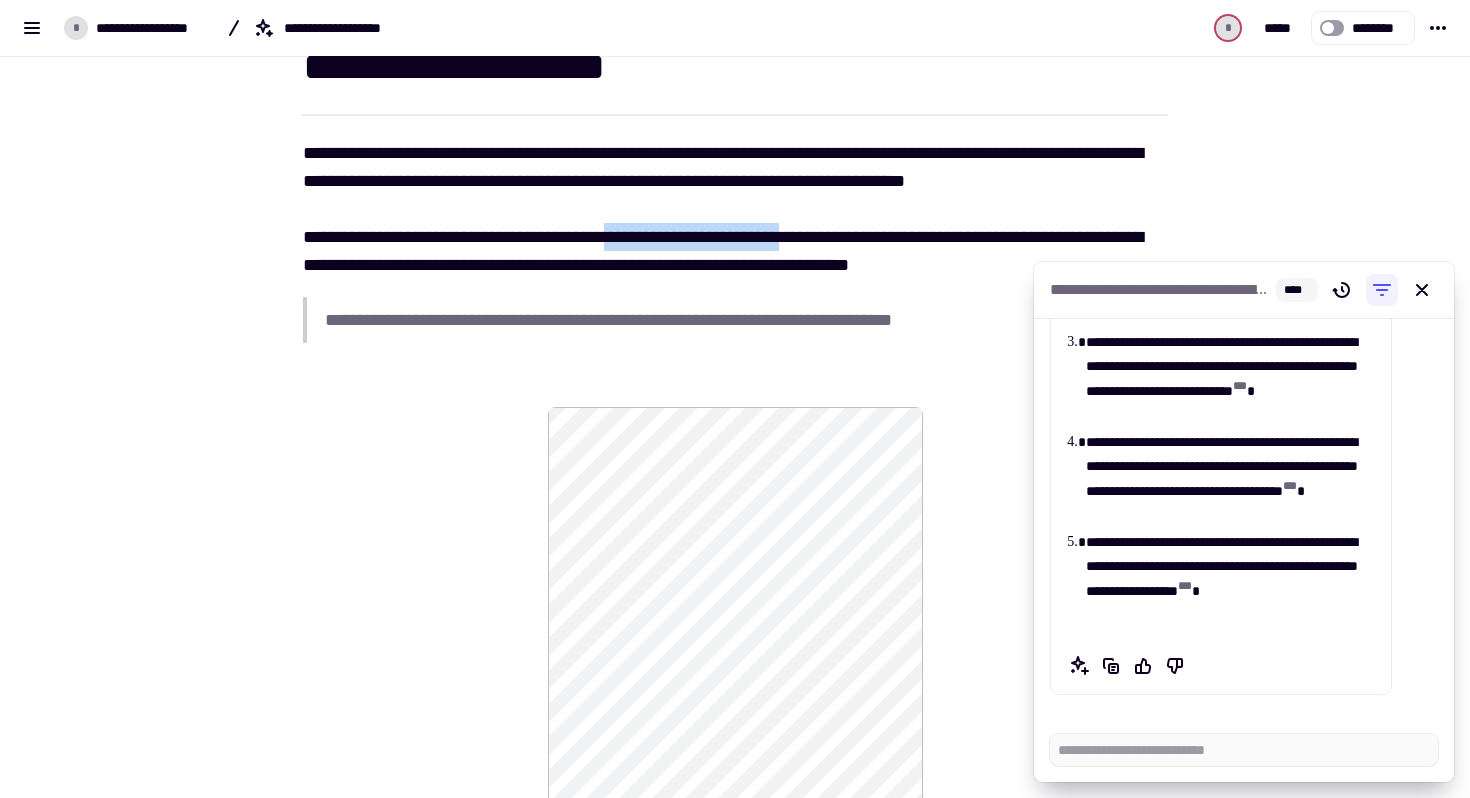 click on "**********" at bounding box center [735, 209] 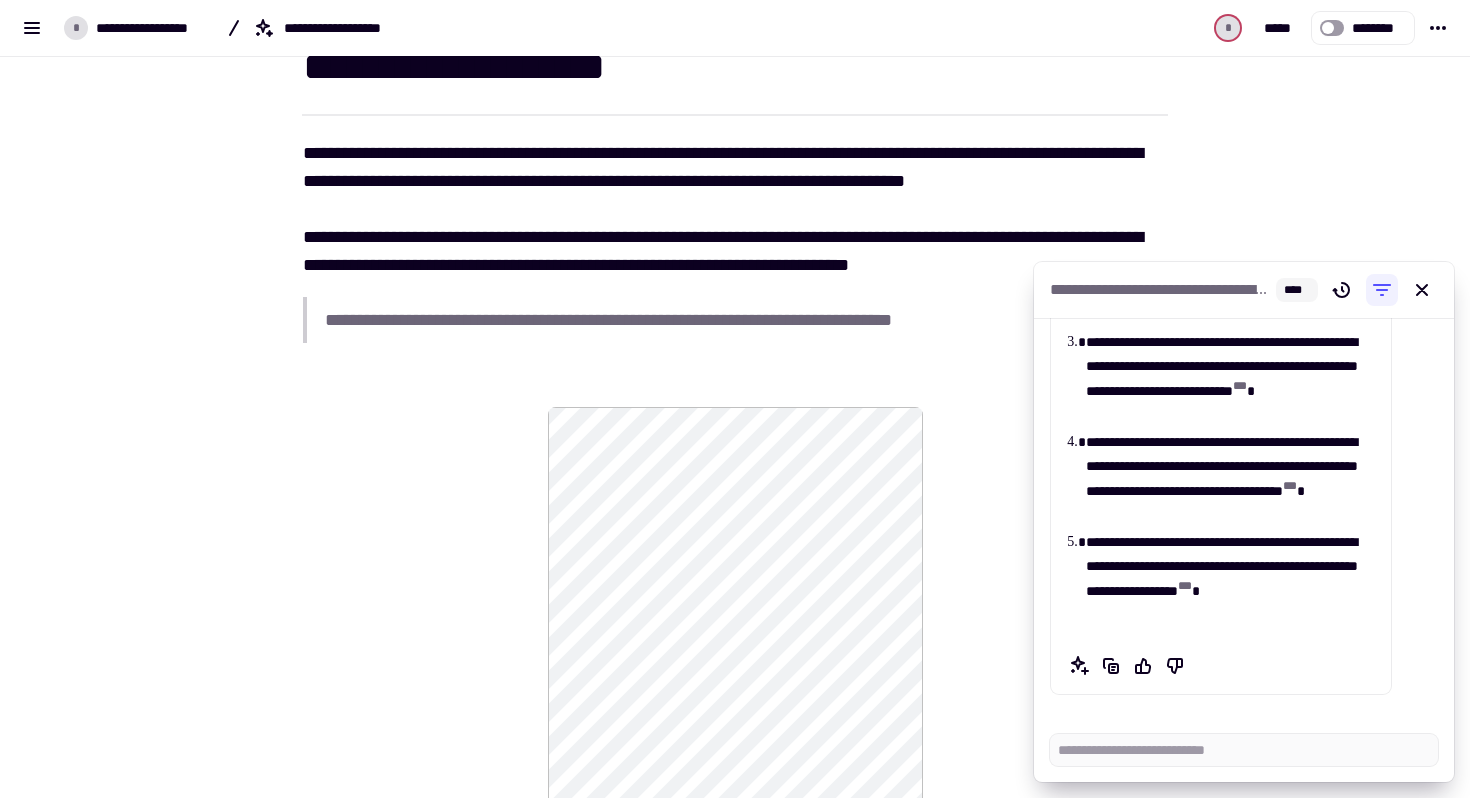 drag, startPoint x: 614, startPoint y: 237, endPoint x: 757, endPoint y: 237, distance: 143 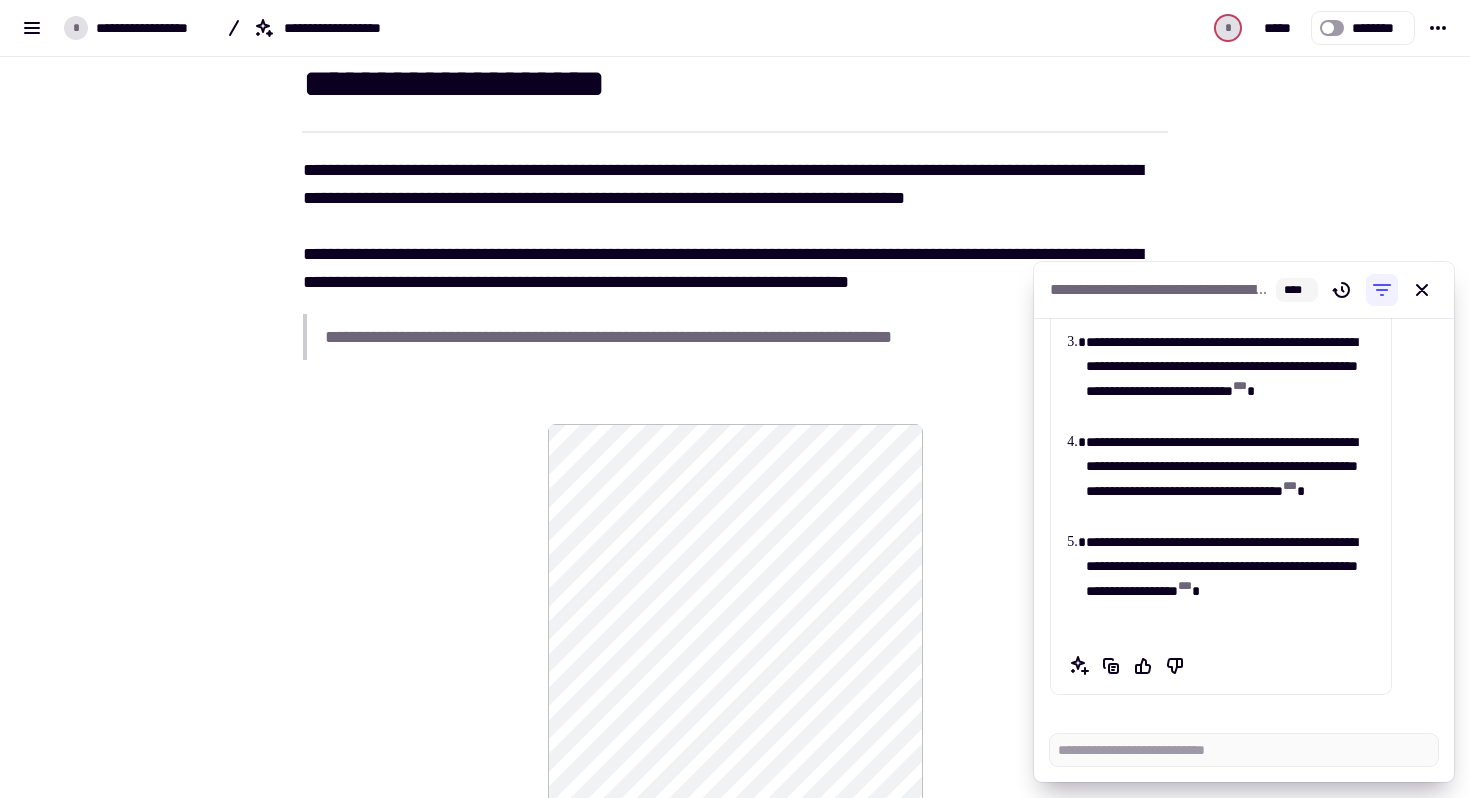 scroll, scrollTop: 0, scrollLeft: 0, axis: both 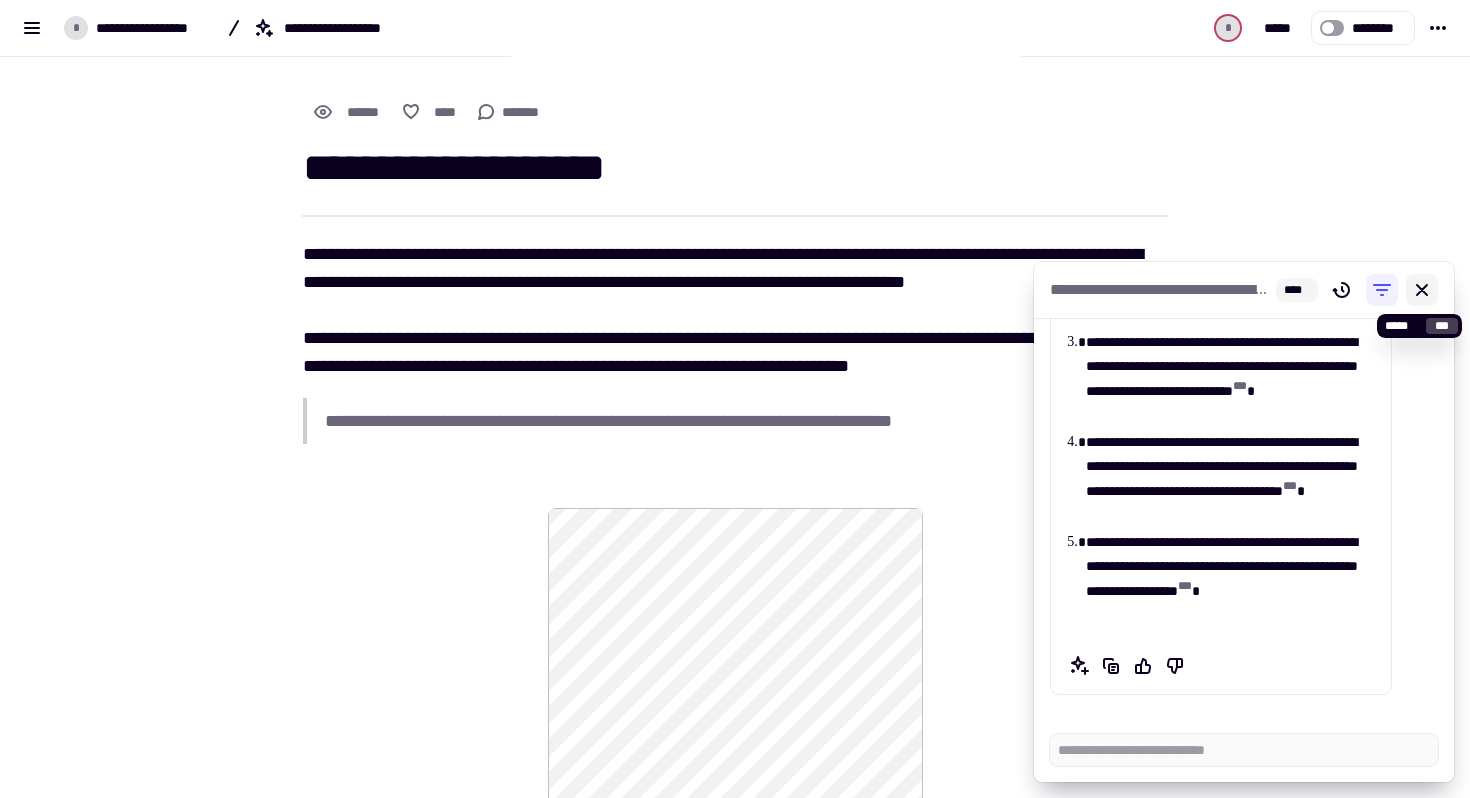 click 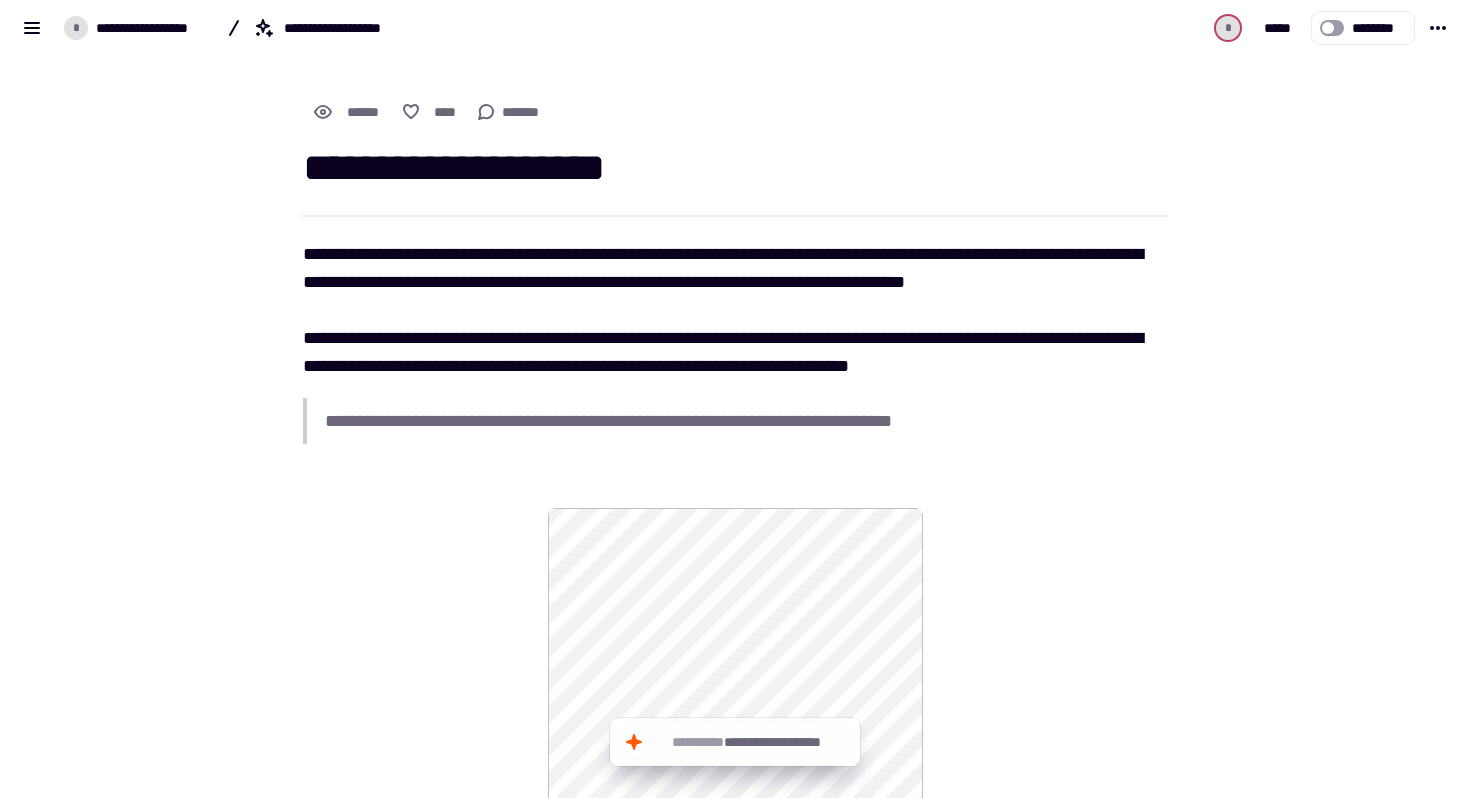 click on "[FIRST] [LAST] [ADDRESS] [CITY] [STATE] [POSTAL_CODE] [COUNTRY] [PHONE] [EMAIL] [DATE] [CREDIT_CARD] [SSN]" at bounding box center (735, 1080) 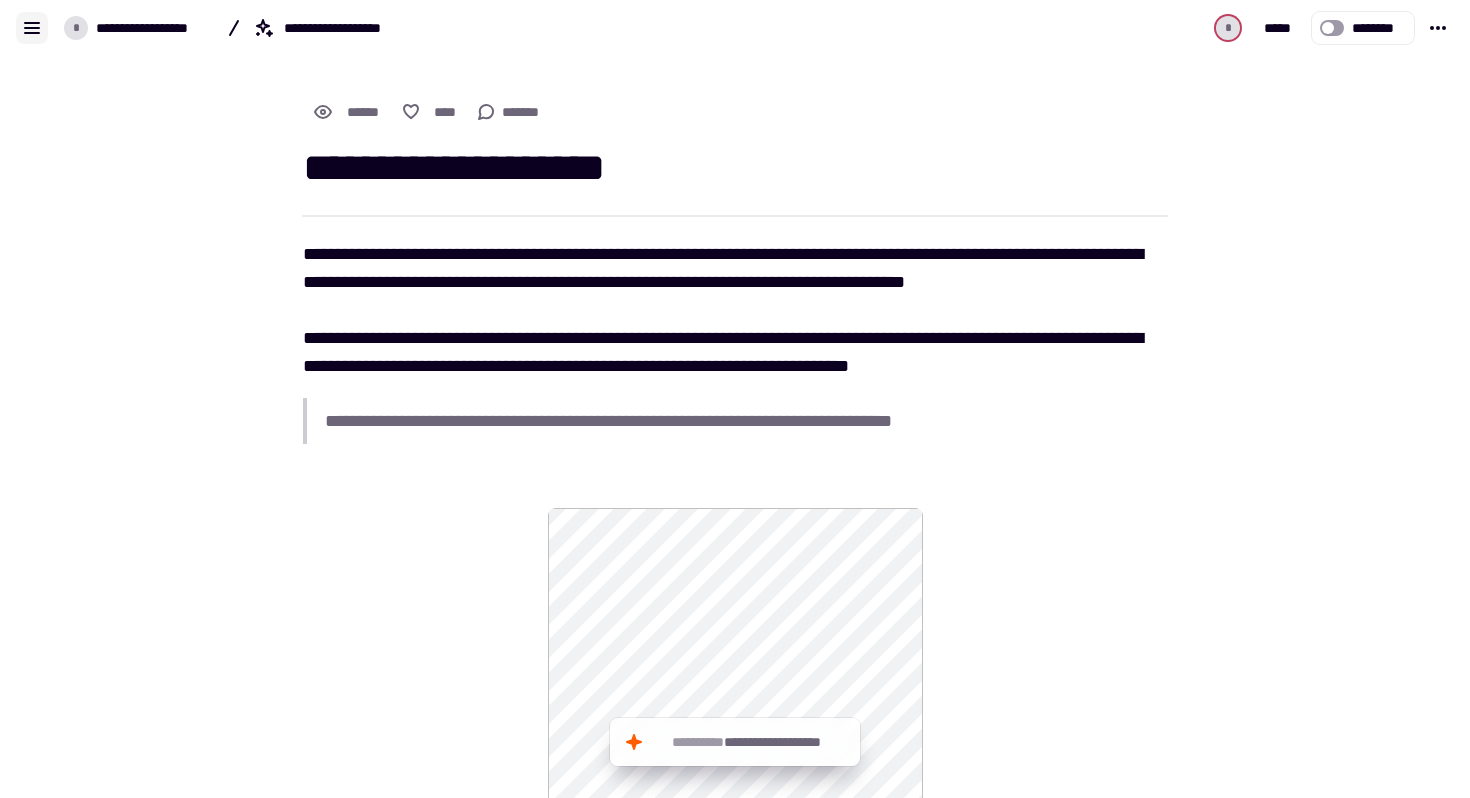 click 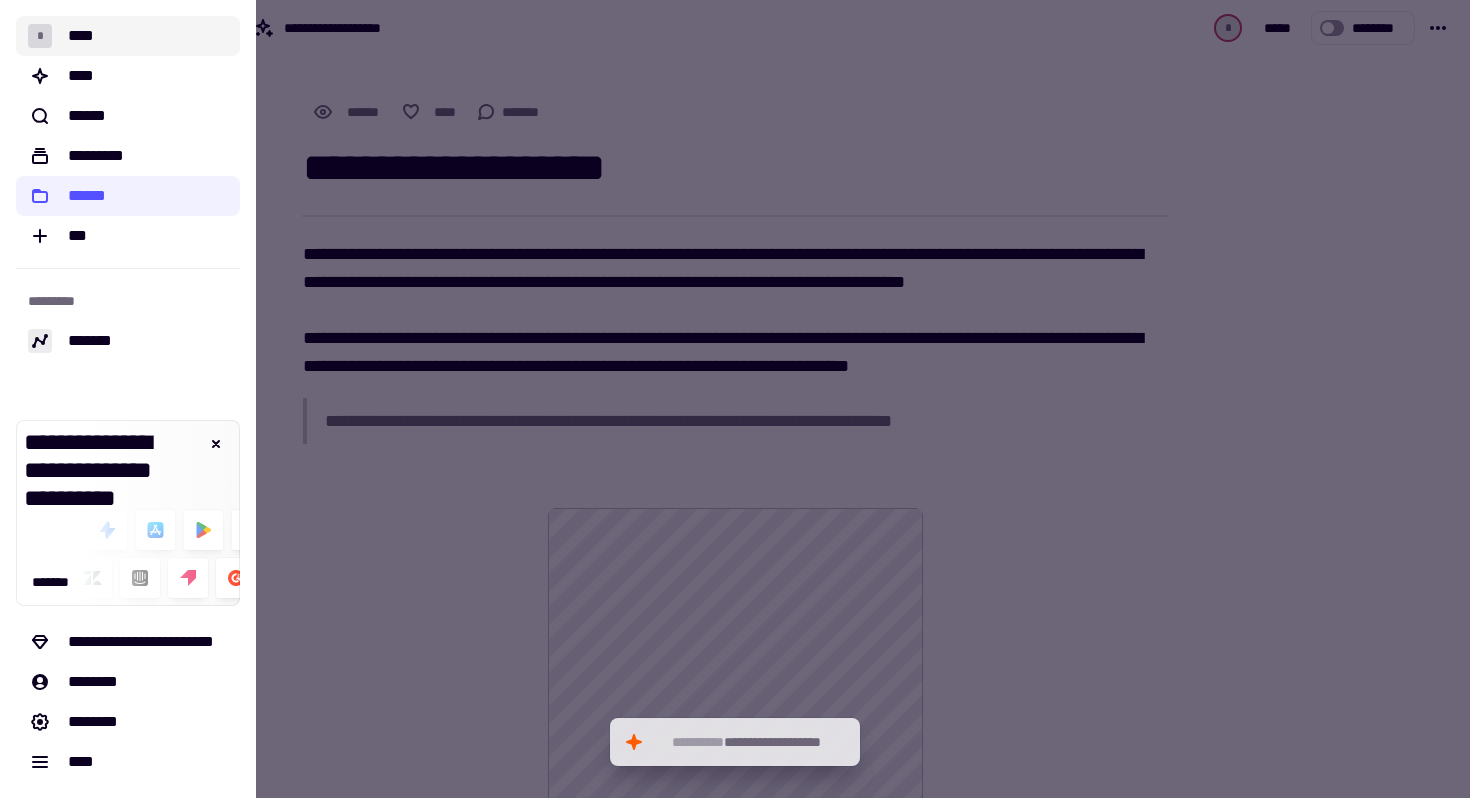 click on "* ****" 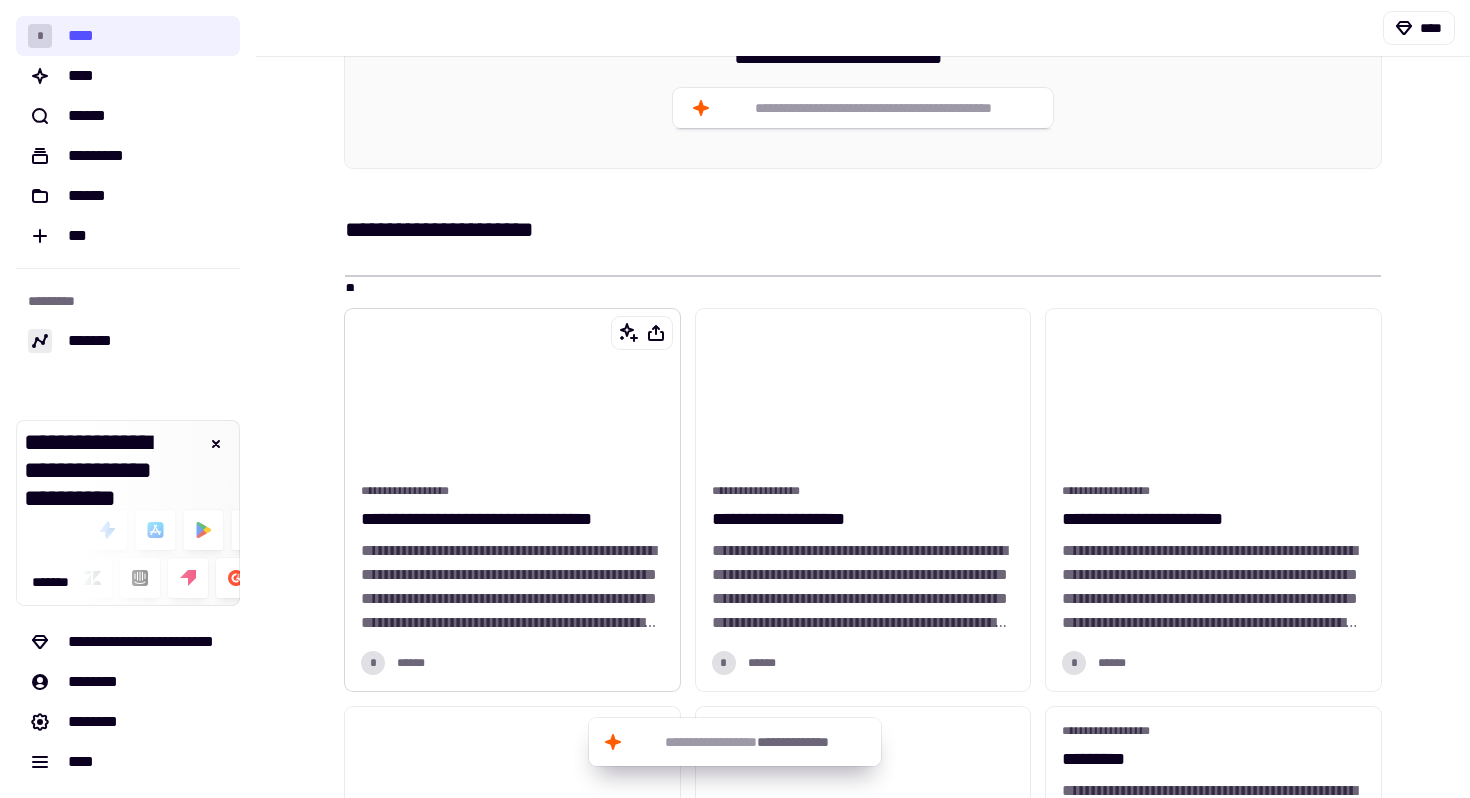 scroll, scrollTop: 0, scrollLeft: 0, axis: both 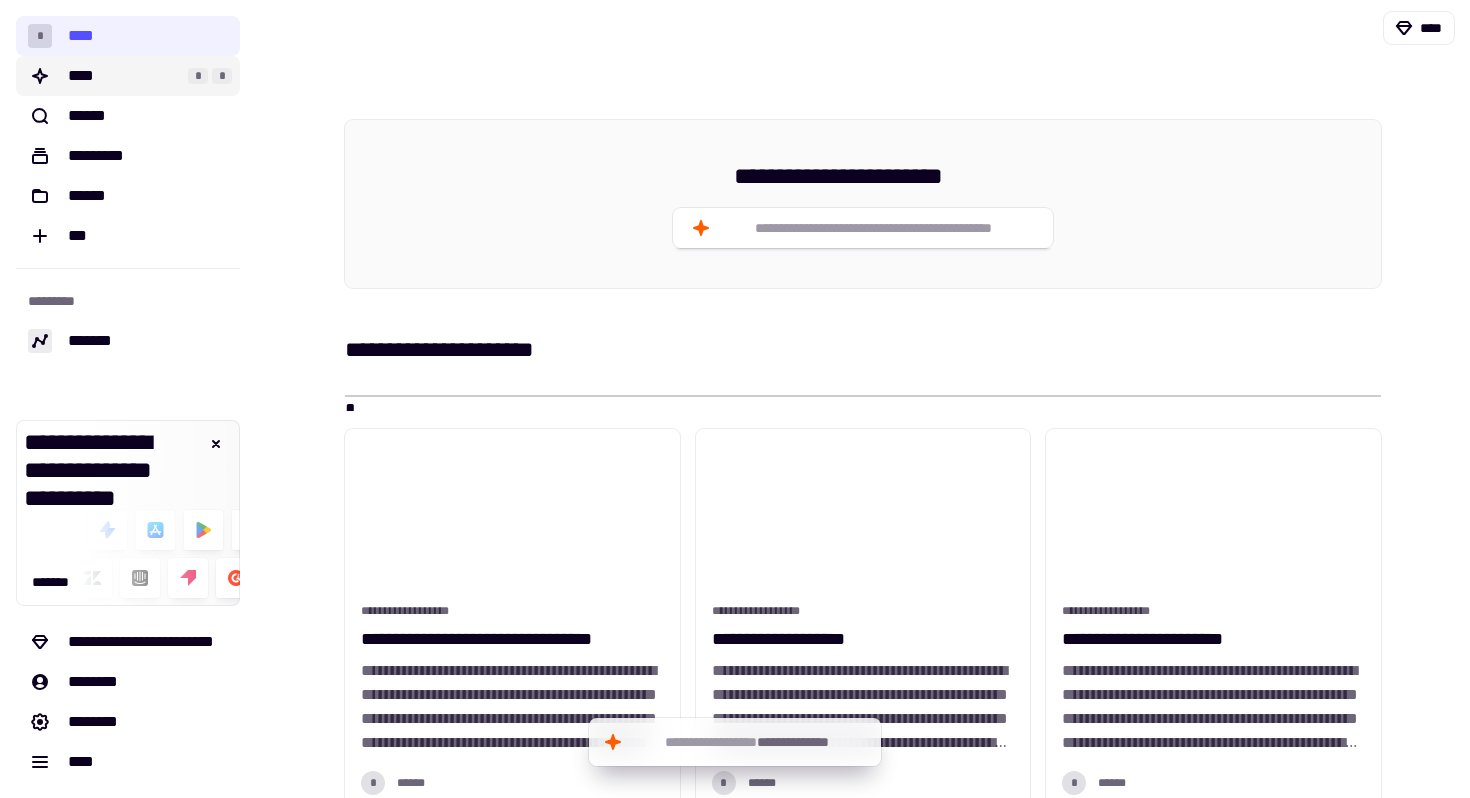 click on "****" 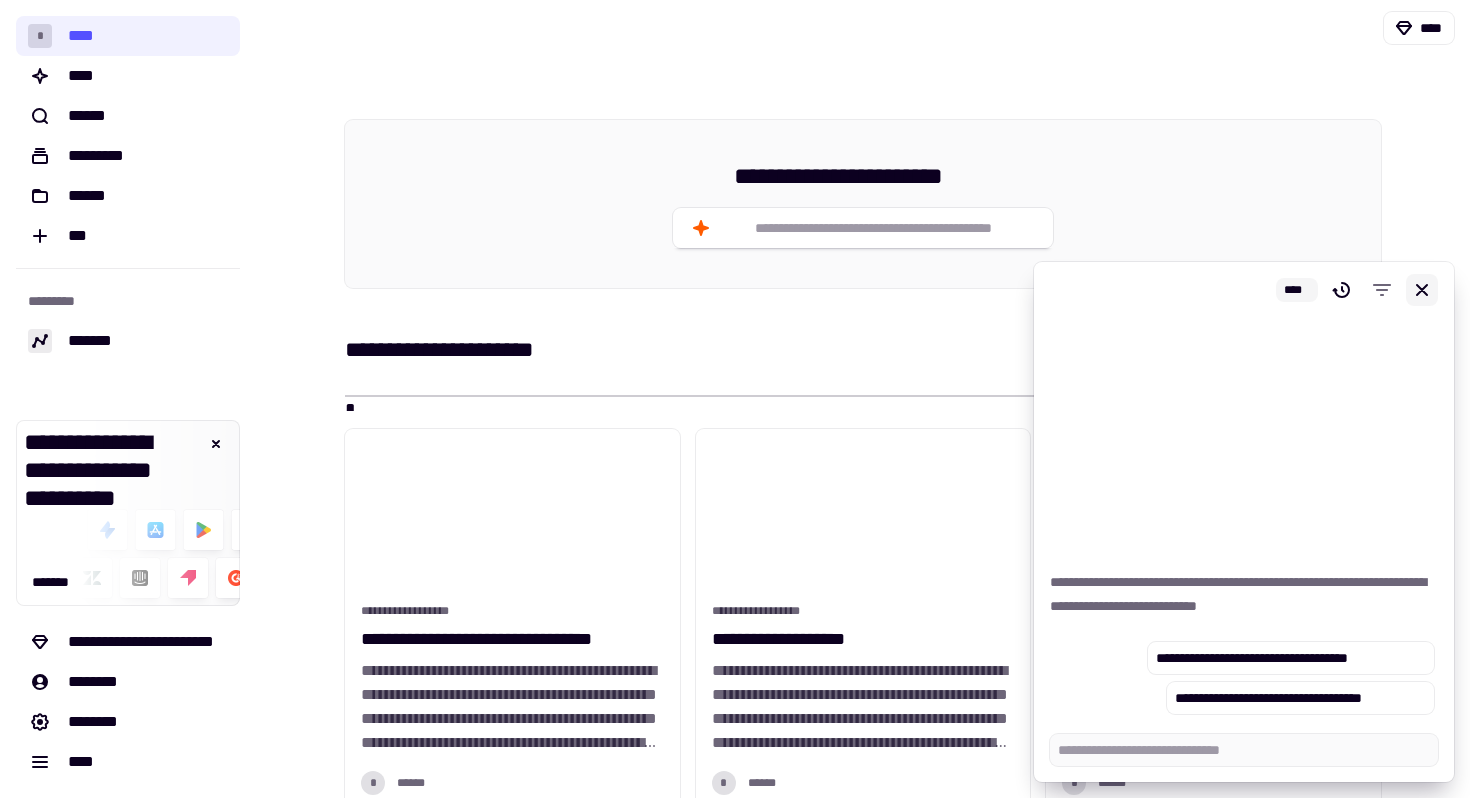 type on "*" 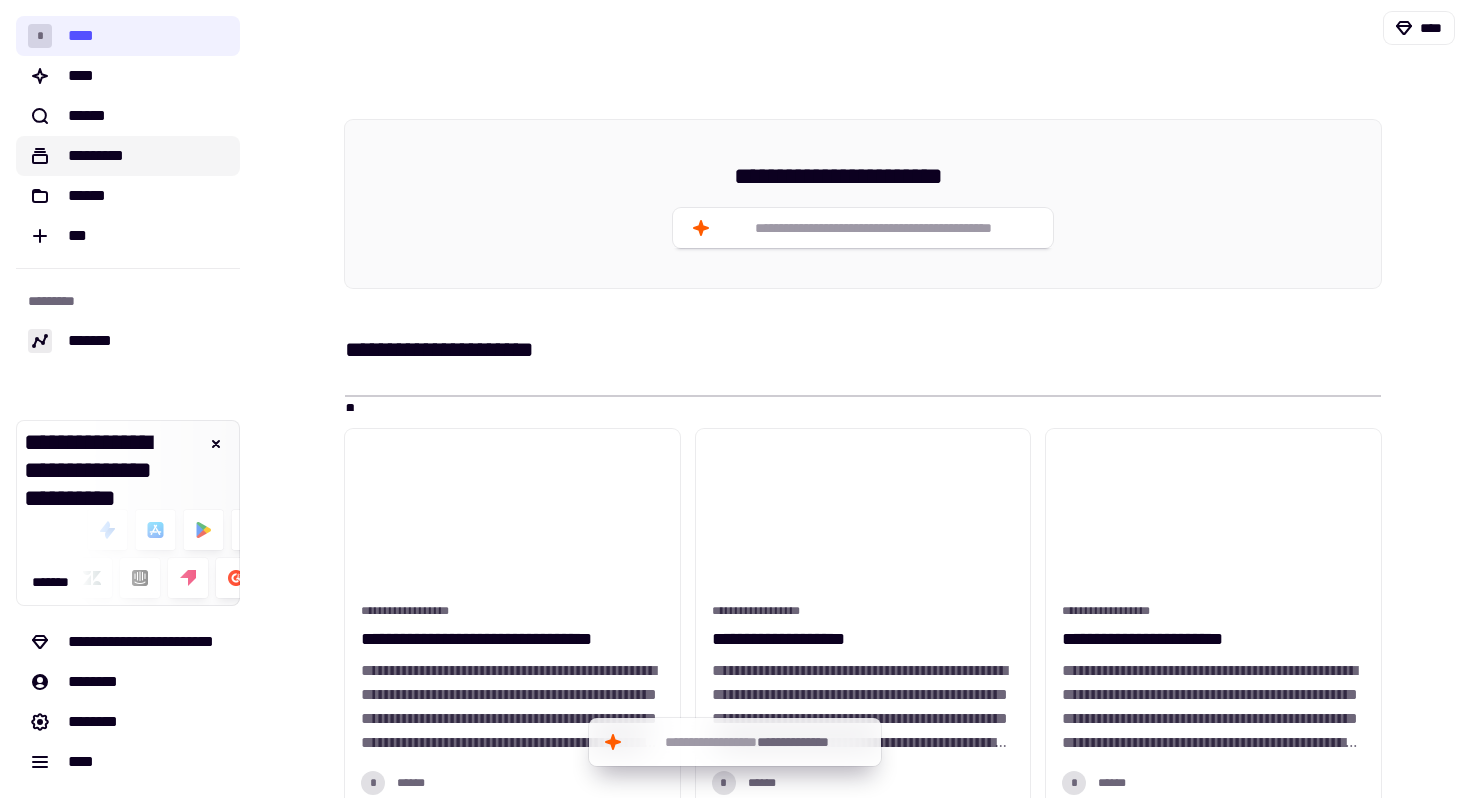 click on "*********" 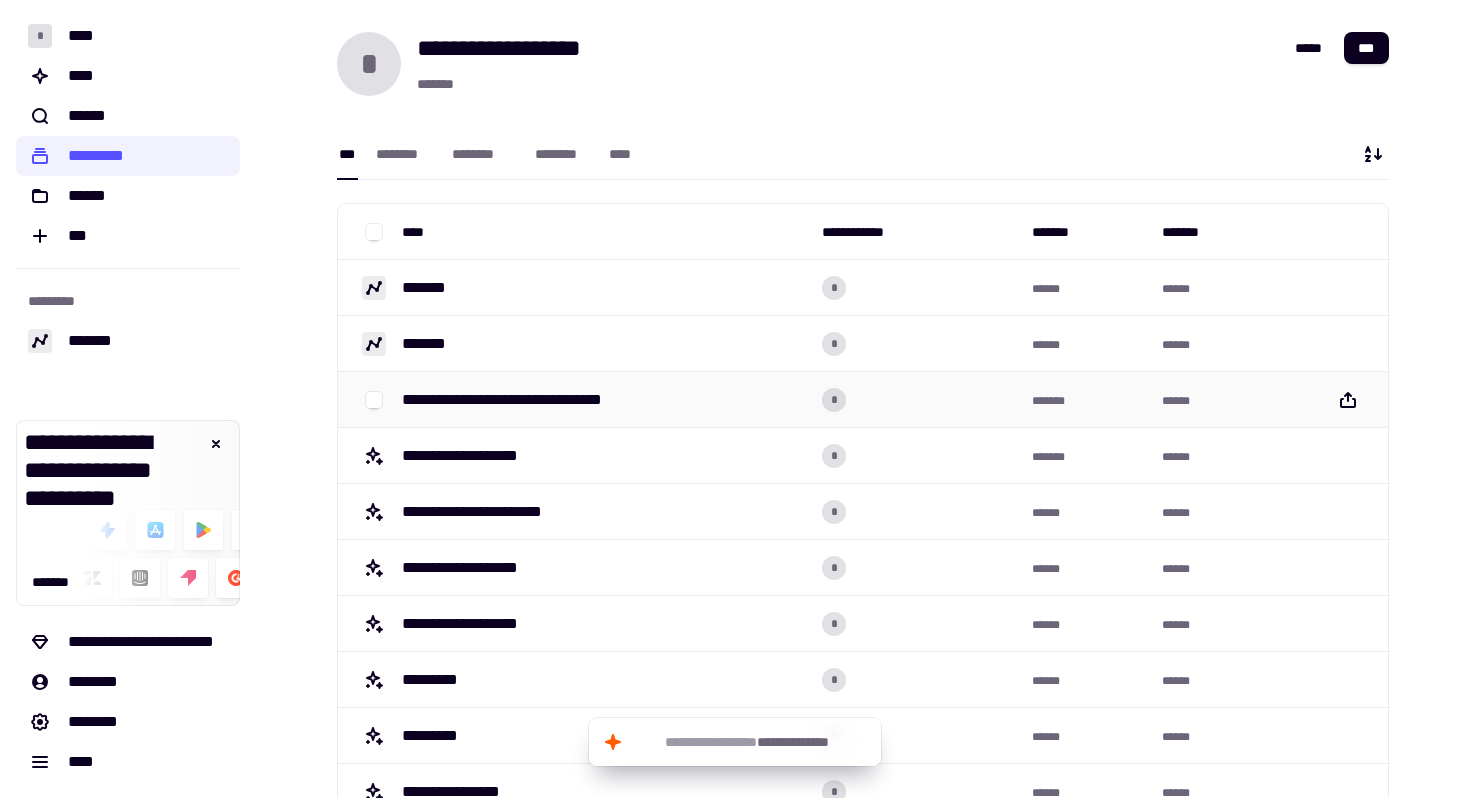 scroll, scrollTop: 86, scrollLeft: 0, axis: vertical 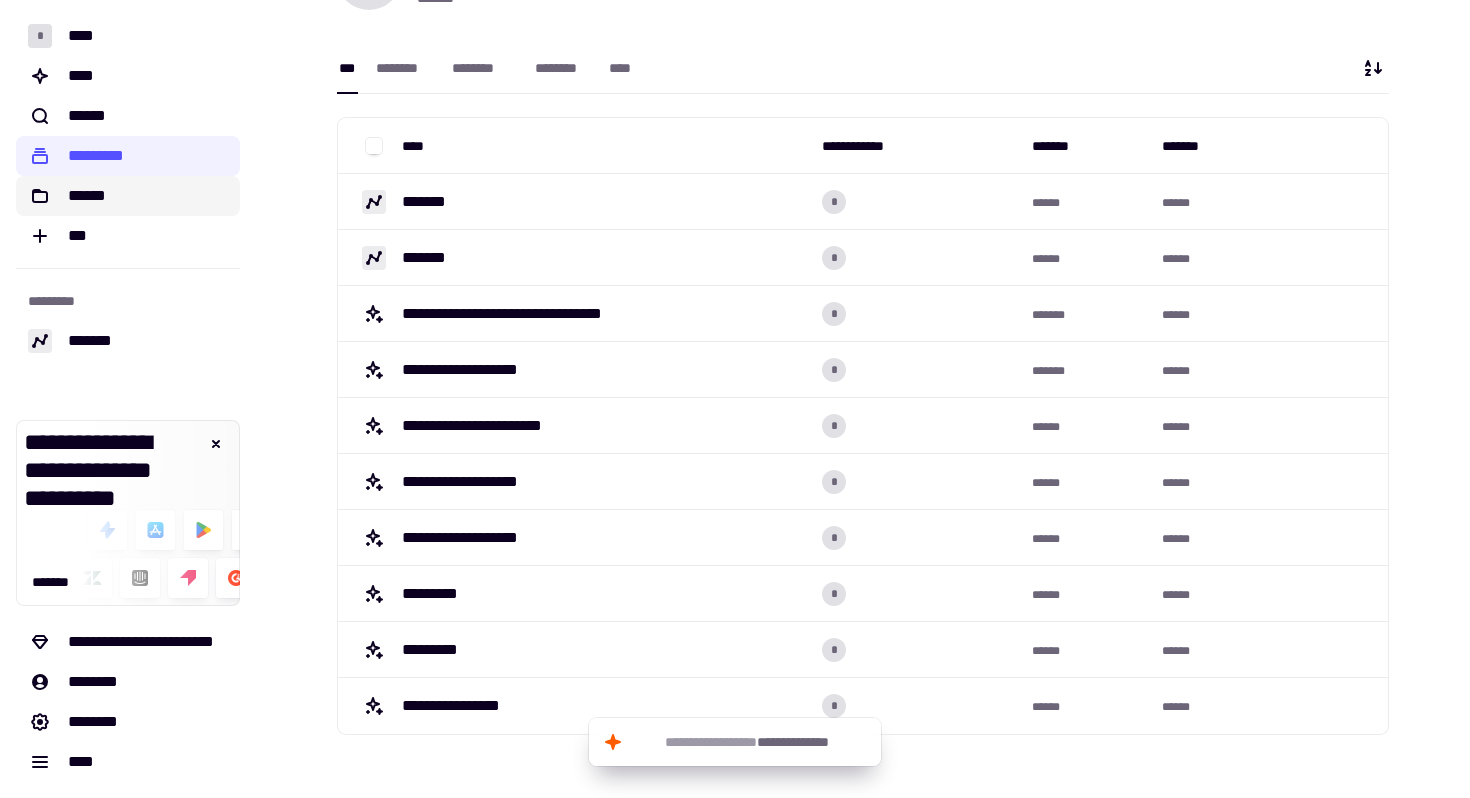 click on "******" 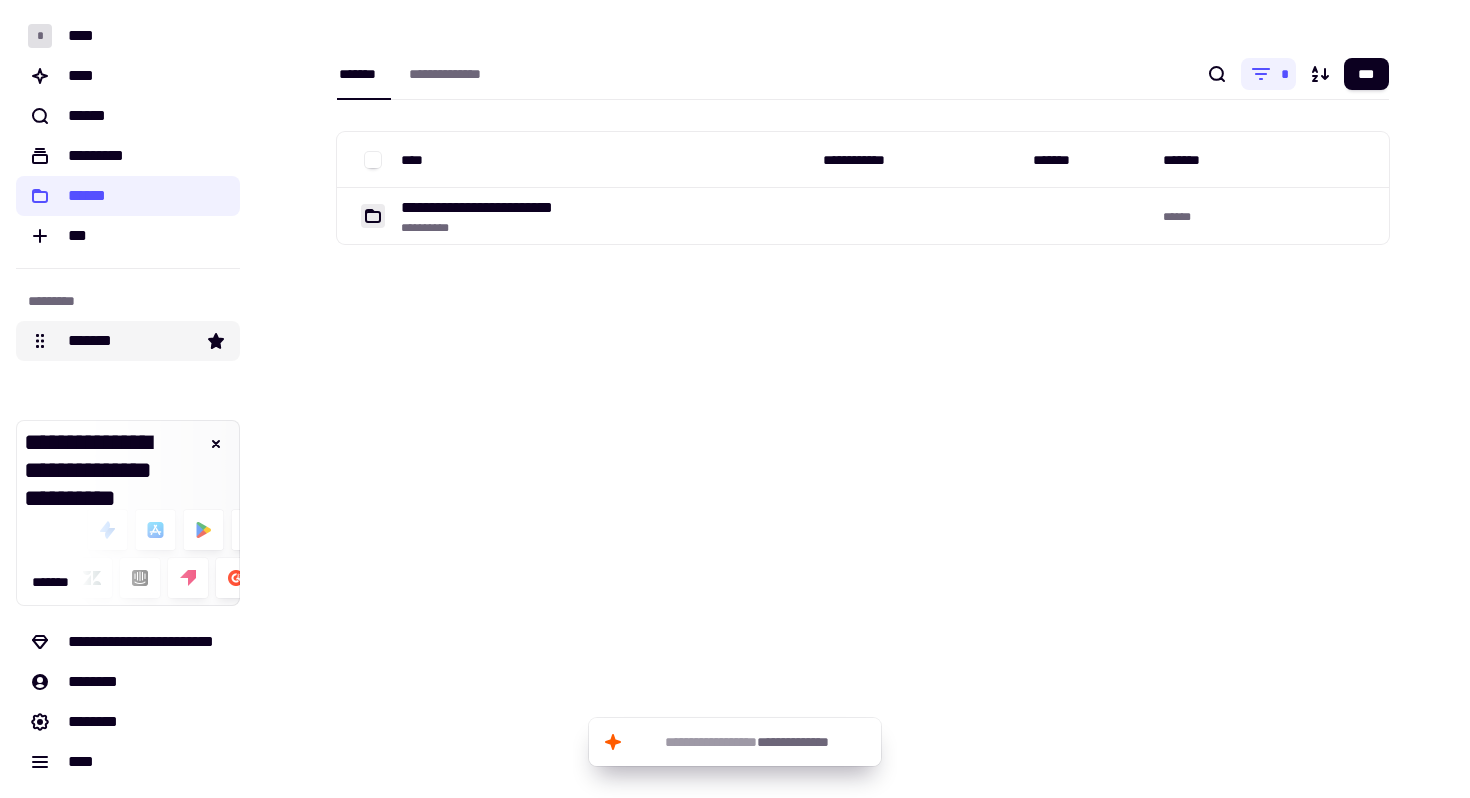click on "*******" 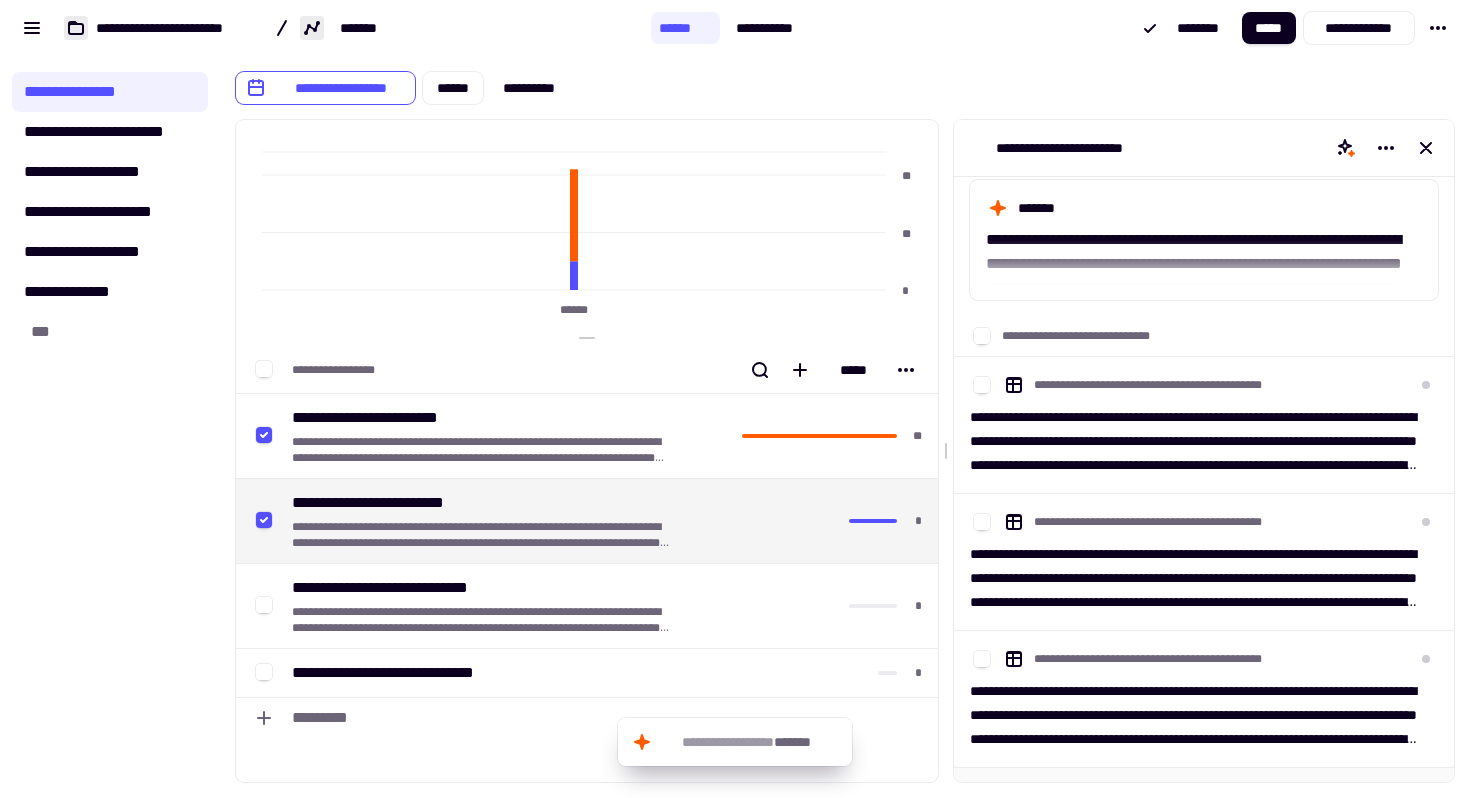 scroll, scrollTop: 0, scrollLeft: 0, axis: both 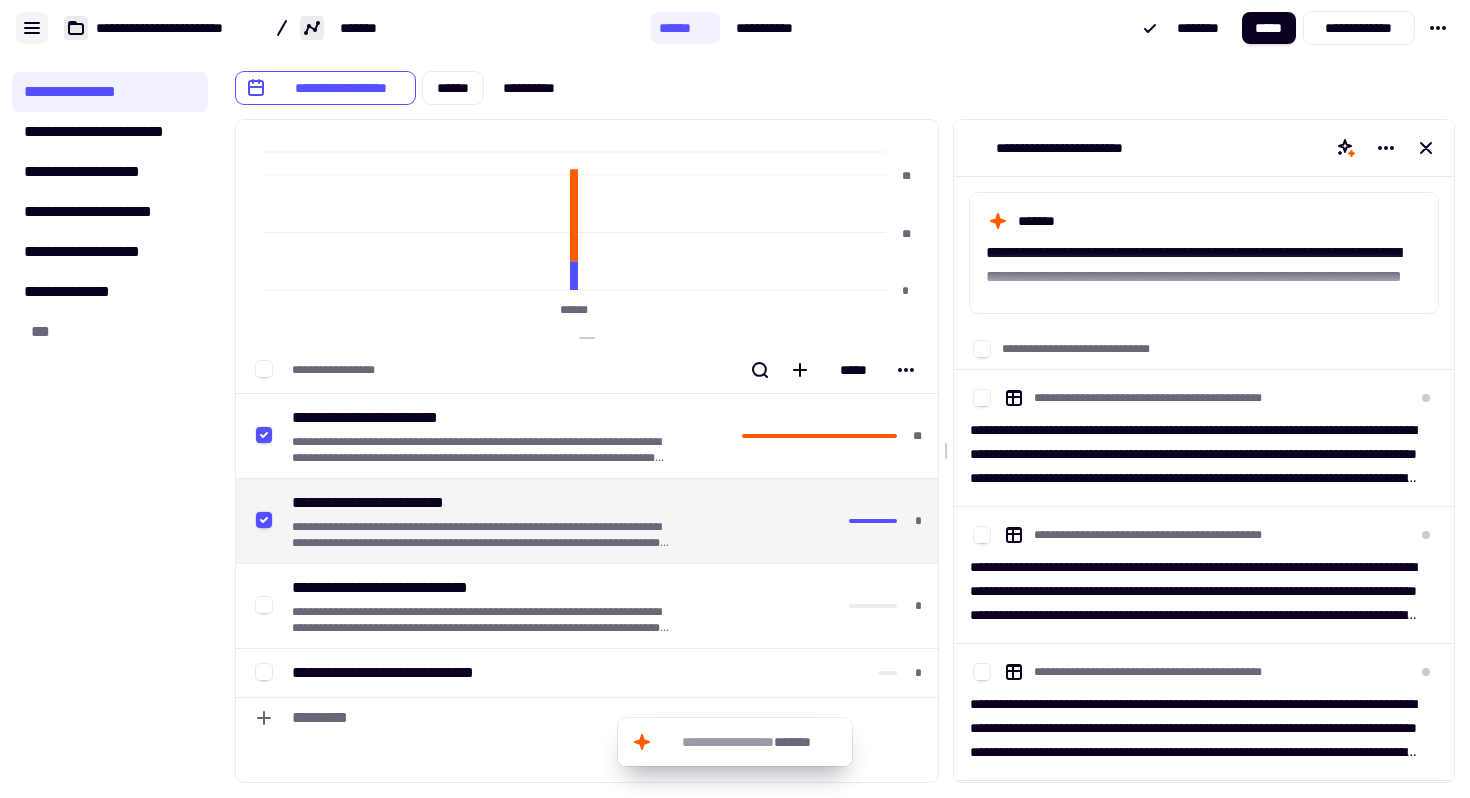 click 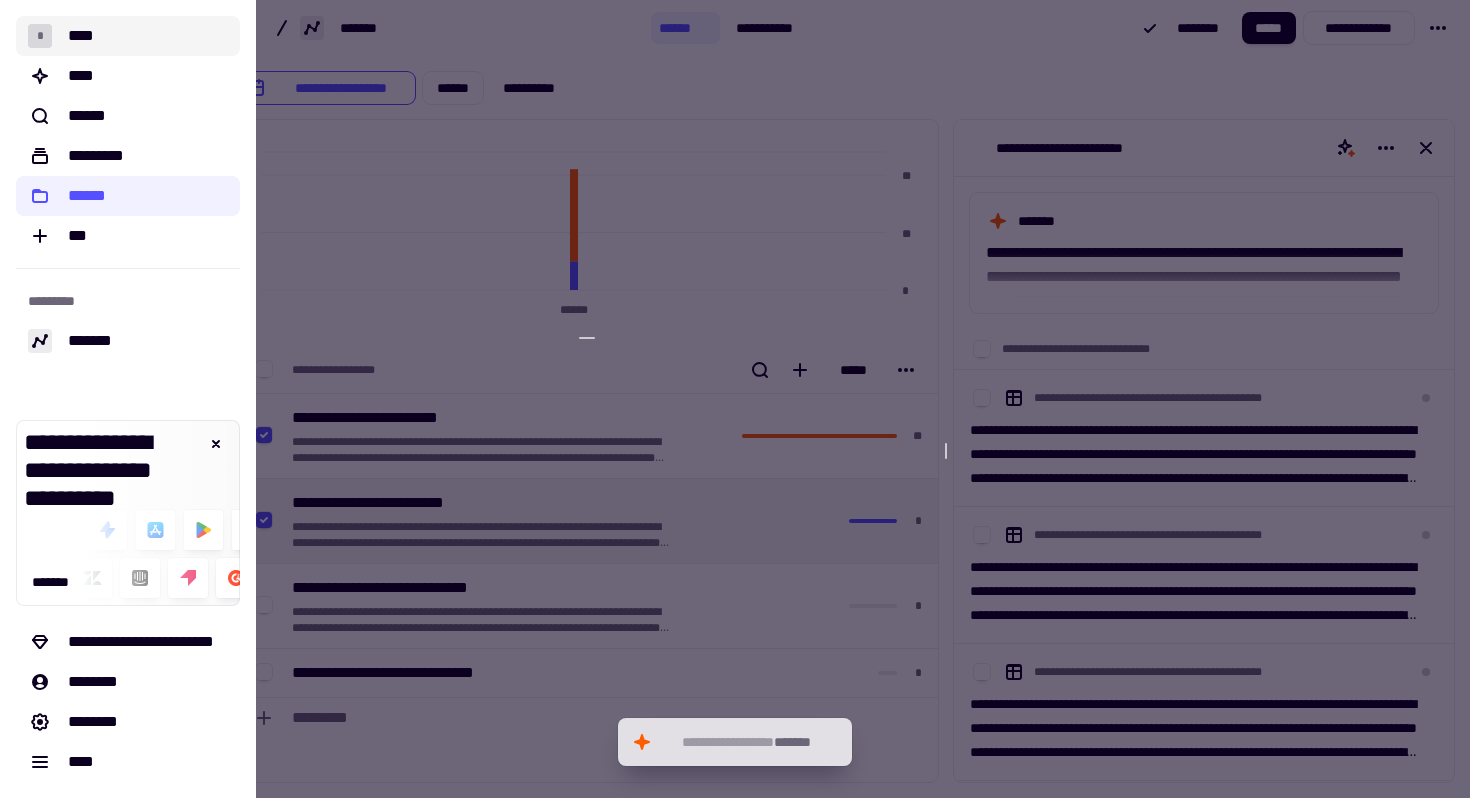 click on "* ****" 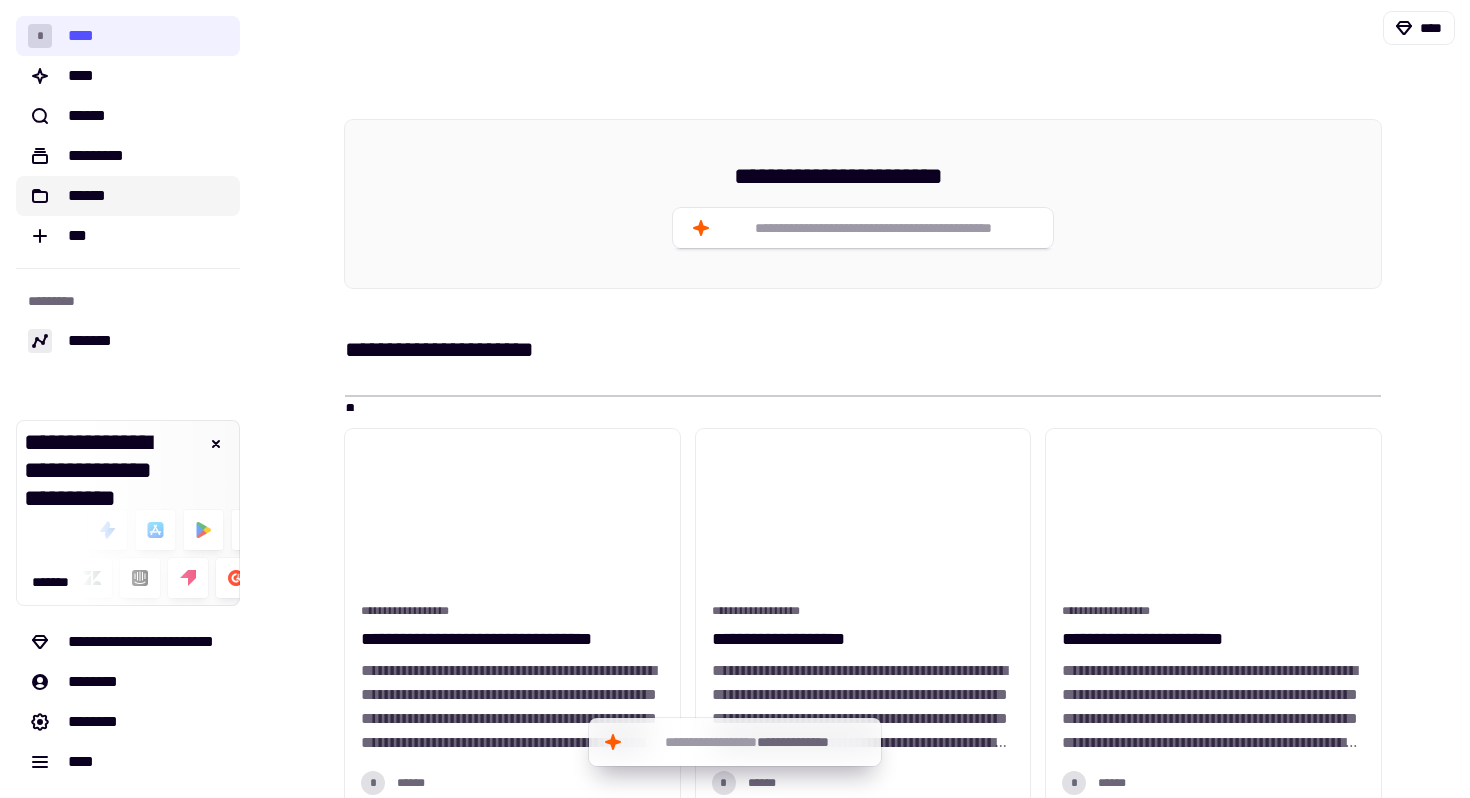 click on "******" 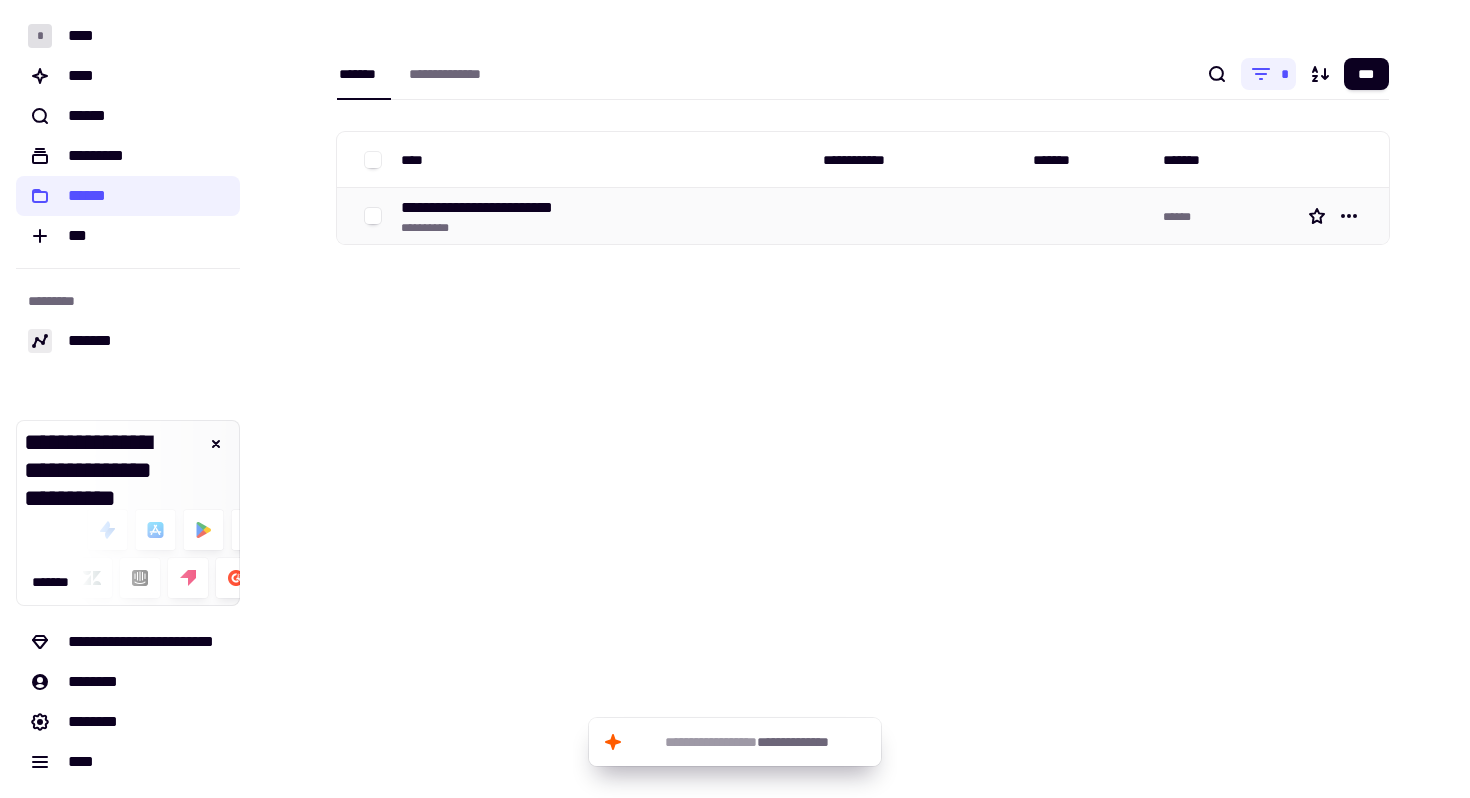click on "**********" at bounding box center [495, 228] 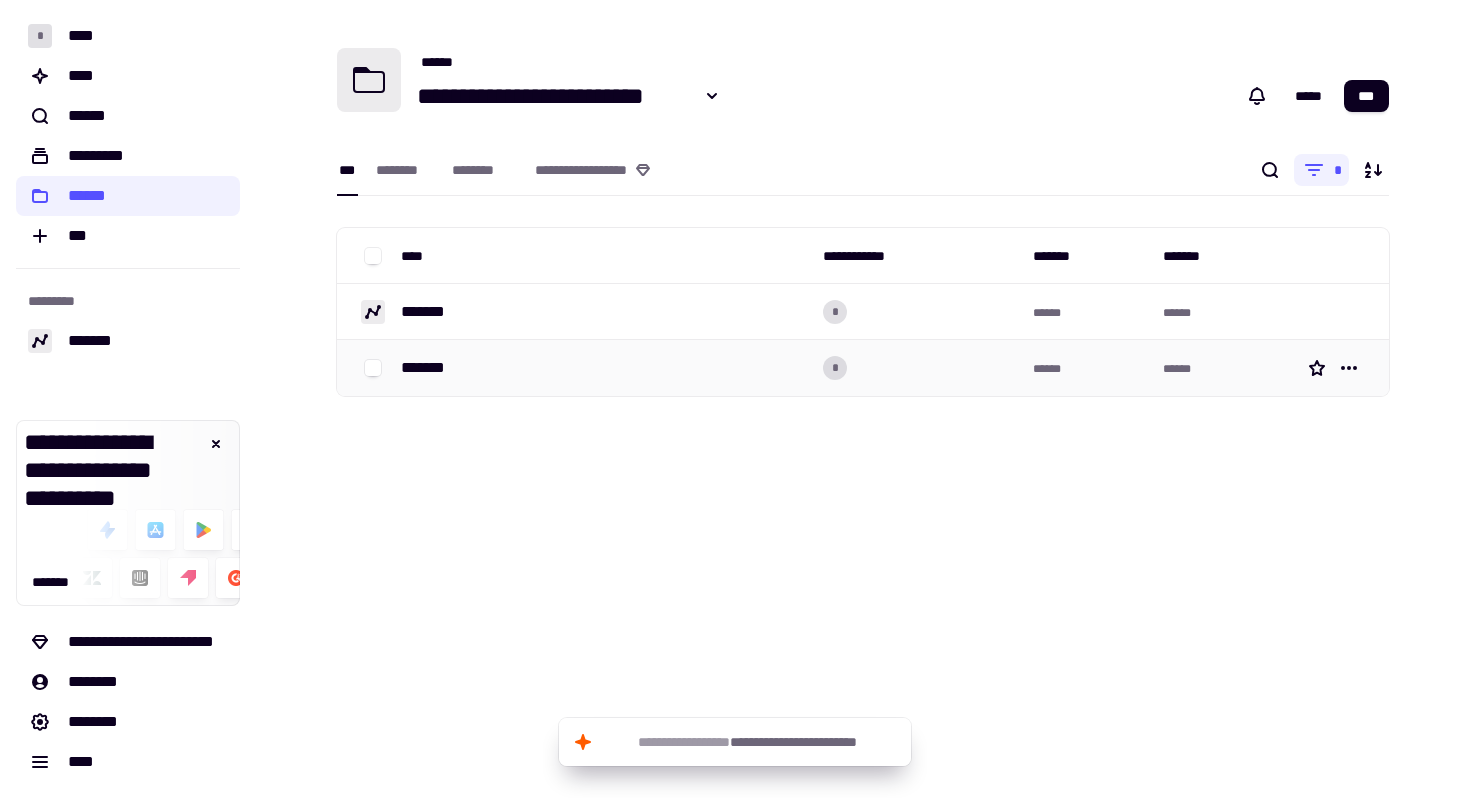 click on "*******" at bounding box center [604, 368] 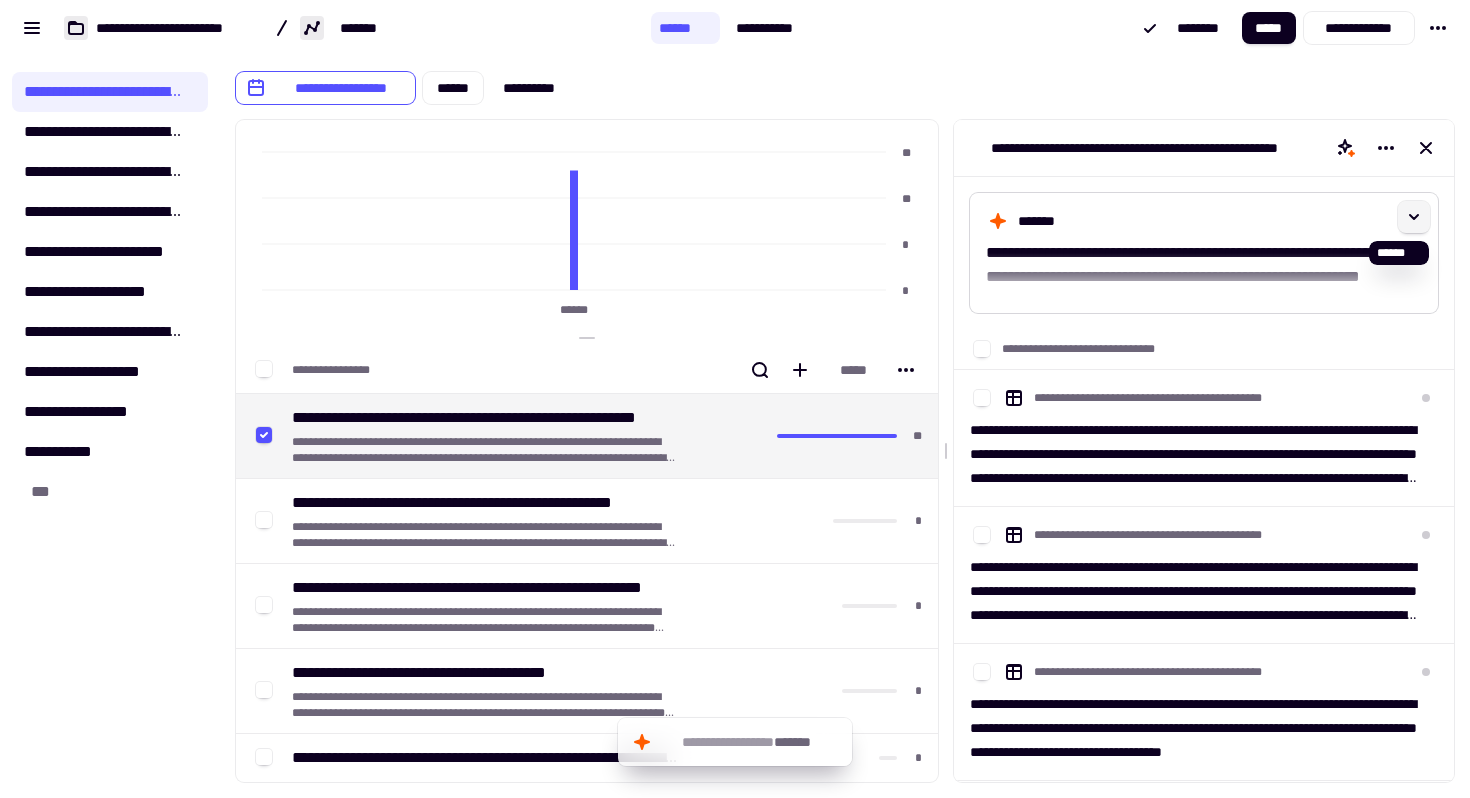 click 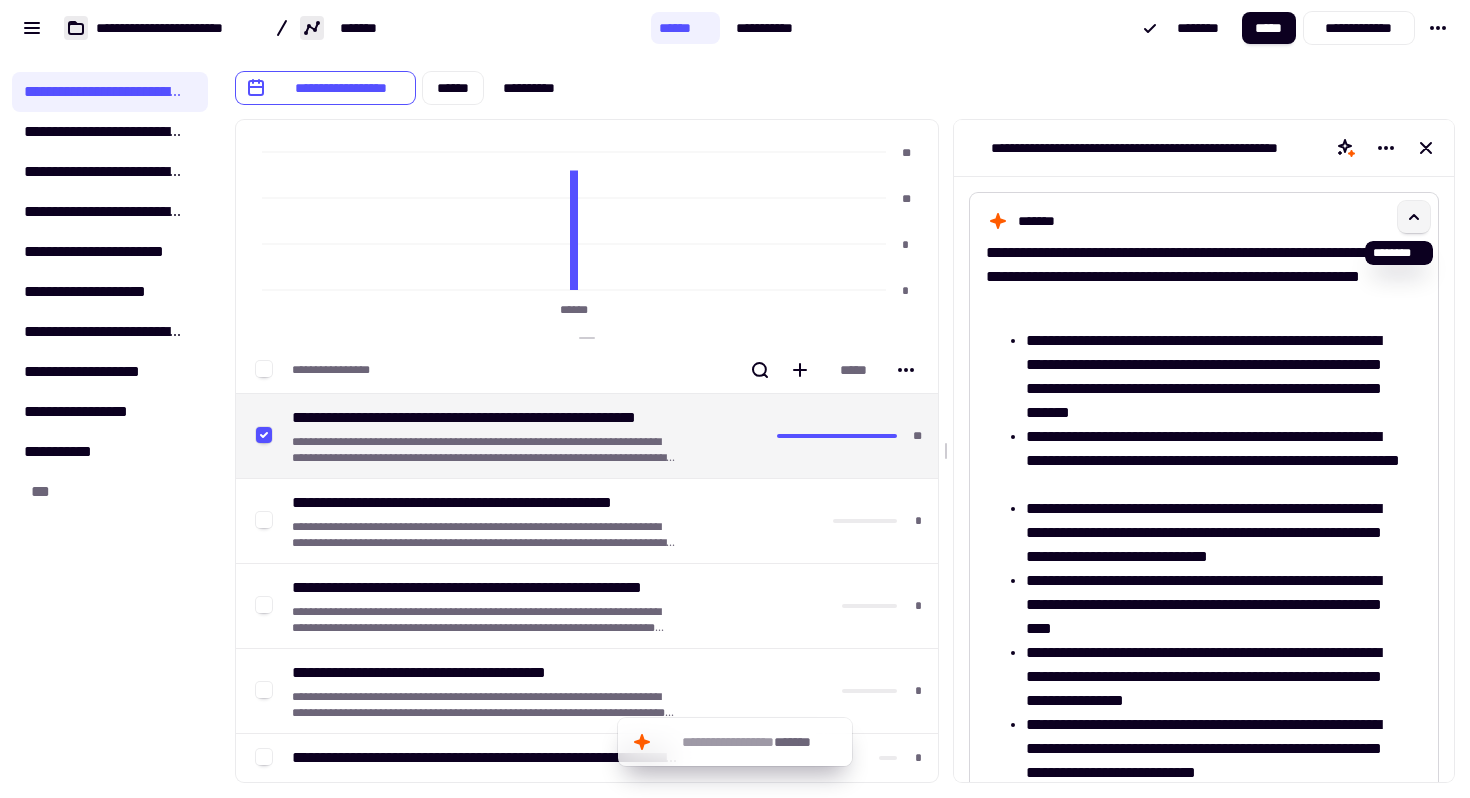 click 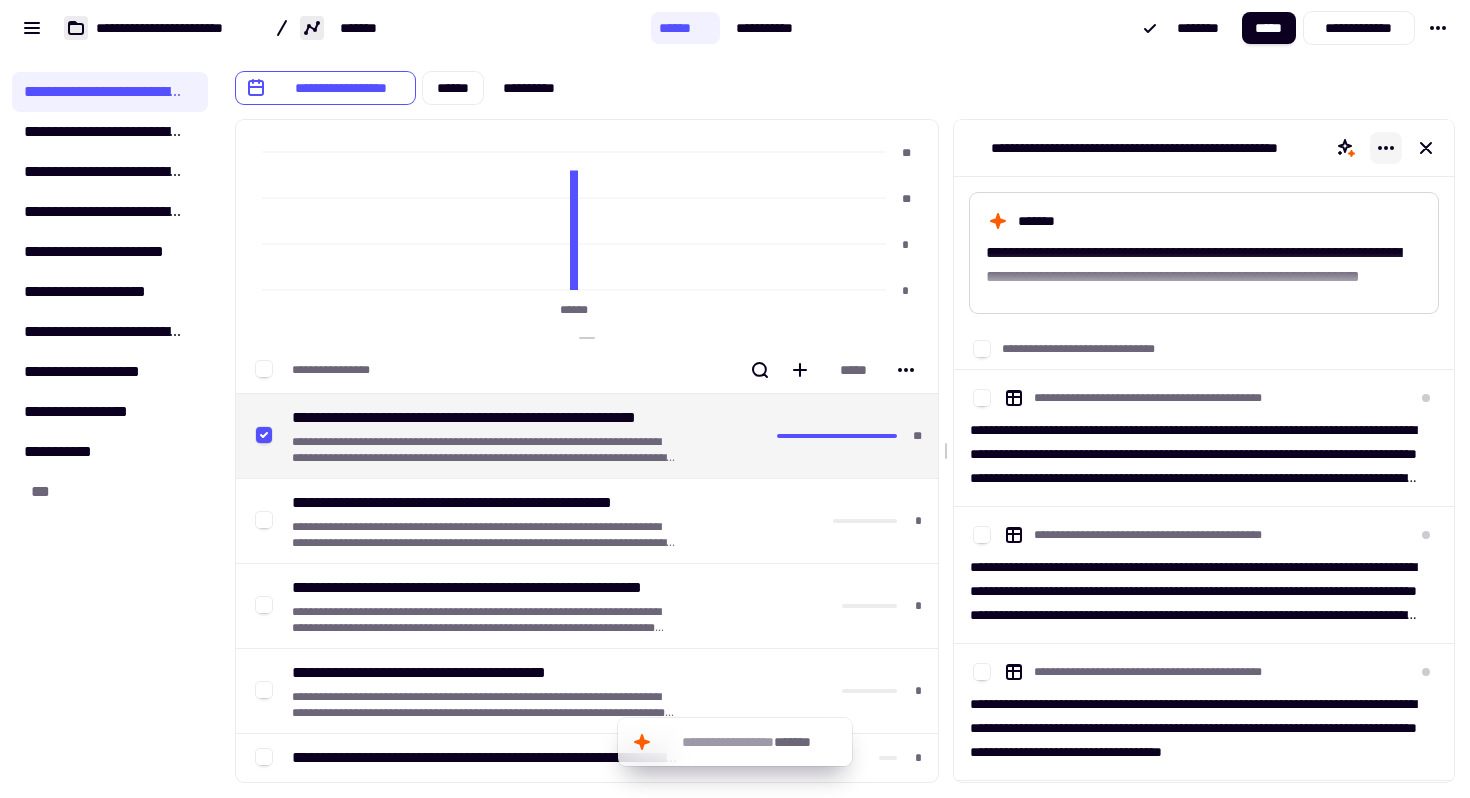 click 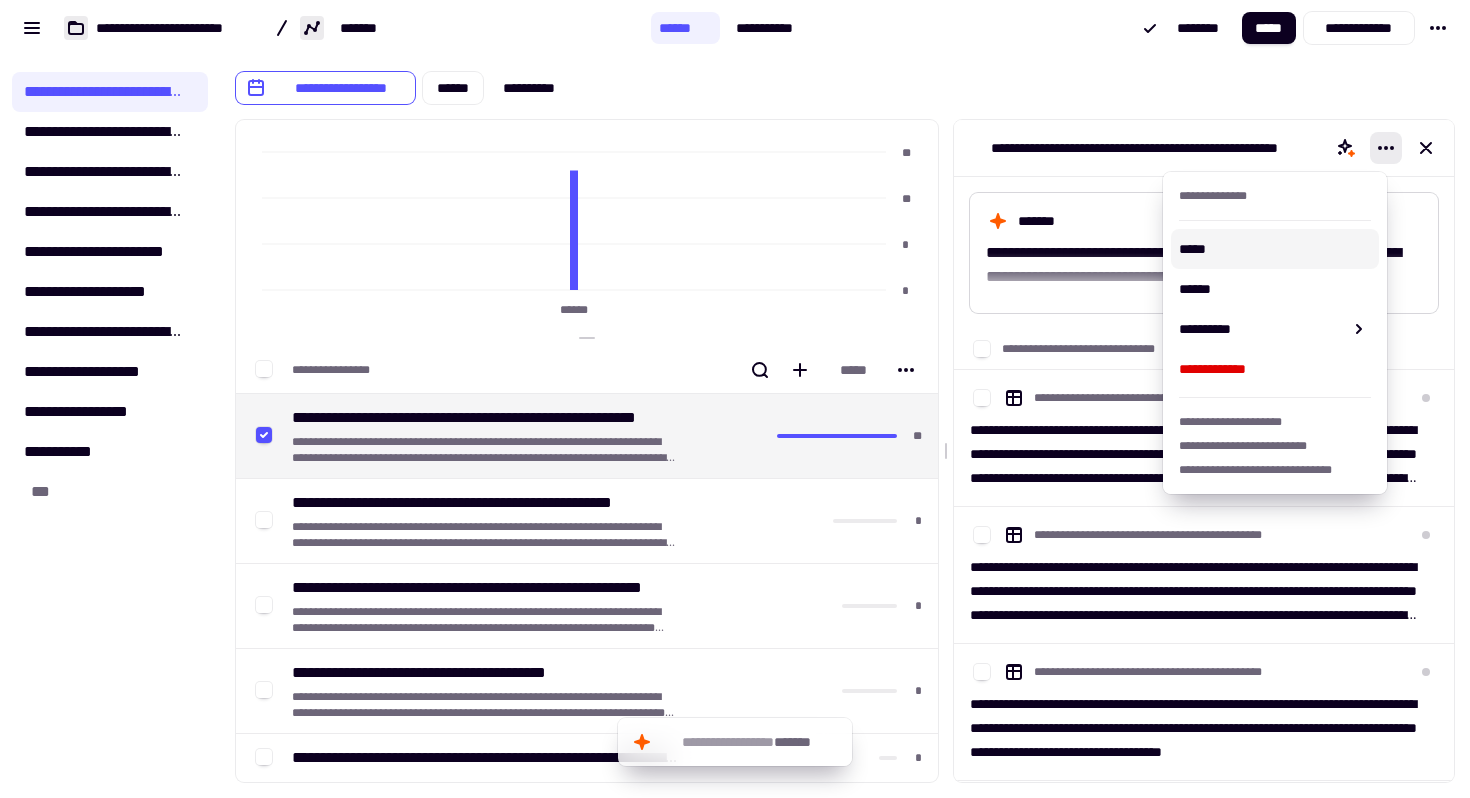click on "*****" at bounding box center [1275, 249] 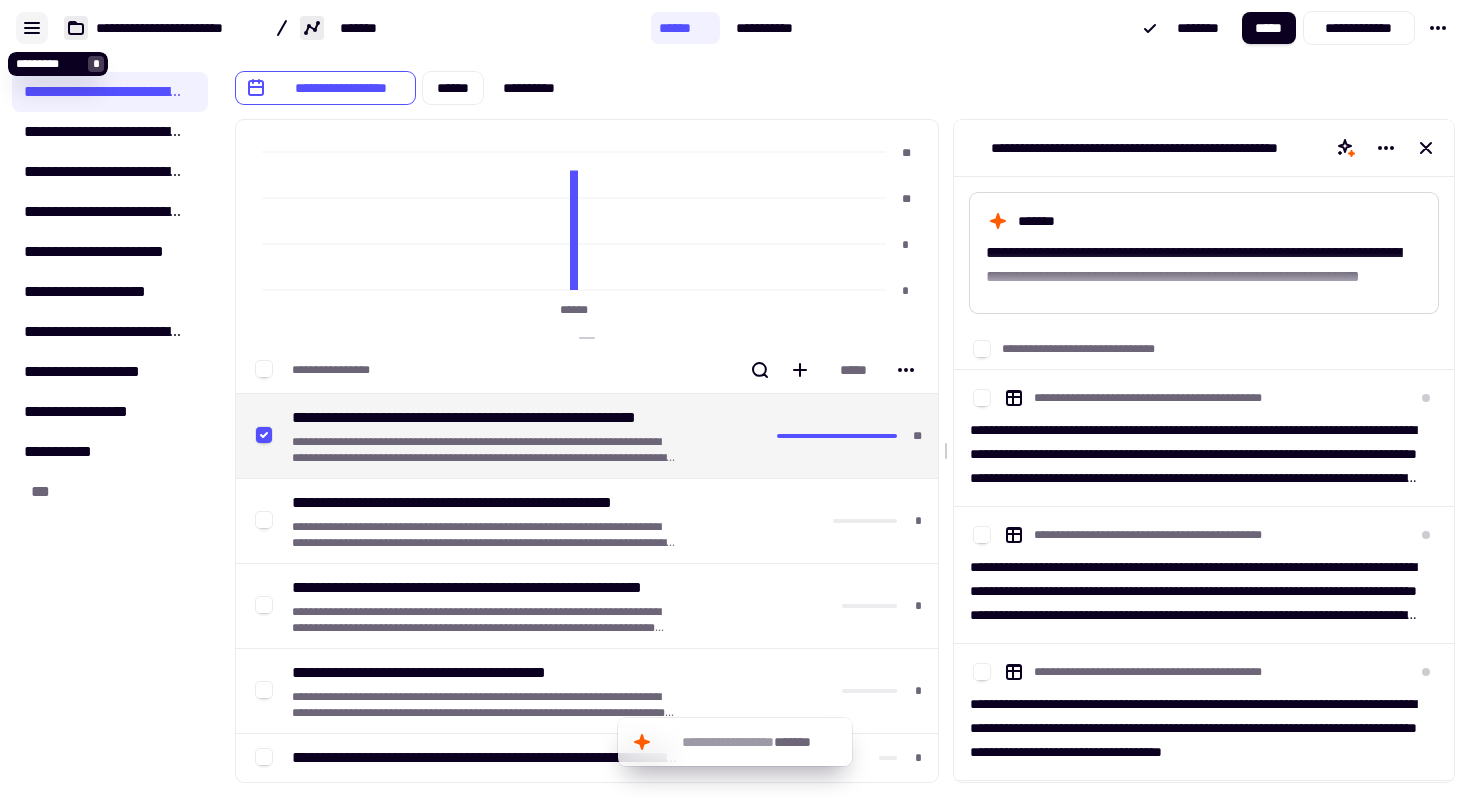click 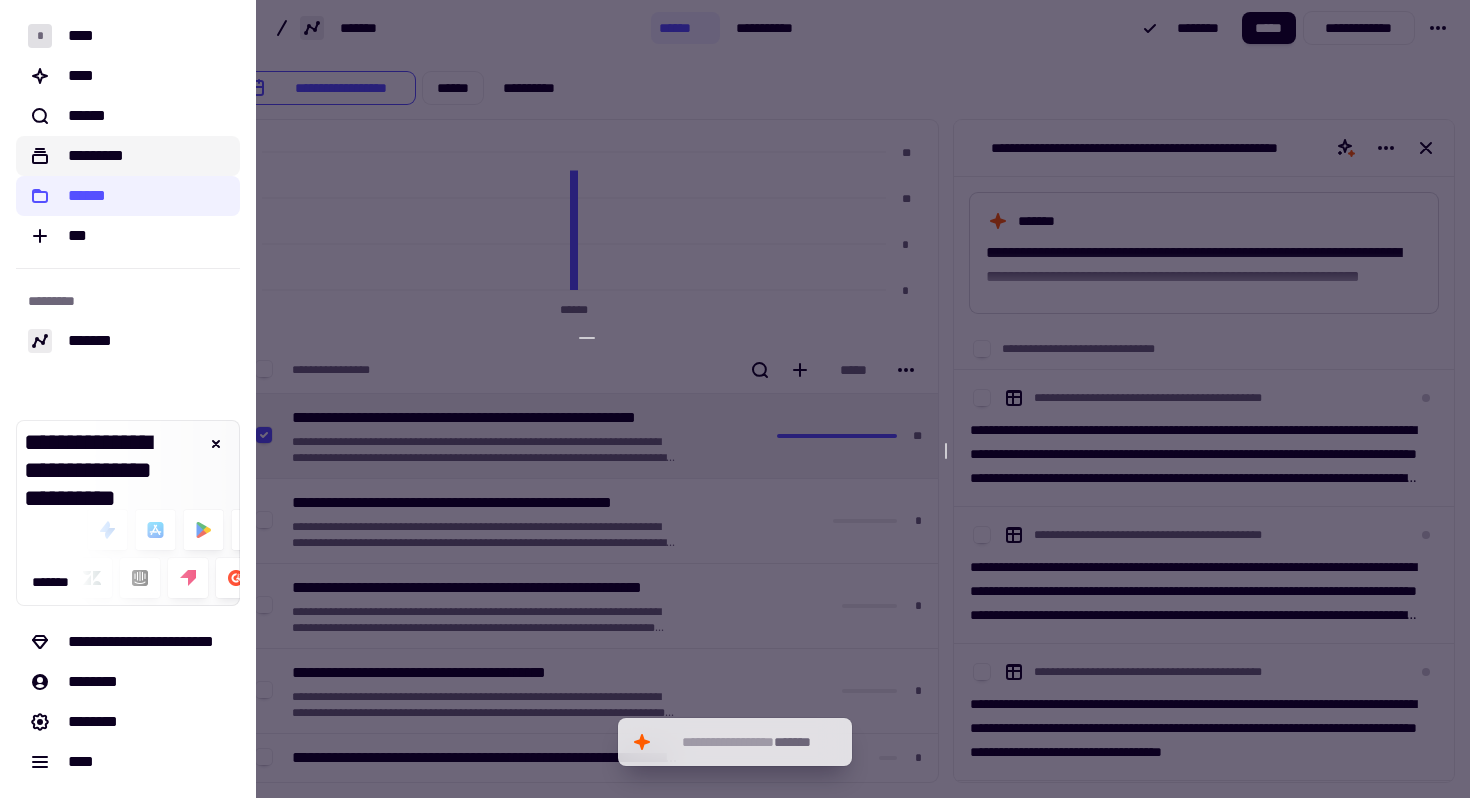 click on "*********" 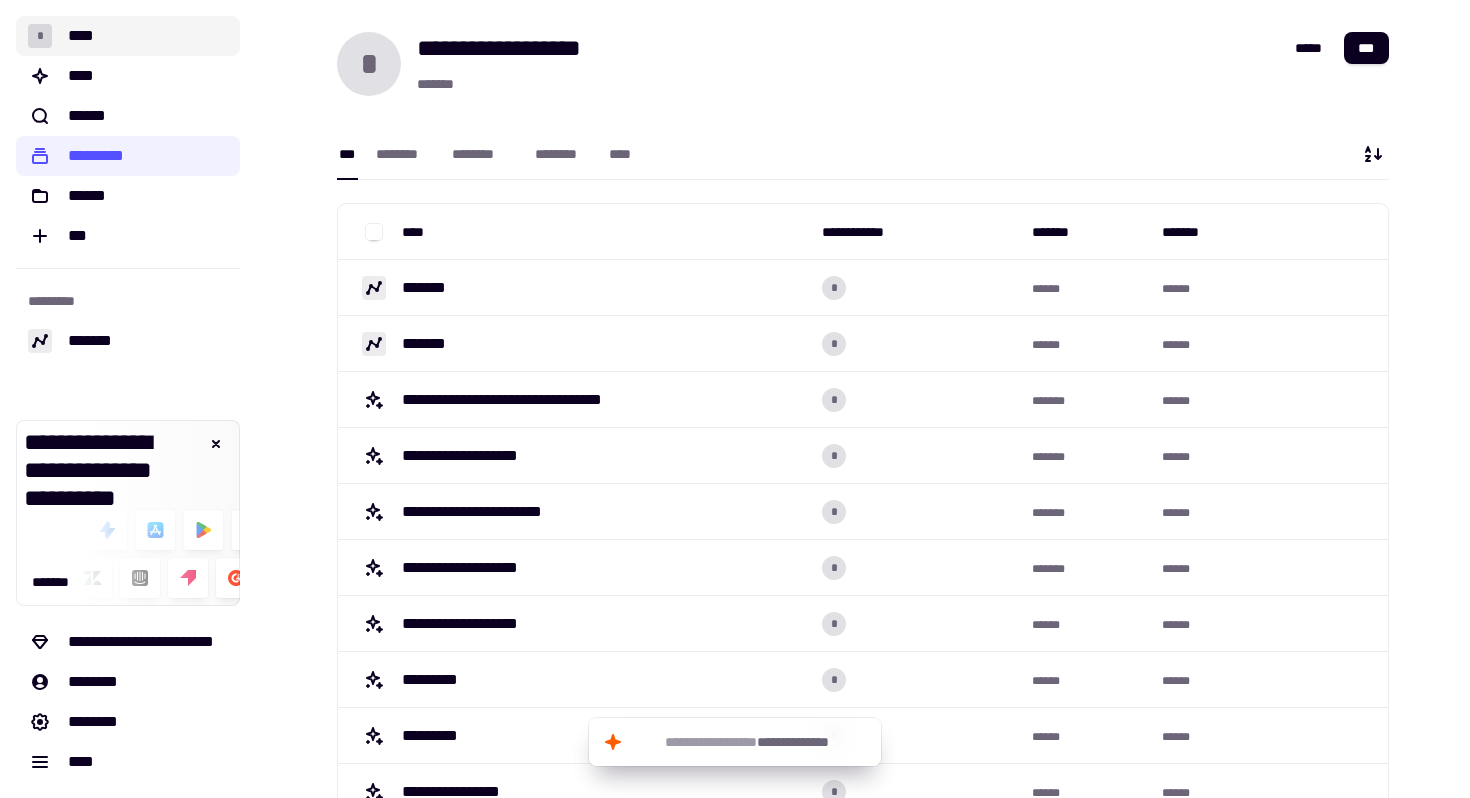 click on "* ****" 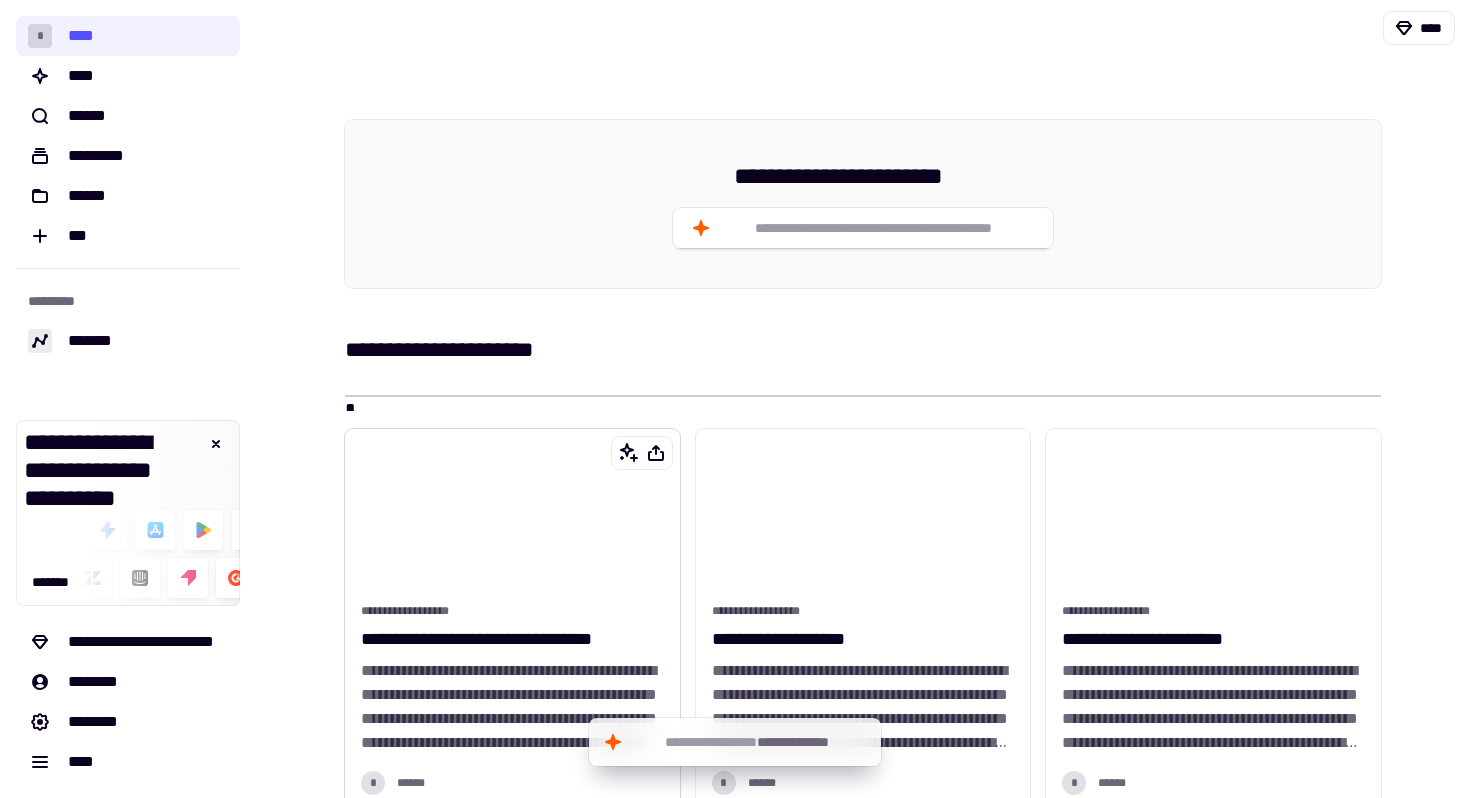 click at bounding box center (512, 512) 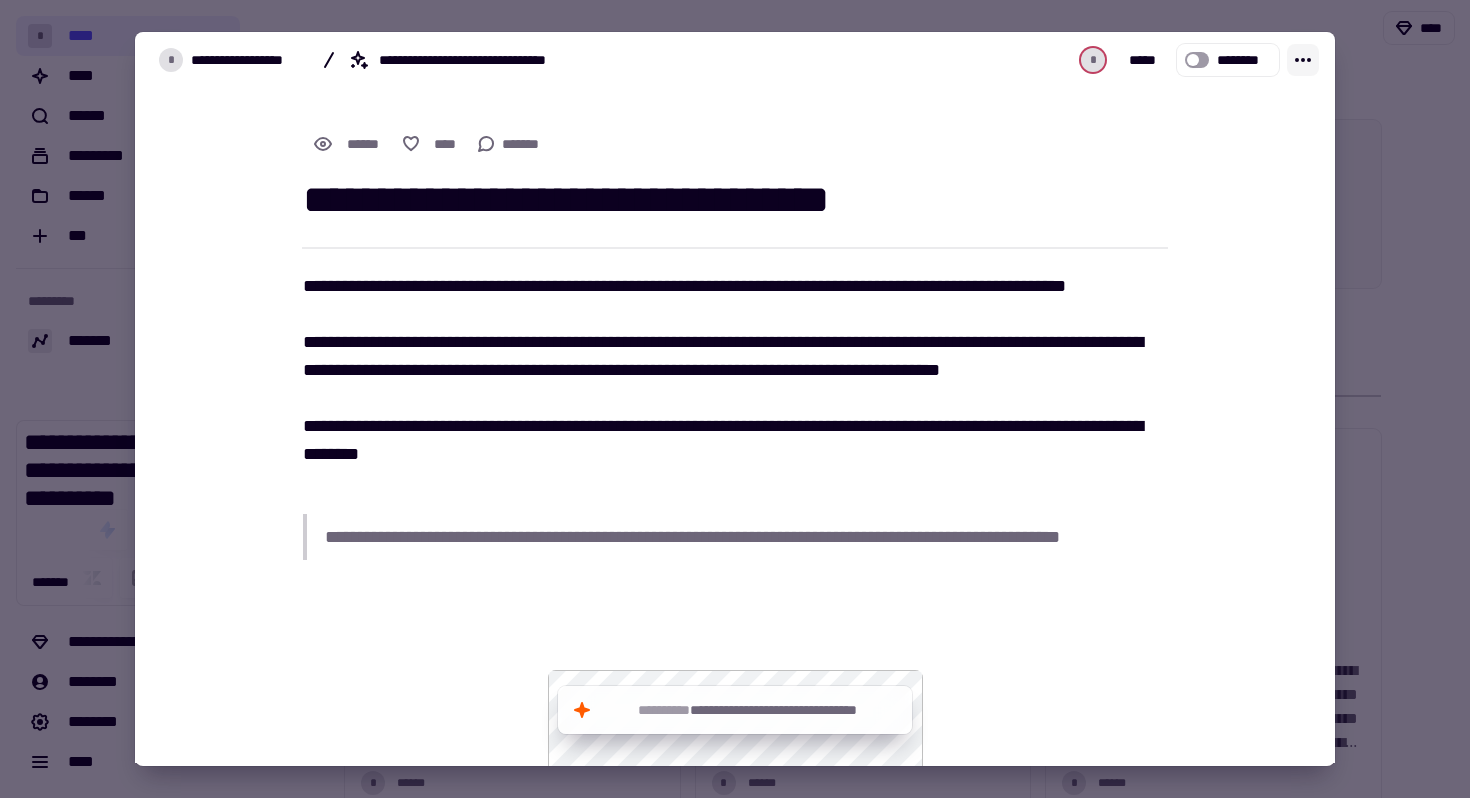 click 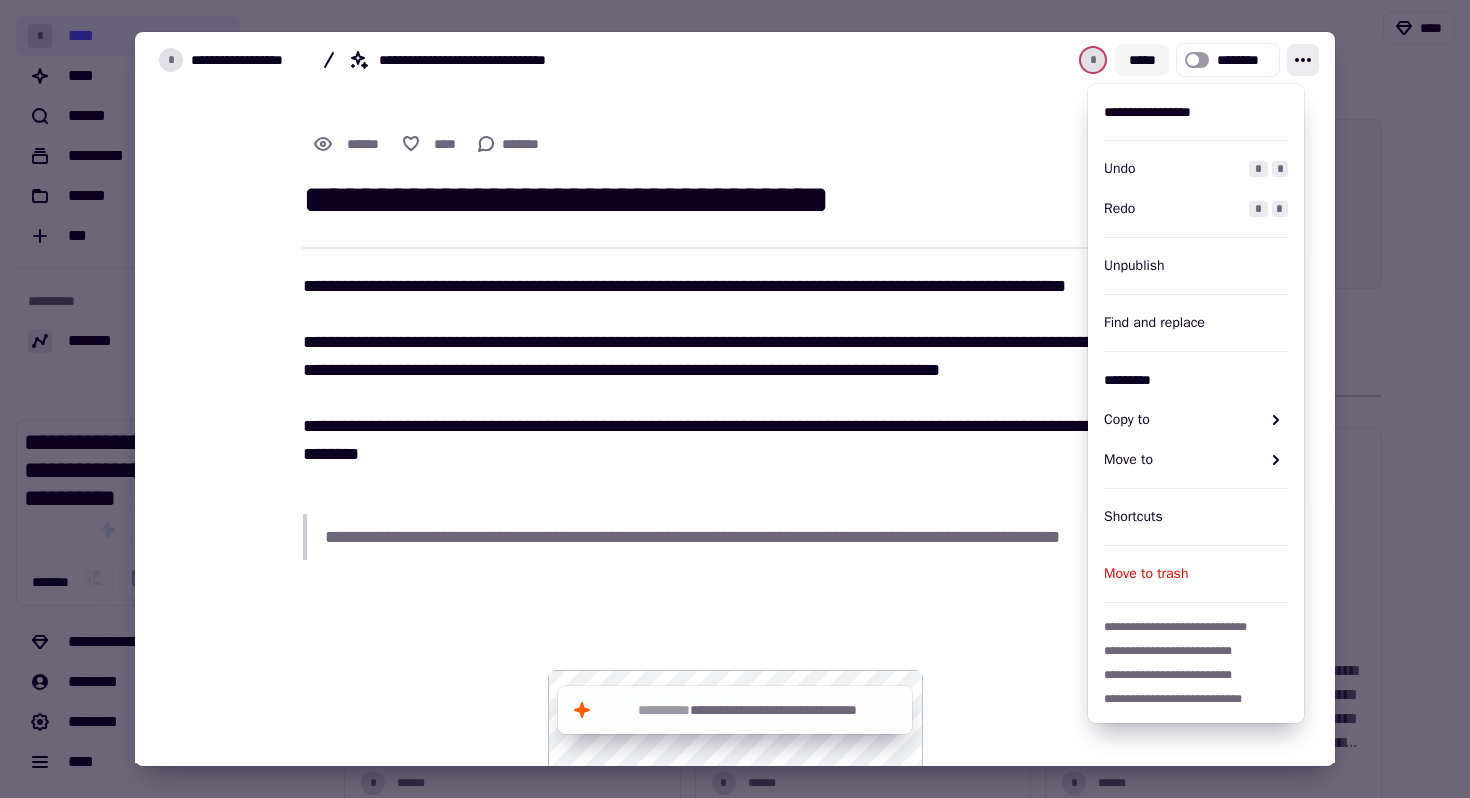 click on "*****" 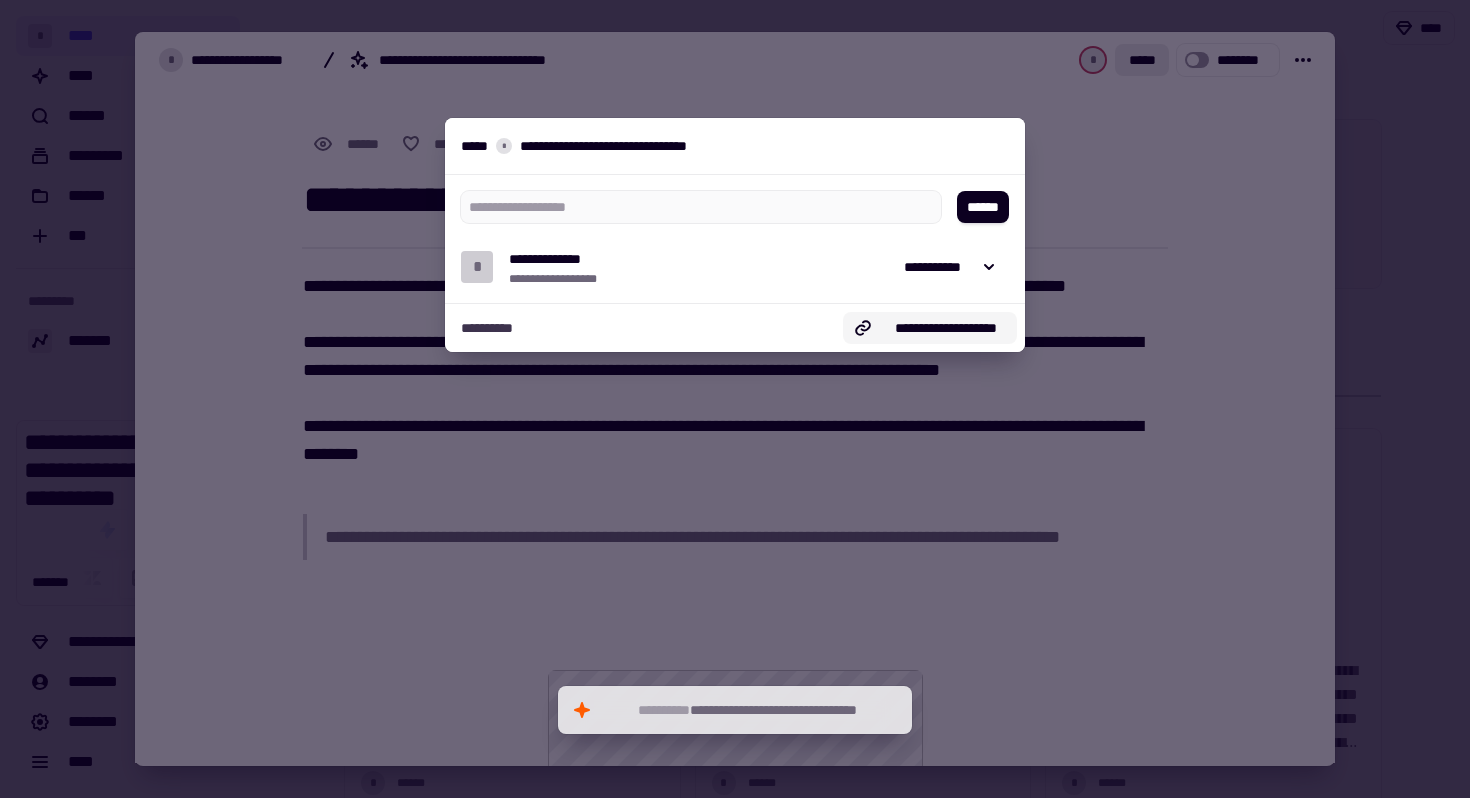 click on "**********" 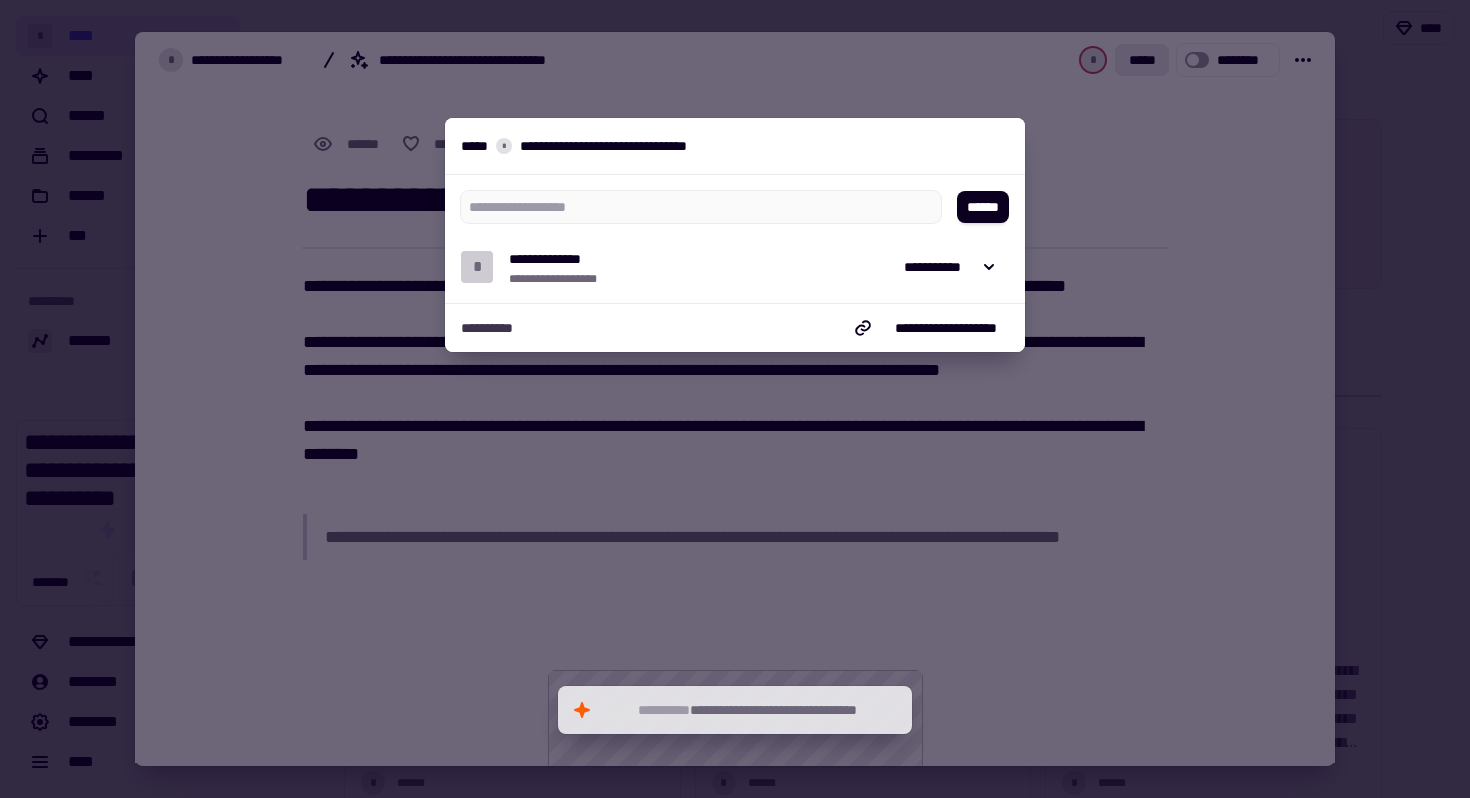 click at bounding box center [735, 399] 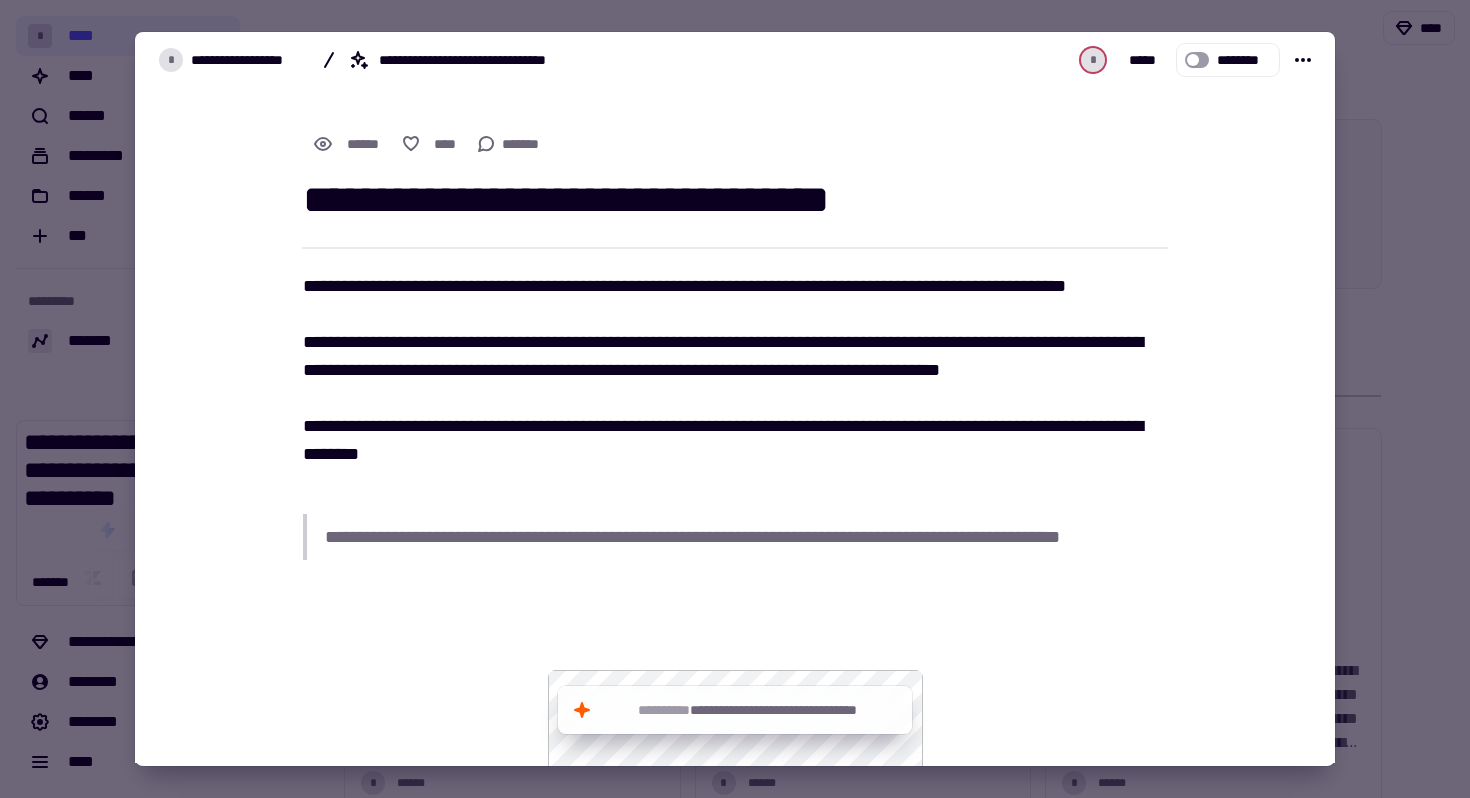 click at bounding box center [735, 399] 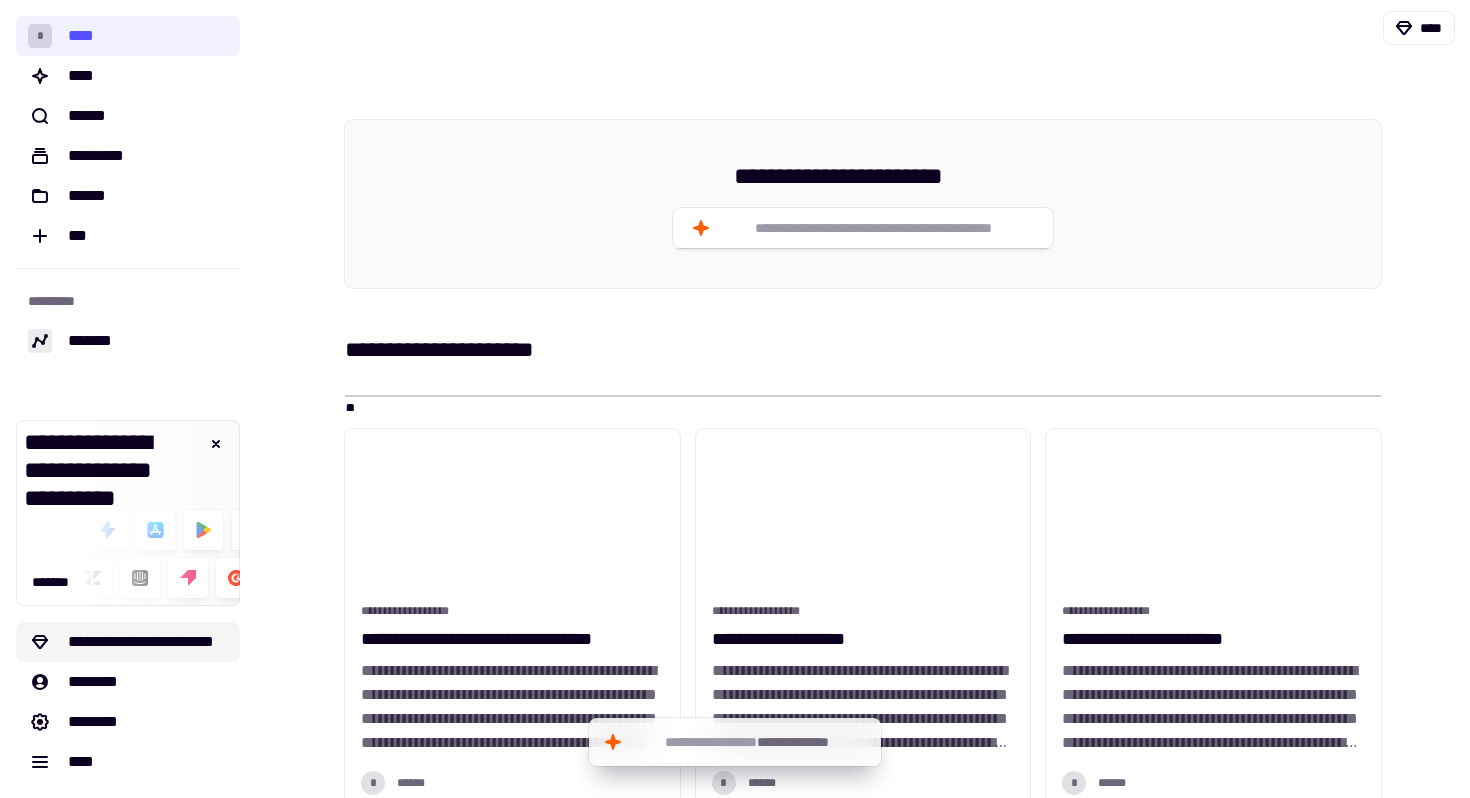 click on "**********" 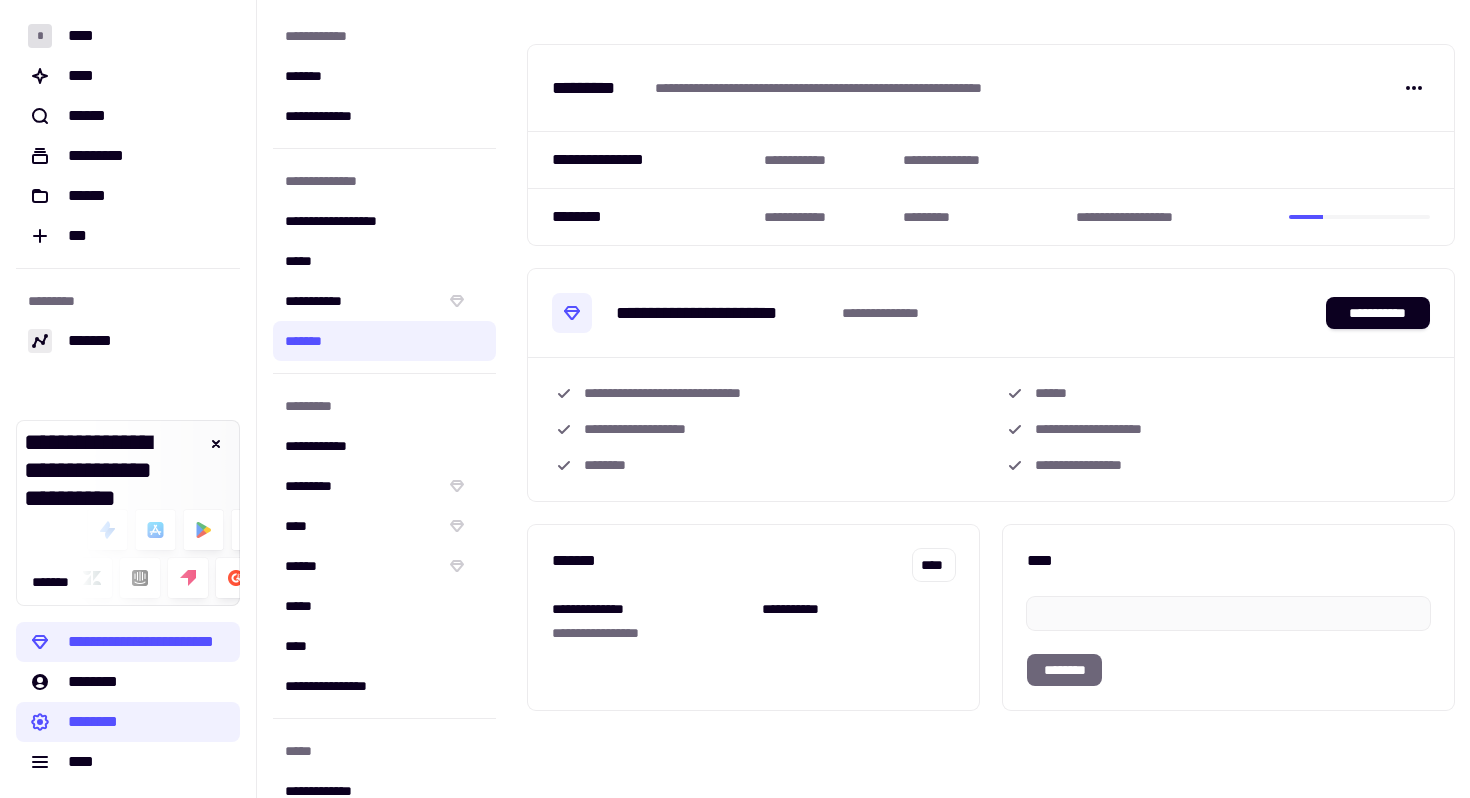 scroll, scrollTop: 2, scrollLeft: 0, axis: vertical 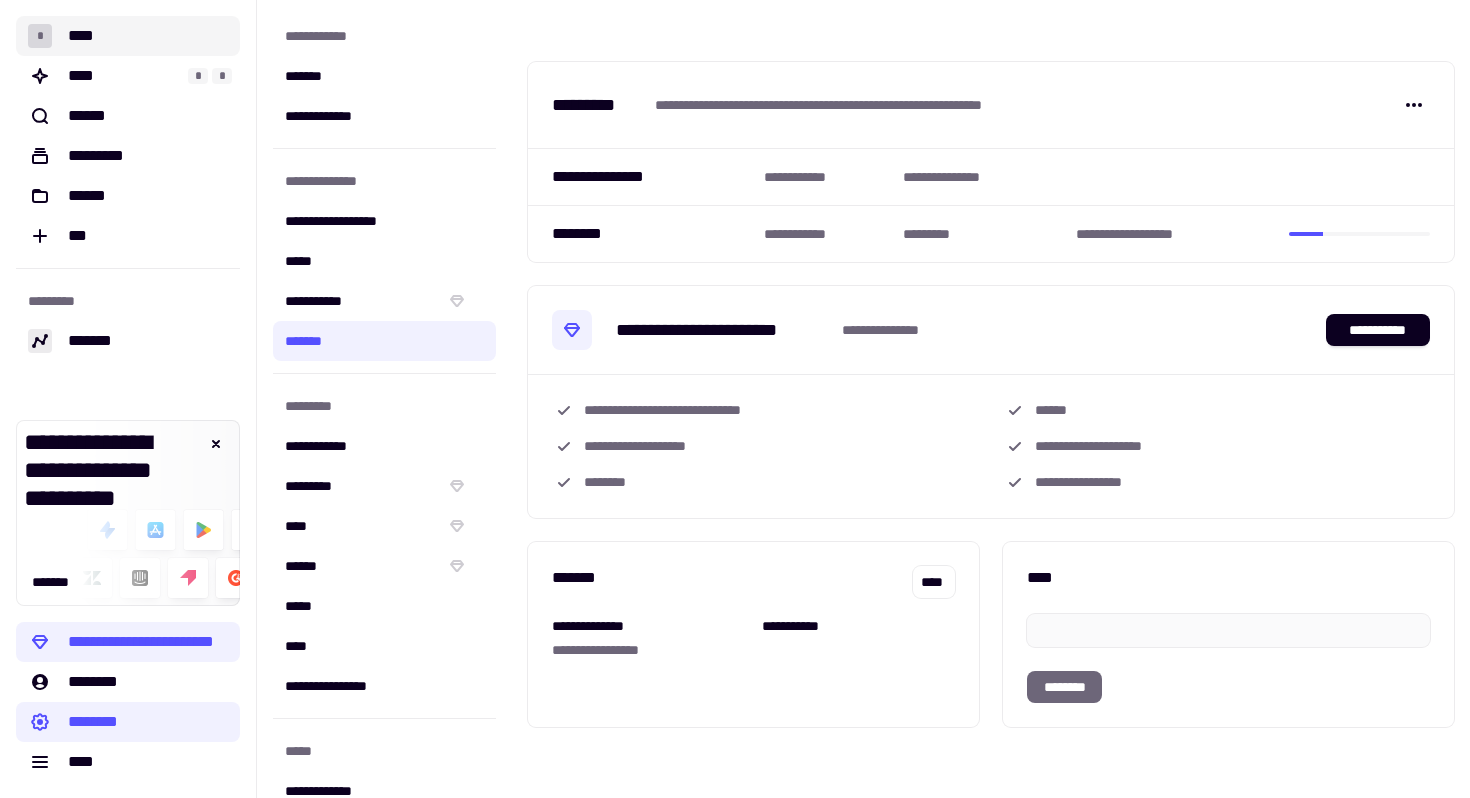 click on "* ****" 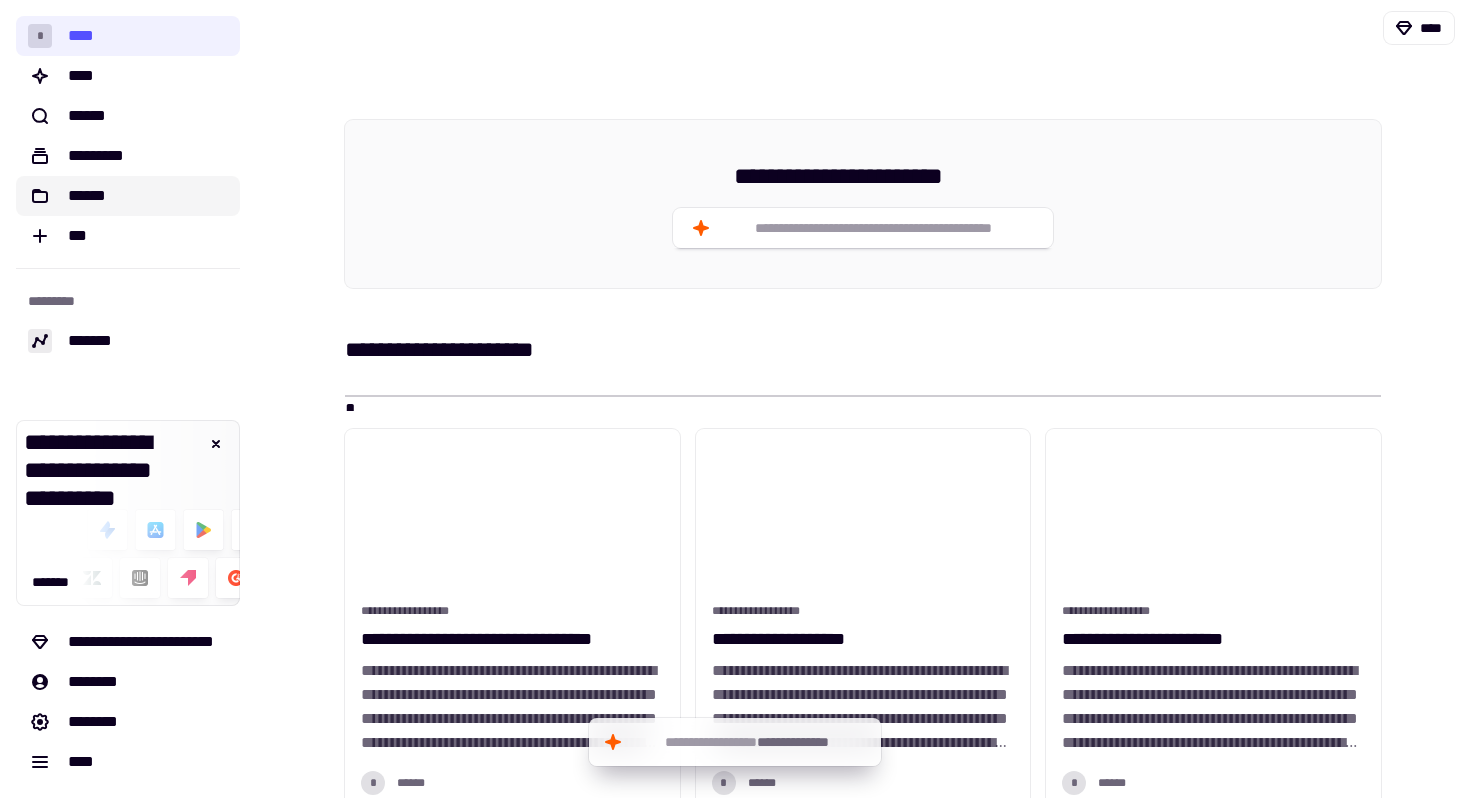 click on "******" 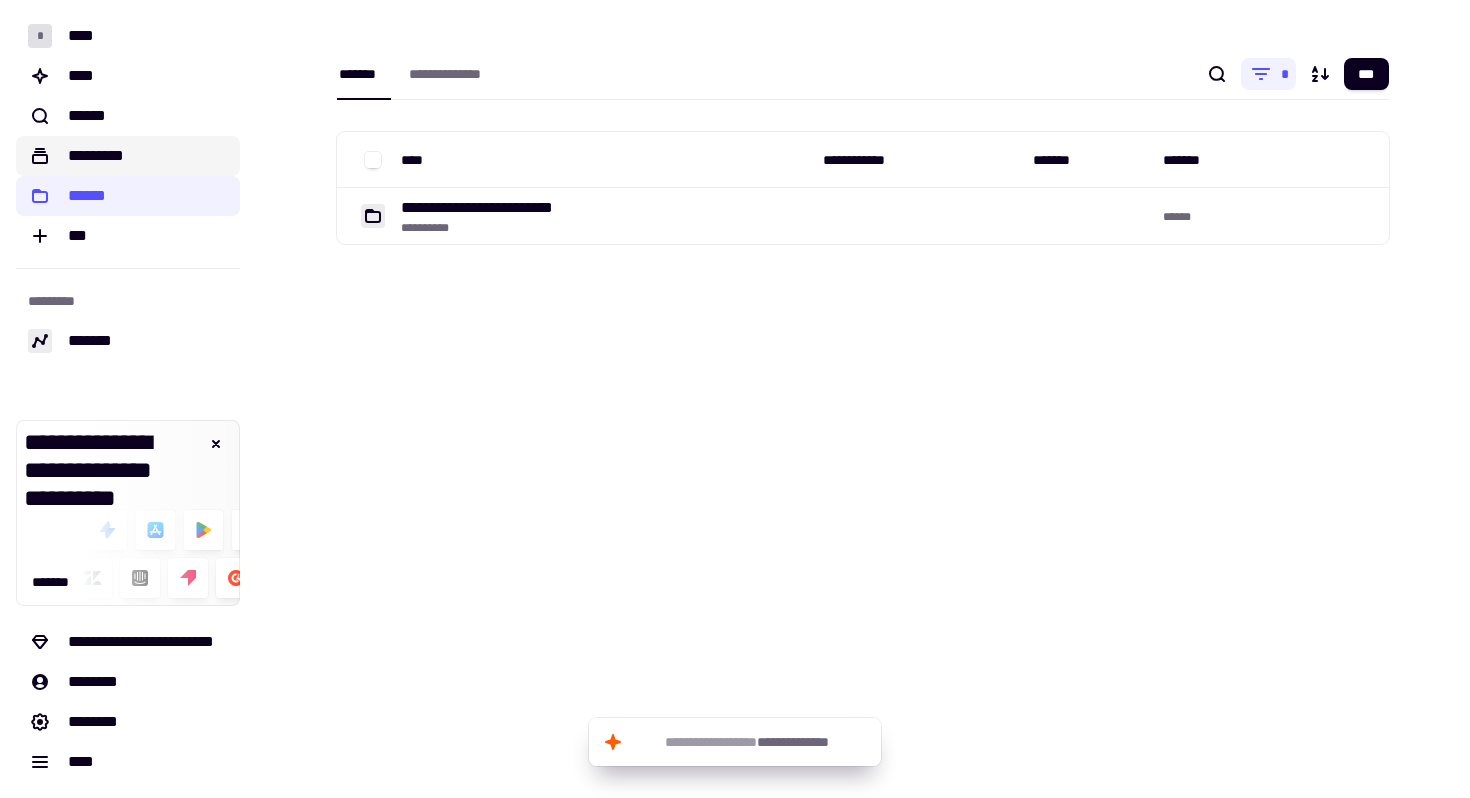 click on "*********" 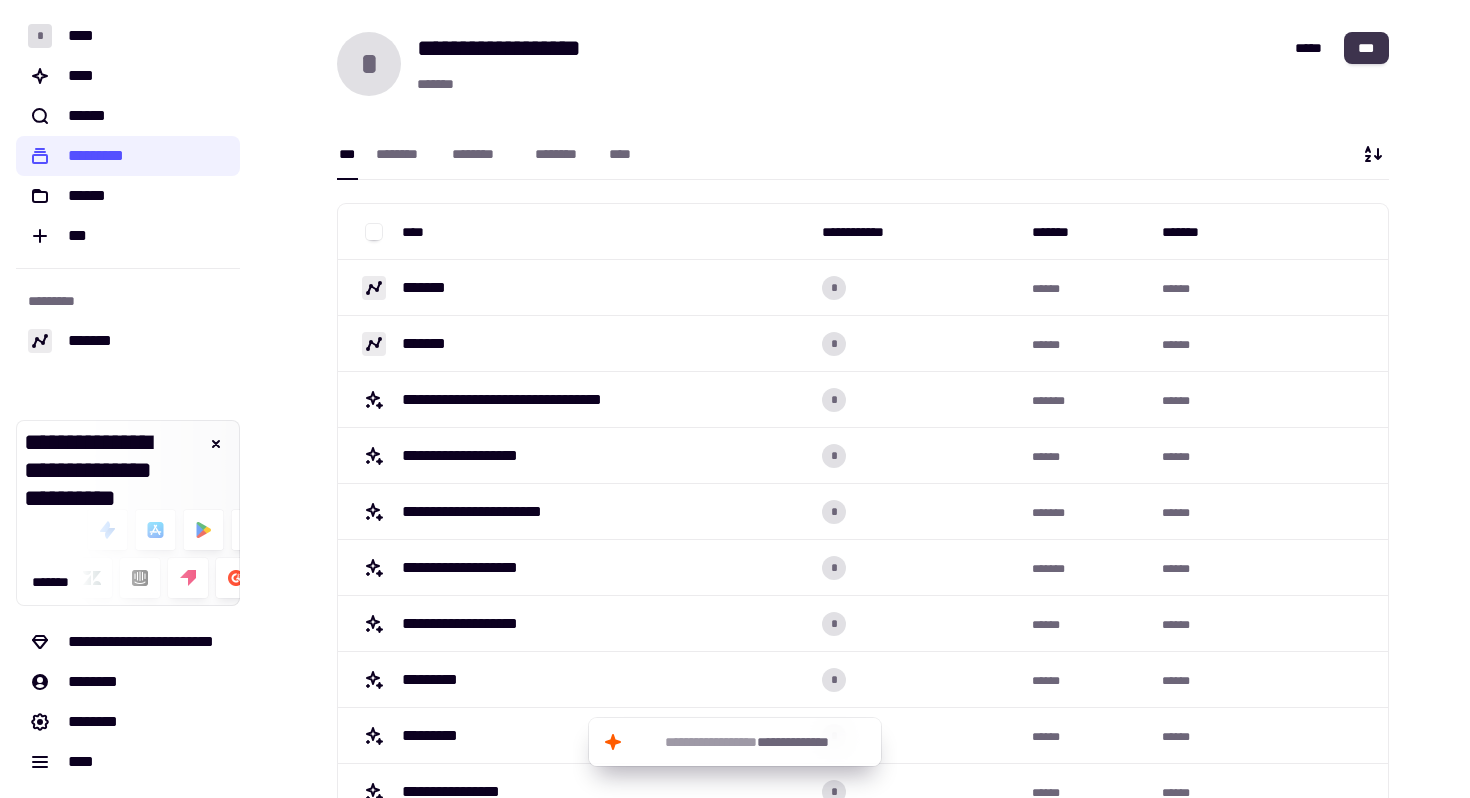 click on "***" 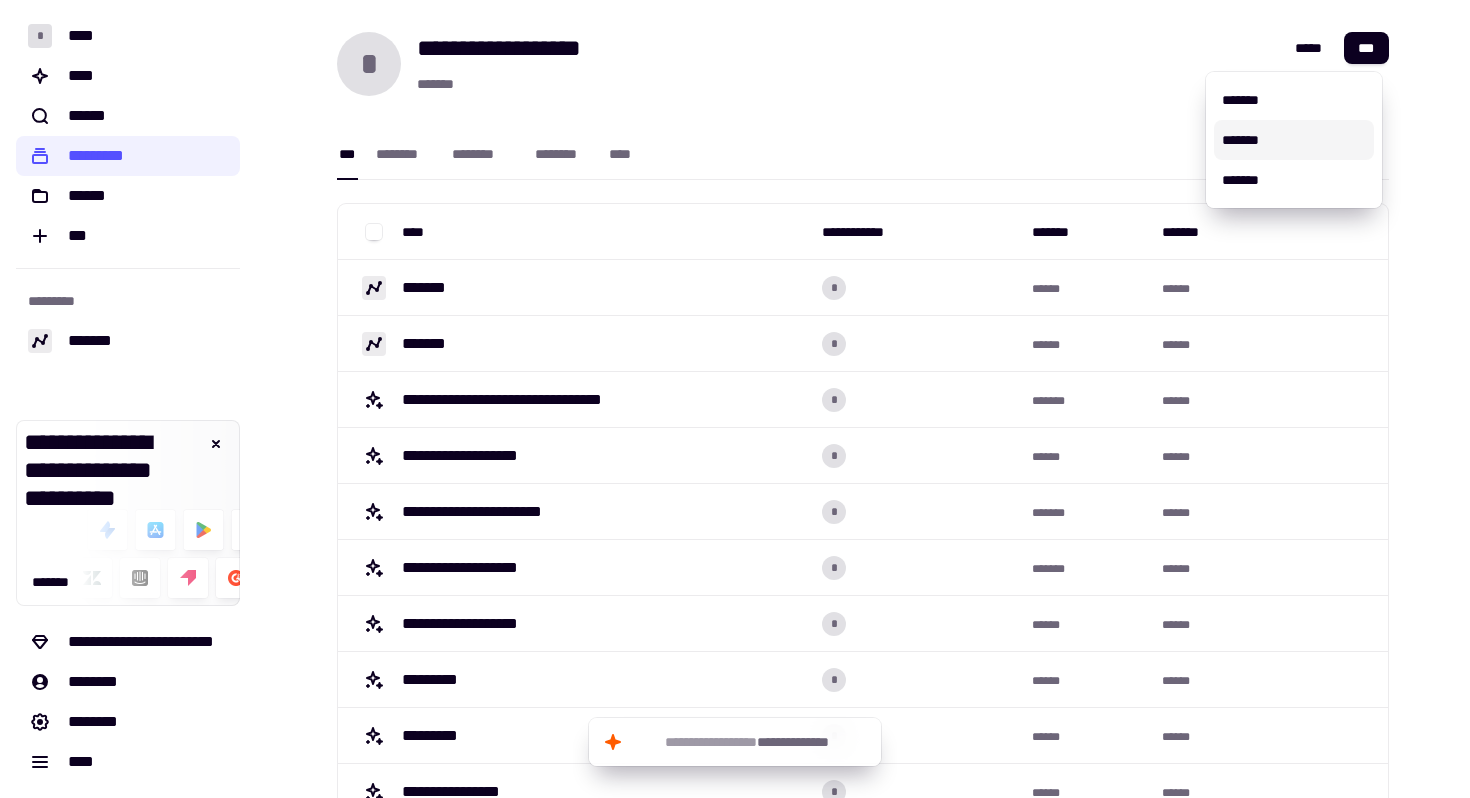 click on "*******" at bounding box center [1290, 140] 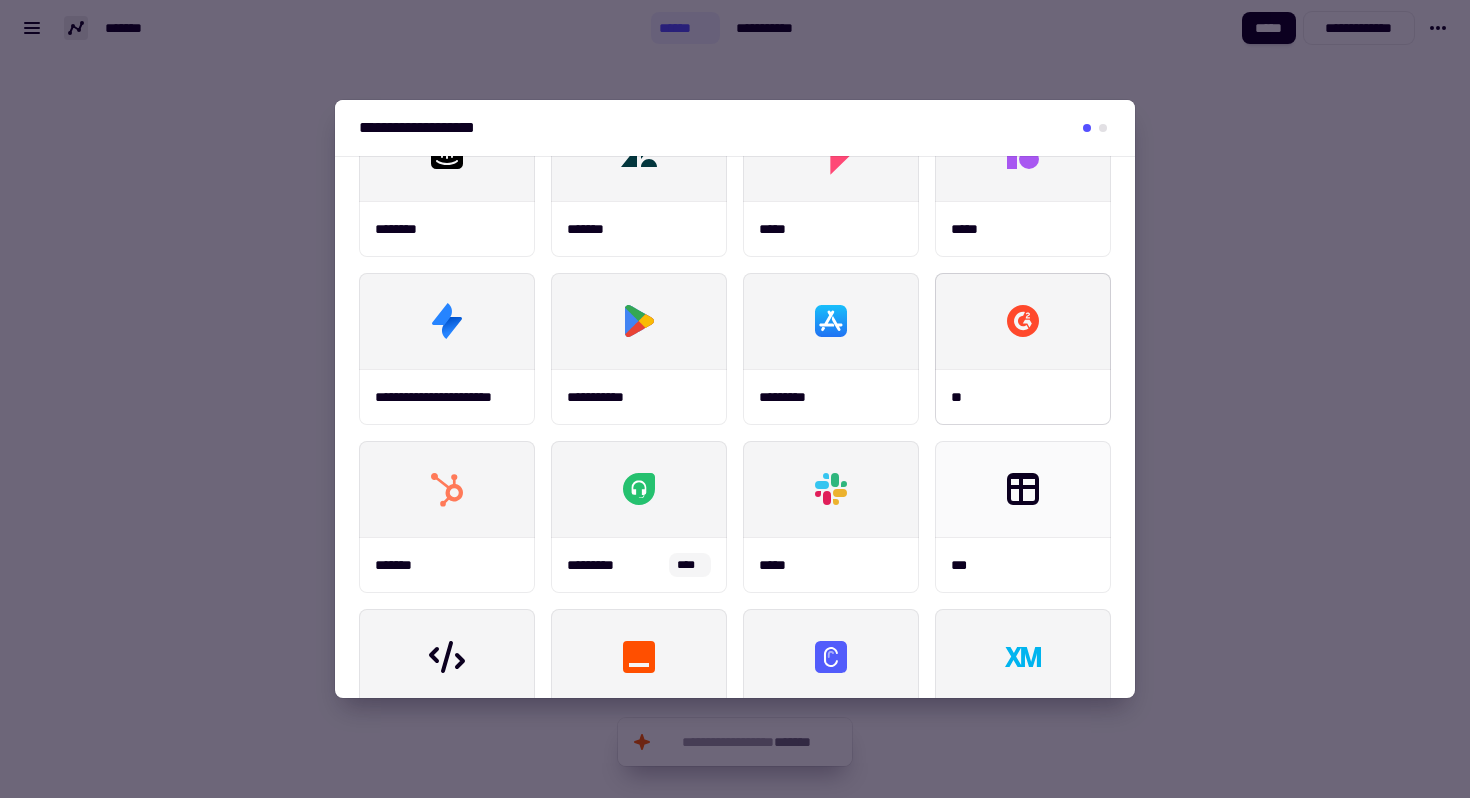 scroll, scrollTop: 105, scrollLeft: 0, axis: vertical 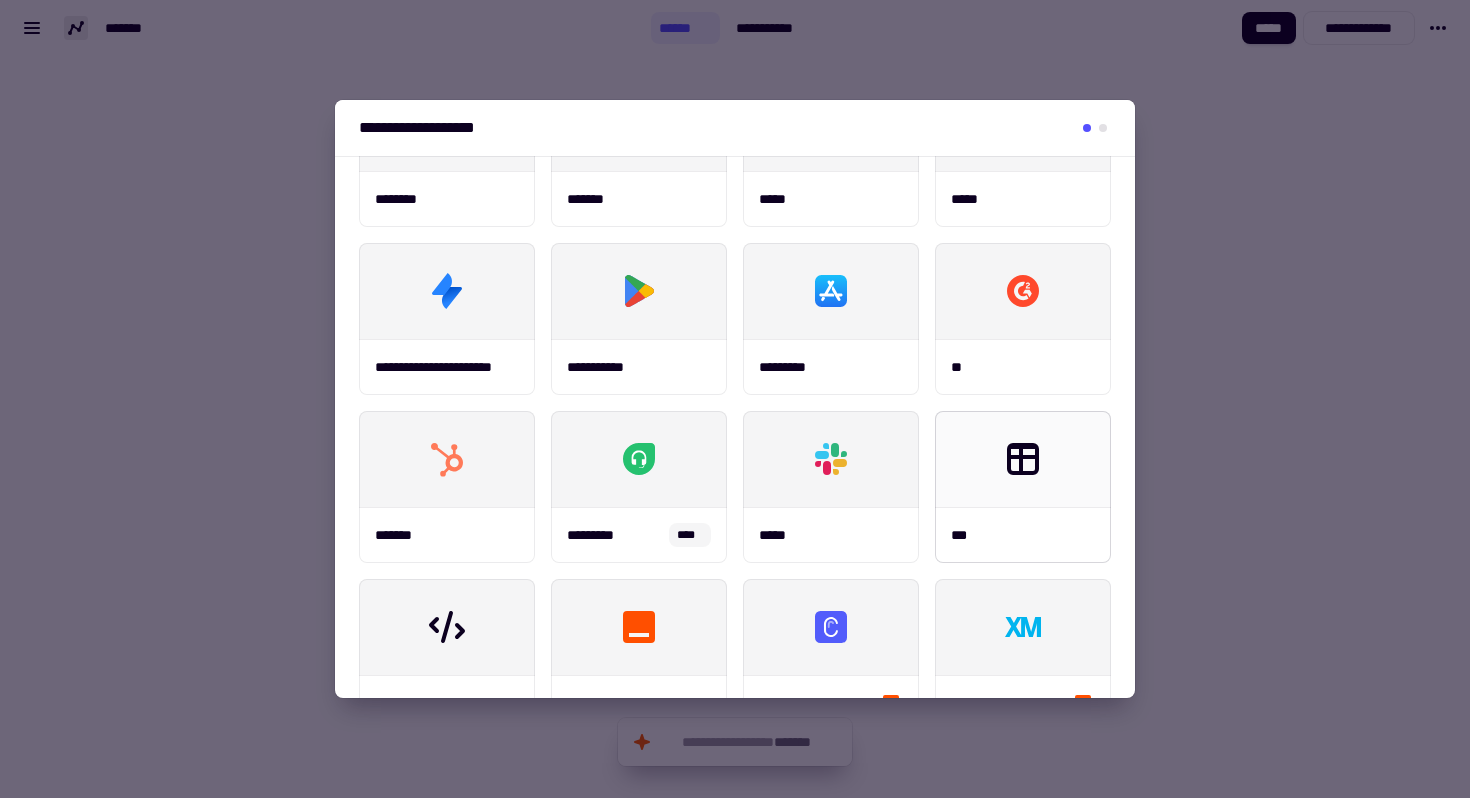 click 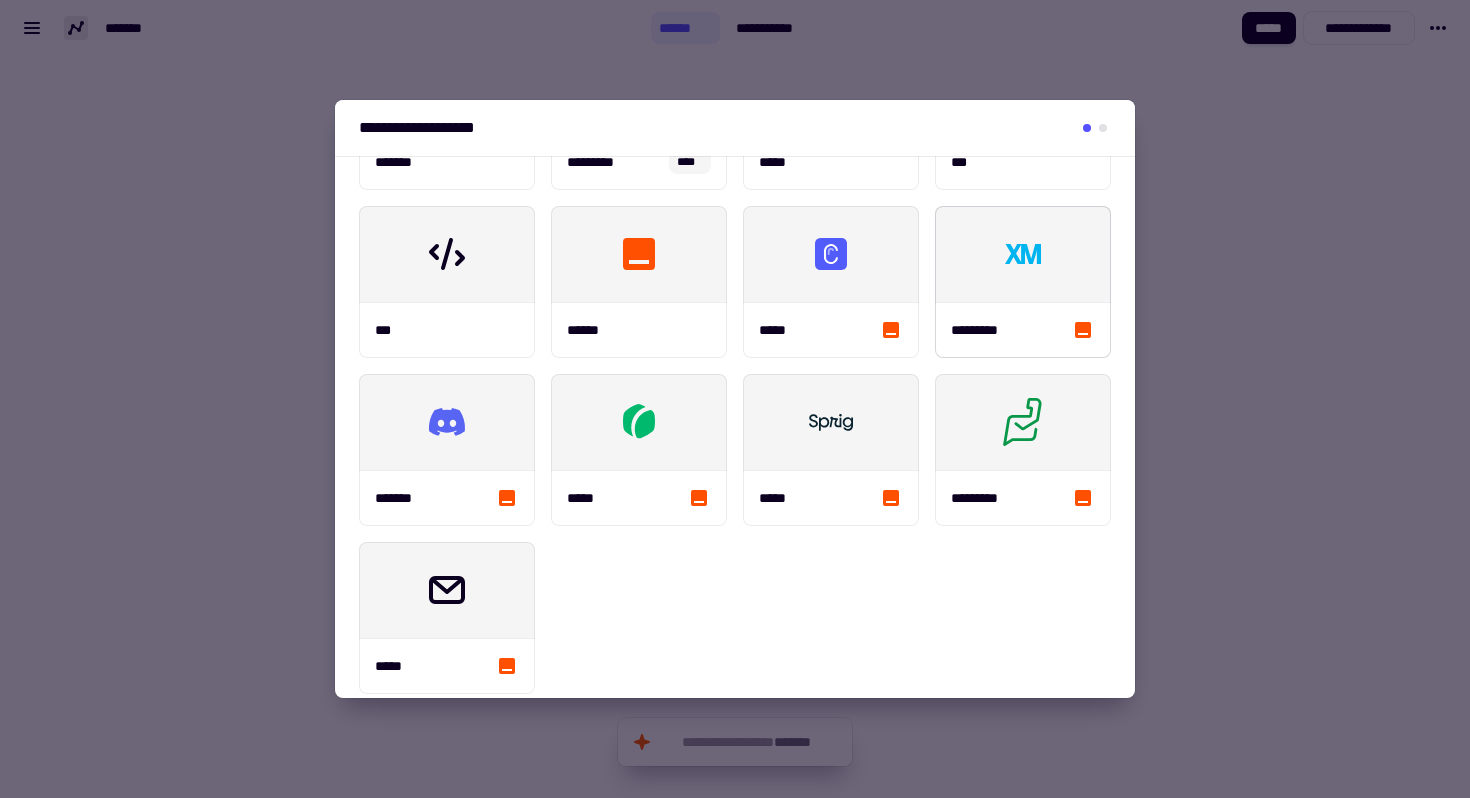 scroll, scrollTop: 489, scrollLeft: 0, axis: vertical 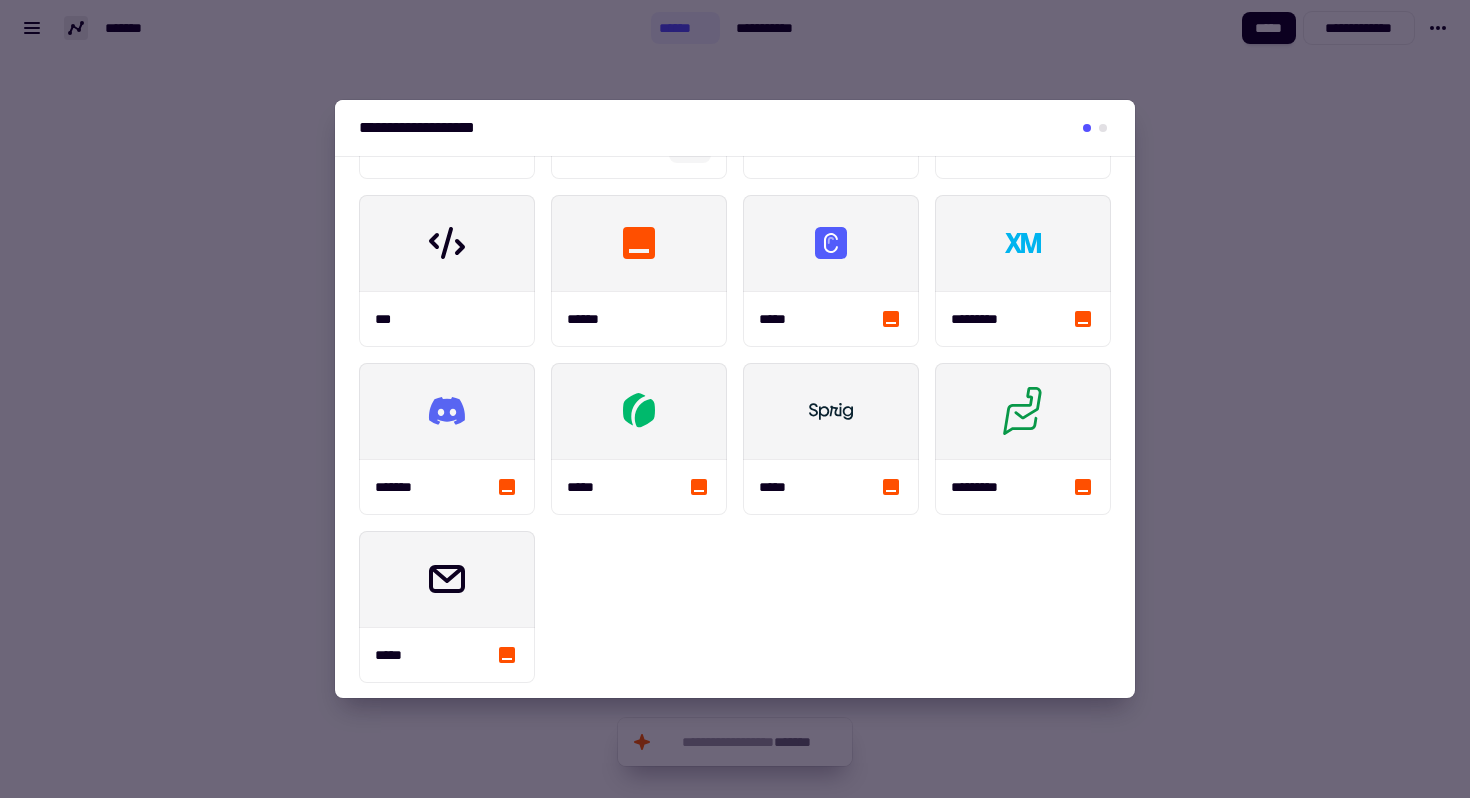 click at bounding box center (735, 399) 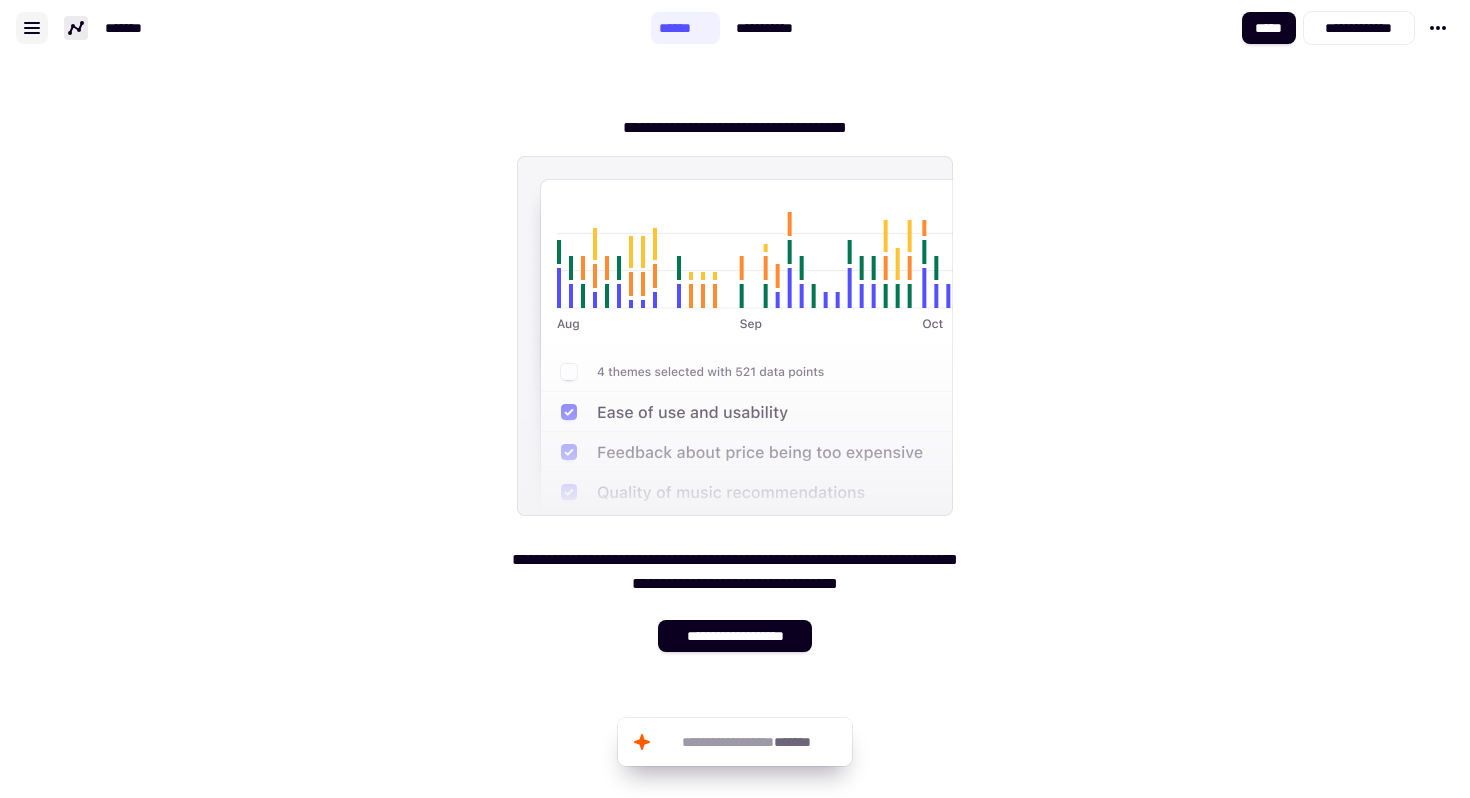 click 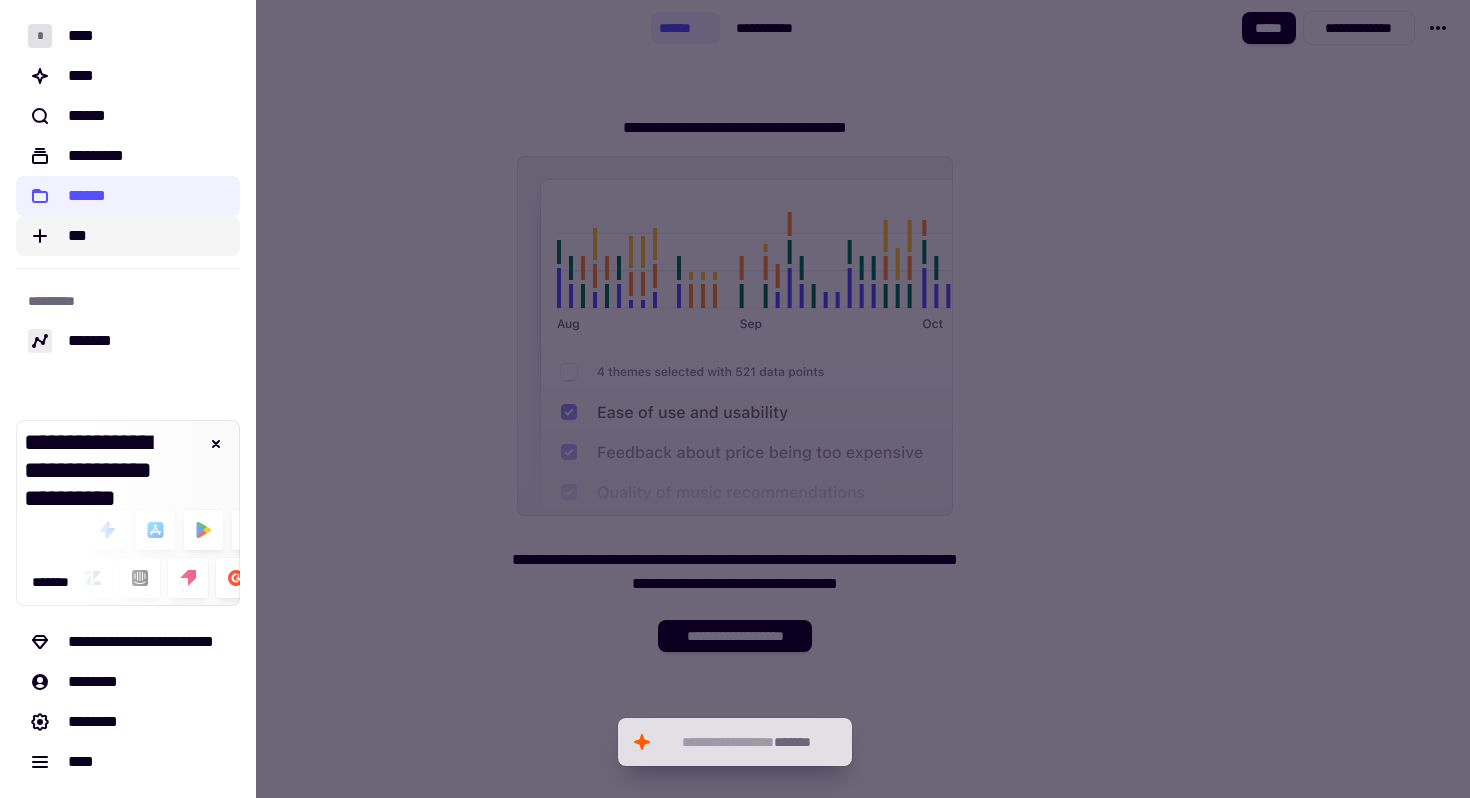 click on "***" 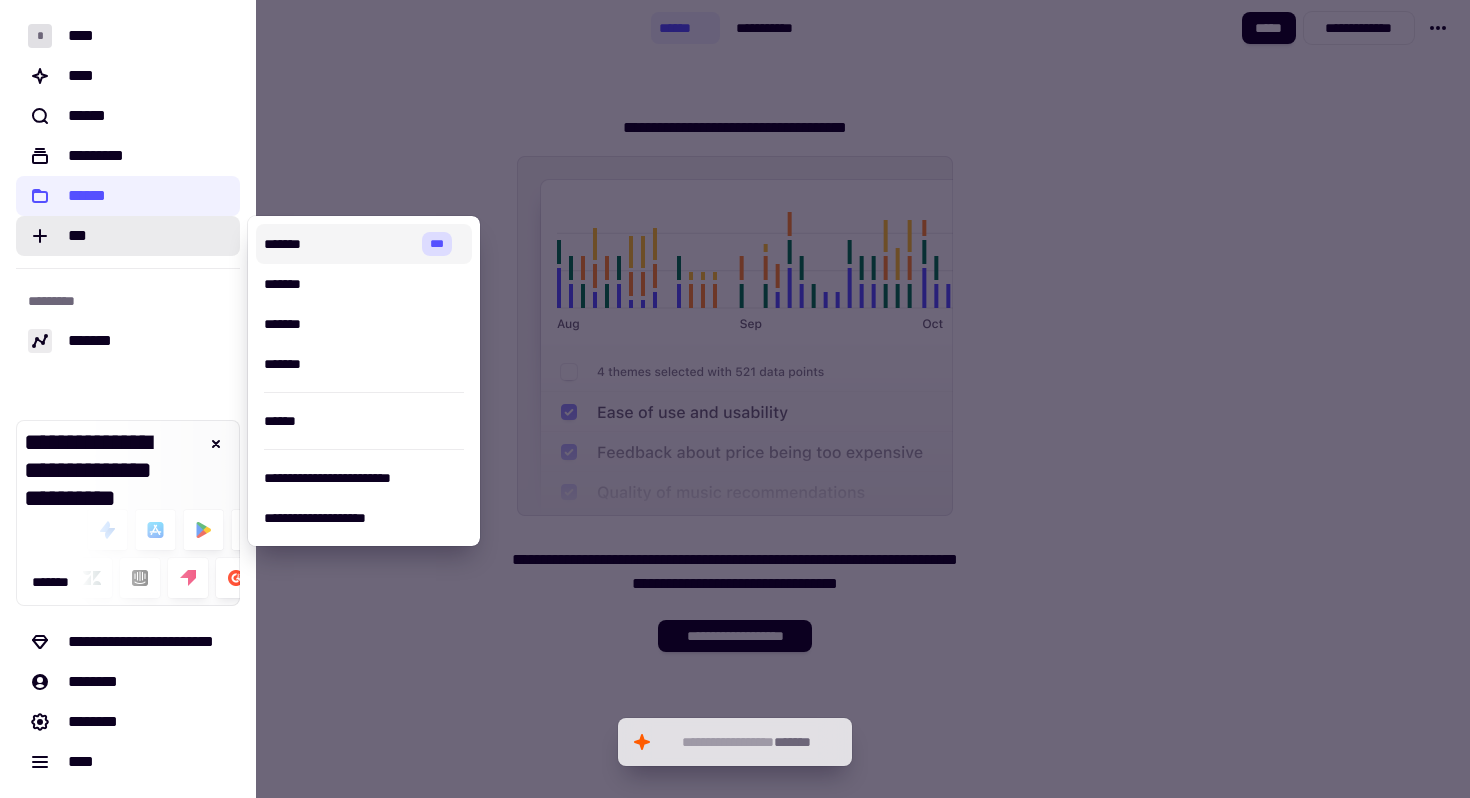 click at bounding box center [735, 399] 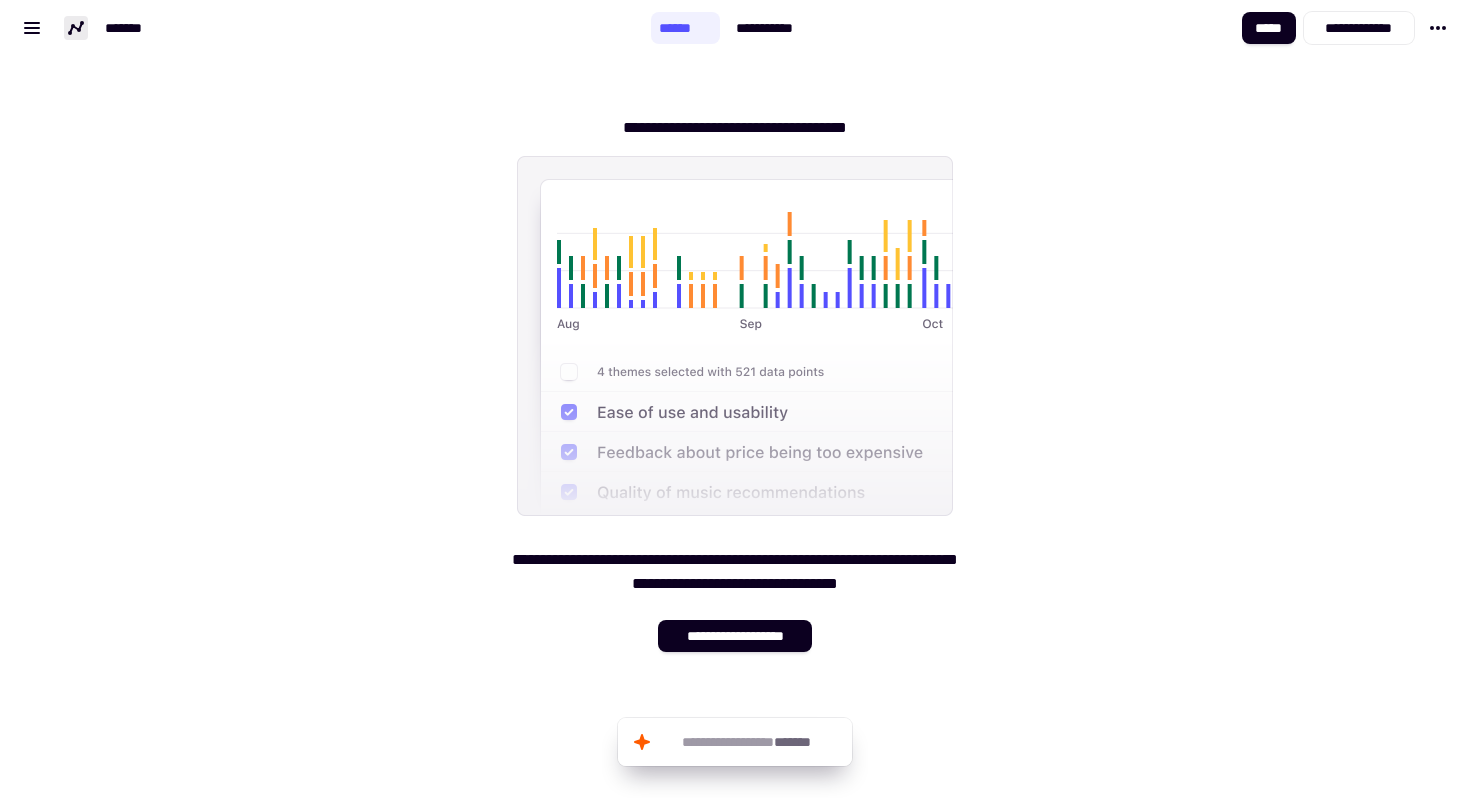 click on "**********" at bounding box center (735, 376) 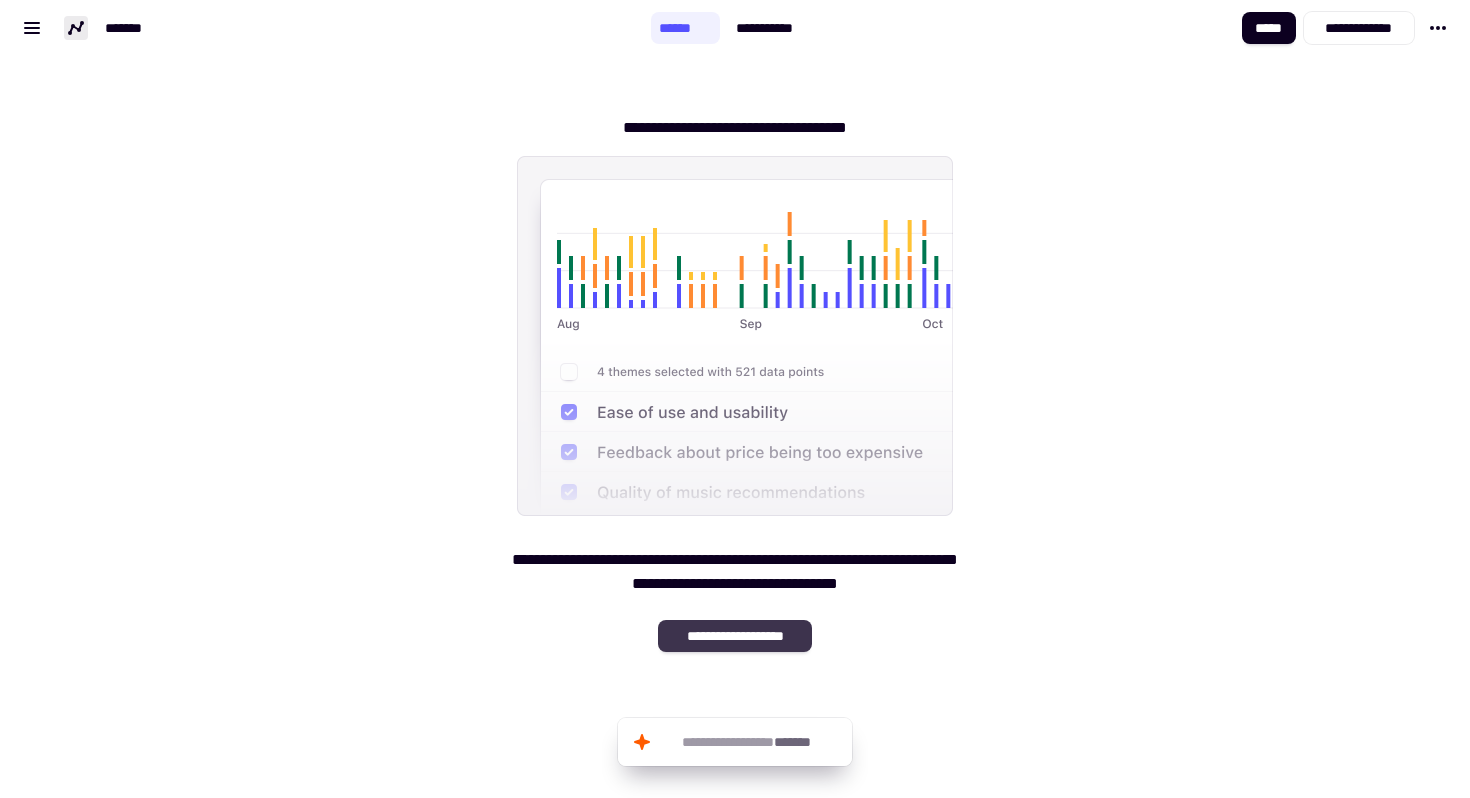 click on "**********" 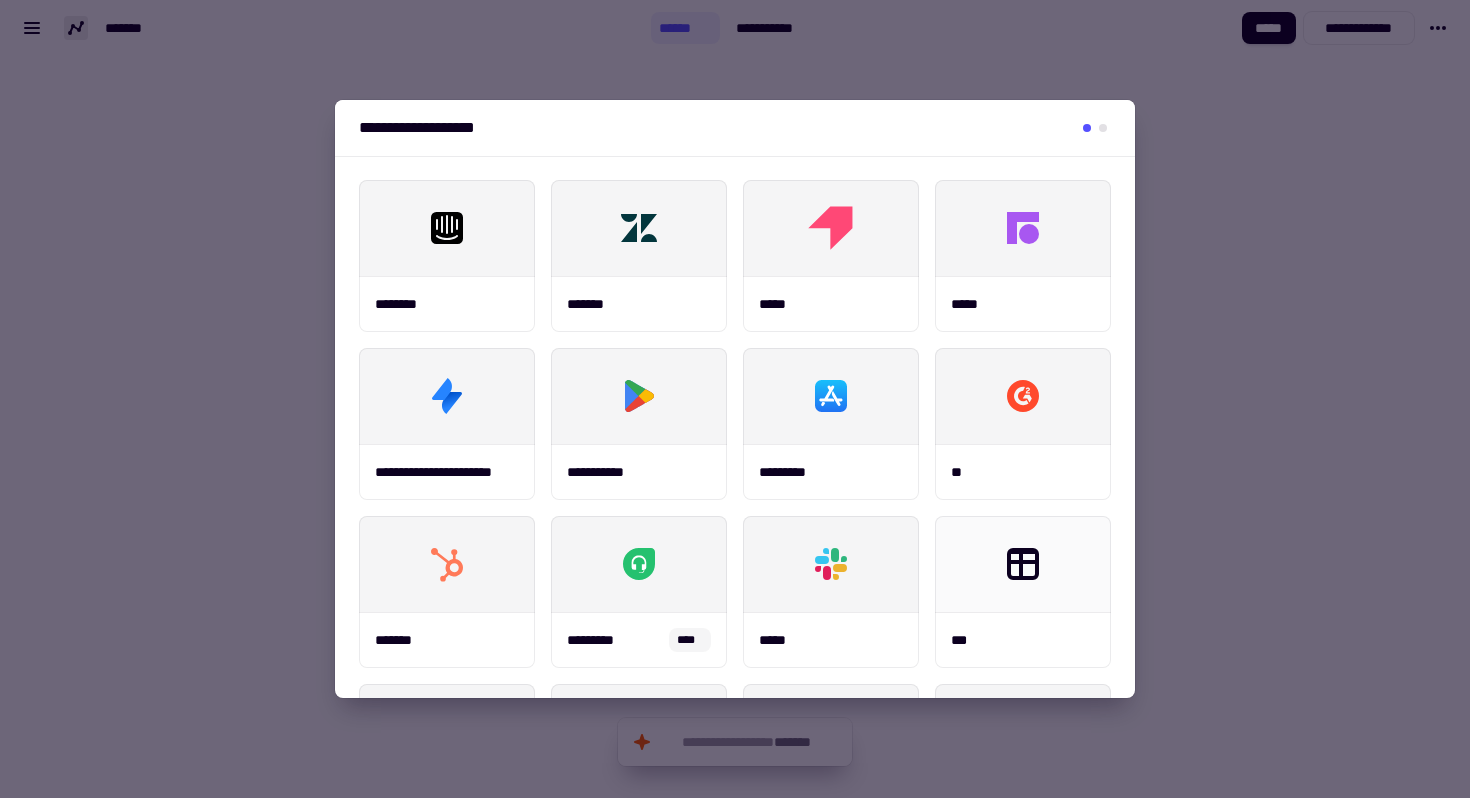drag, startPoint x: 1330, startPoint y: 428, endPoint x: 1308, endPoint y: 424, distance: 22.36068 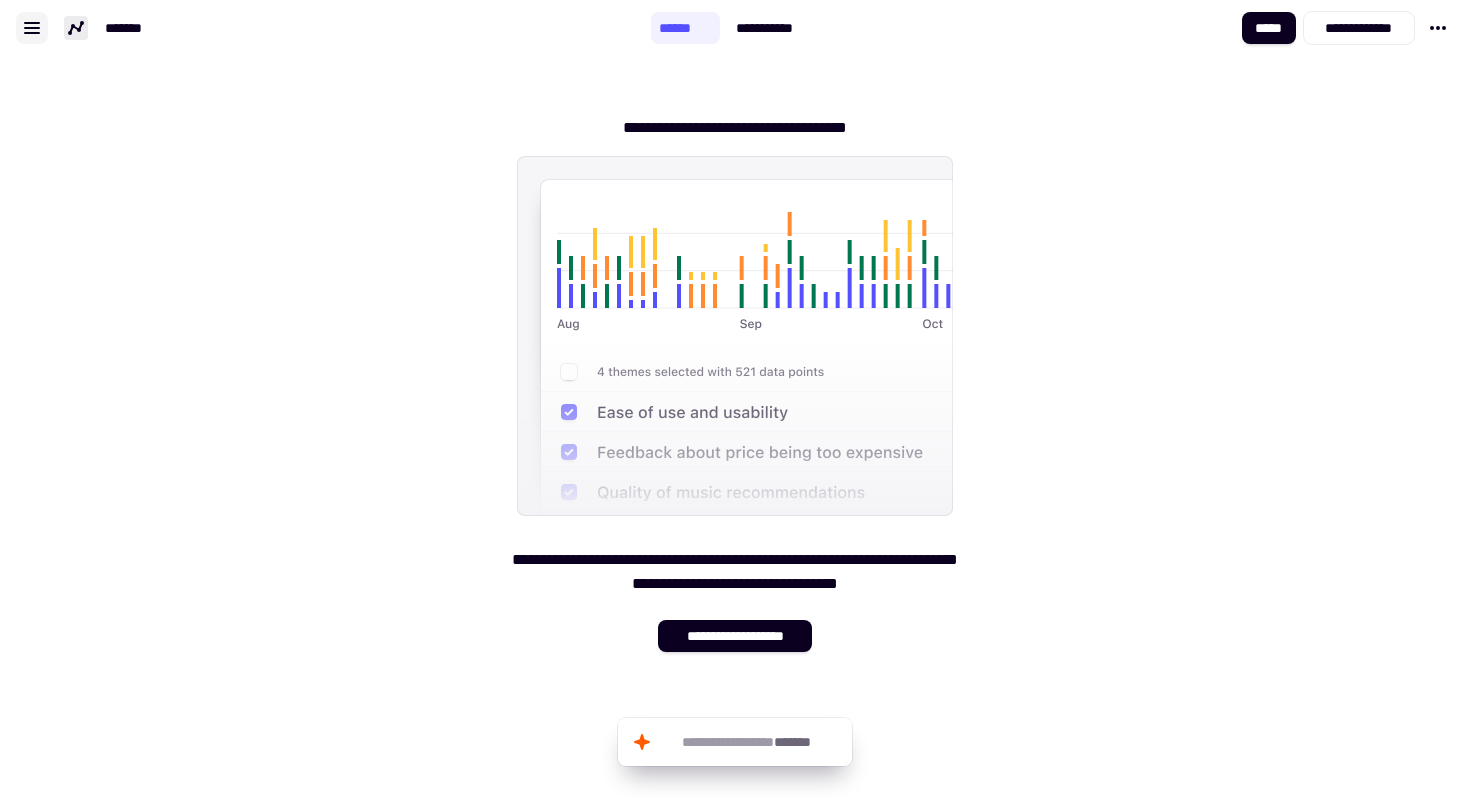 click 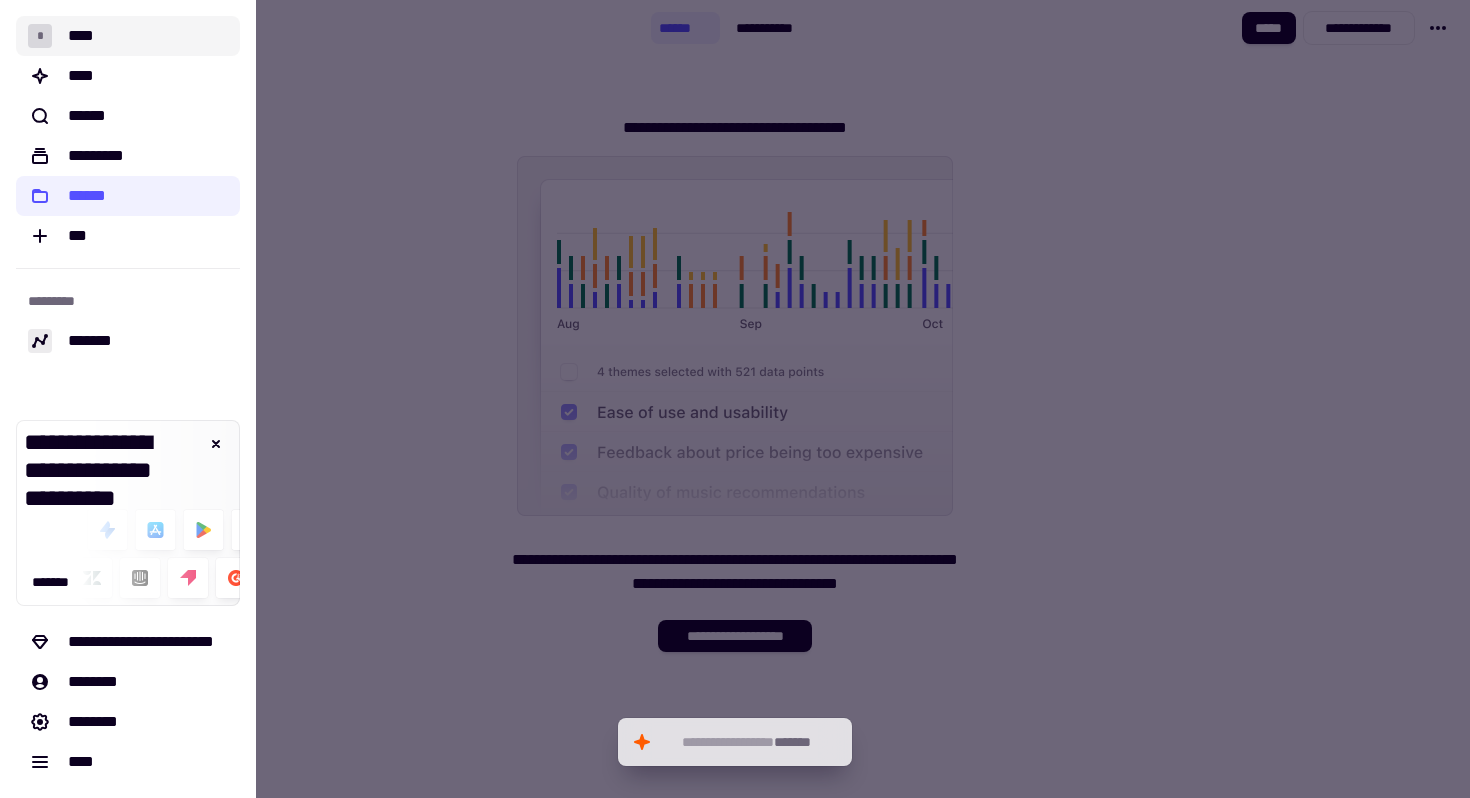 click on "* ****" 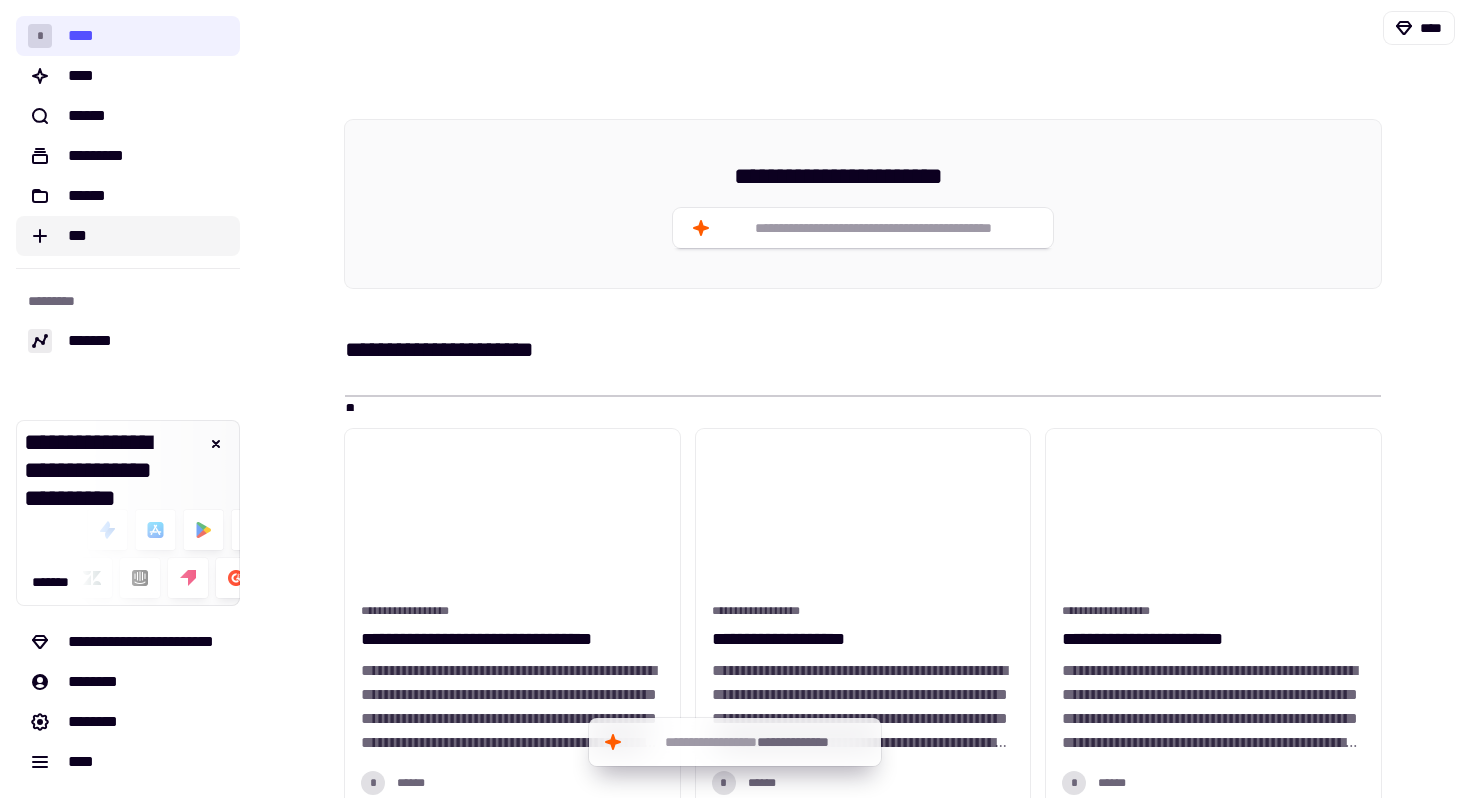 click on "***" 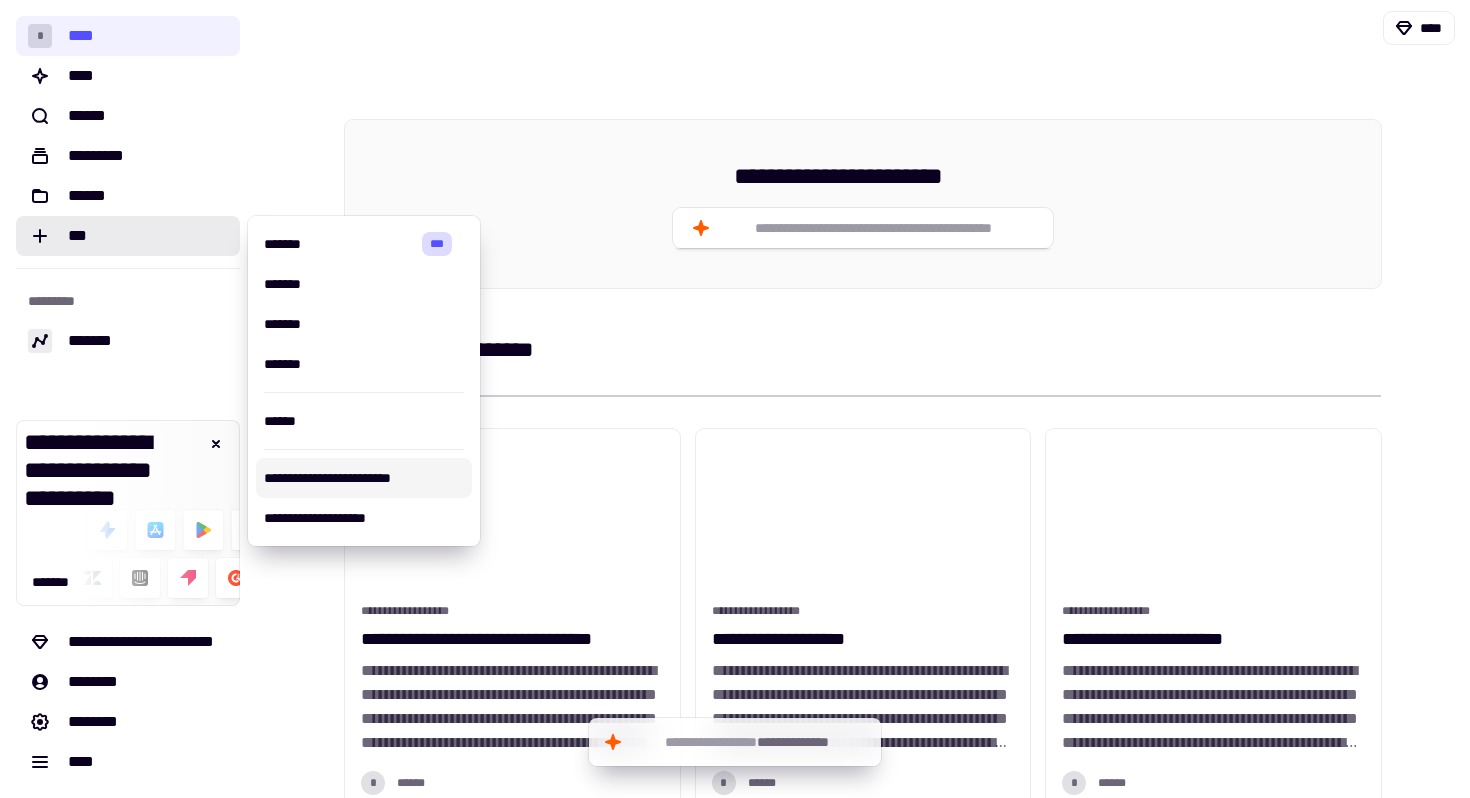 click on "**********" at bounding box center (364, 478) 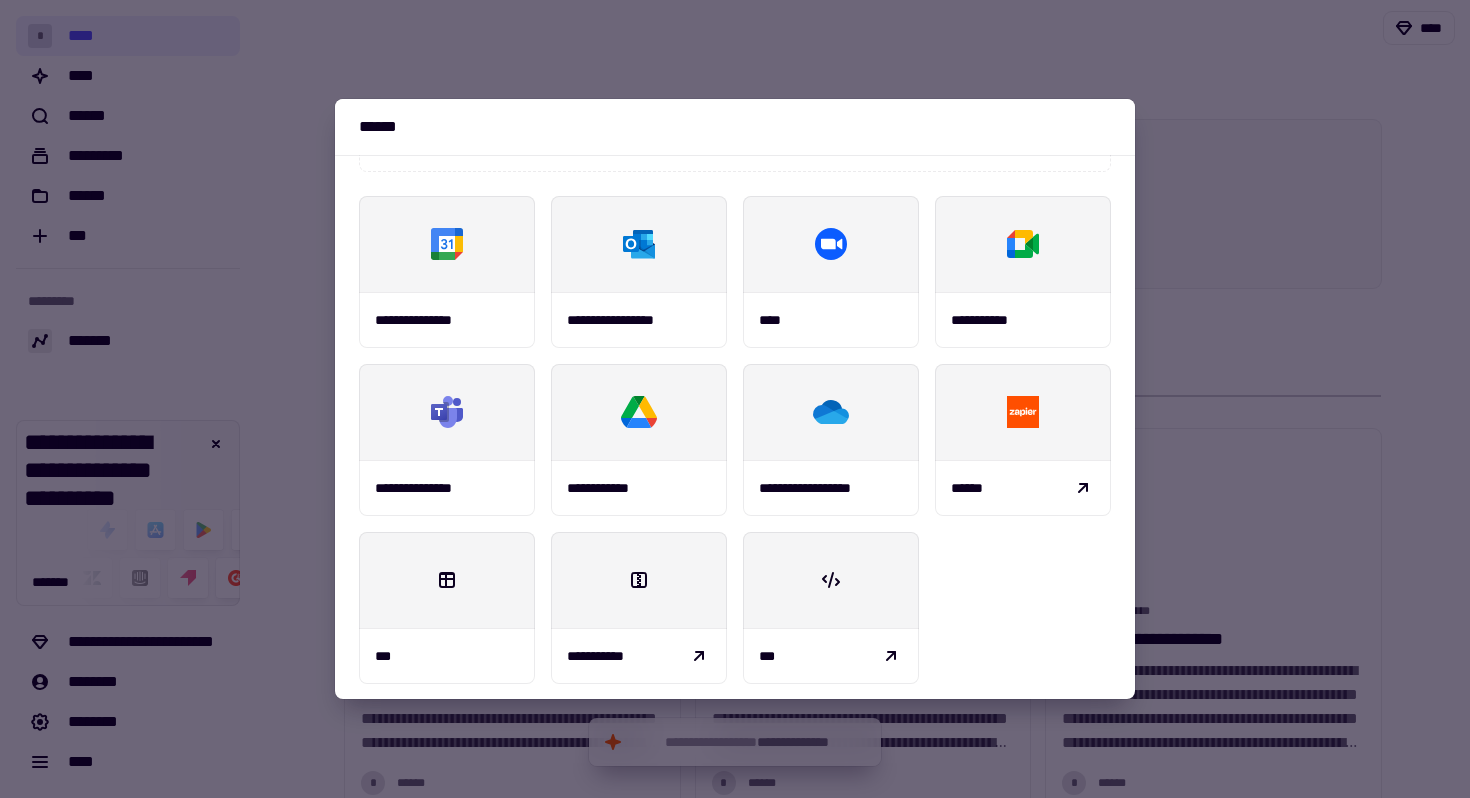 scroll, scrollTop: 234, scrollLeft: 0, axis: vertical 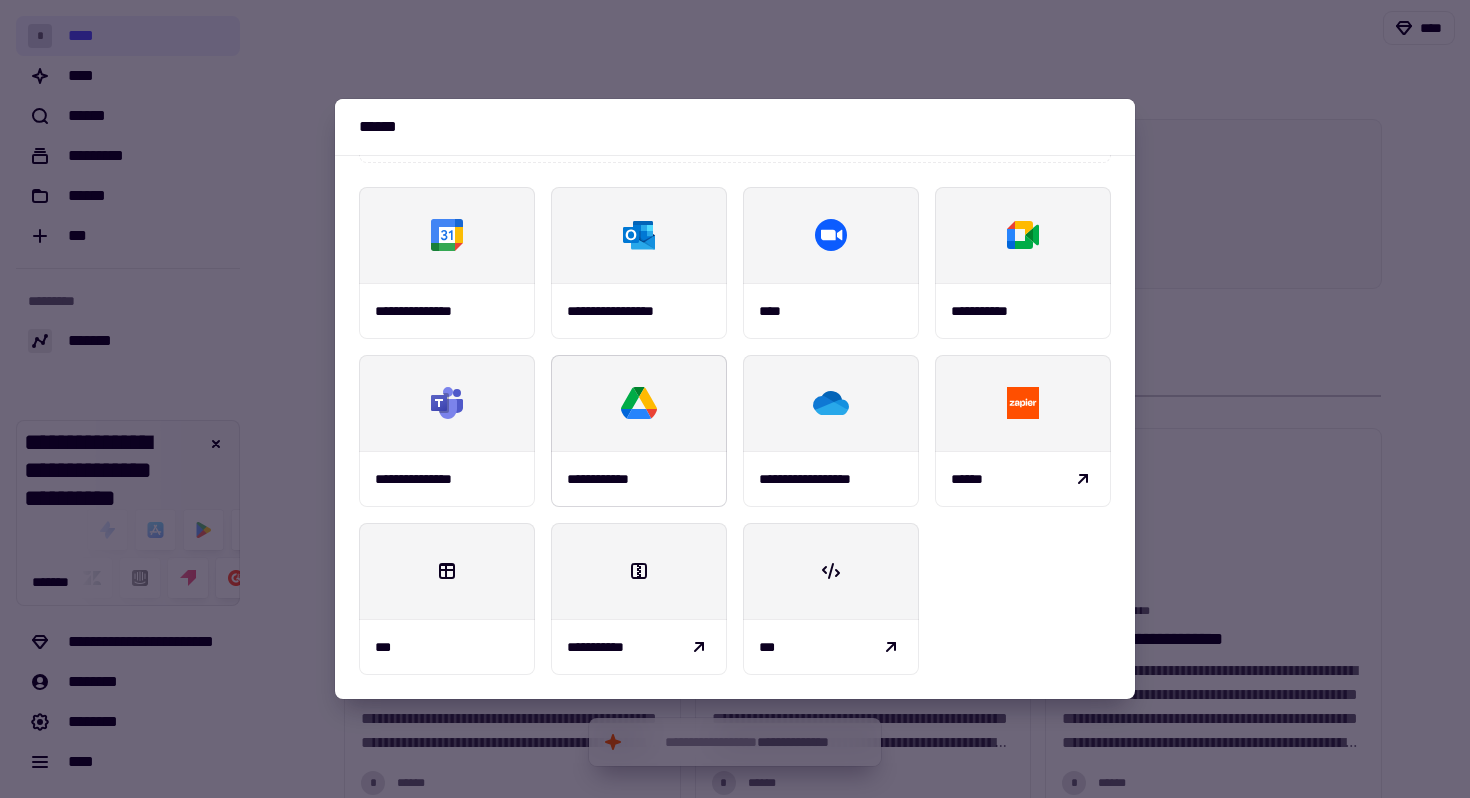 click 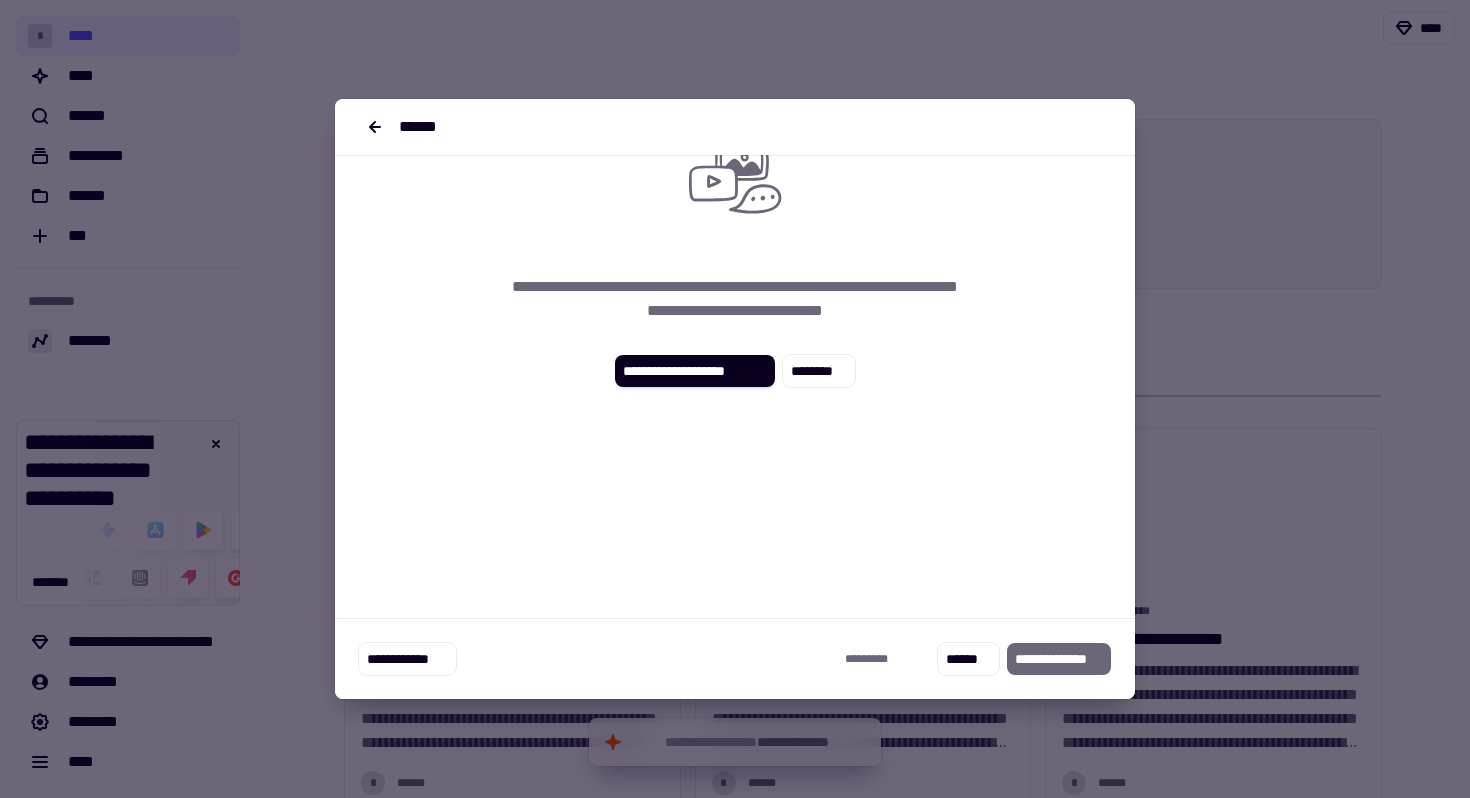 scroll, scrollTop: 0, scrollLeft: 0, axis: both 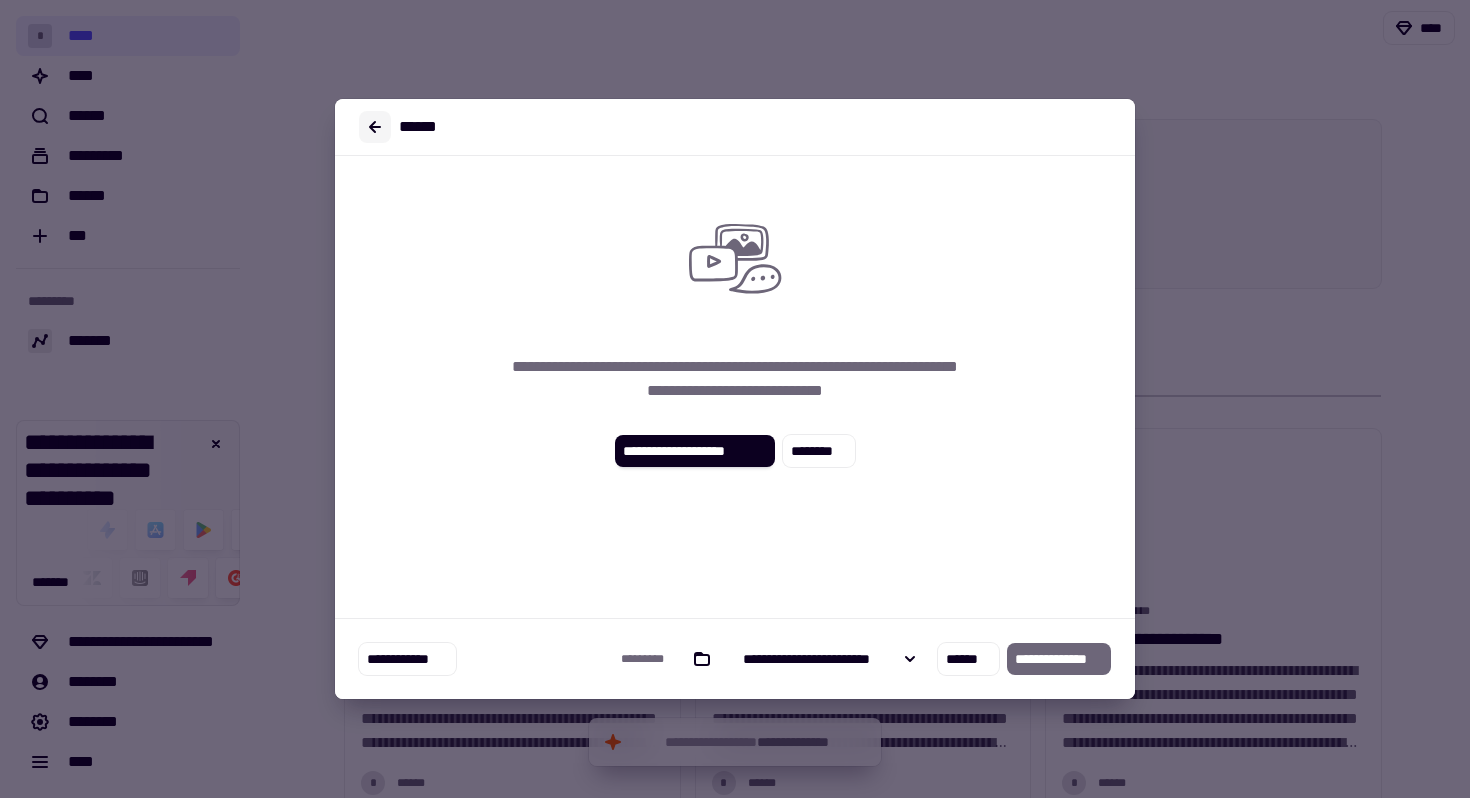 click 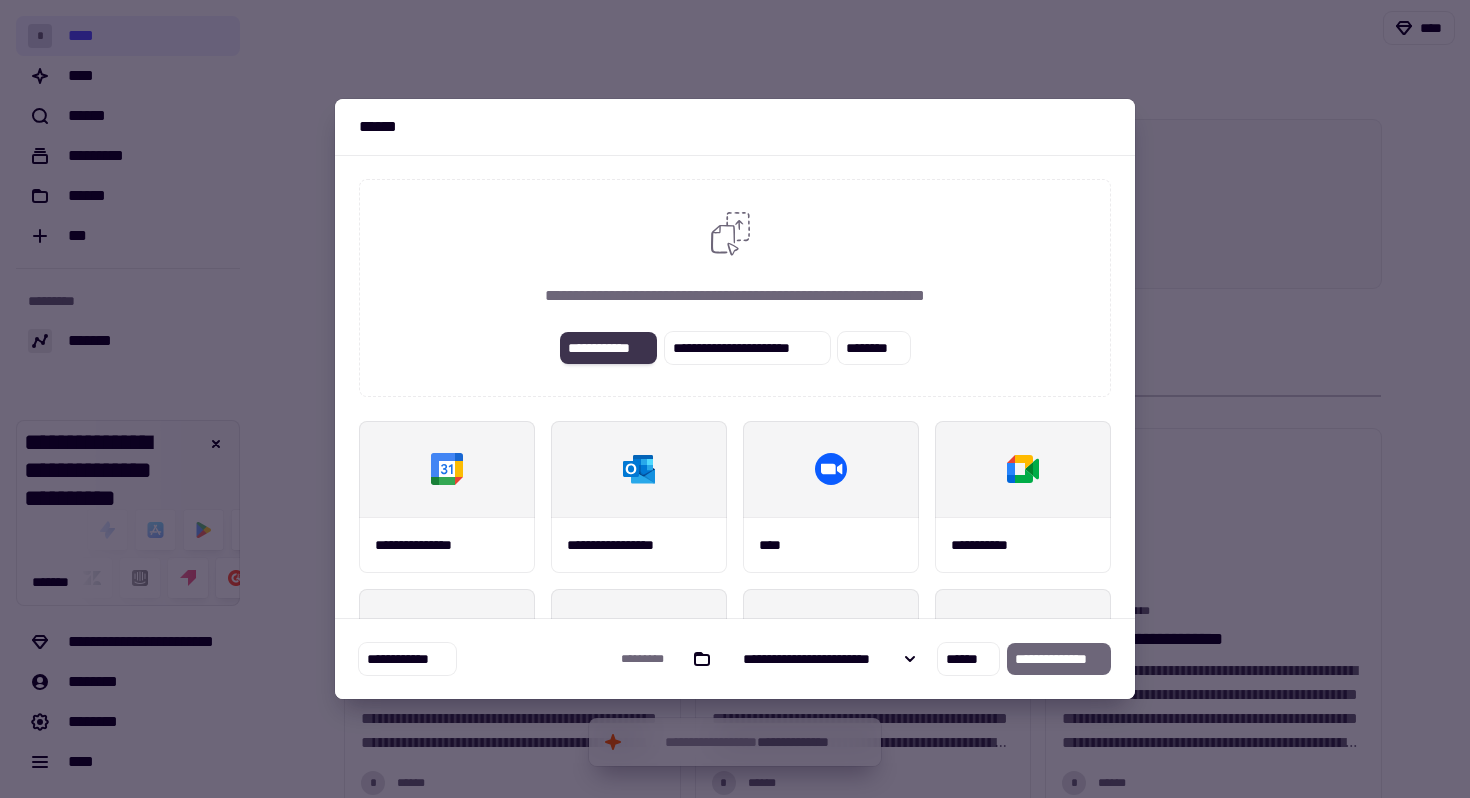 click on "**********" 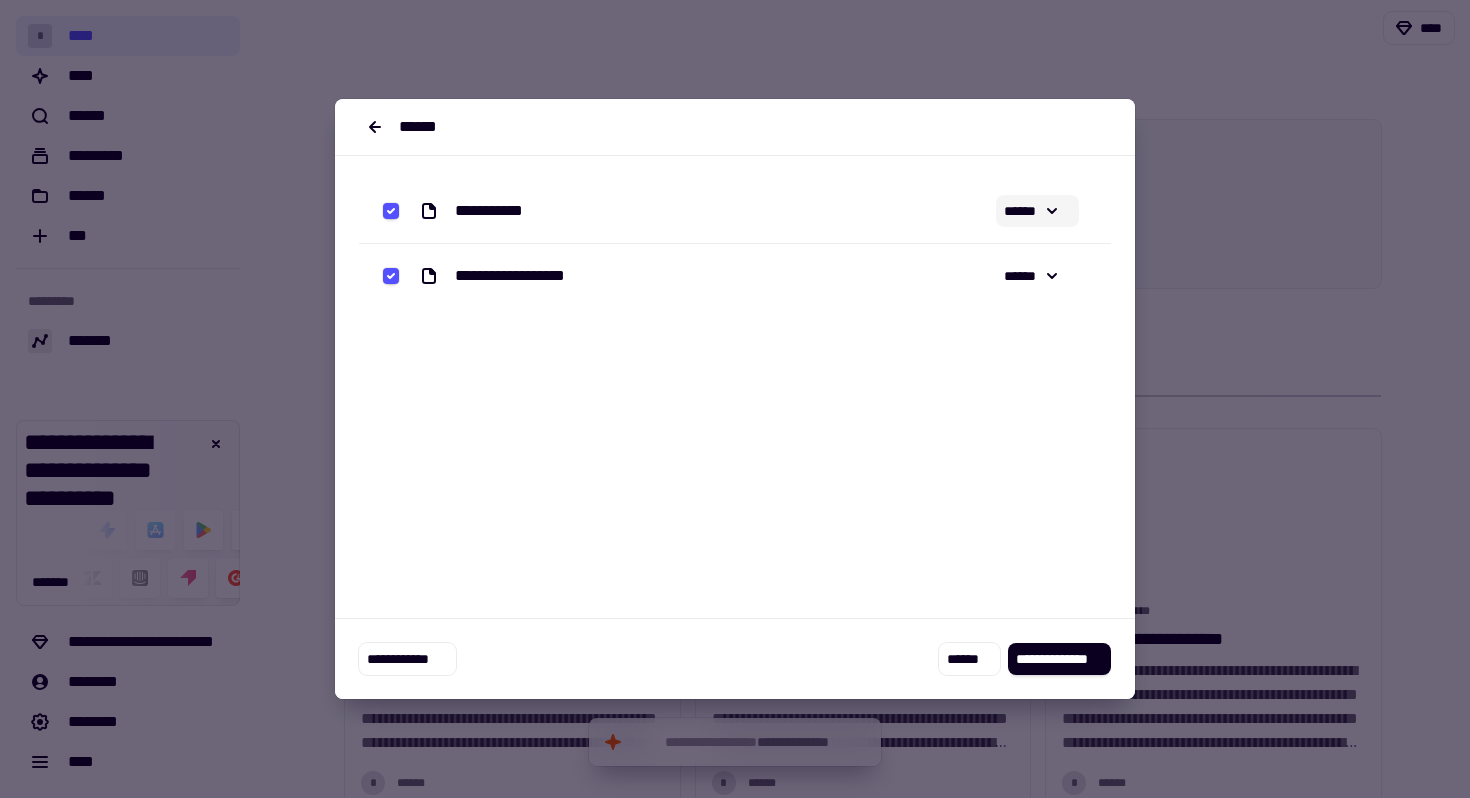 click on "******" 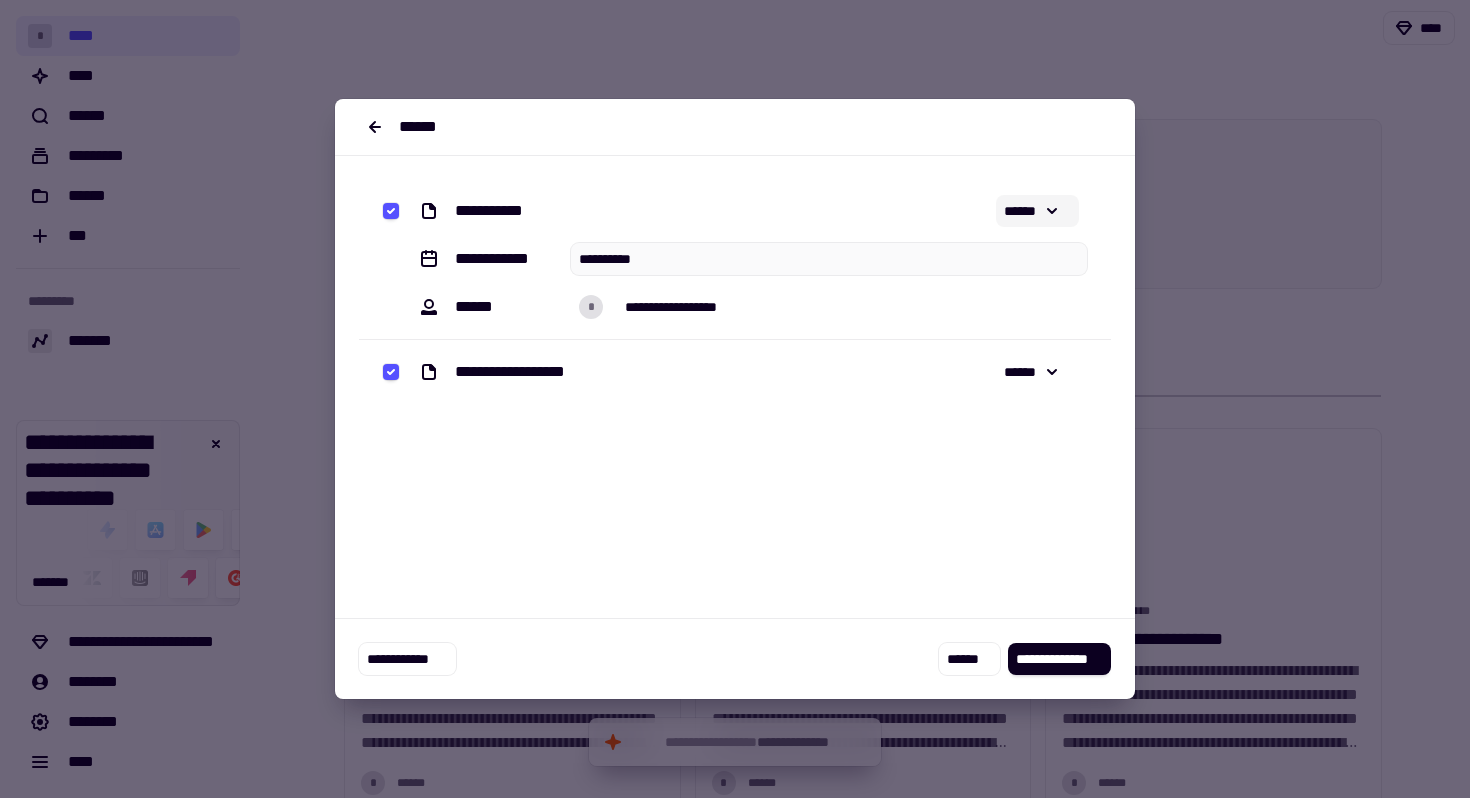 click on "******" 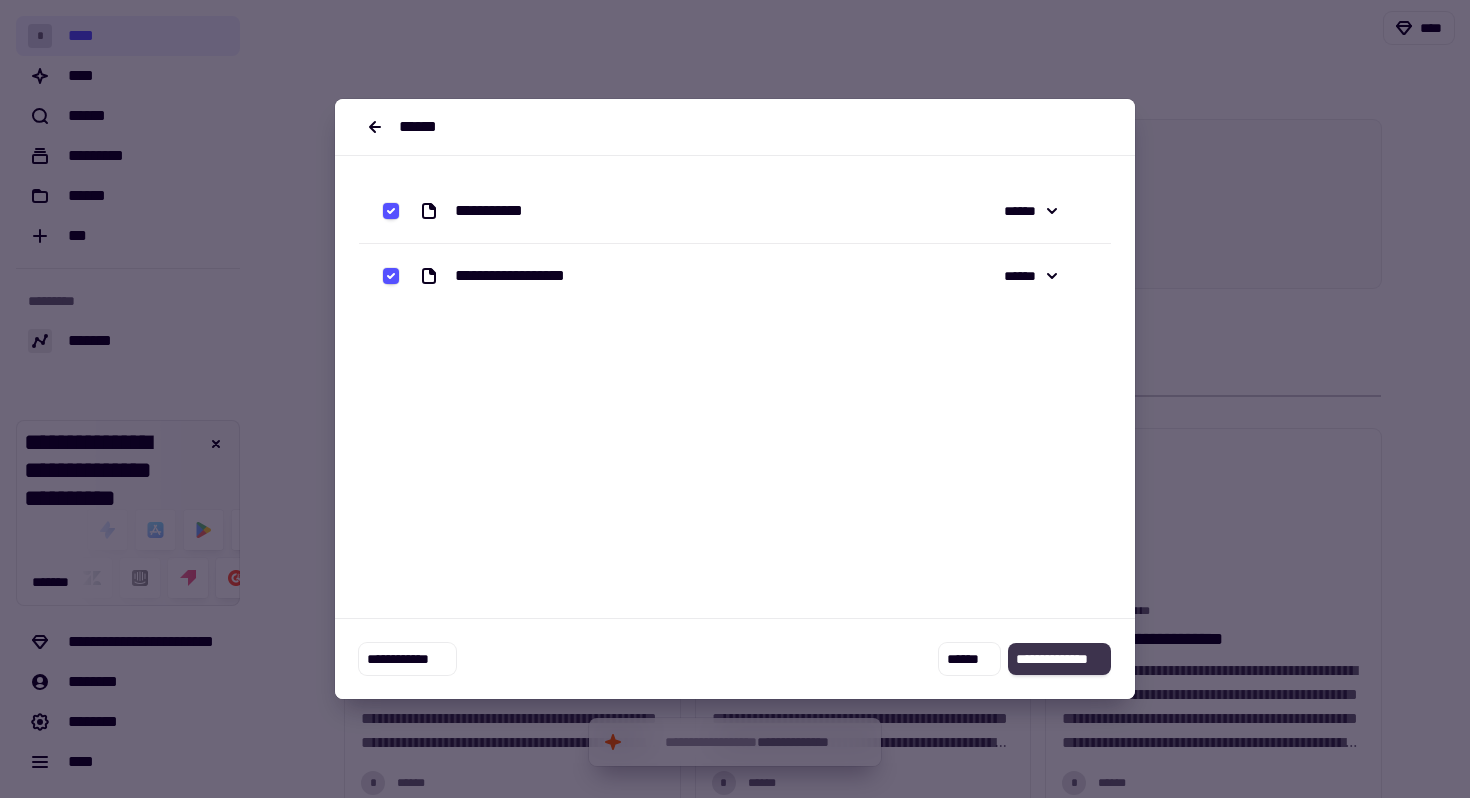 click on "**********" 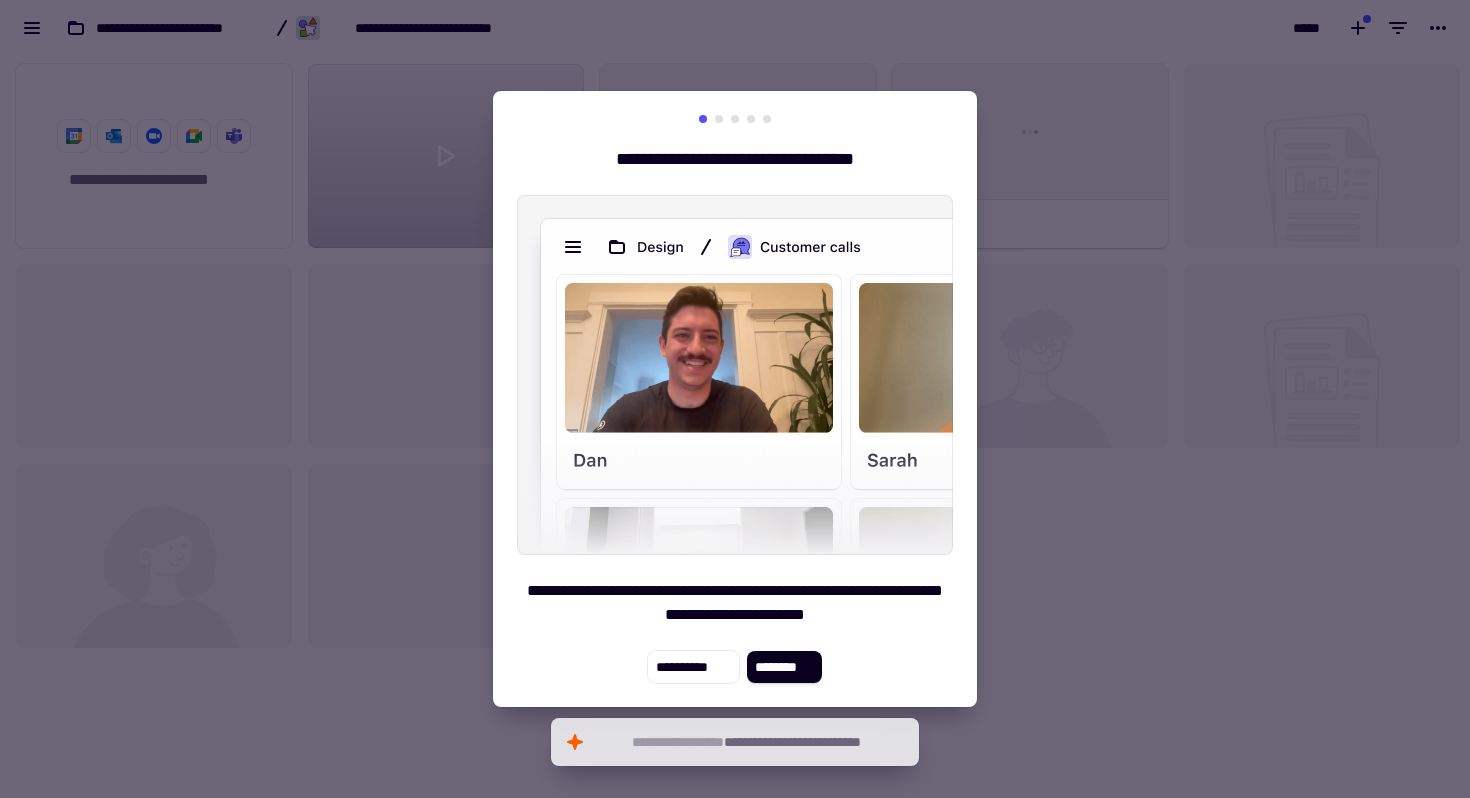 scroll, scrollTop: 16, scrollLeft: 16, axis: both 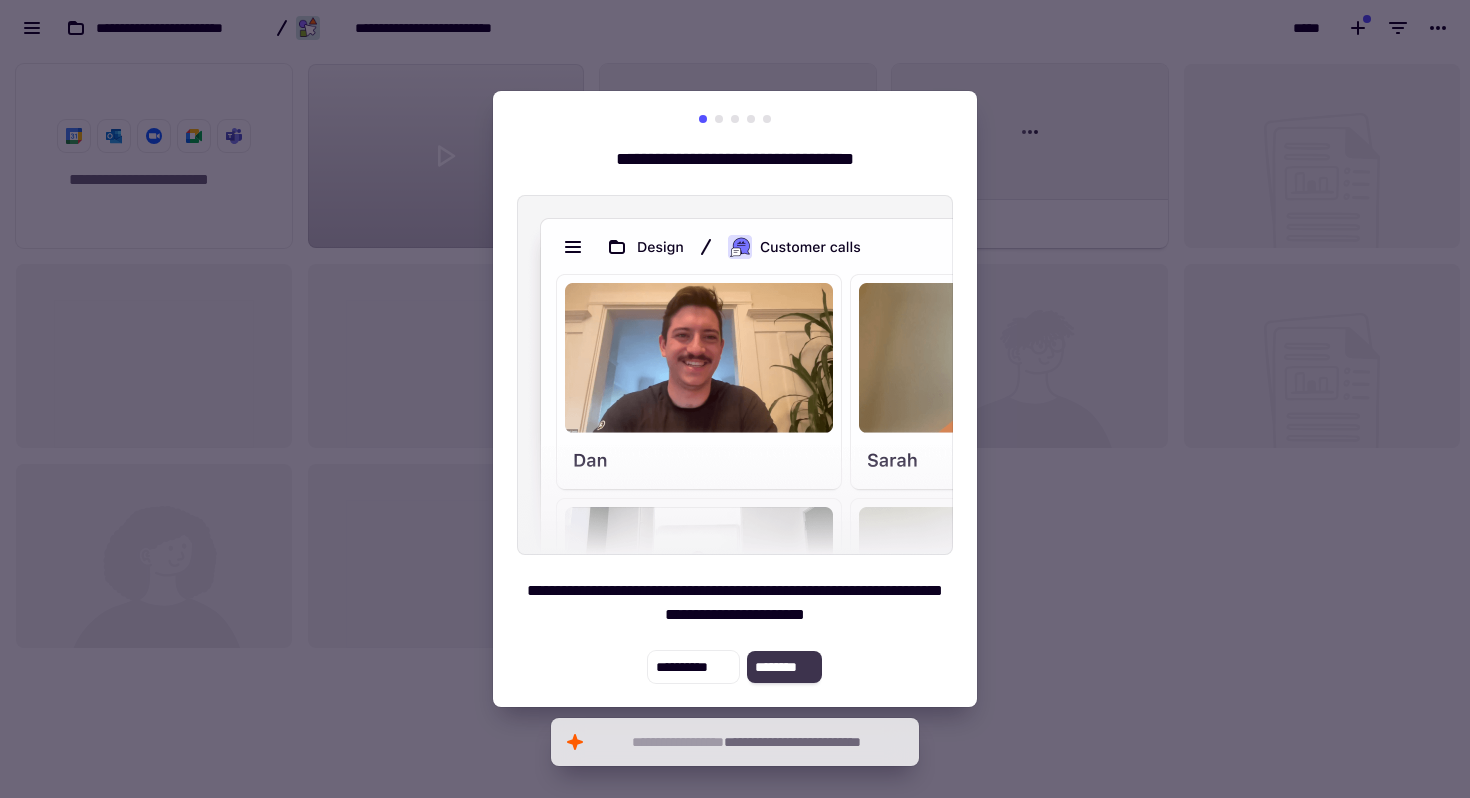click on "********" 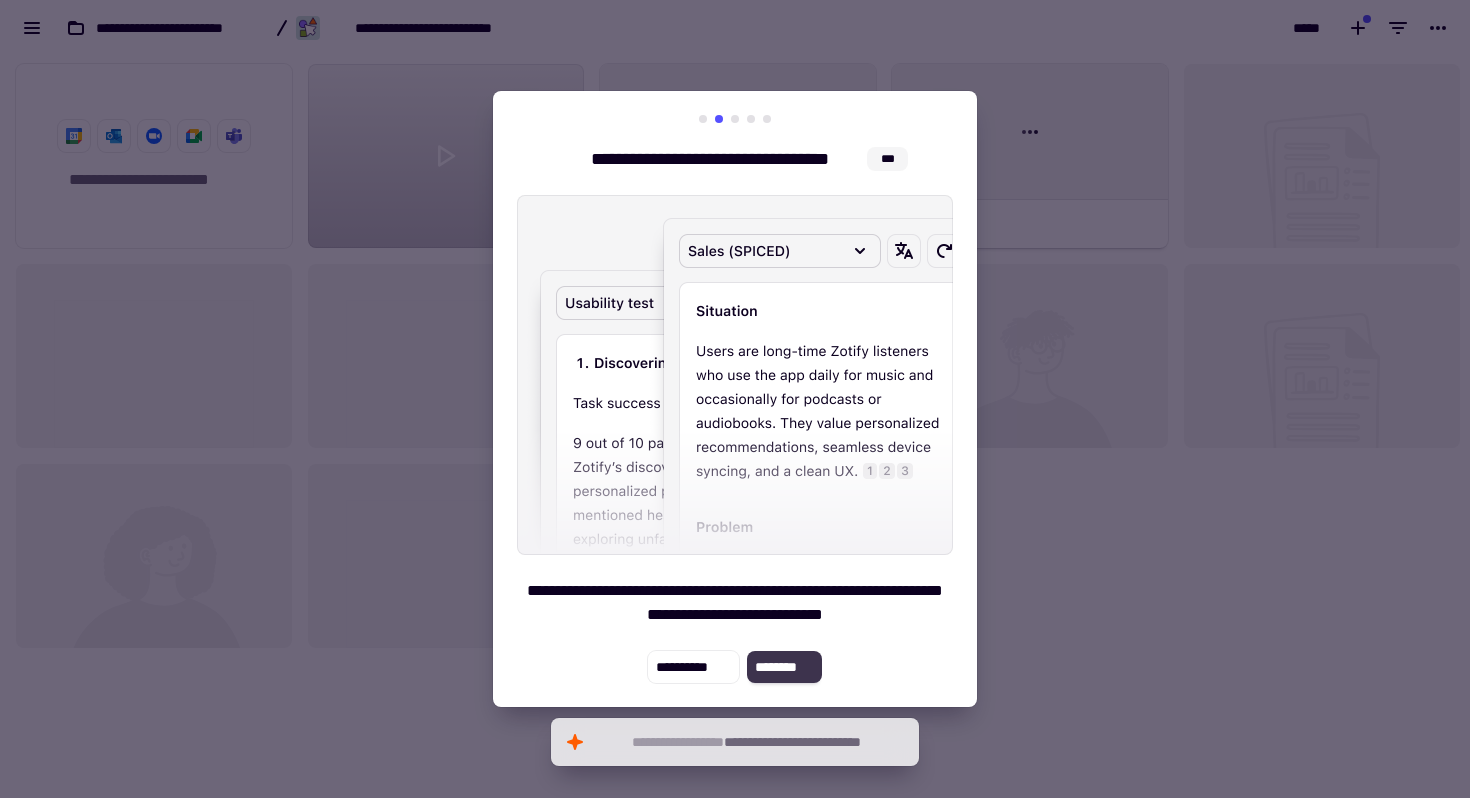 click on "********" 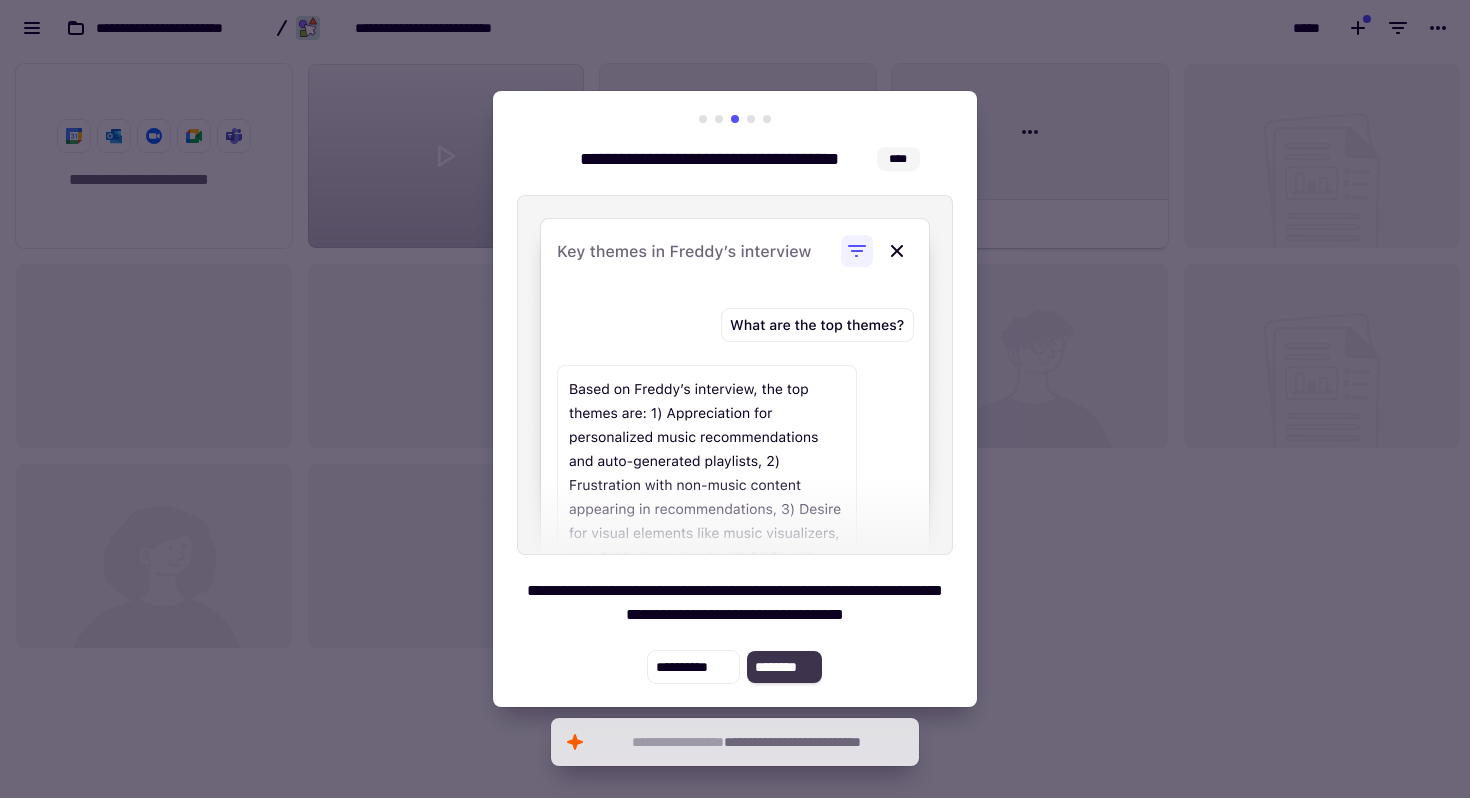 click on "********" 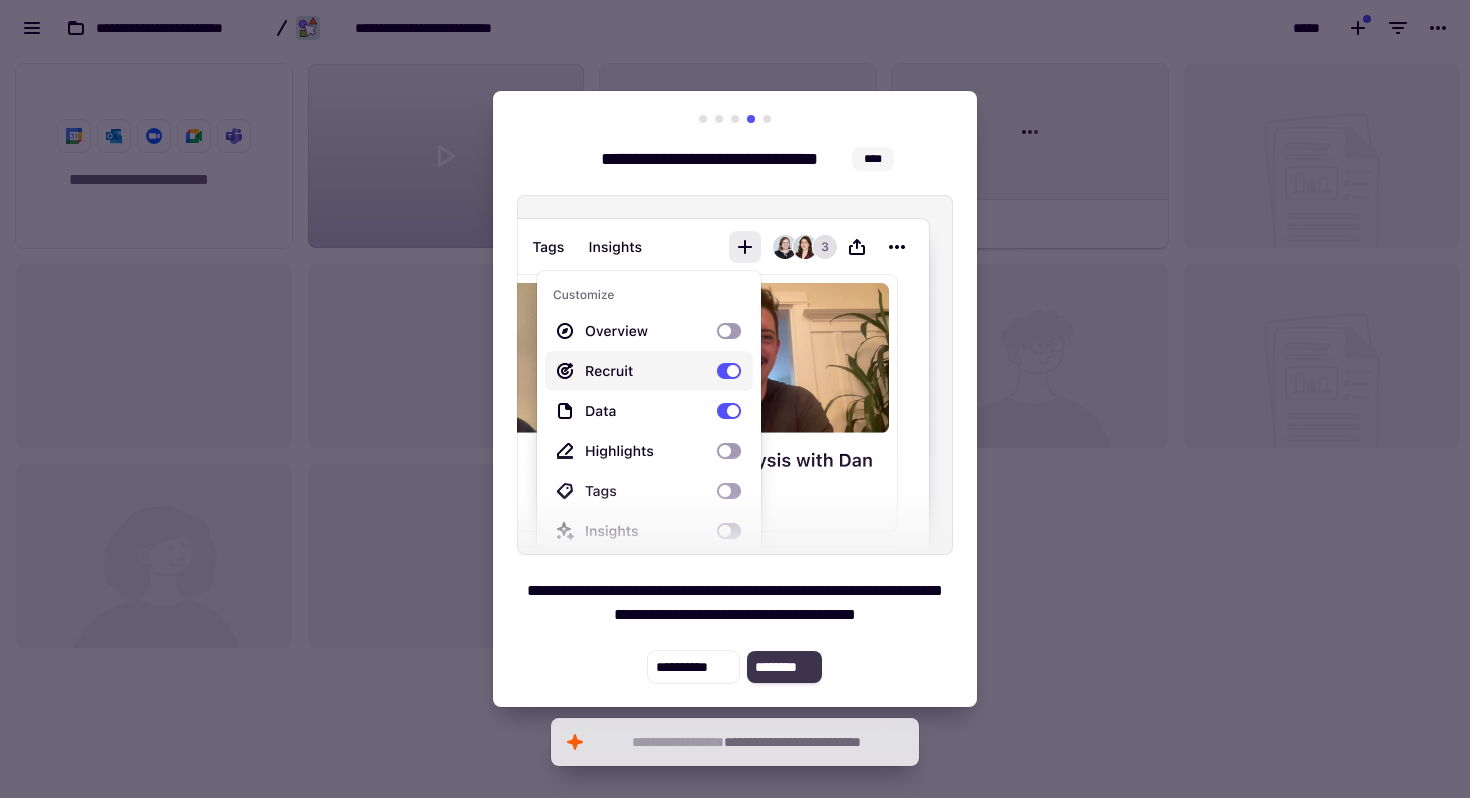 click on "********" 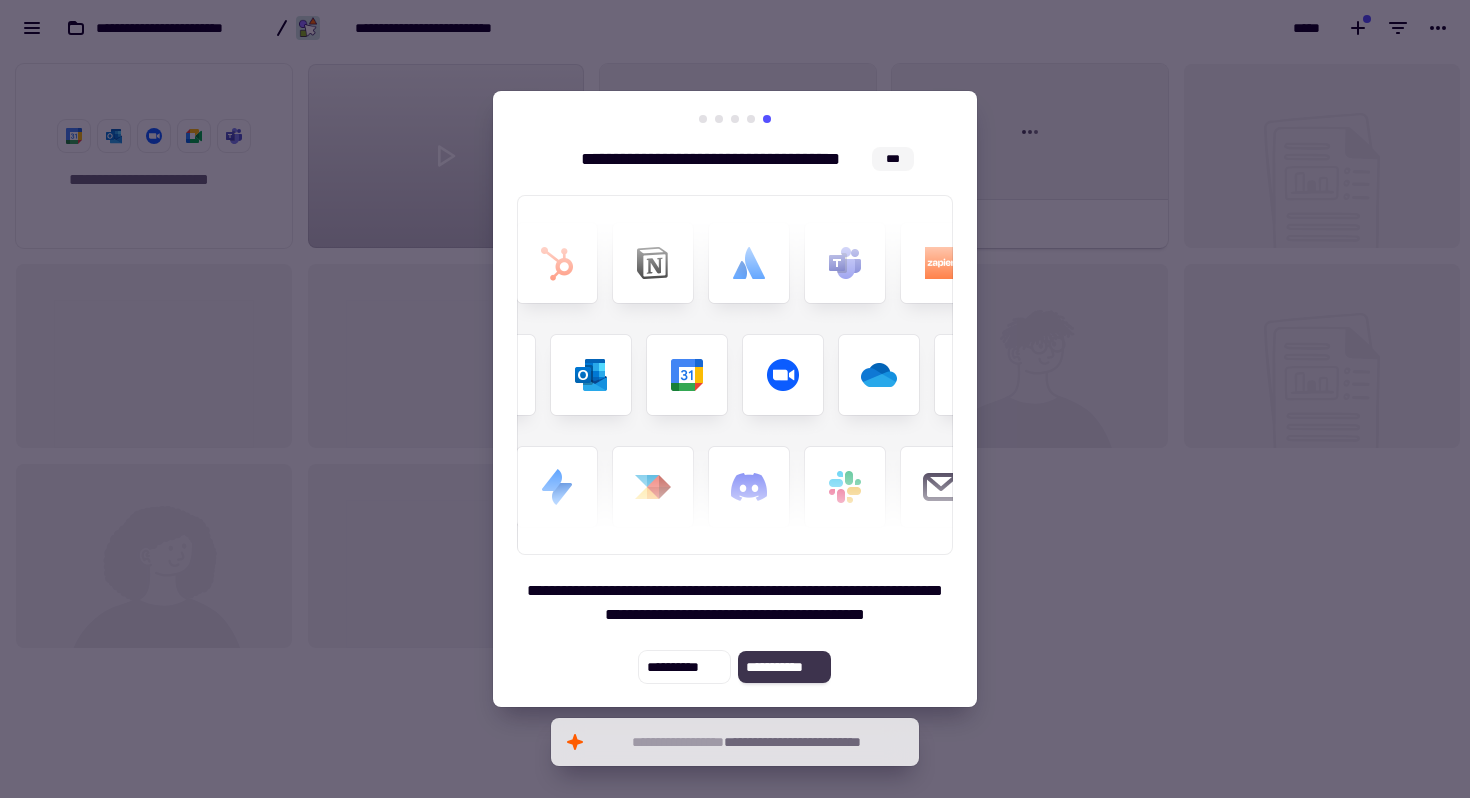 click on "**********" 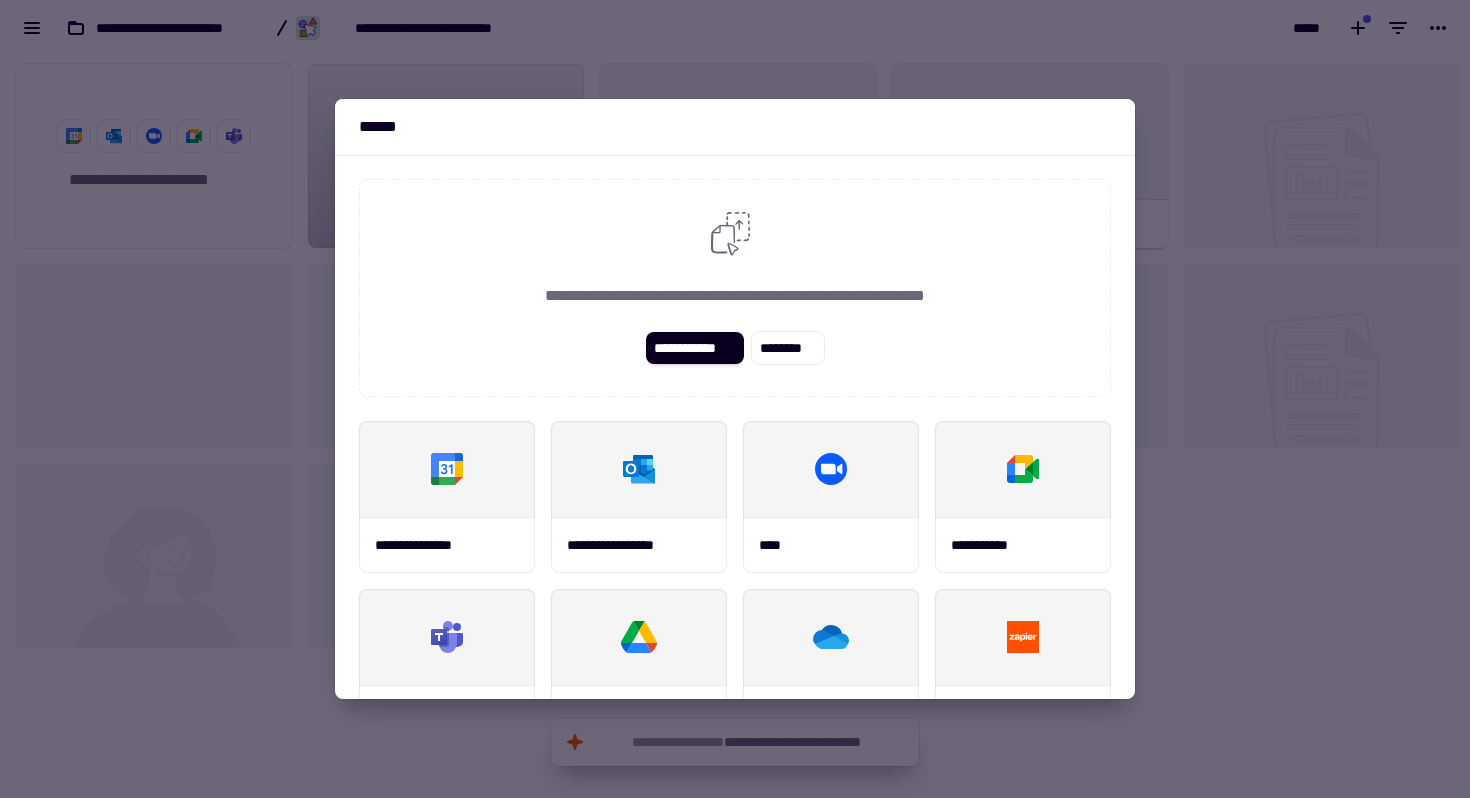 click at bounding box center (735, 399) 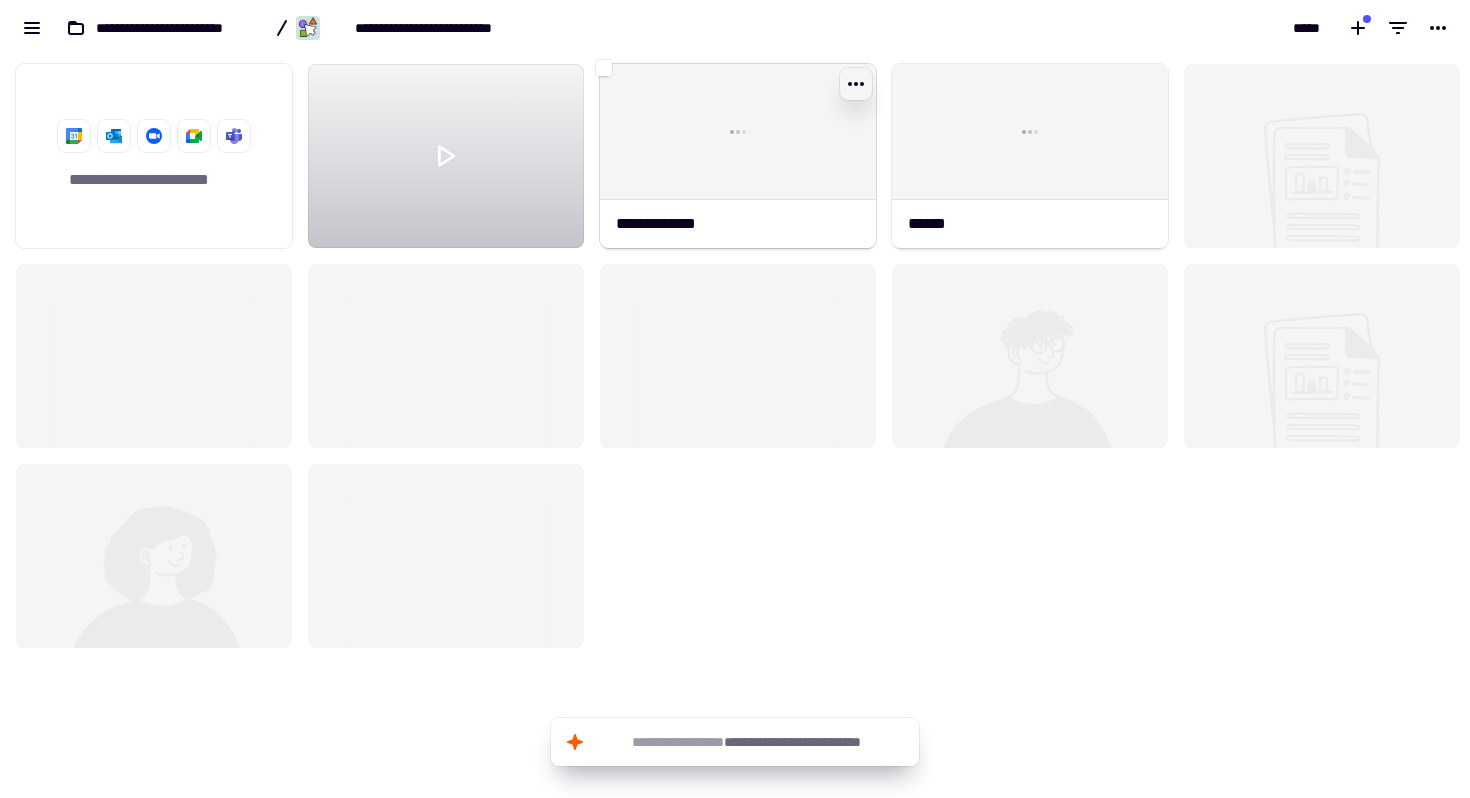 click 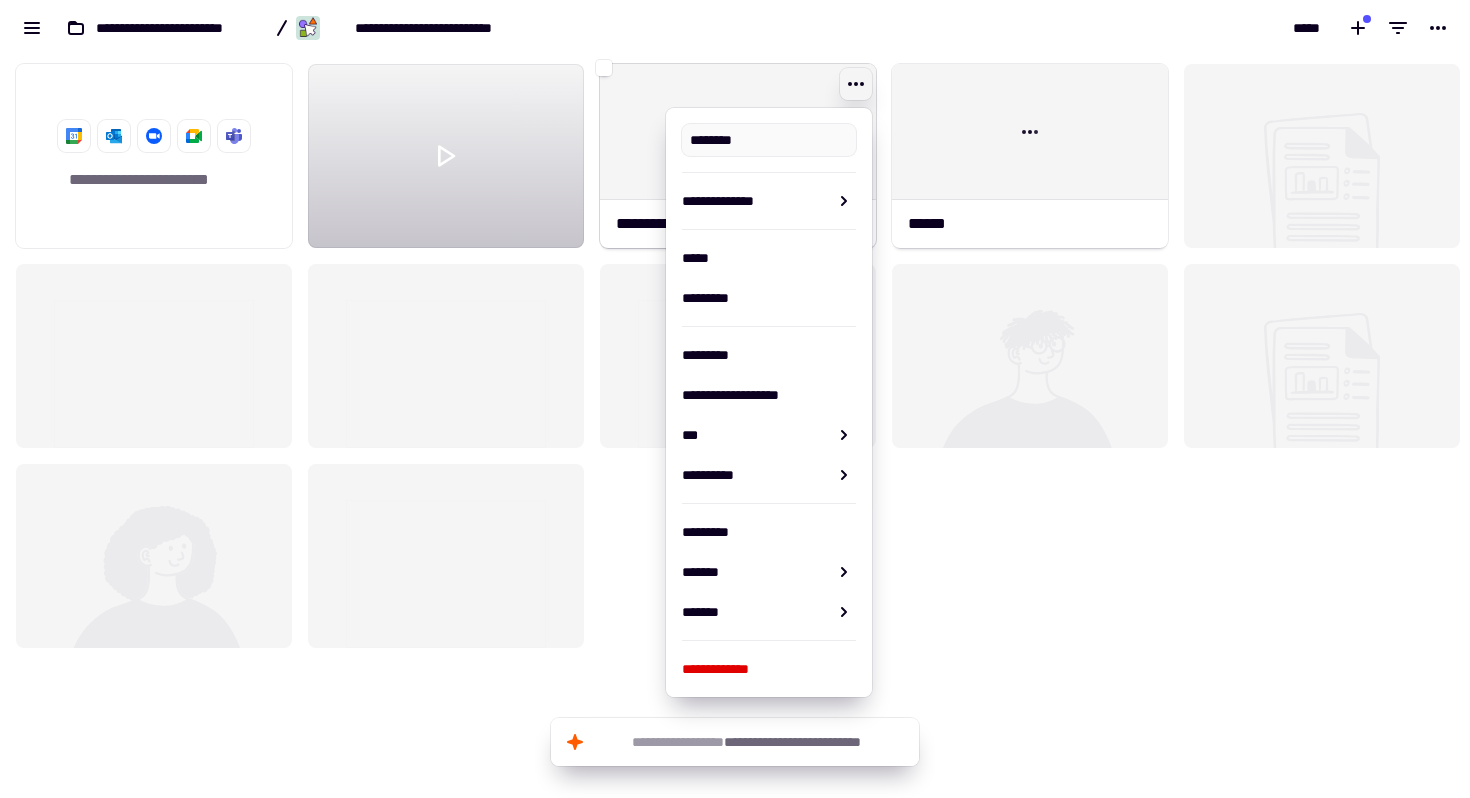 type on "**********" 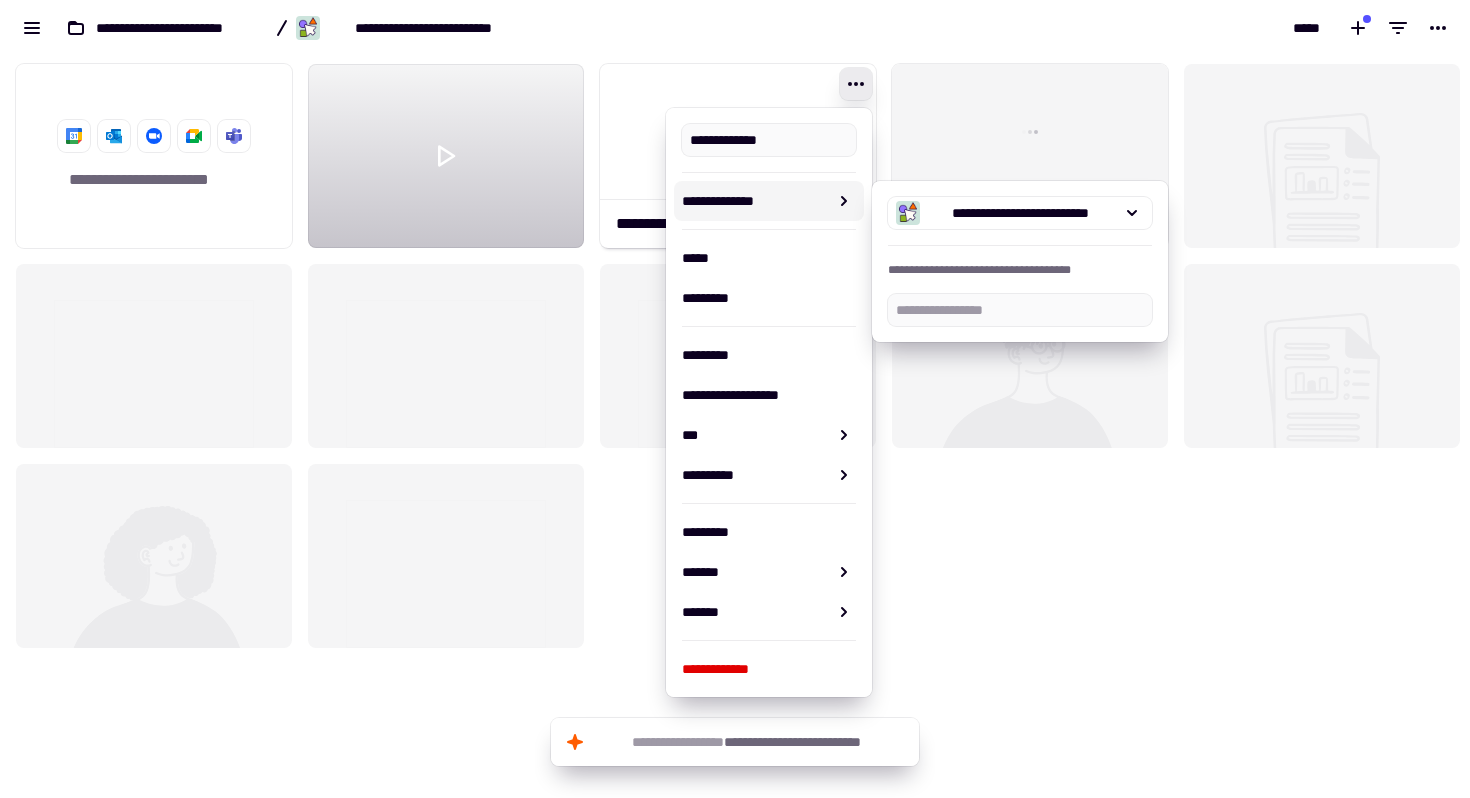 click on "[FIRST] [LAST] [CITY] [STATE]" 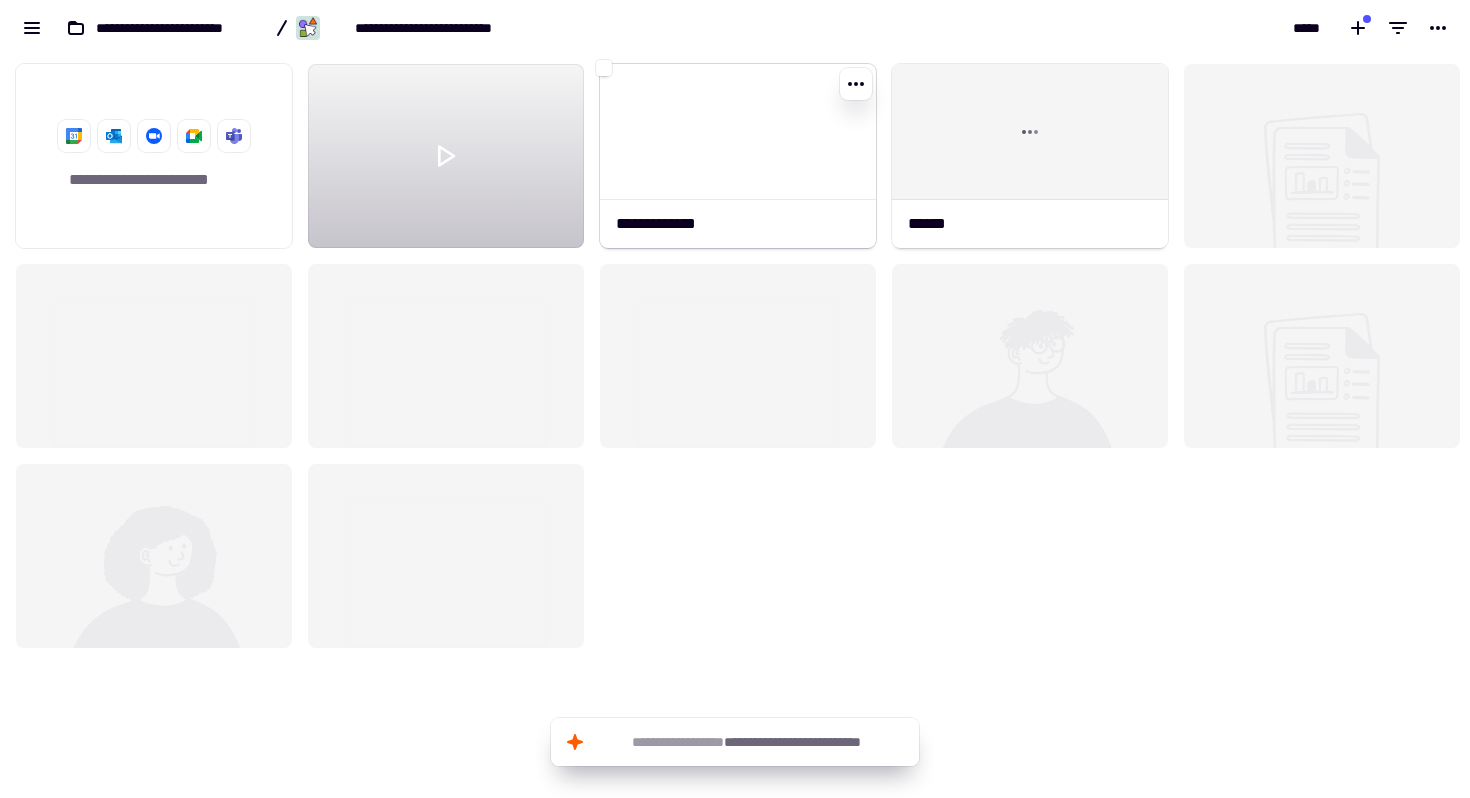 click 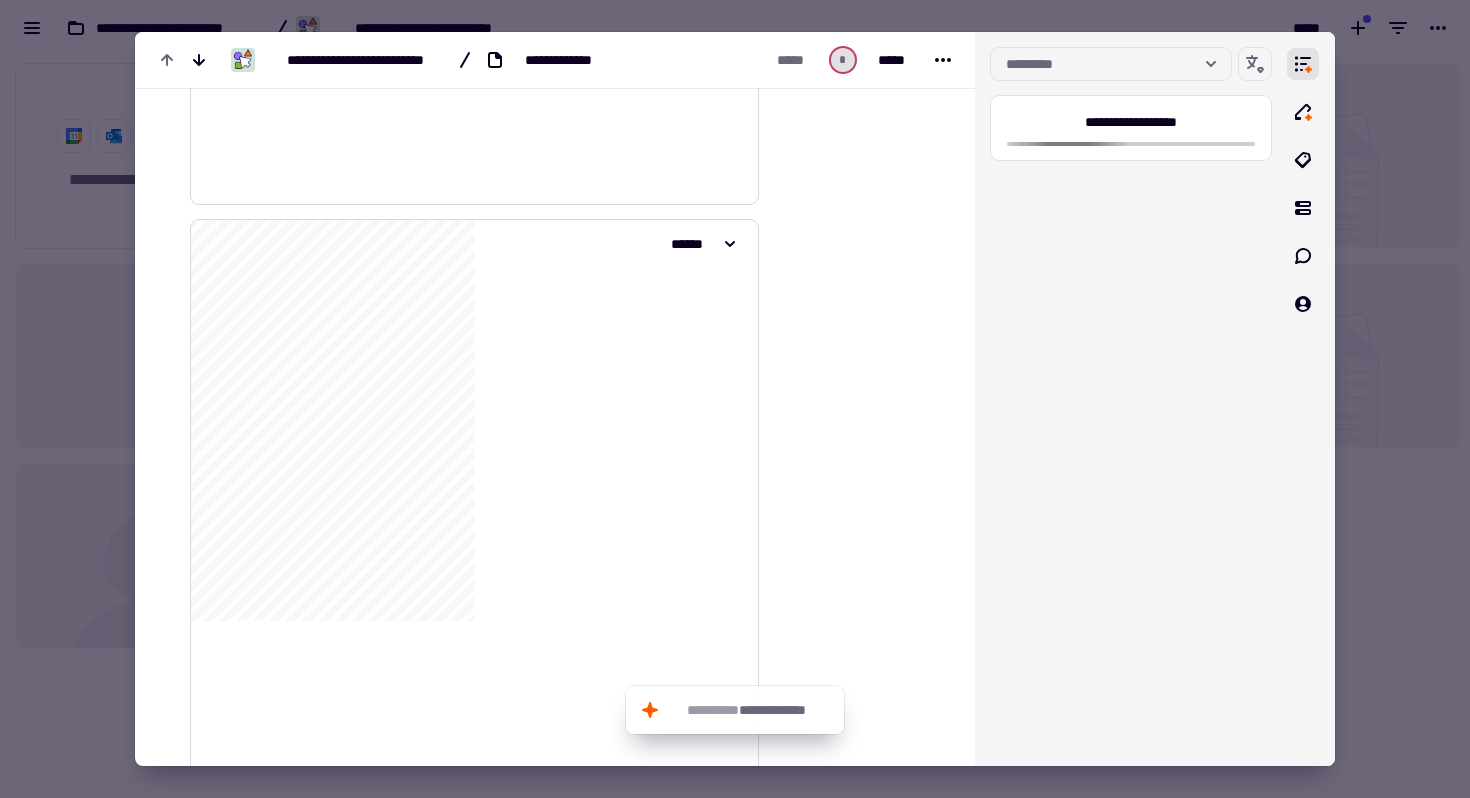 scroll, scrollTop: 0, scrollLeft: 0, axis: both 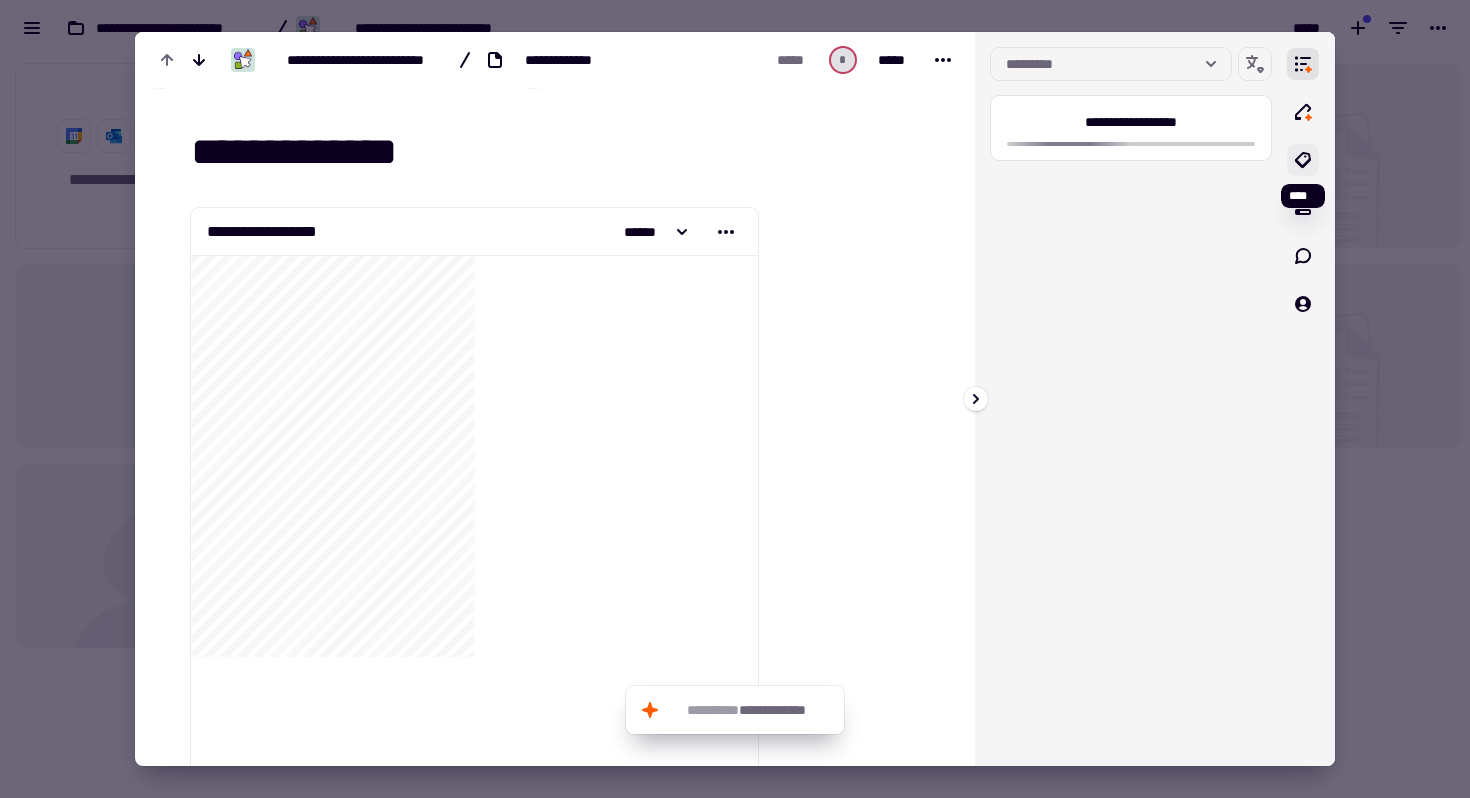 click 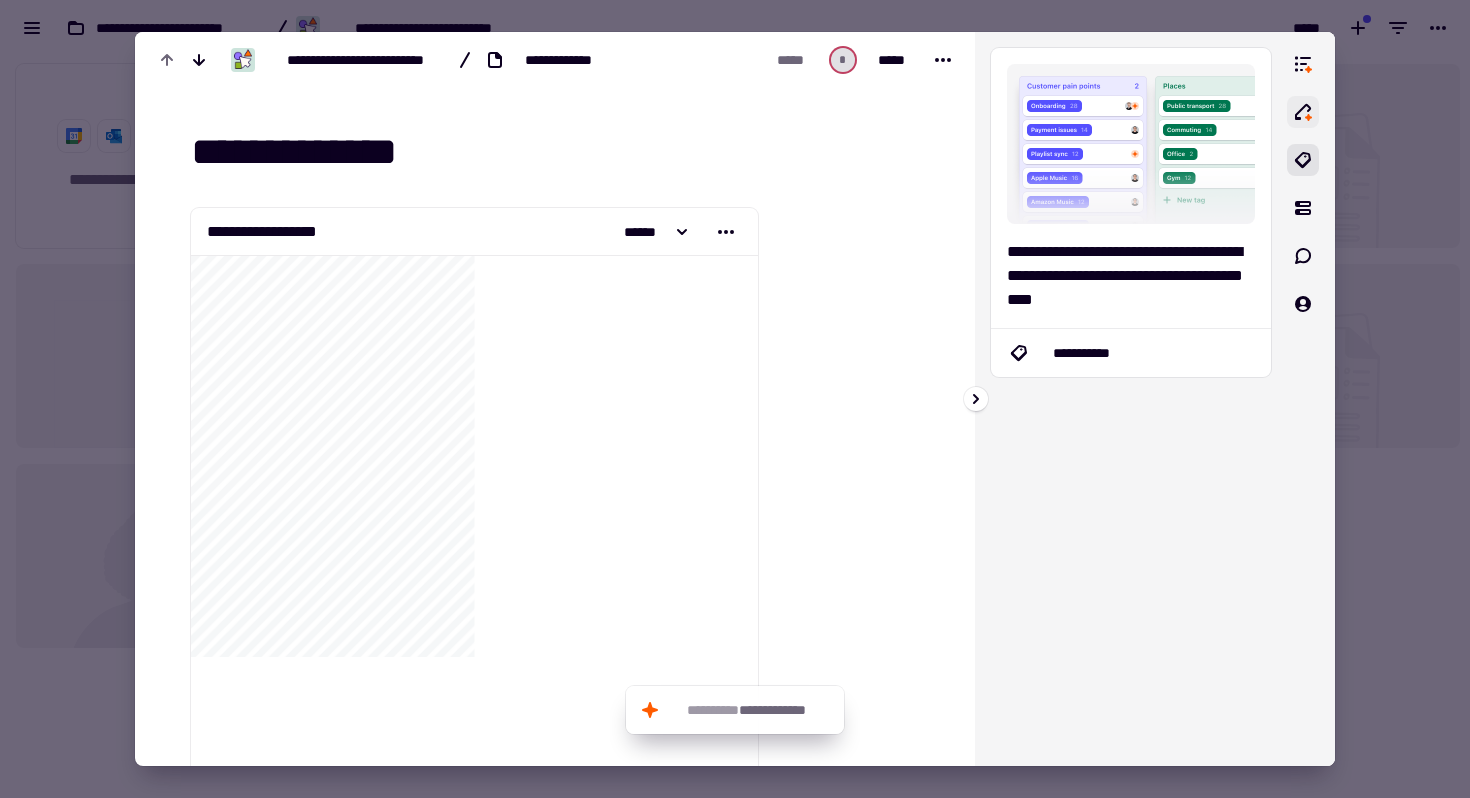 click 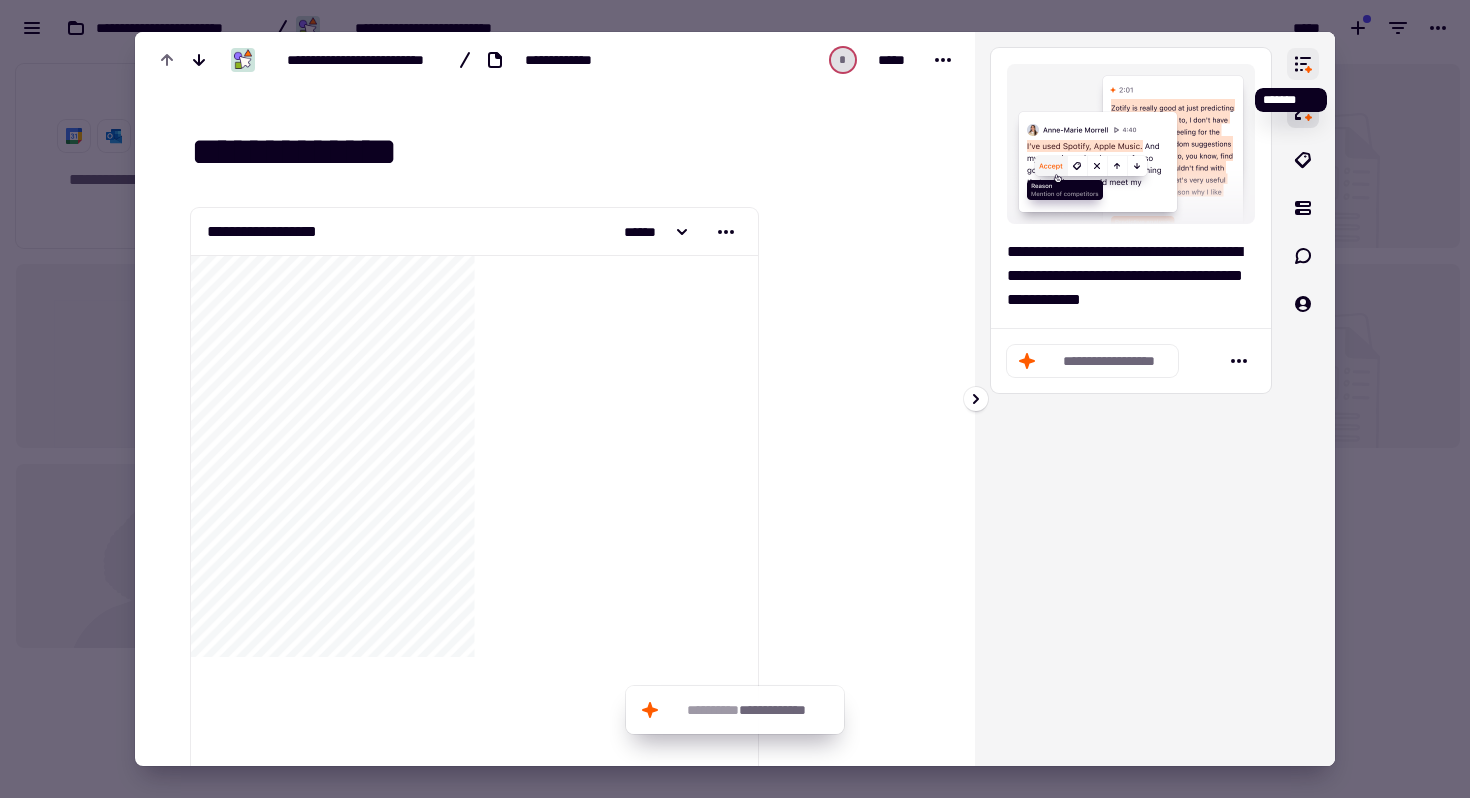 click 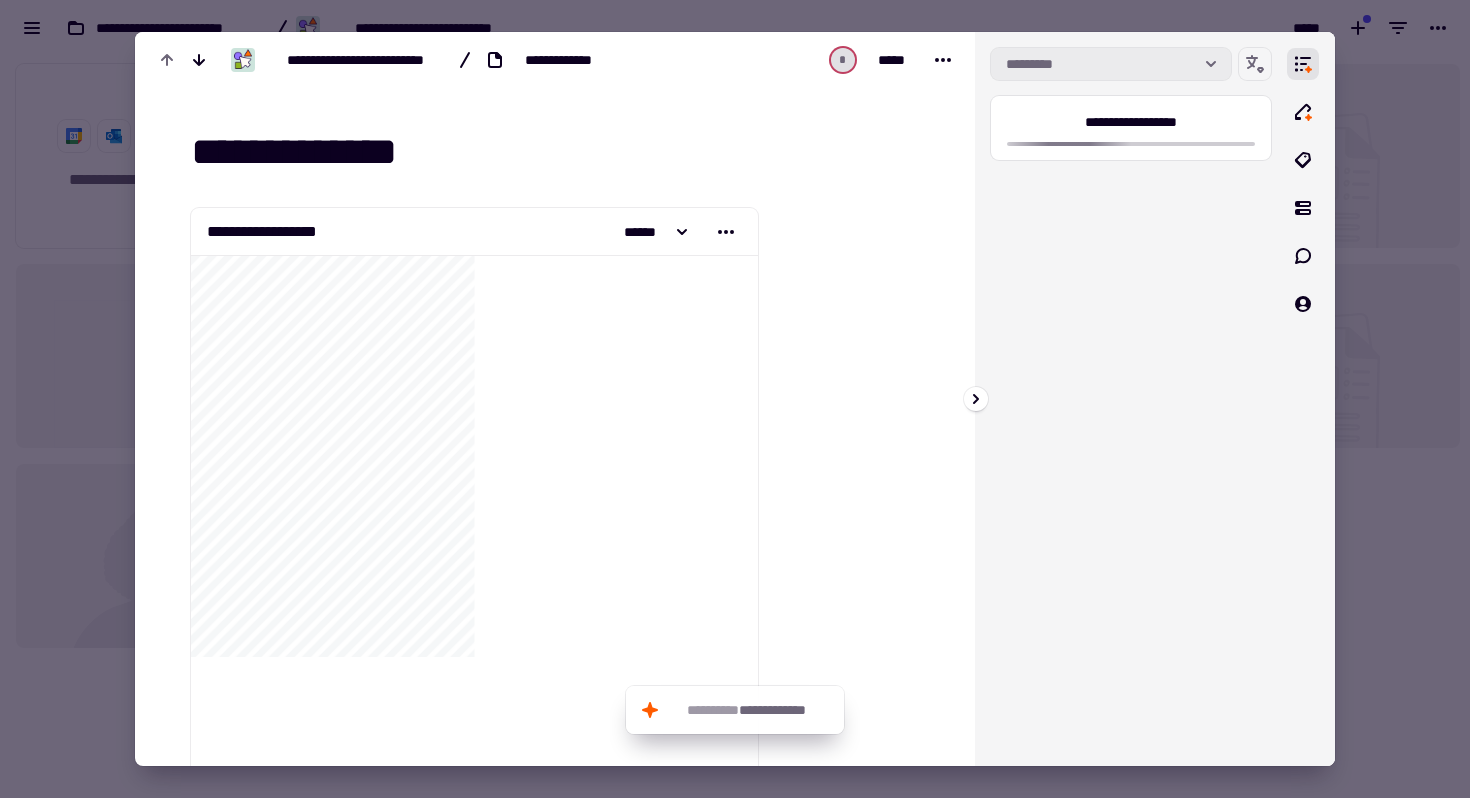 click on "*********" 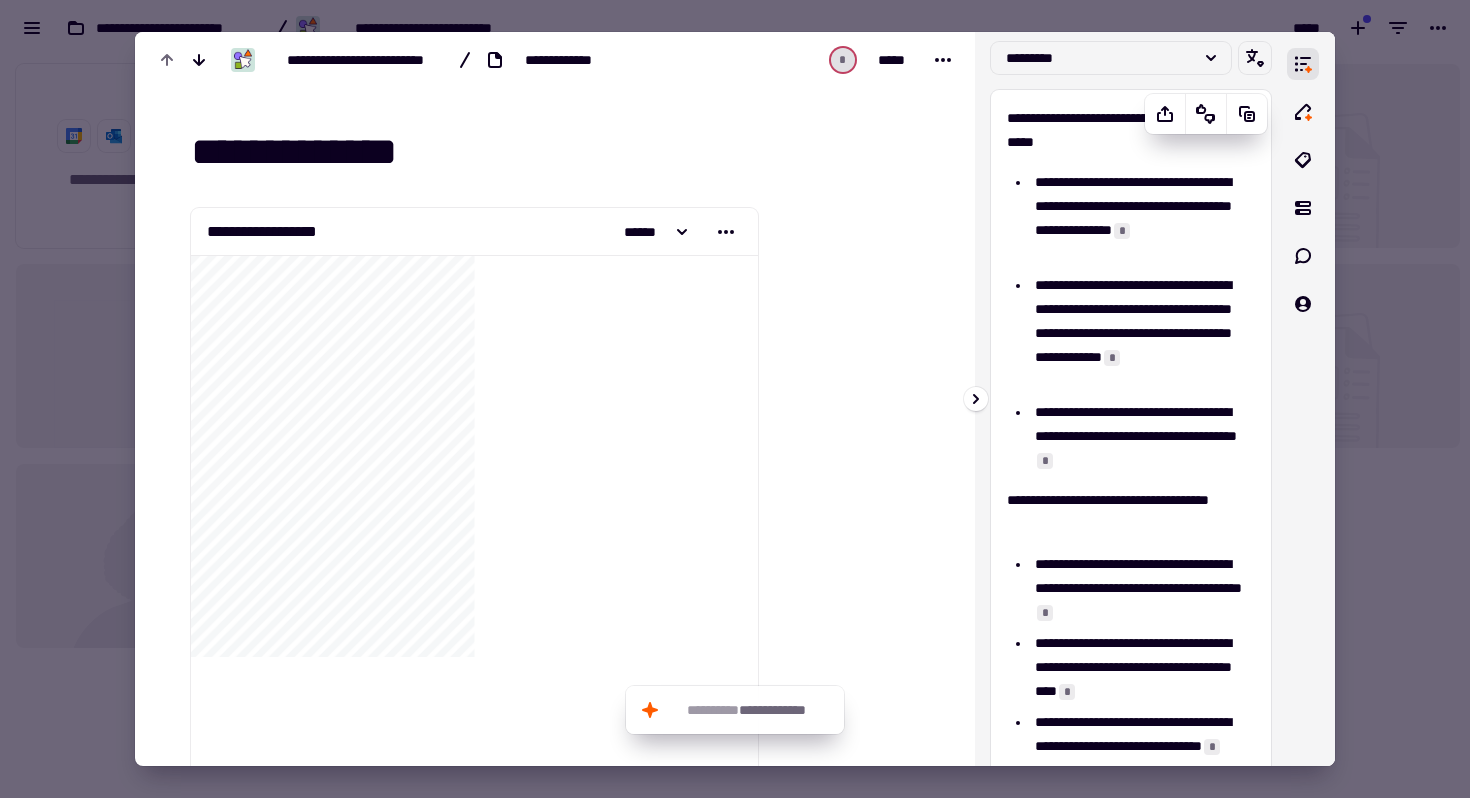 scroll, scrollTop: 0, scrollLeft: 0, axis: both 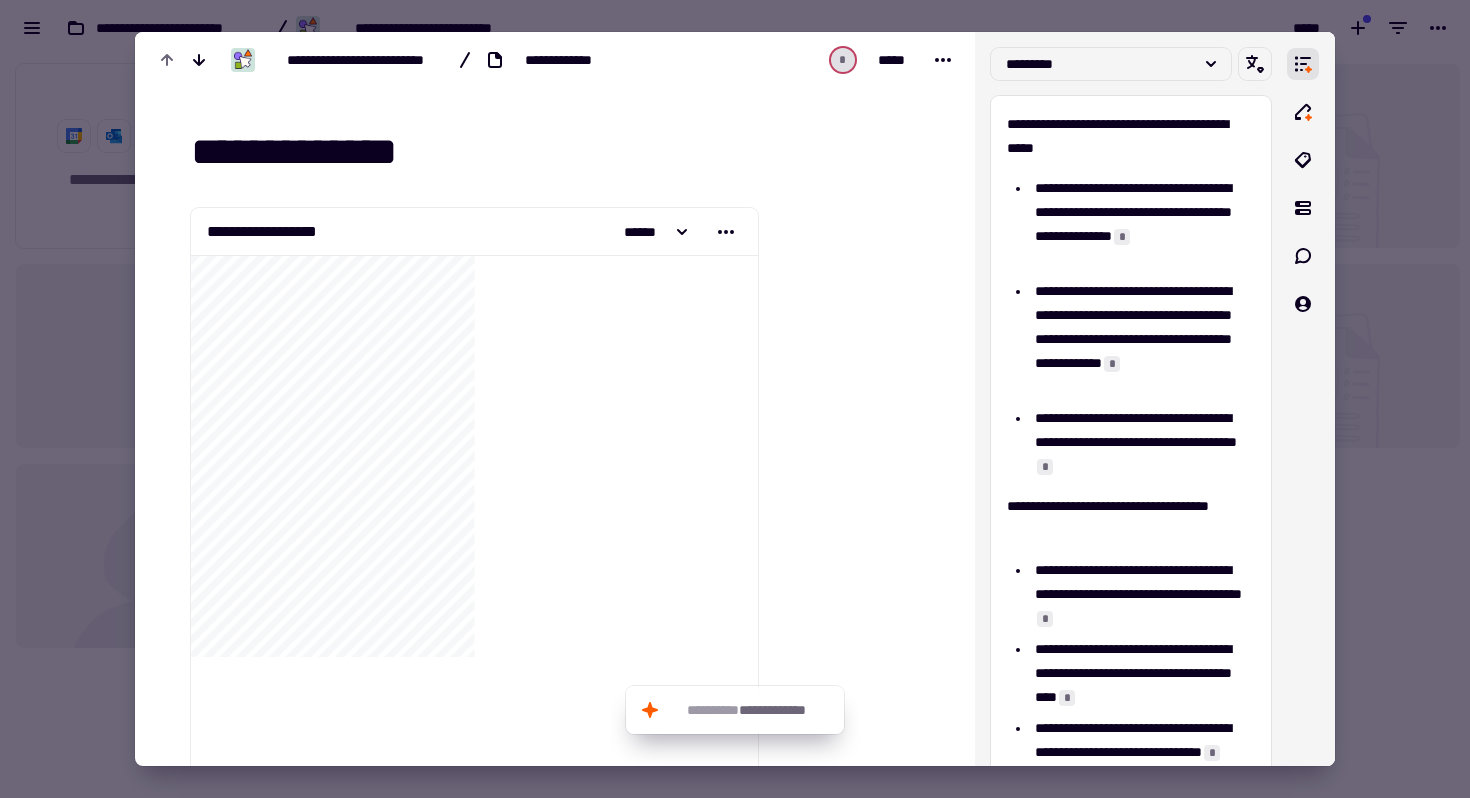 click at bounding box center (735, 399) 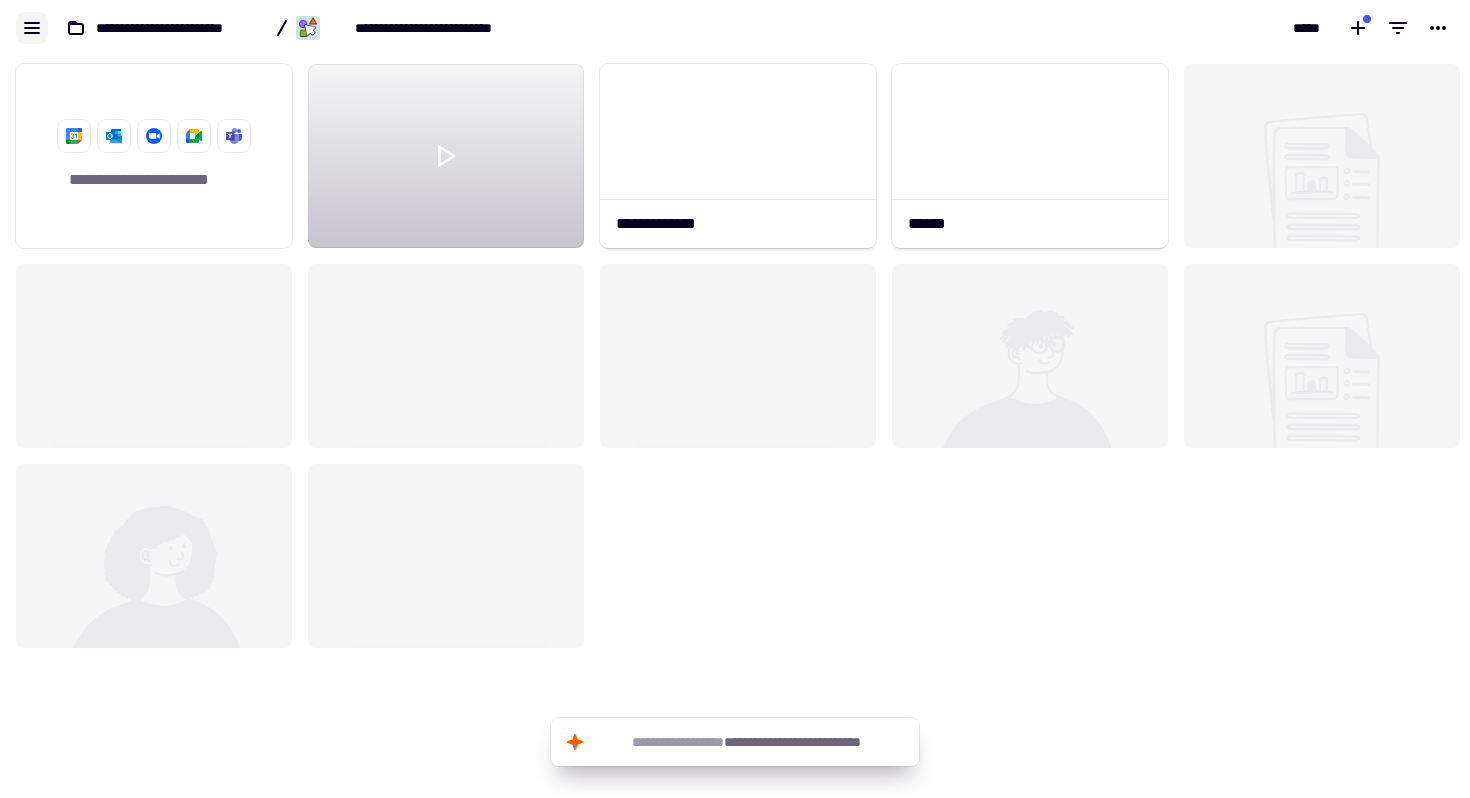 click 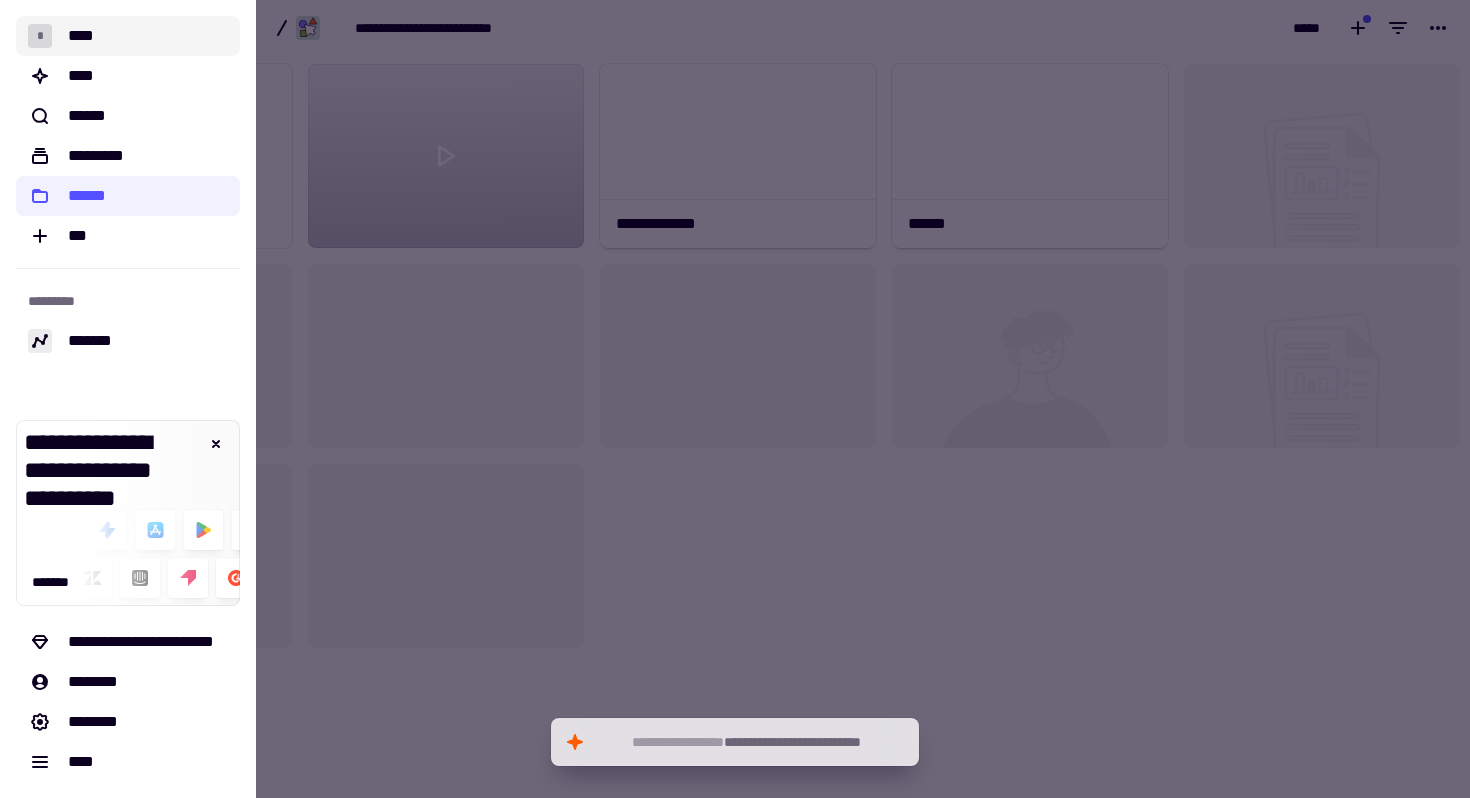 click on "* ****" 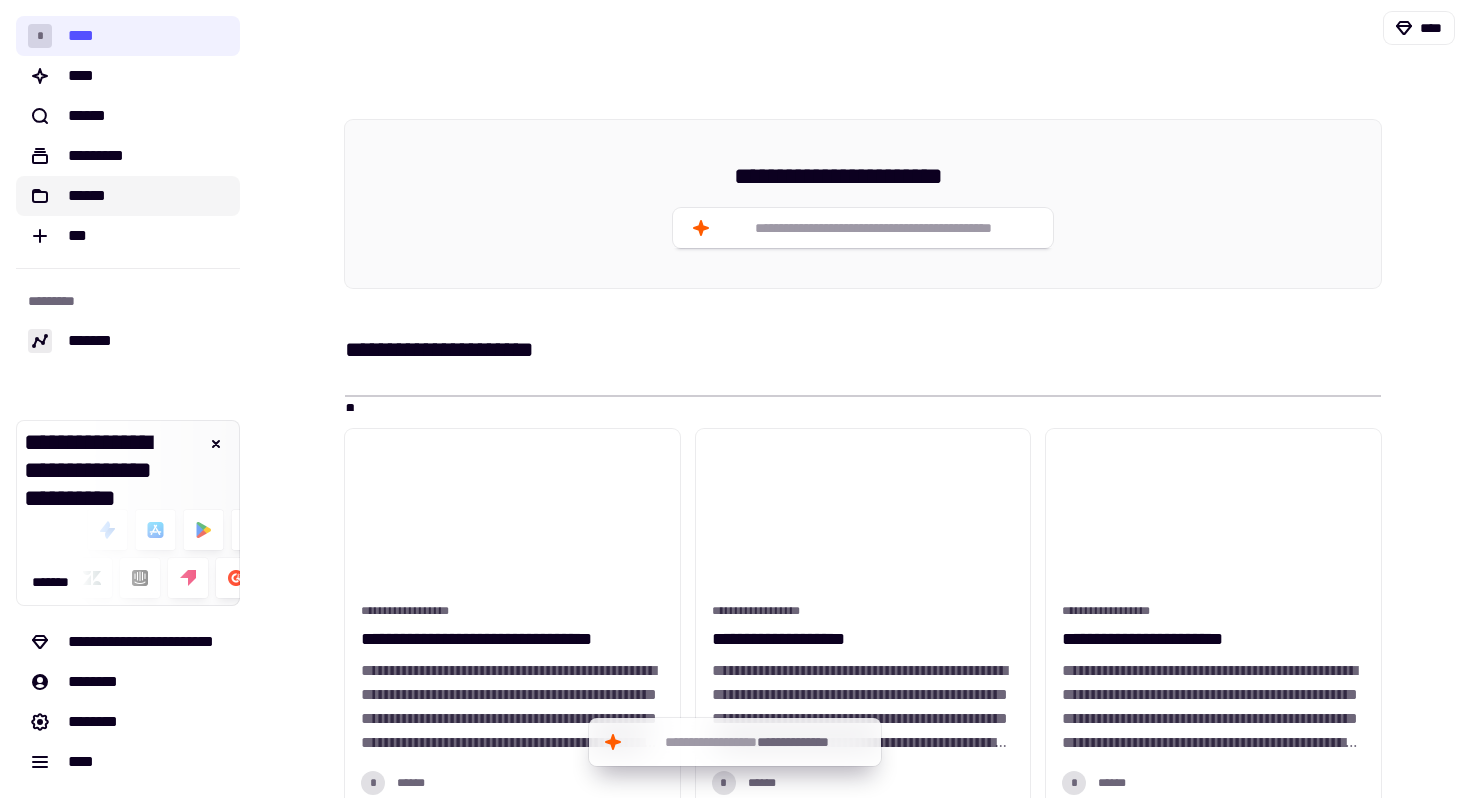 click on "******" 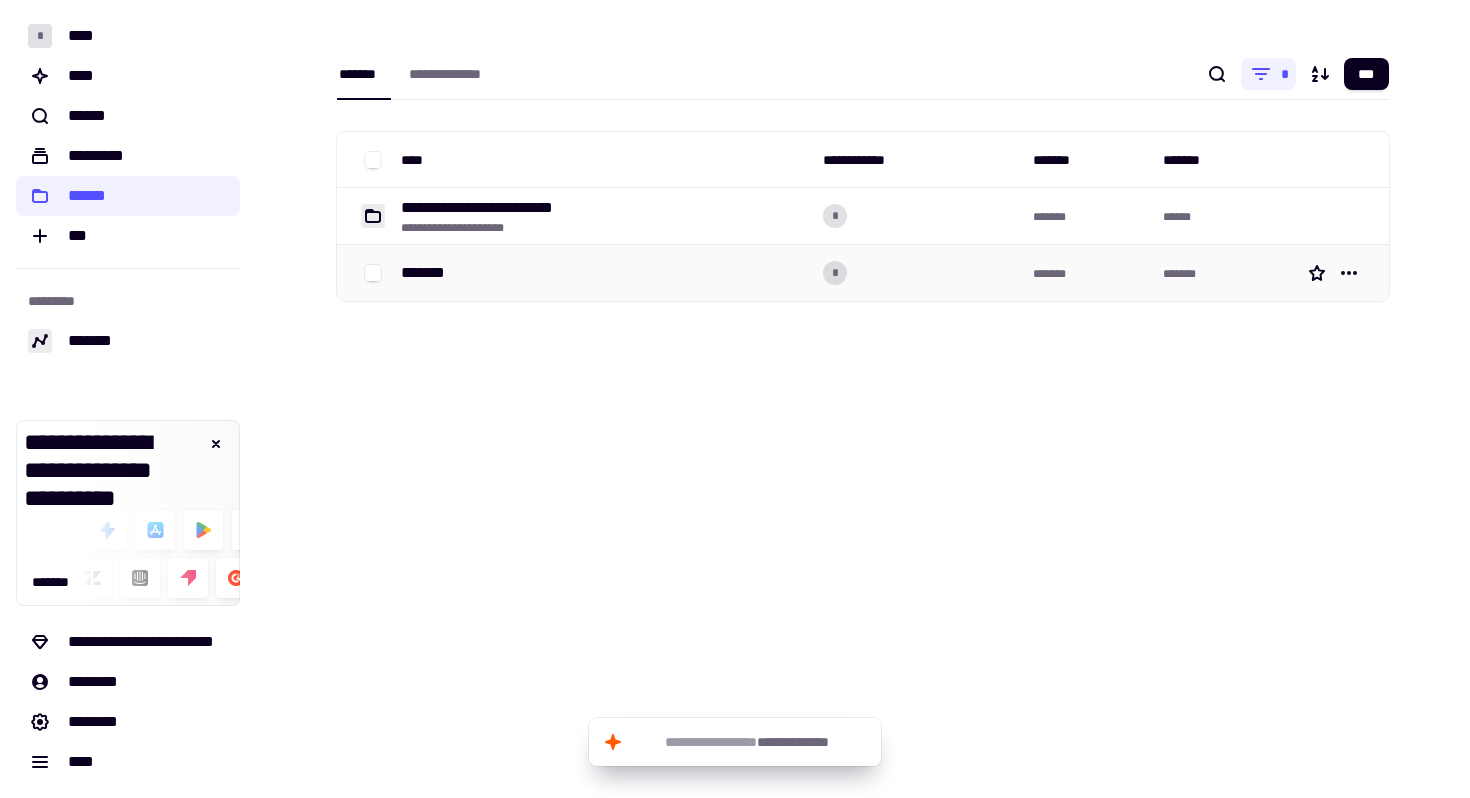 click on "*******" at bounding box center [604, 273] 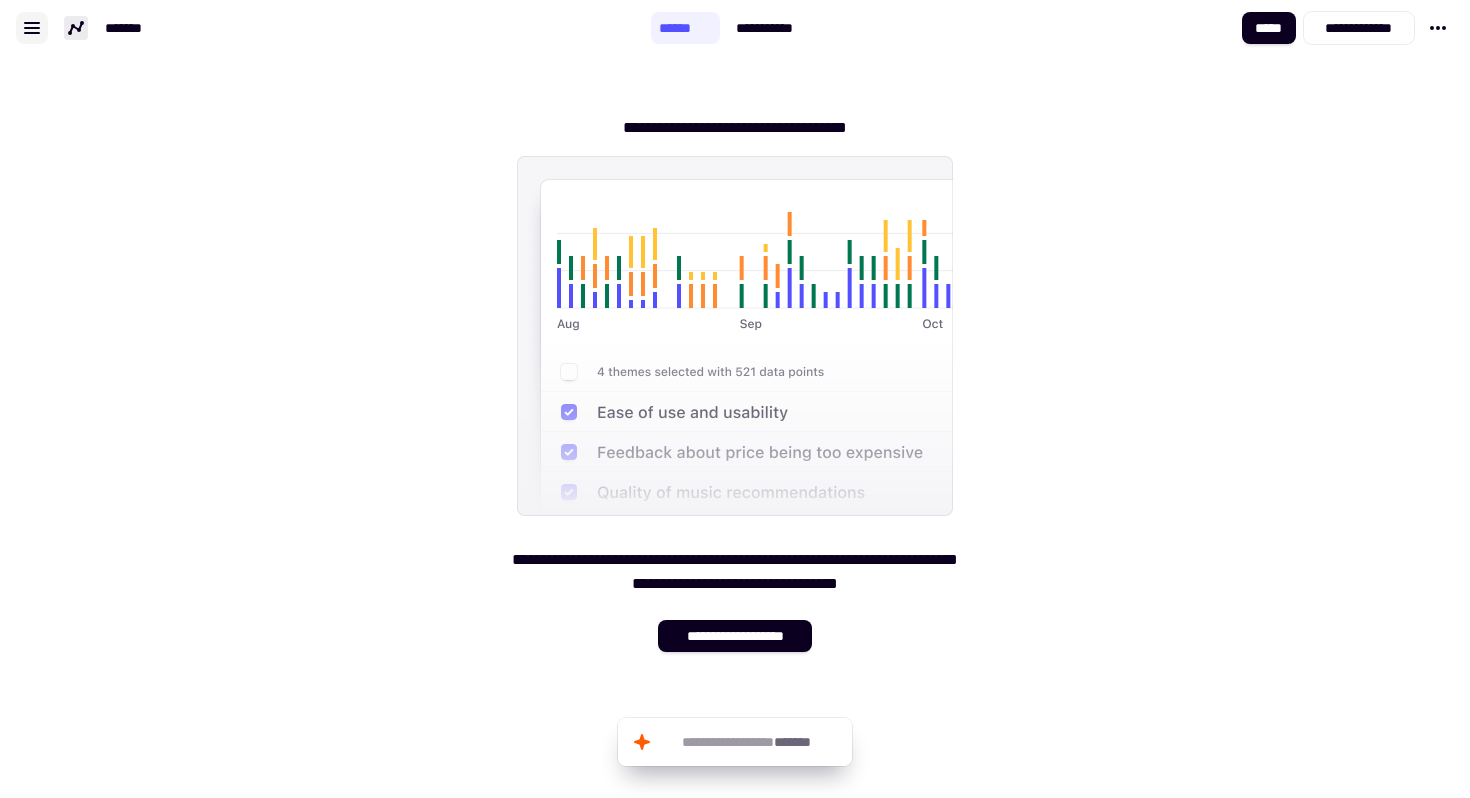 click 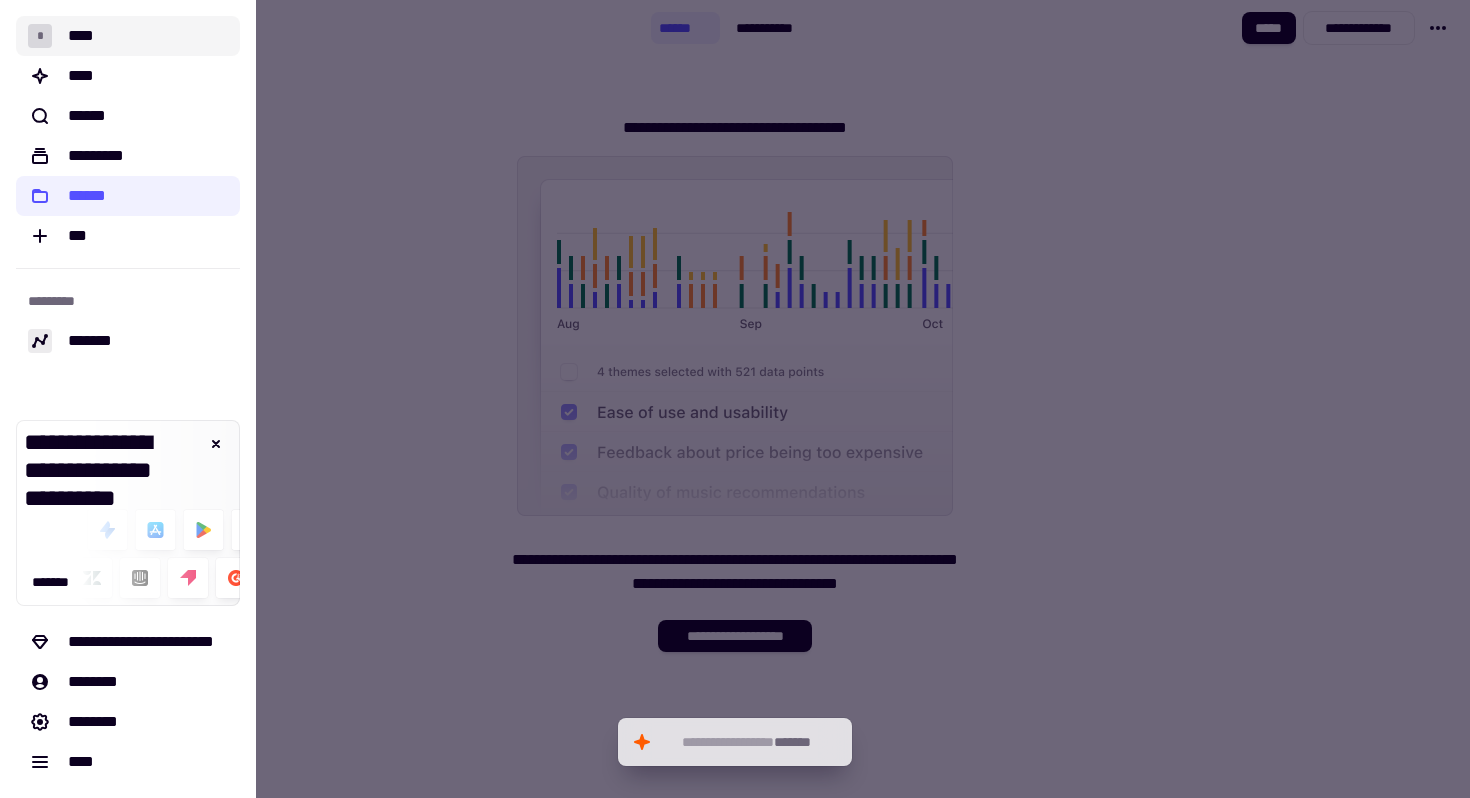 click on "* ****" 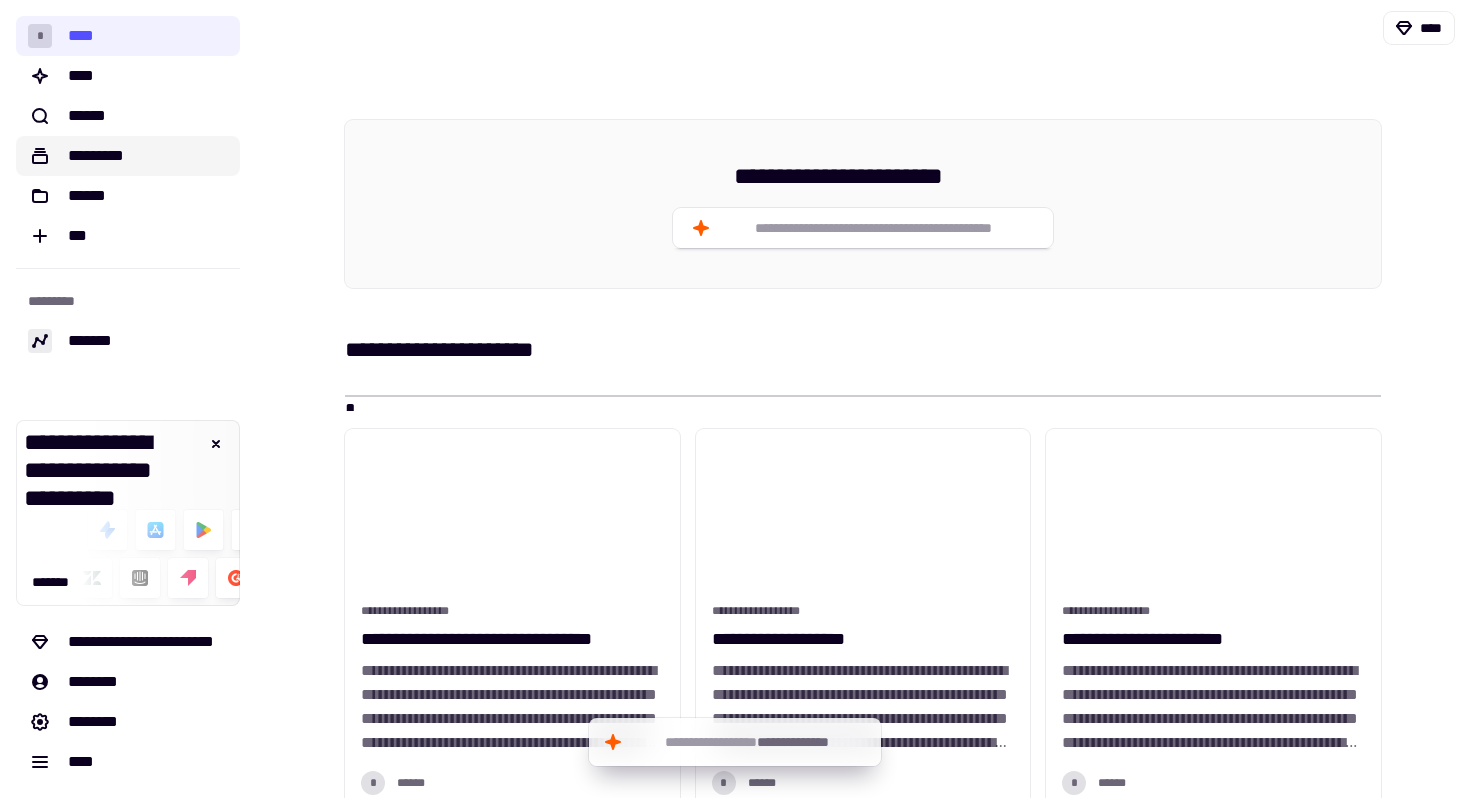 click on "*********" 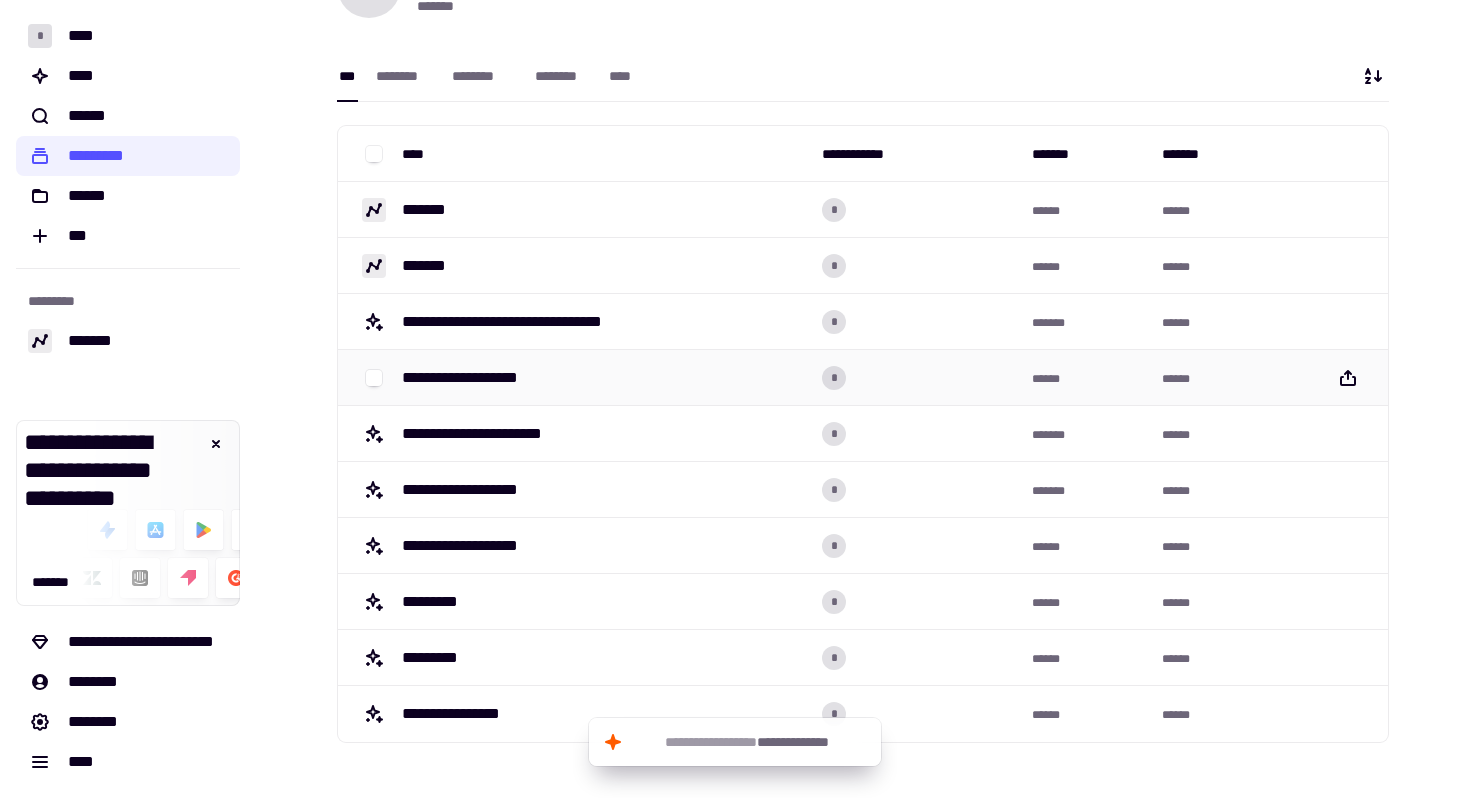 scroll, scrollTop: 86, scrollLeft: 0, axis: vertical 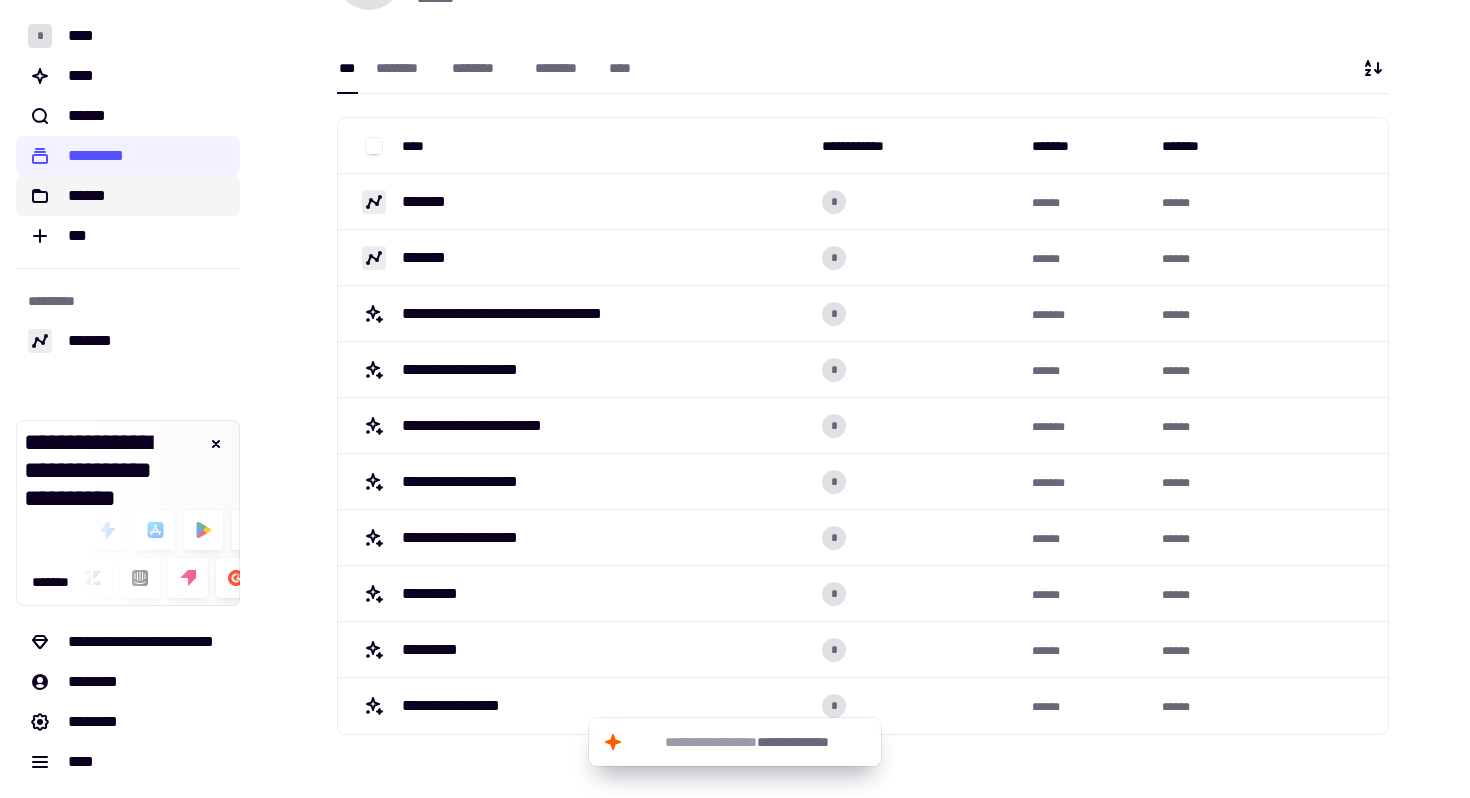click on "******" 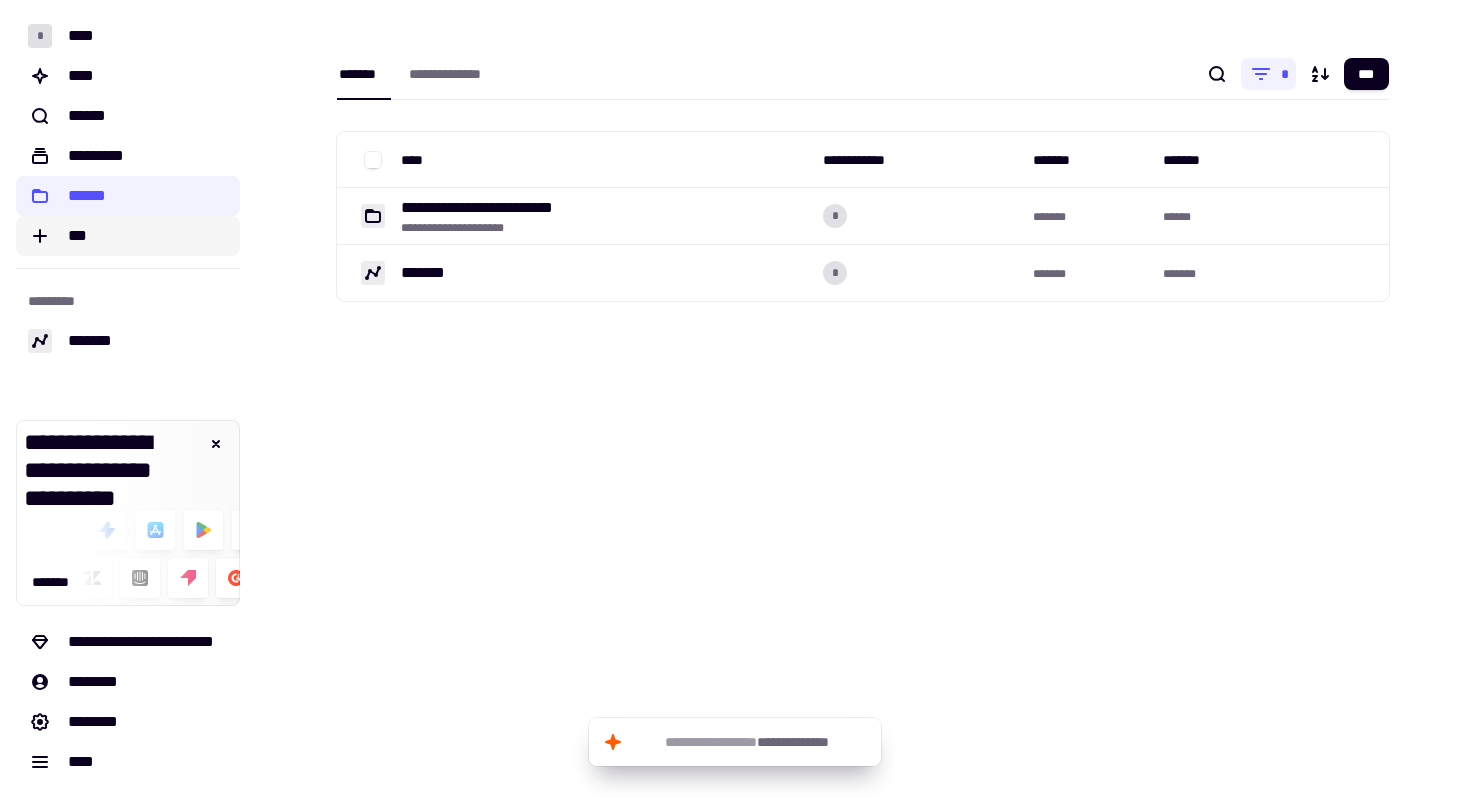 click on "***" 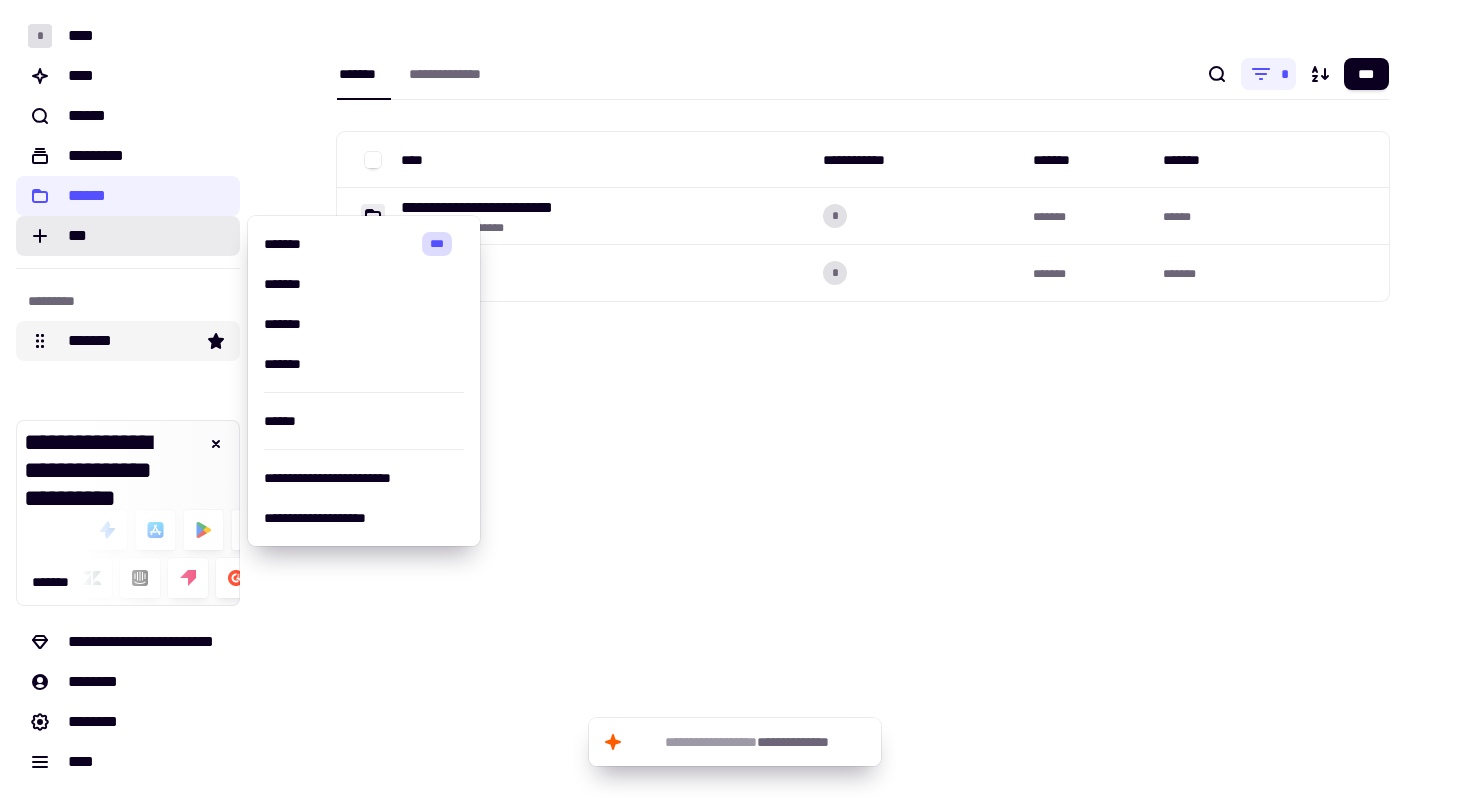 click on "*******" 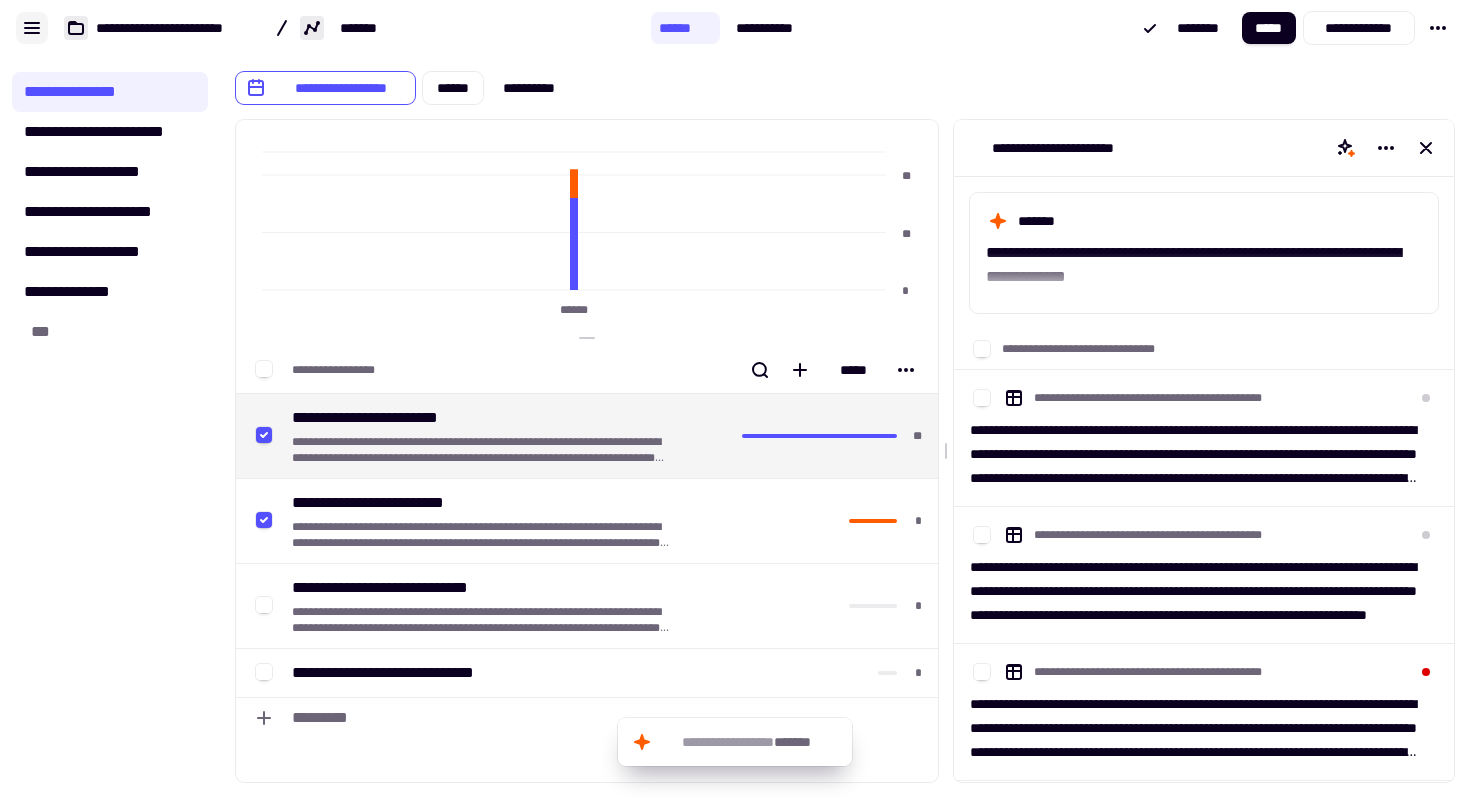 click 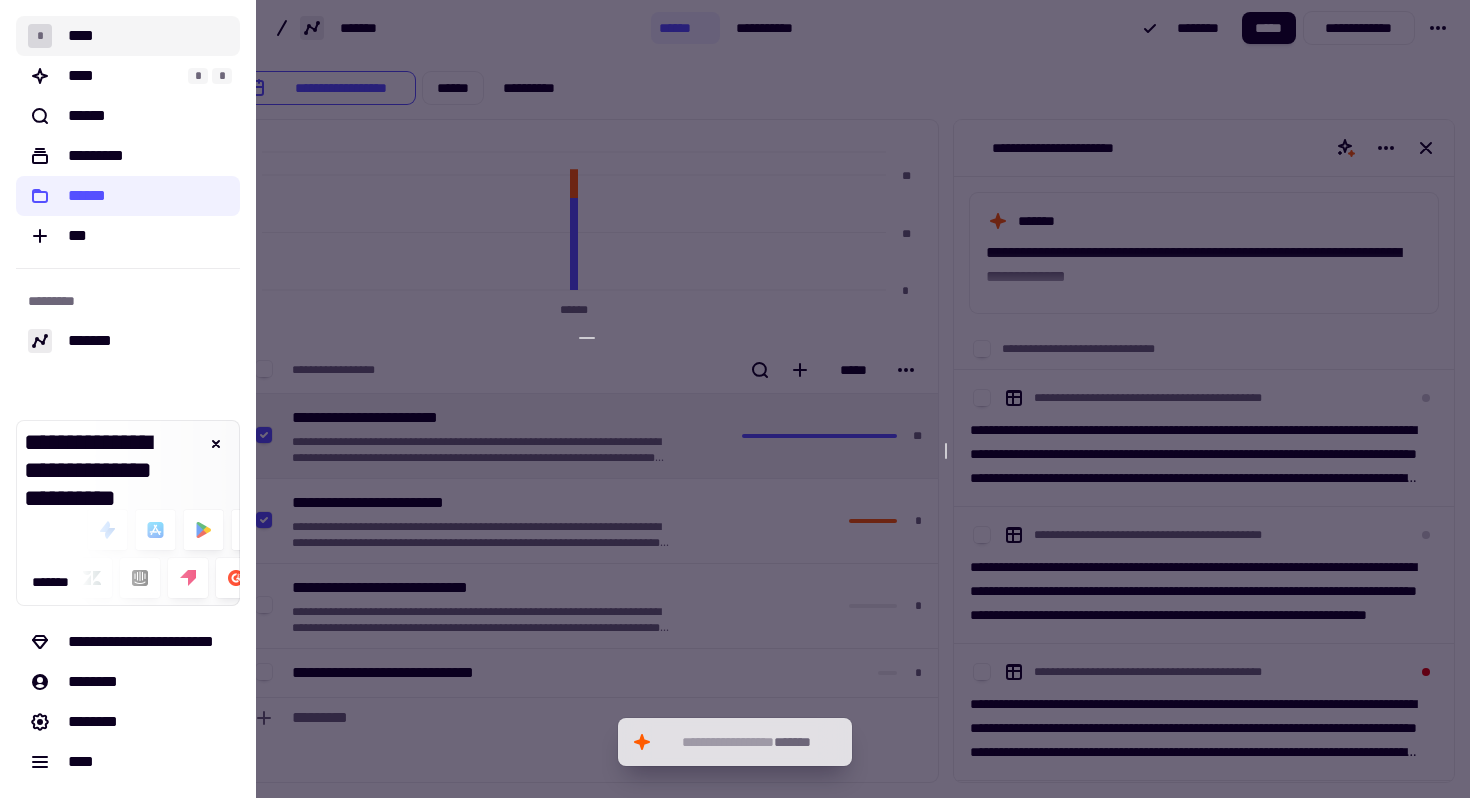 click on "* ****" 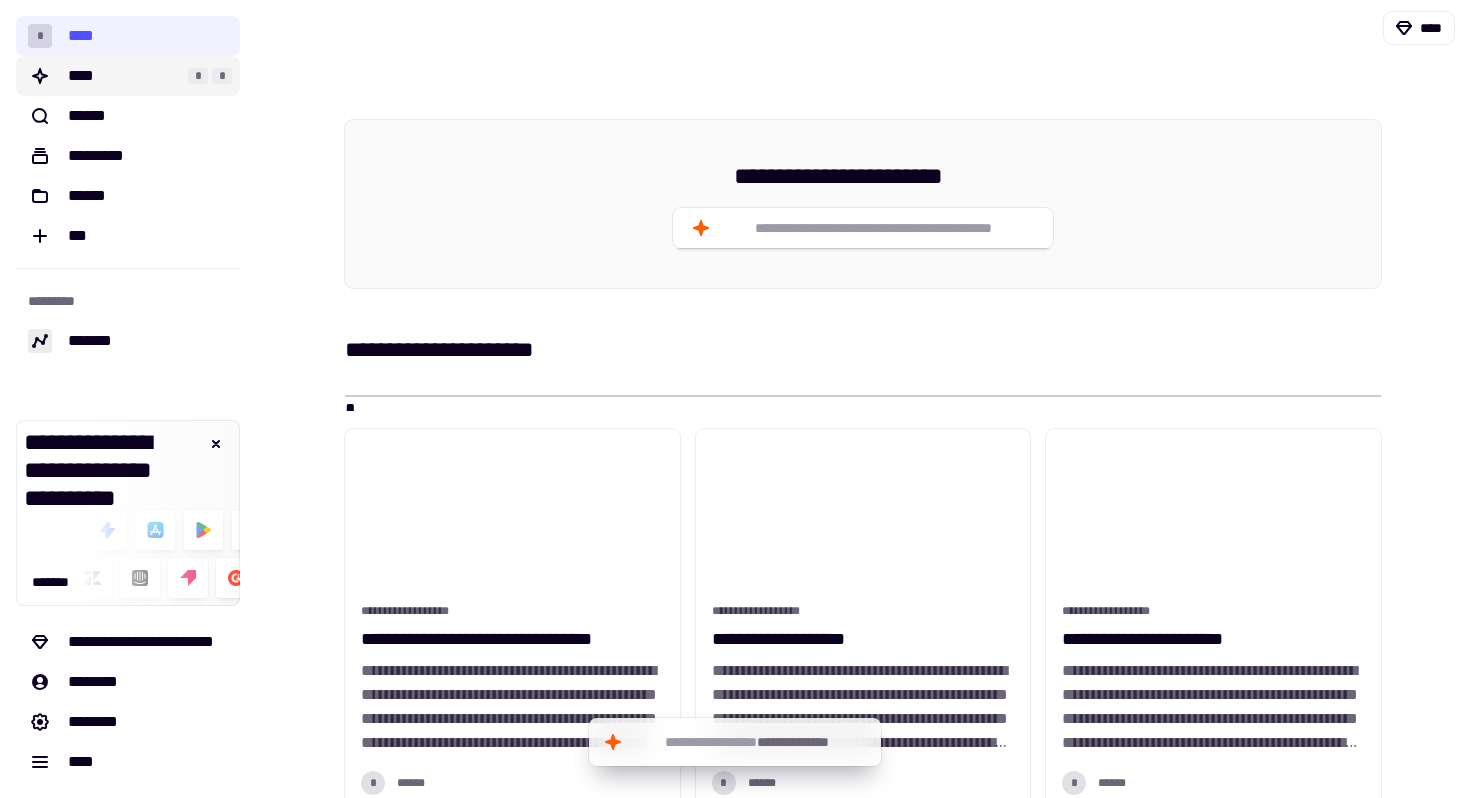 click on "****" 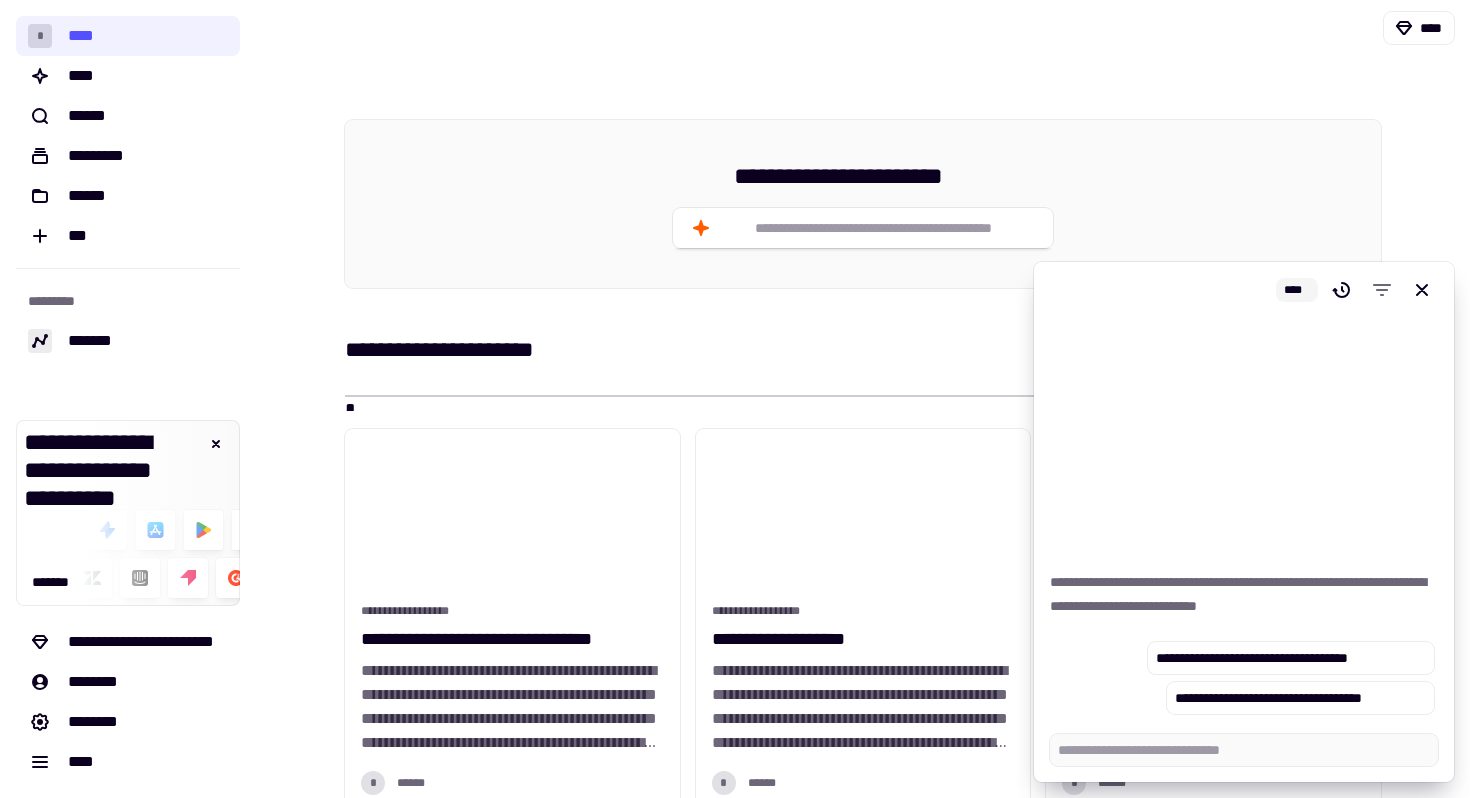 type on "*" 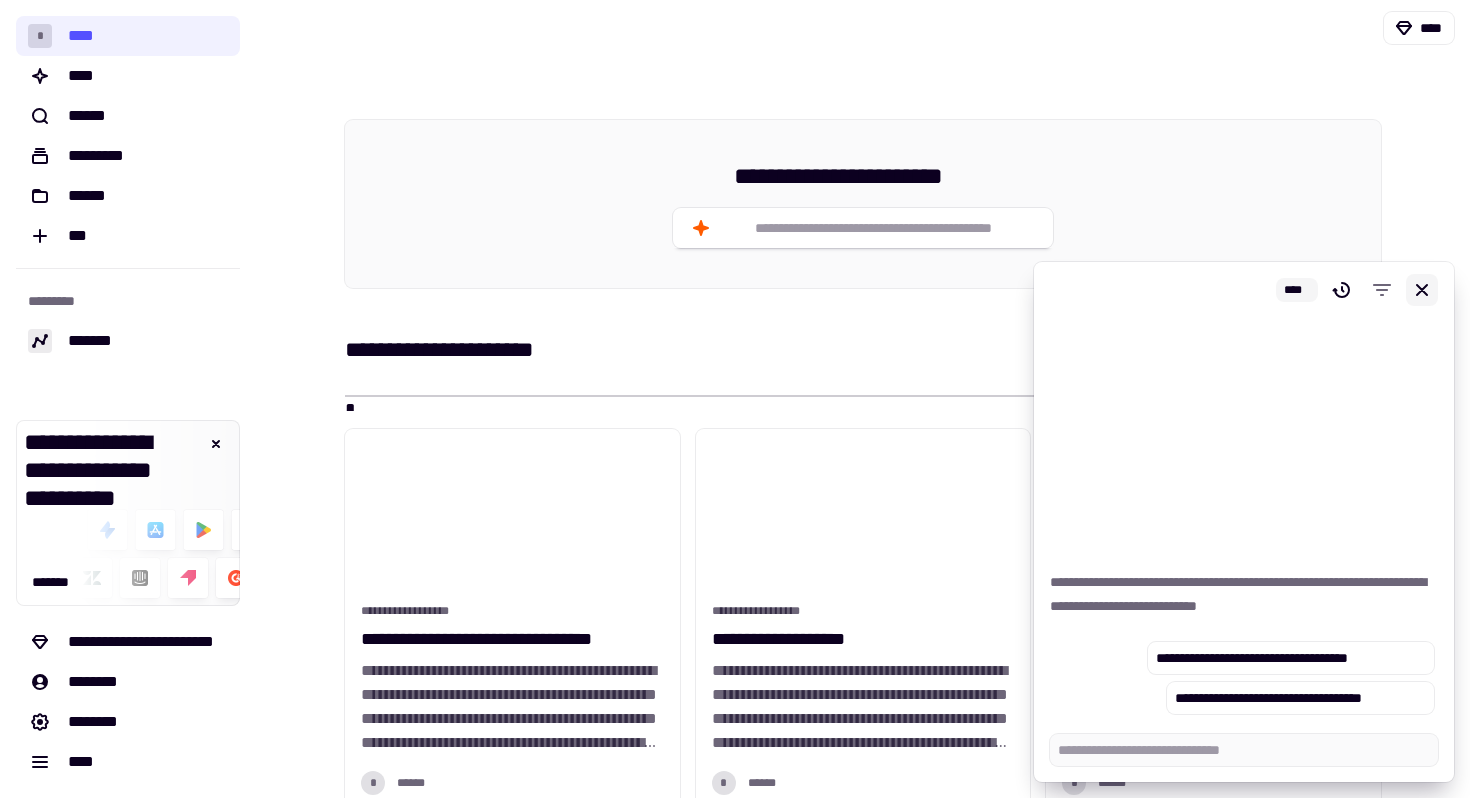 click 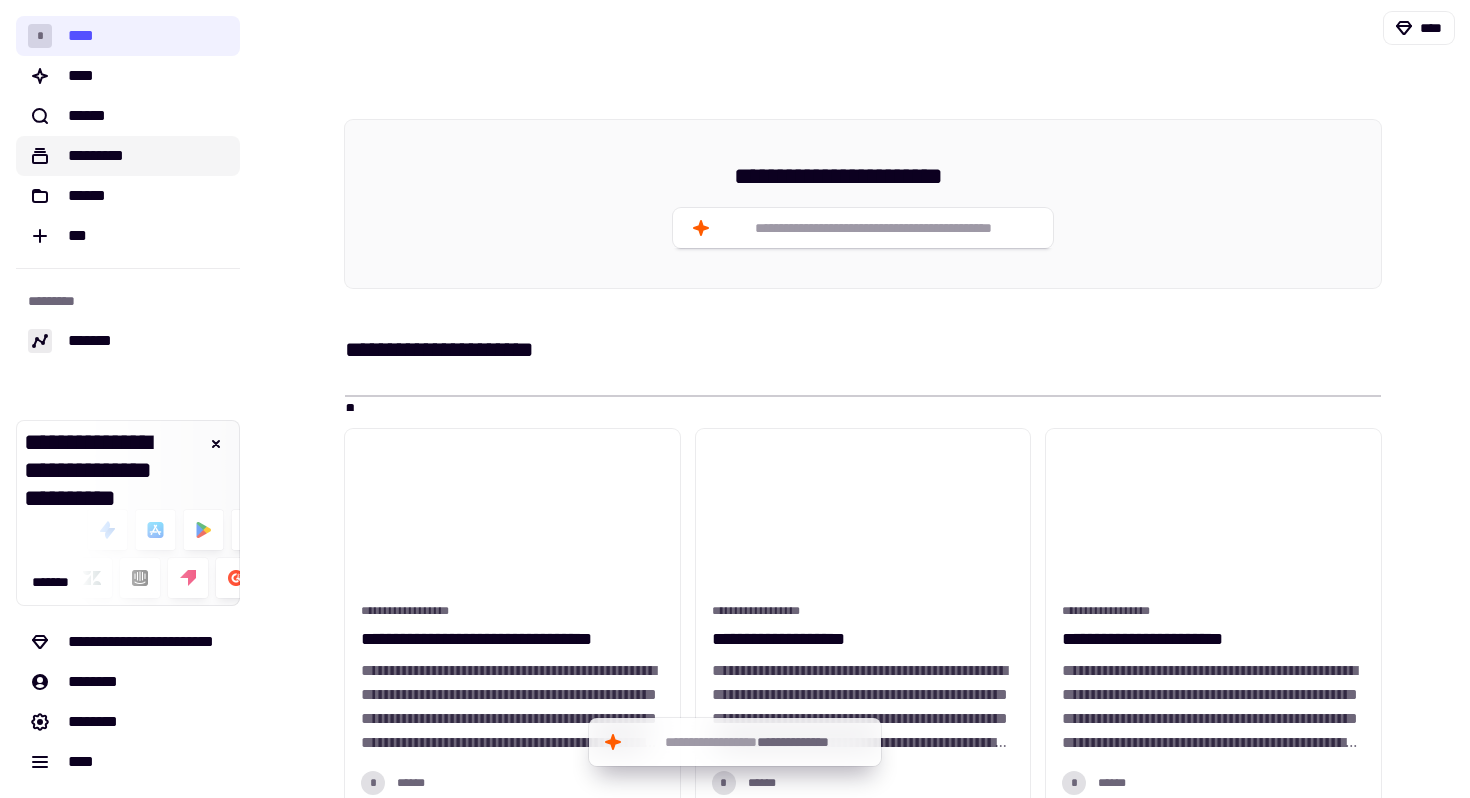 click on "*********" 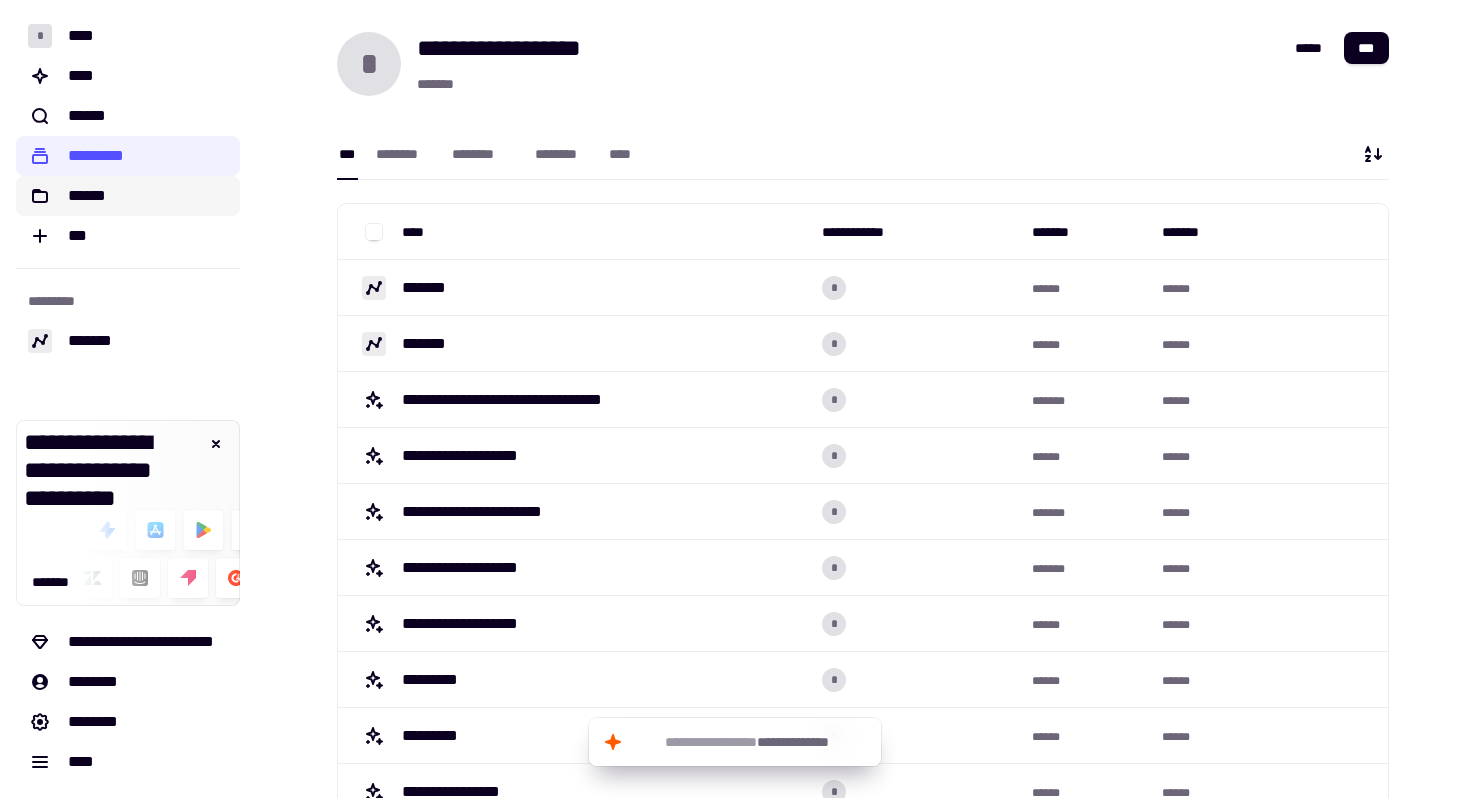 click on "******" 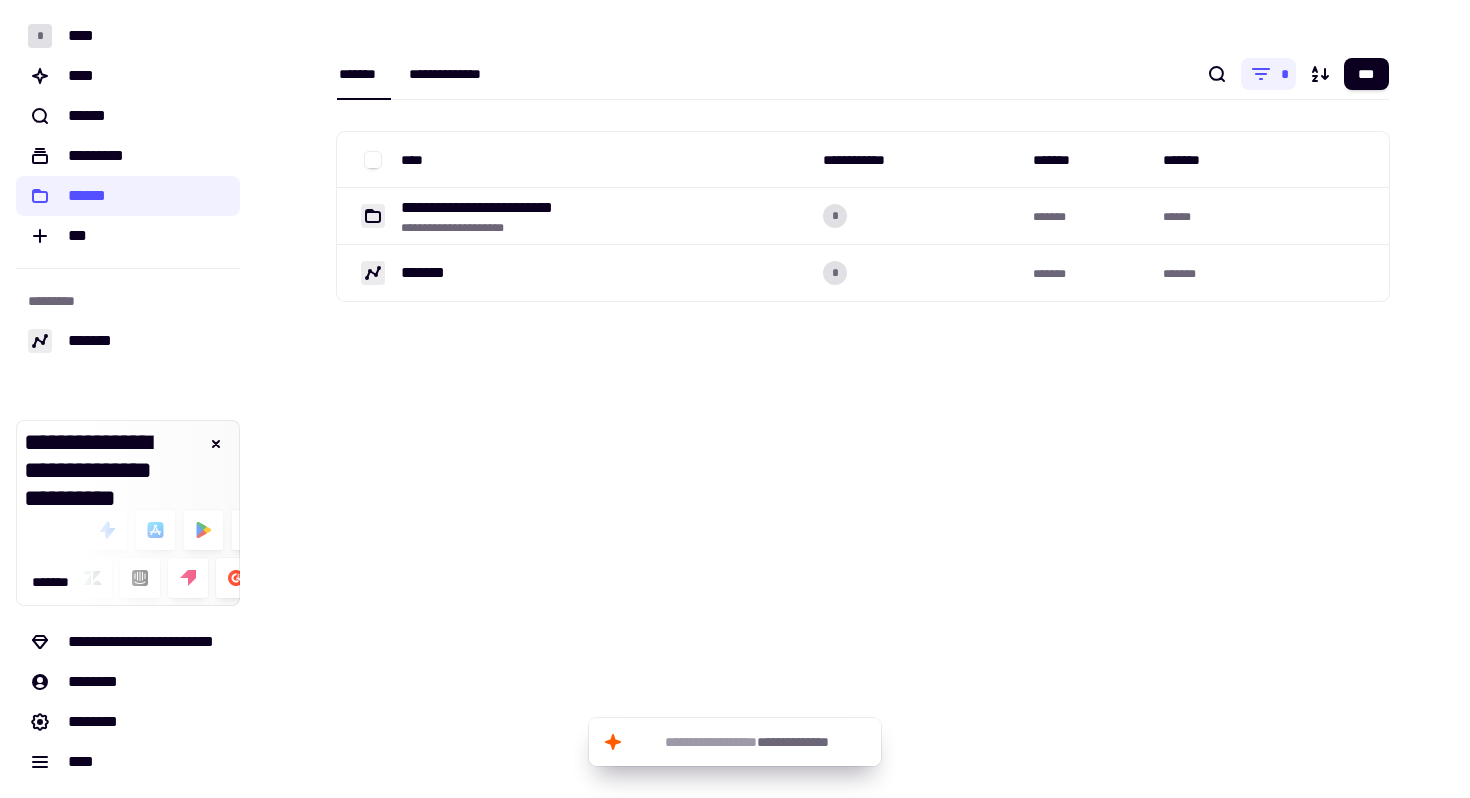 click on "**********" at bounding box center (460, 74) 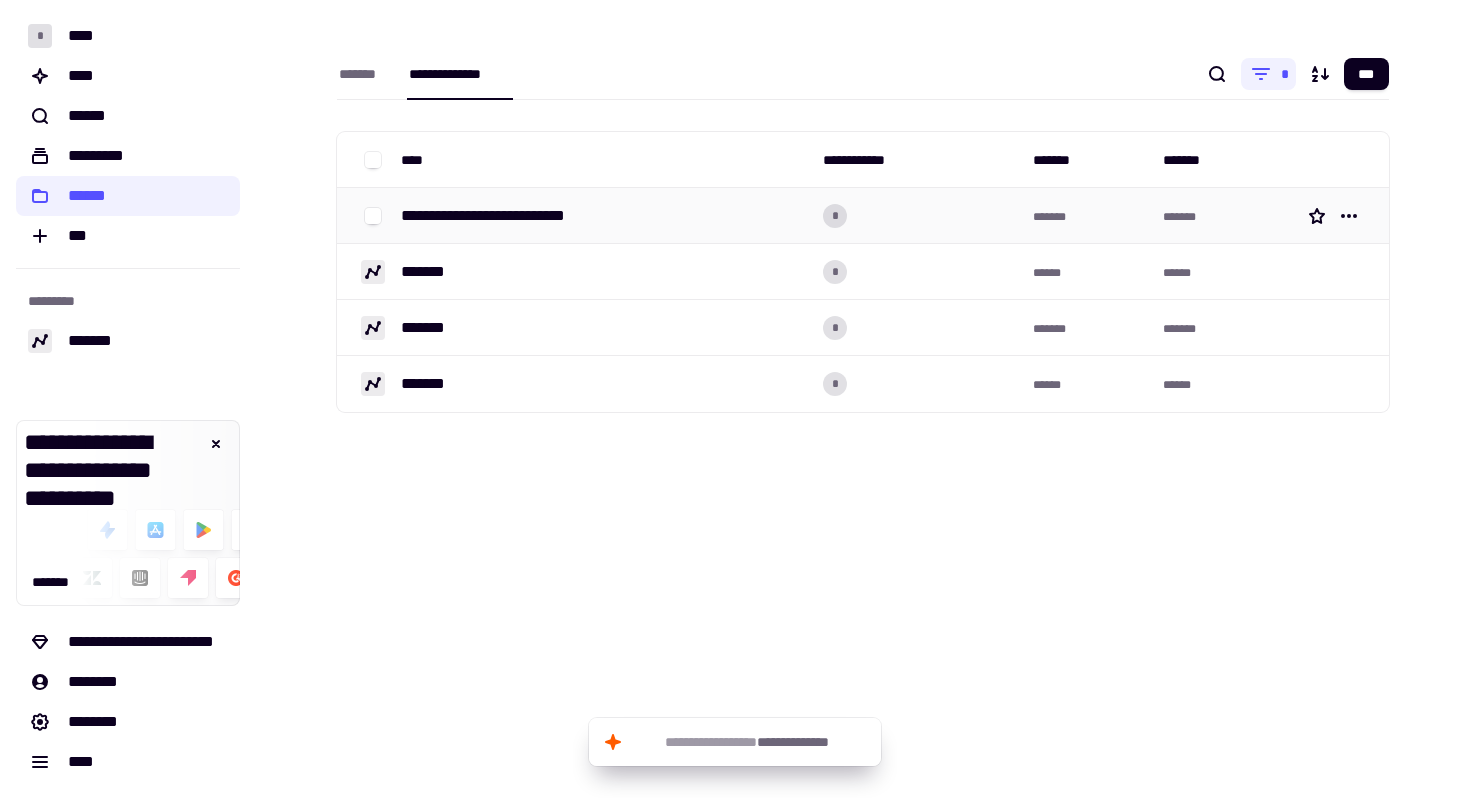 click on "**********" at bounding box center (504, 216) 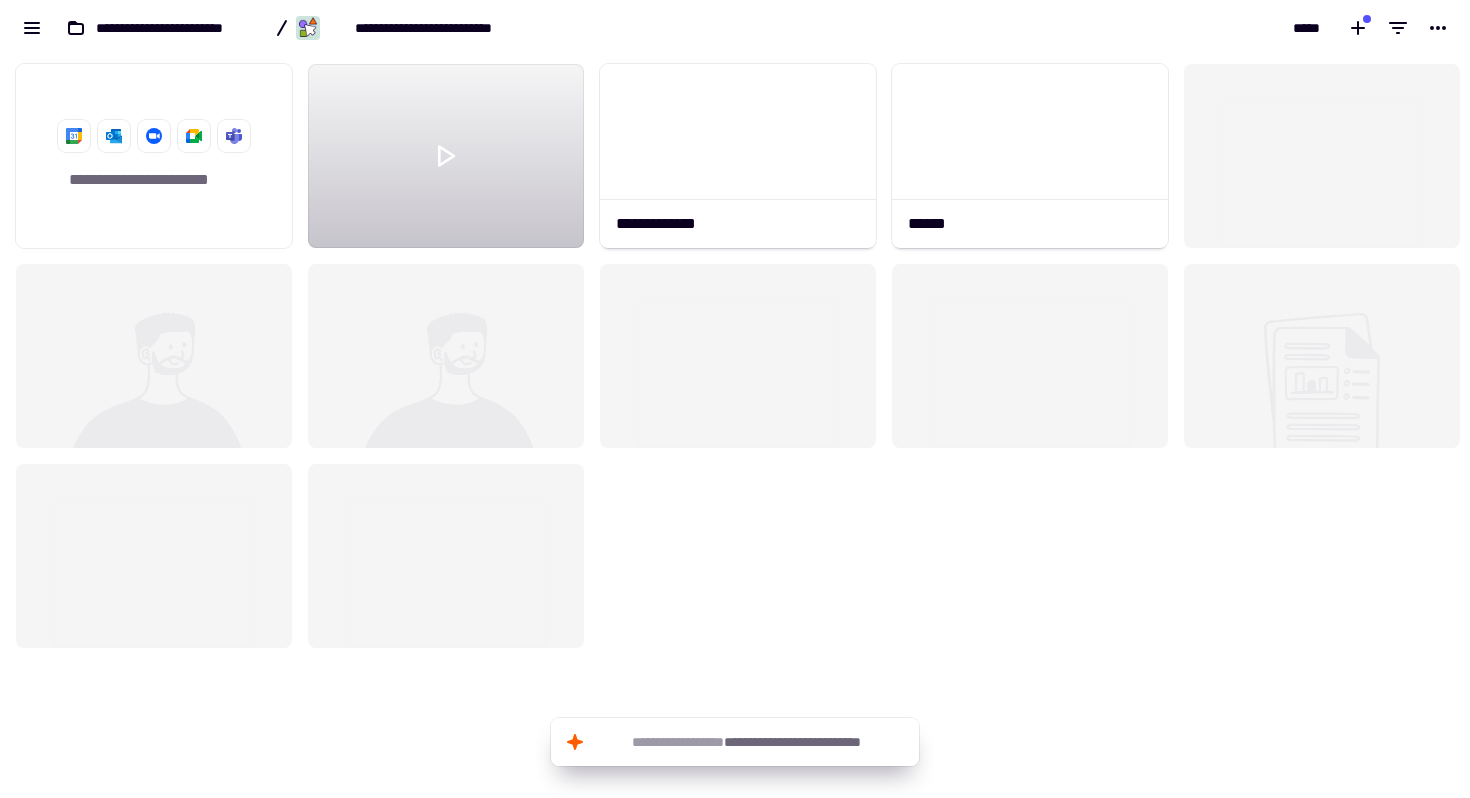 scroll, scrollTop: 16, scrollLeft: 16, axis: both 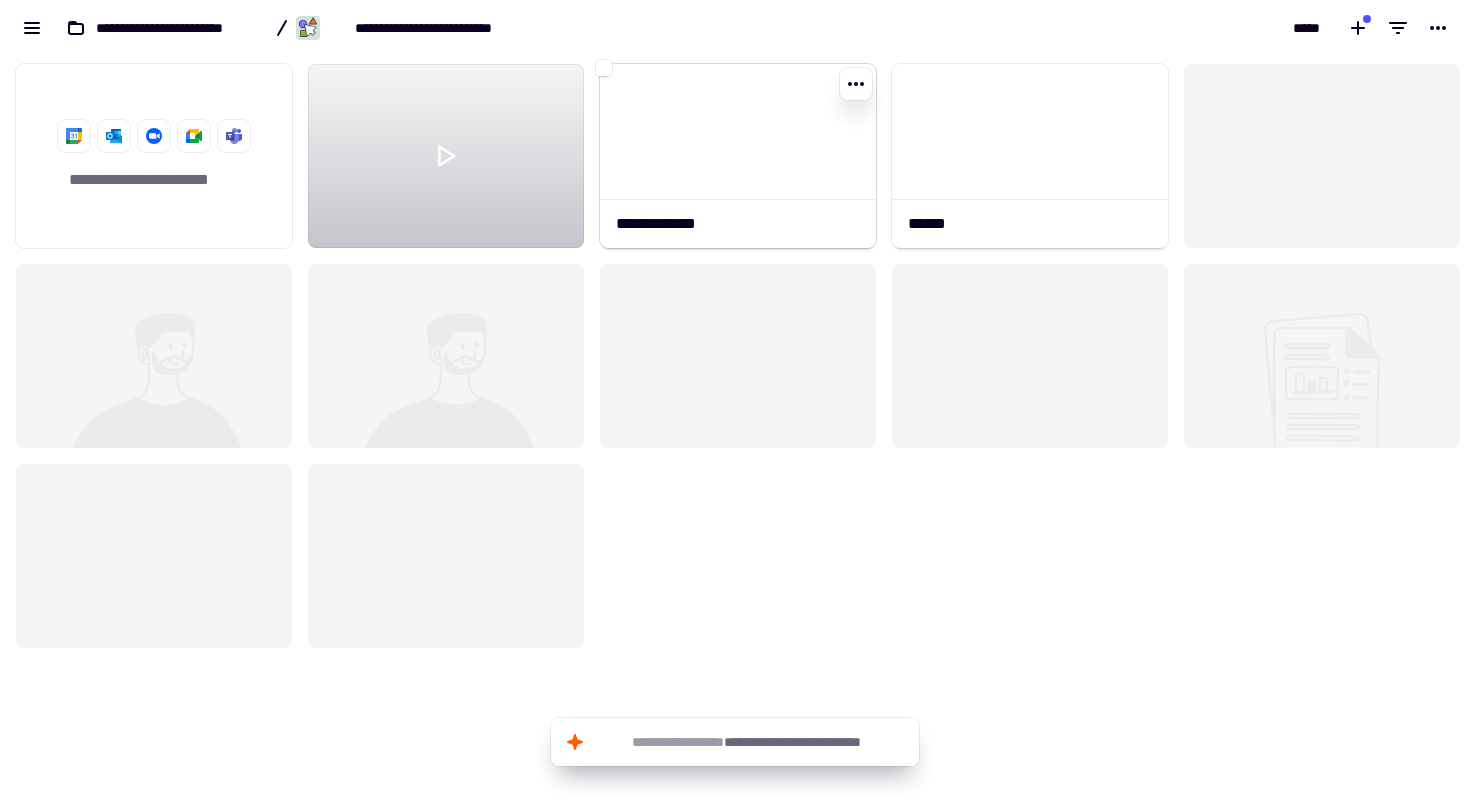 click 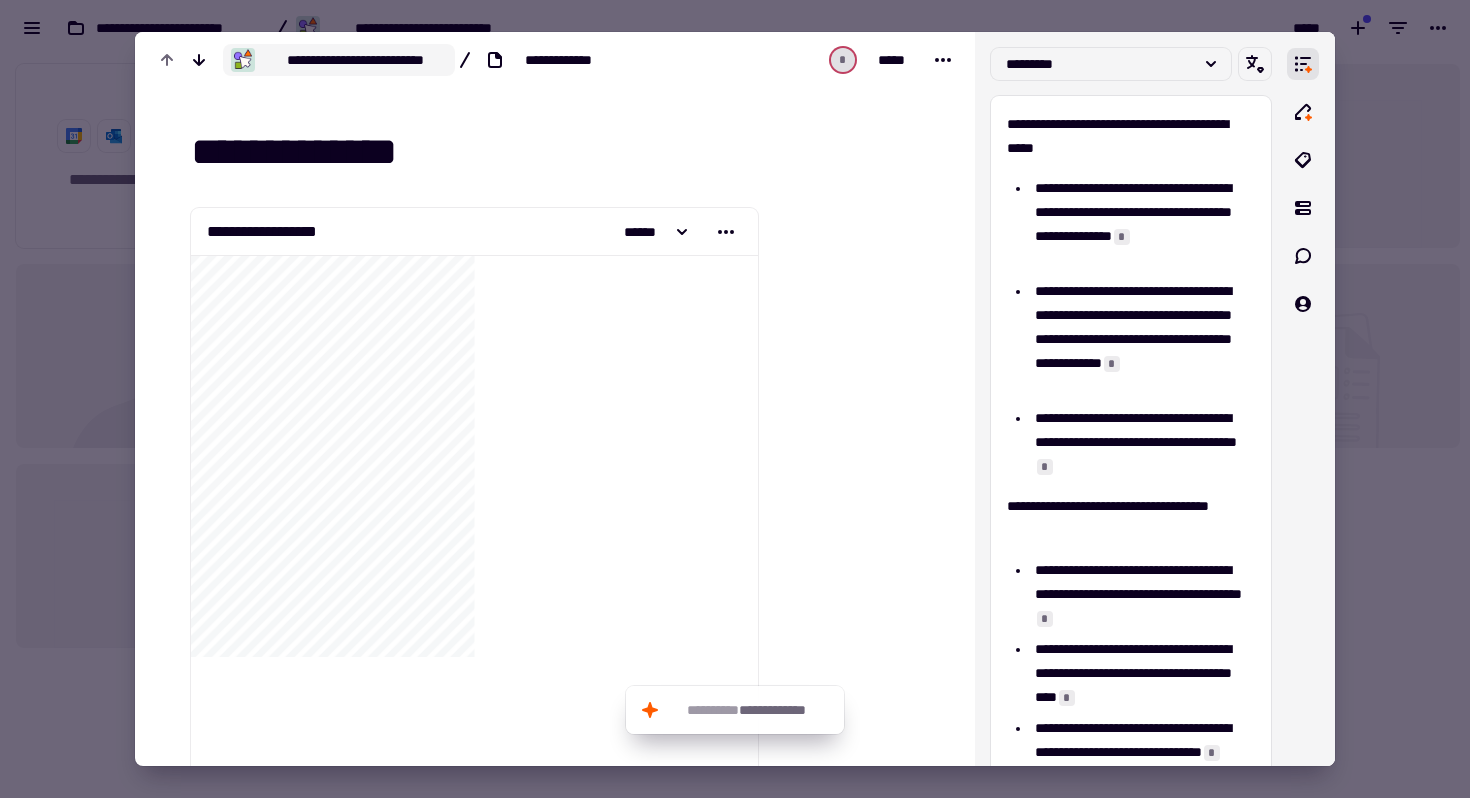 click on "**********" 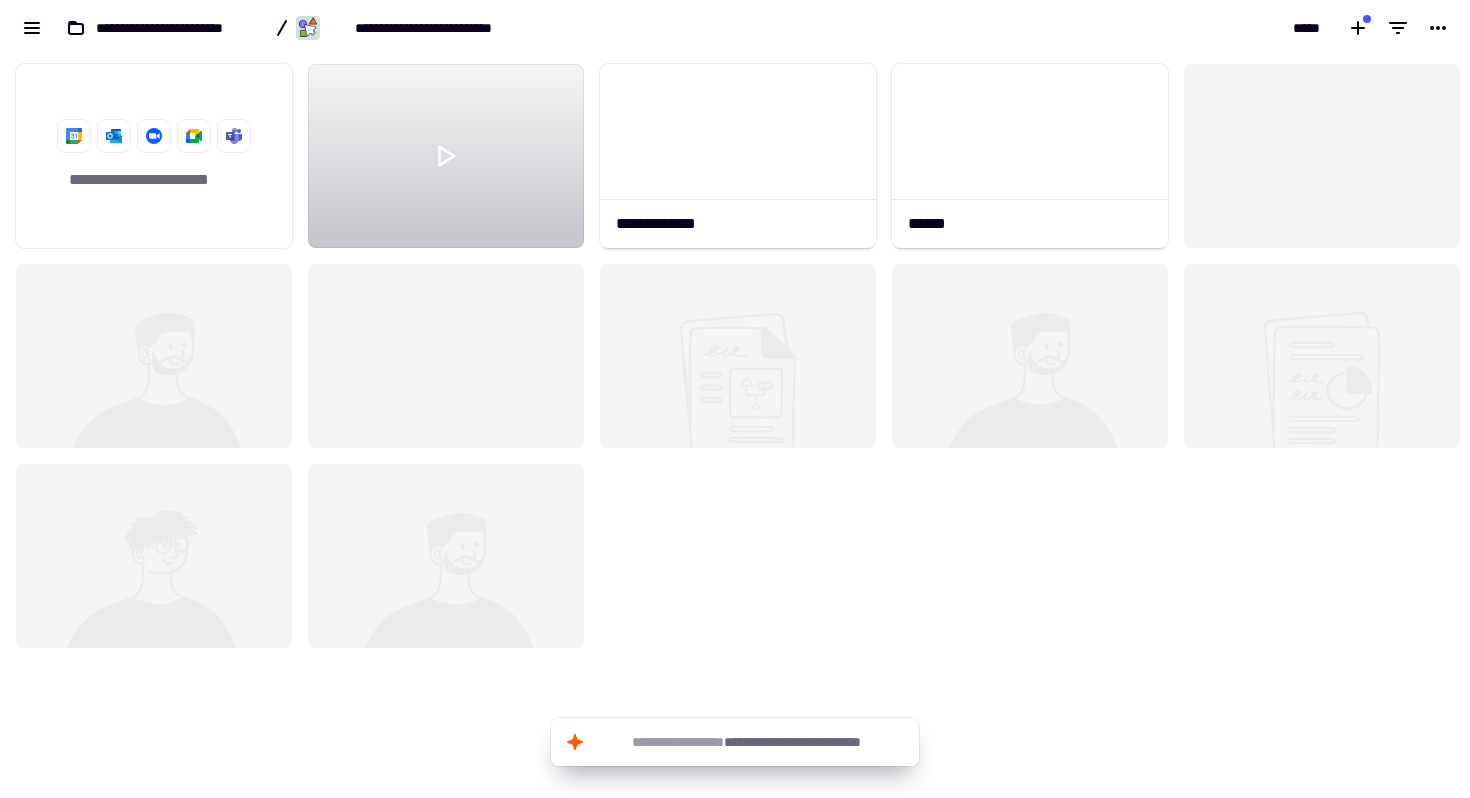 scroll, scrollTop: 16, scrollLeft: 16, axis: both 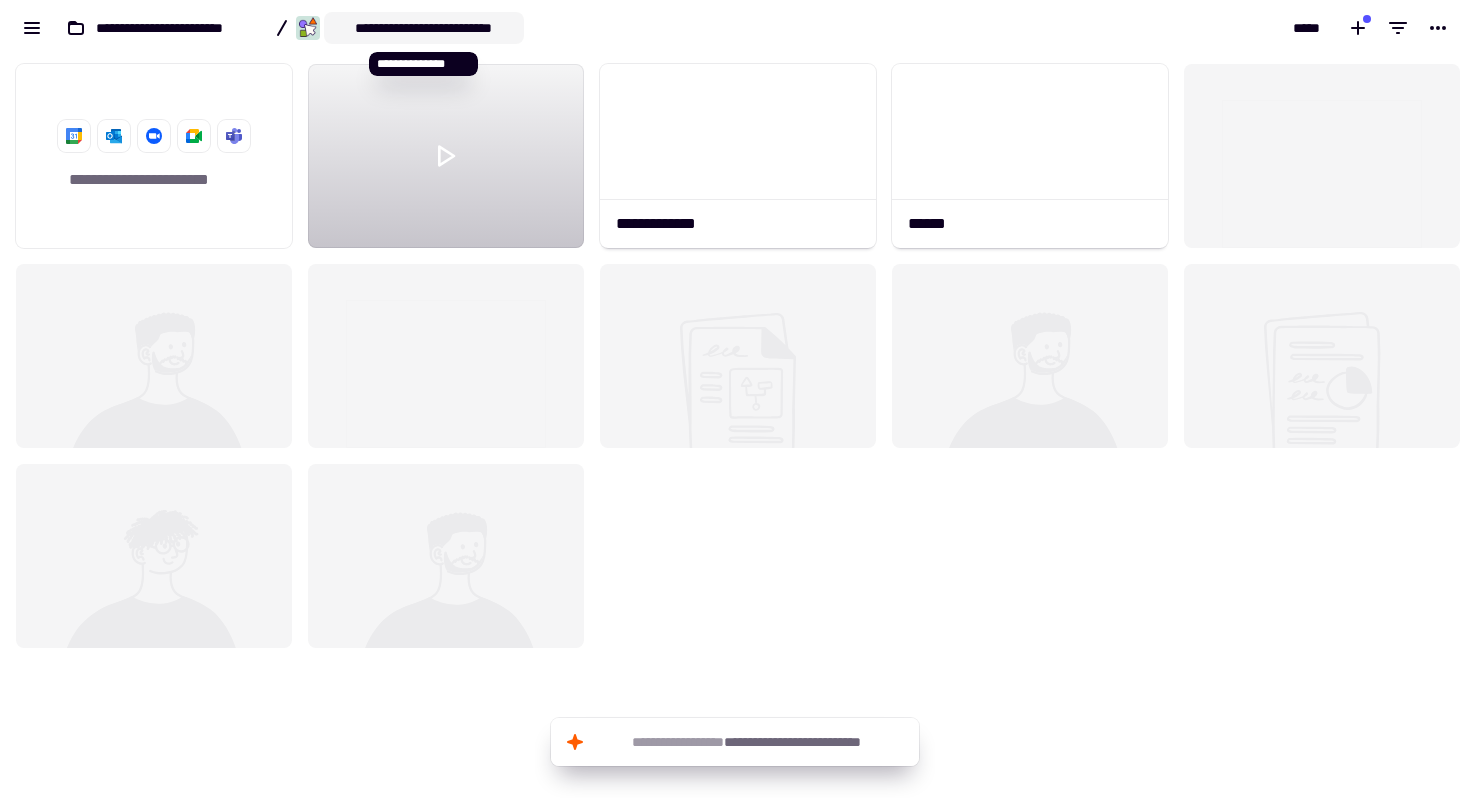 click on "**********" 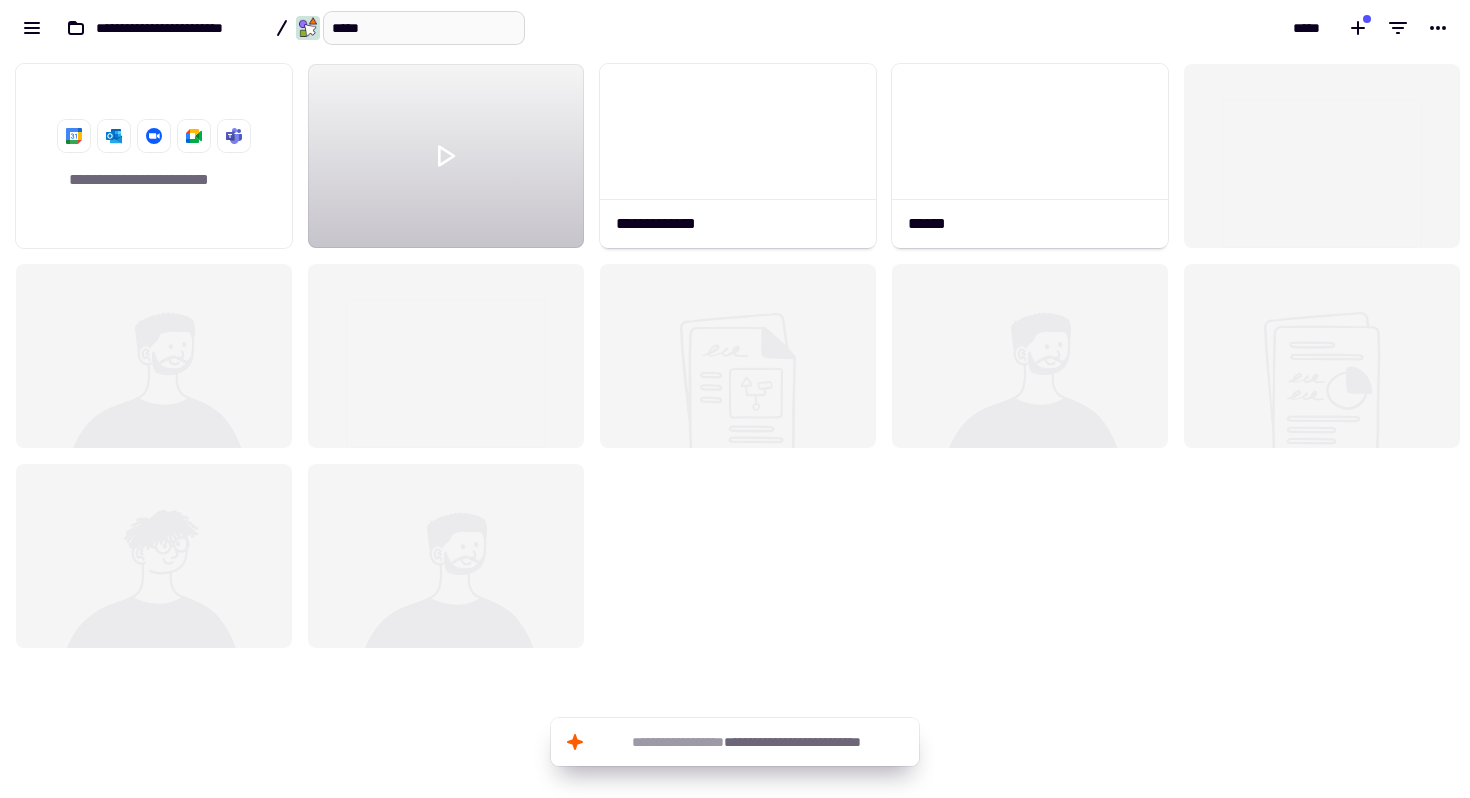type on "******" 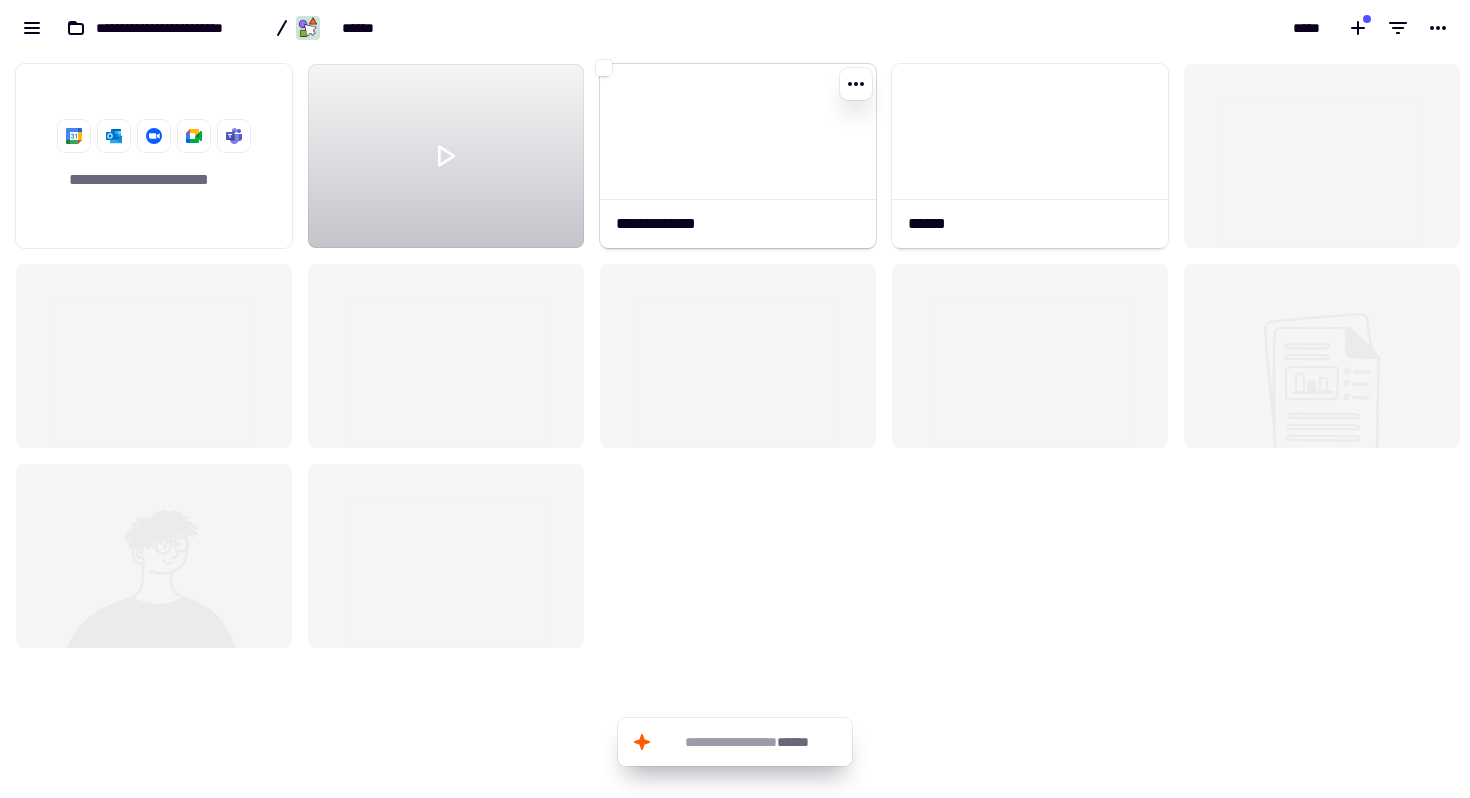 click 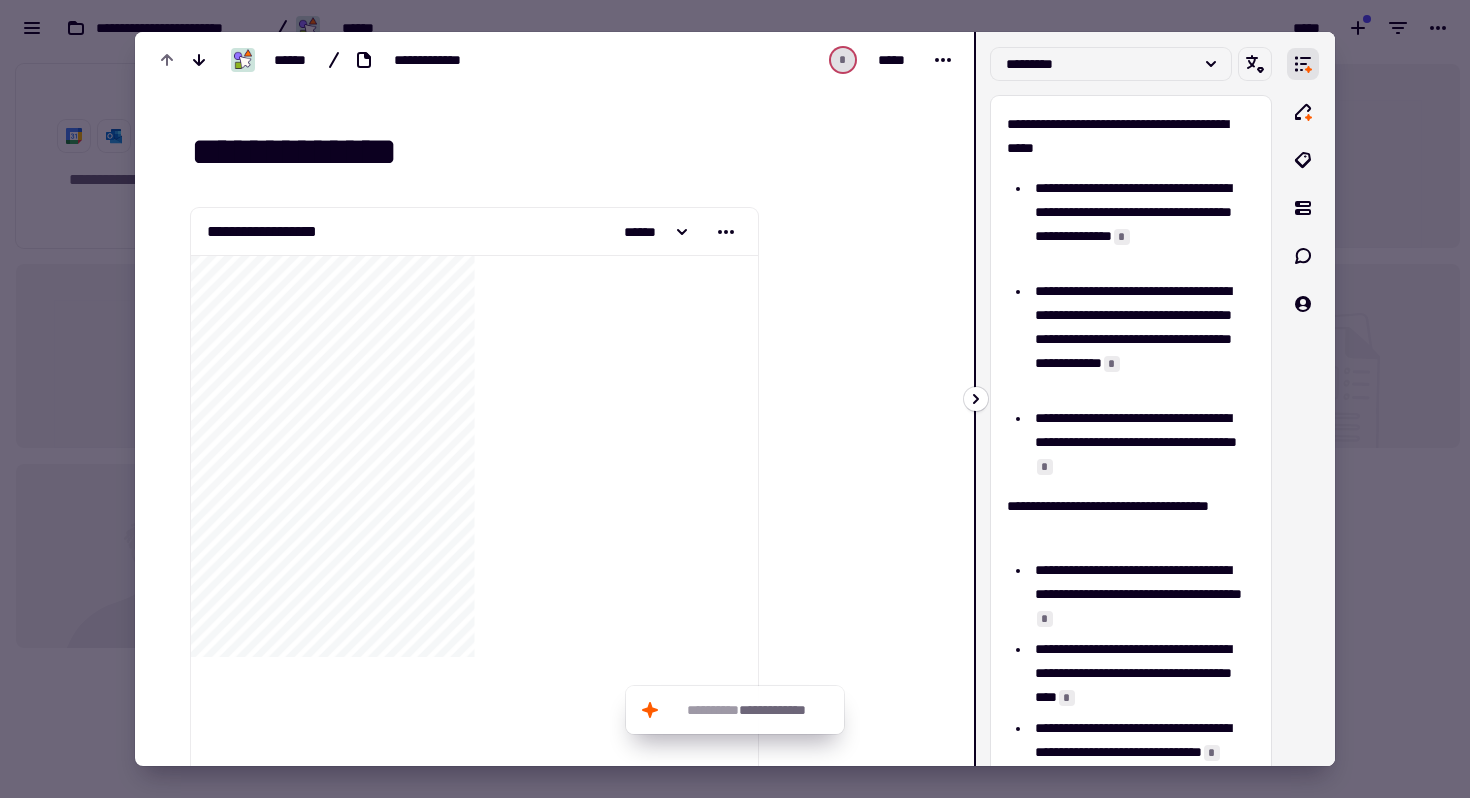 click 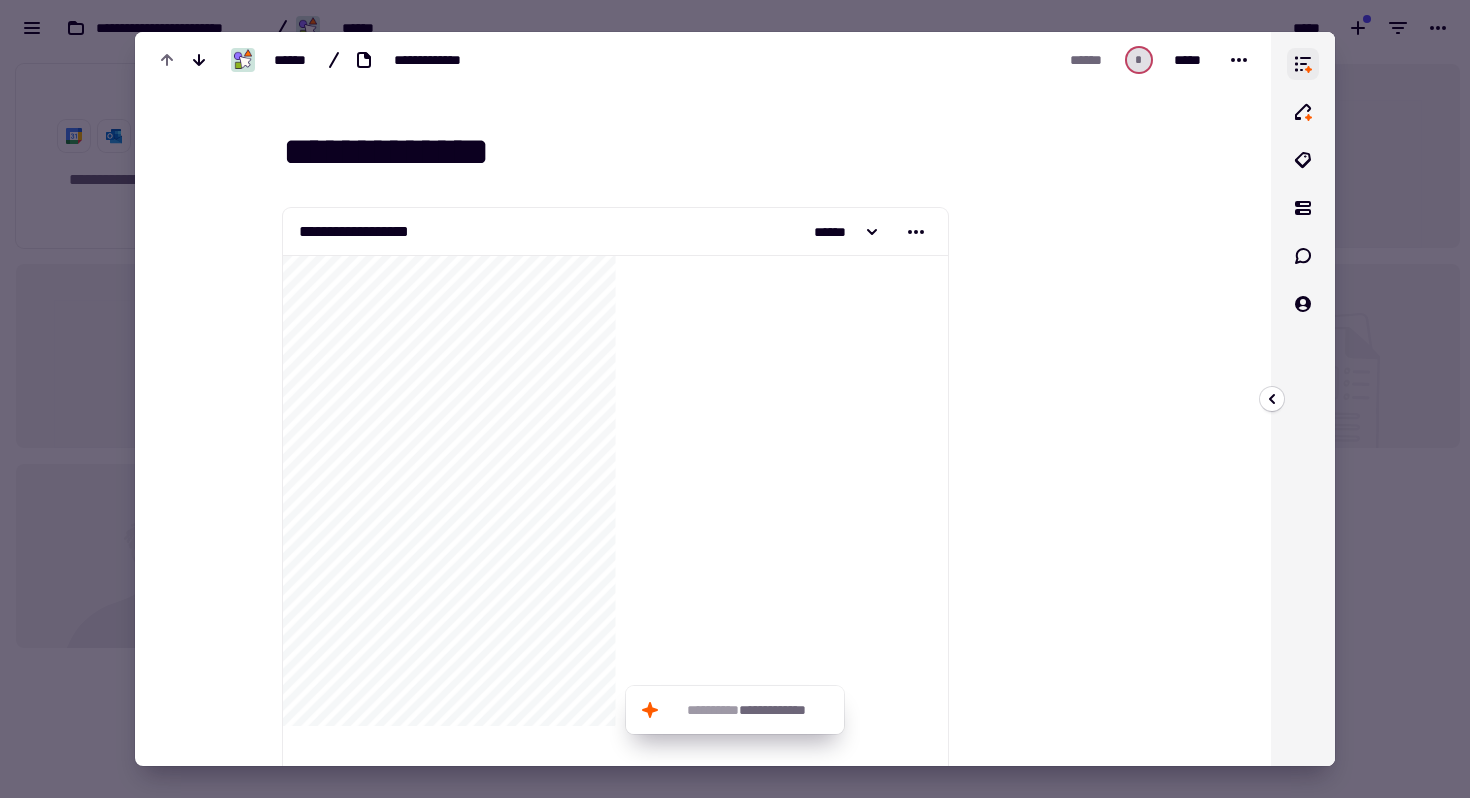 click 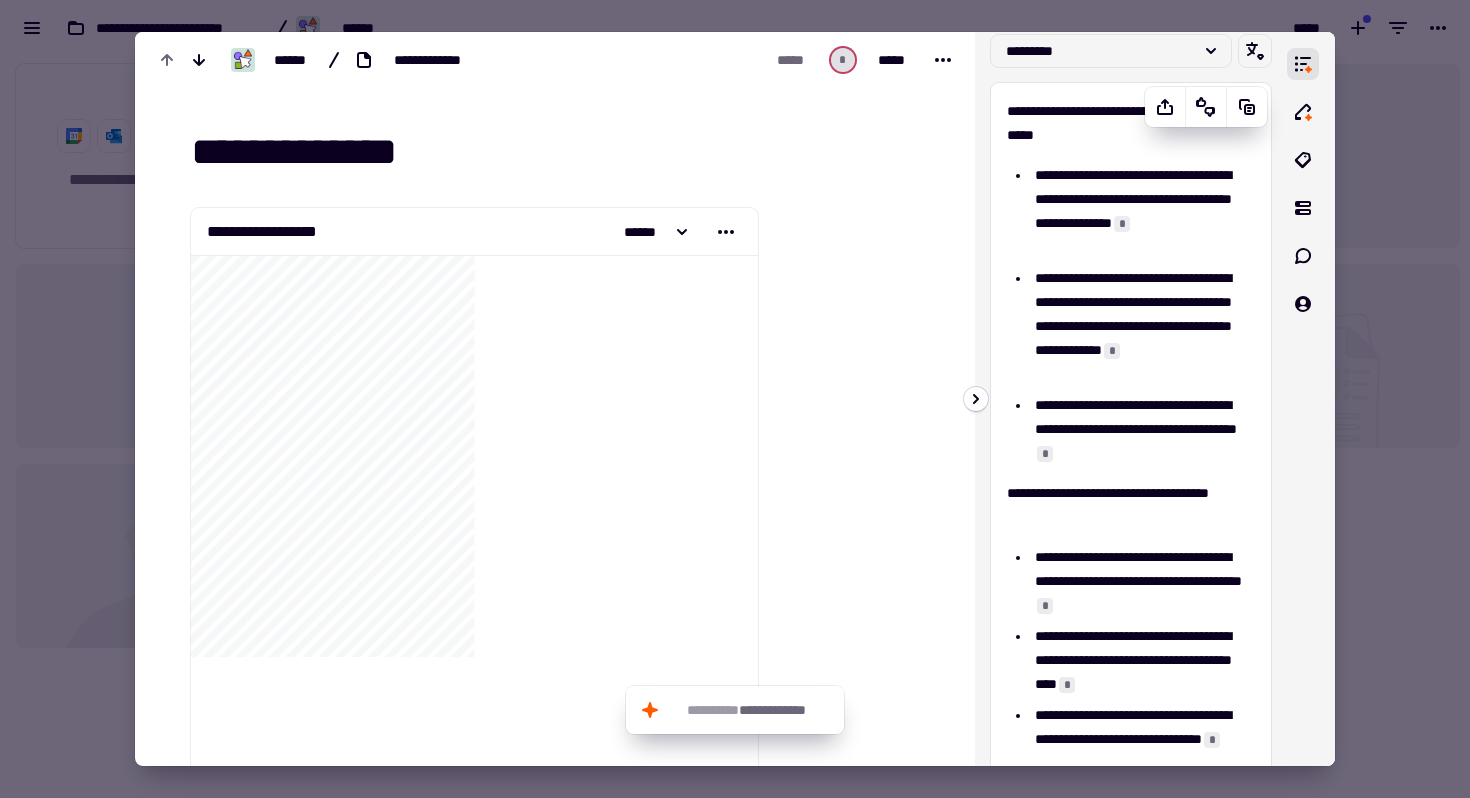 scroll, scrollTop: 29, scrollLeft: 0, axis: vertical 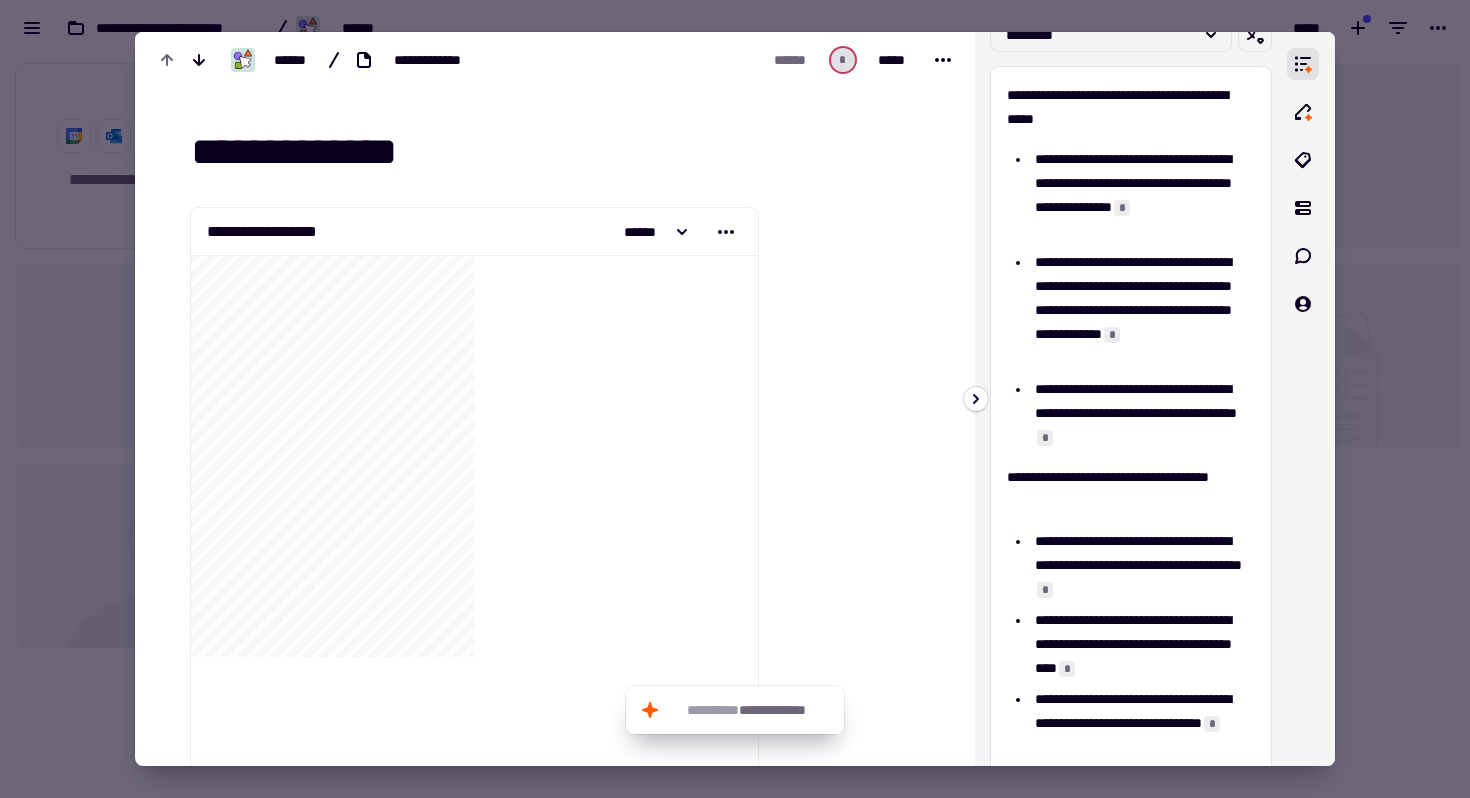 click at bounding box center (735, 399) 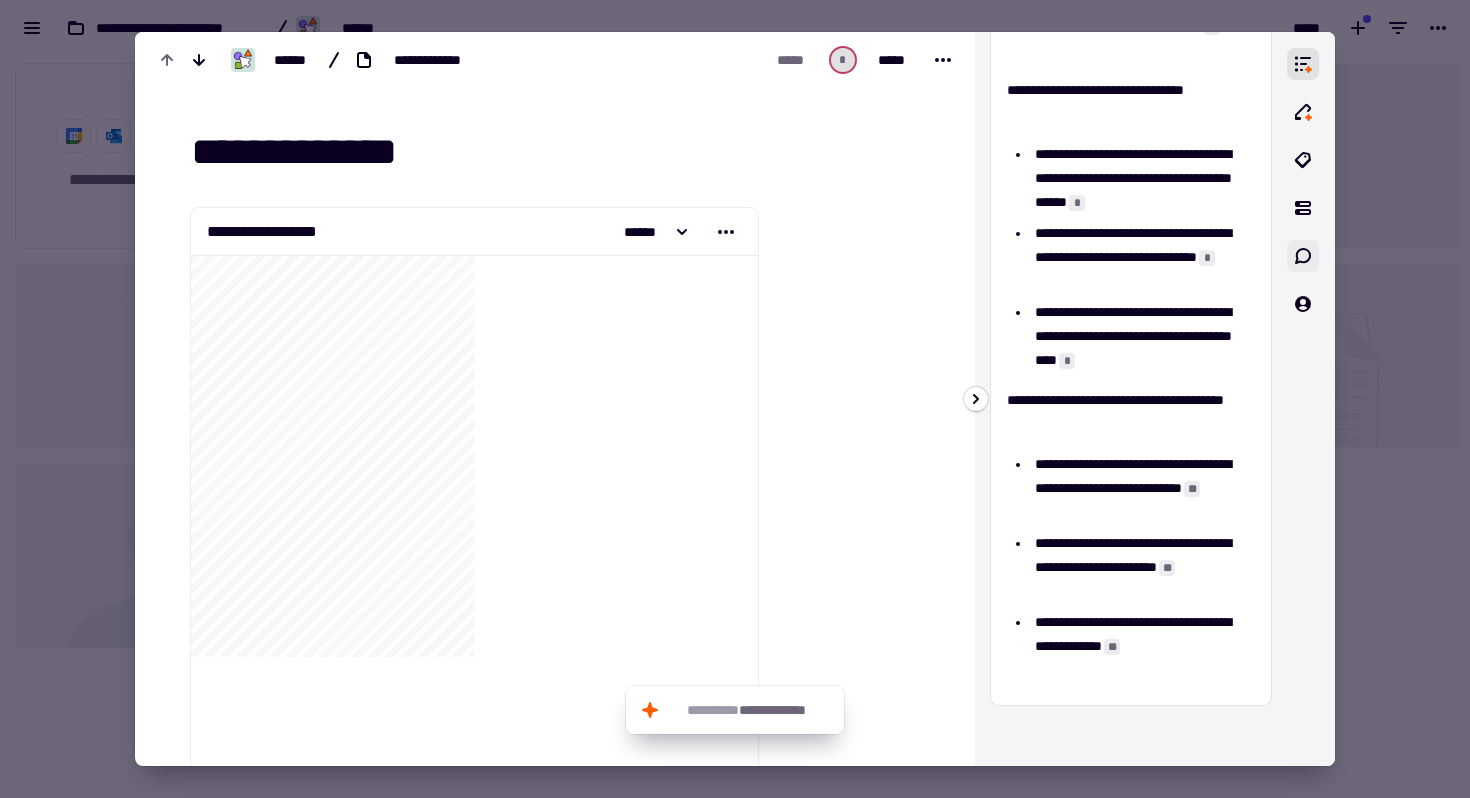 scroll, scrollTop: 845, scrollLeft: 0, axis: vertical 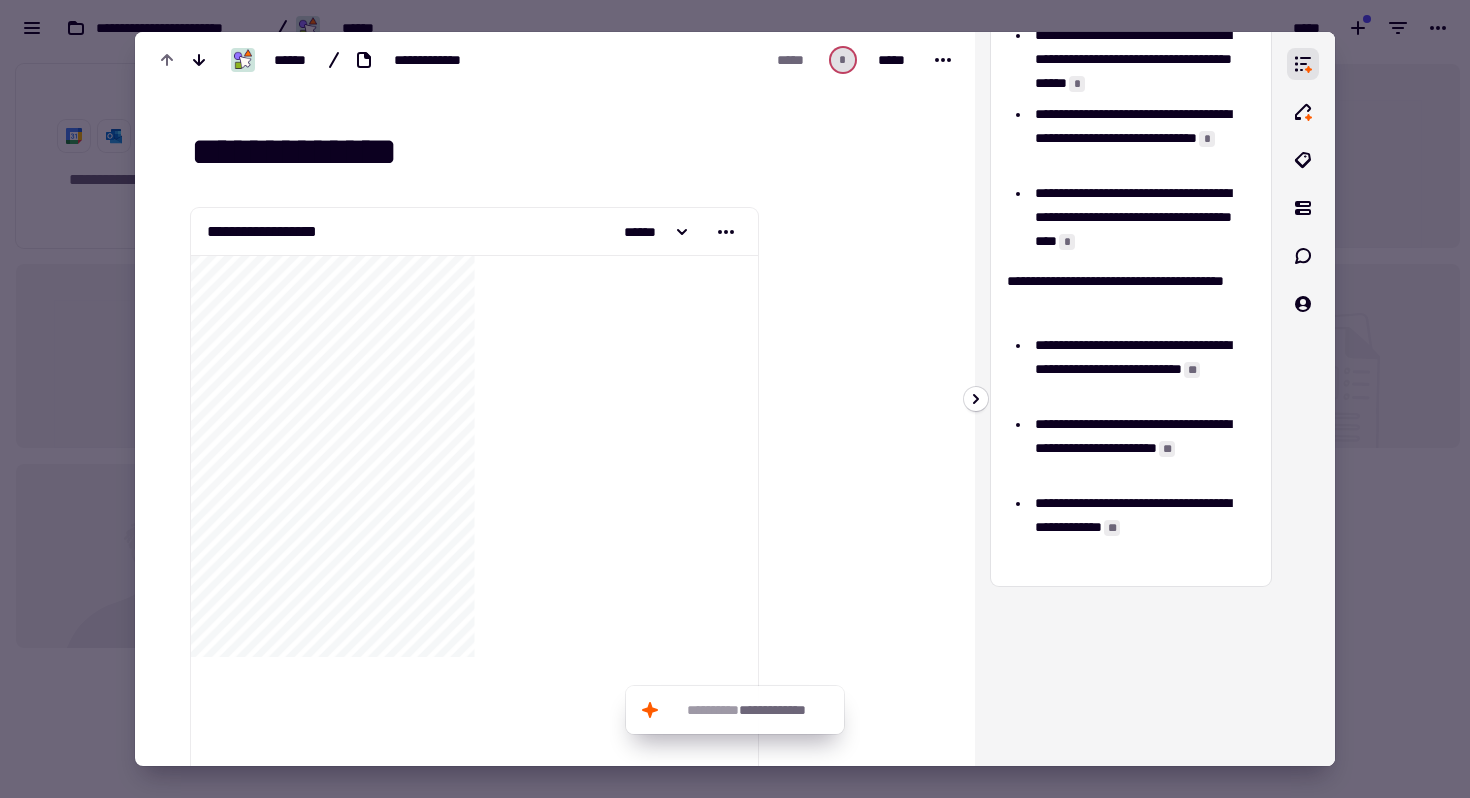 click at bounding box center (735, 399) 